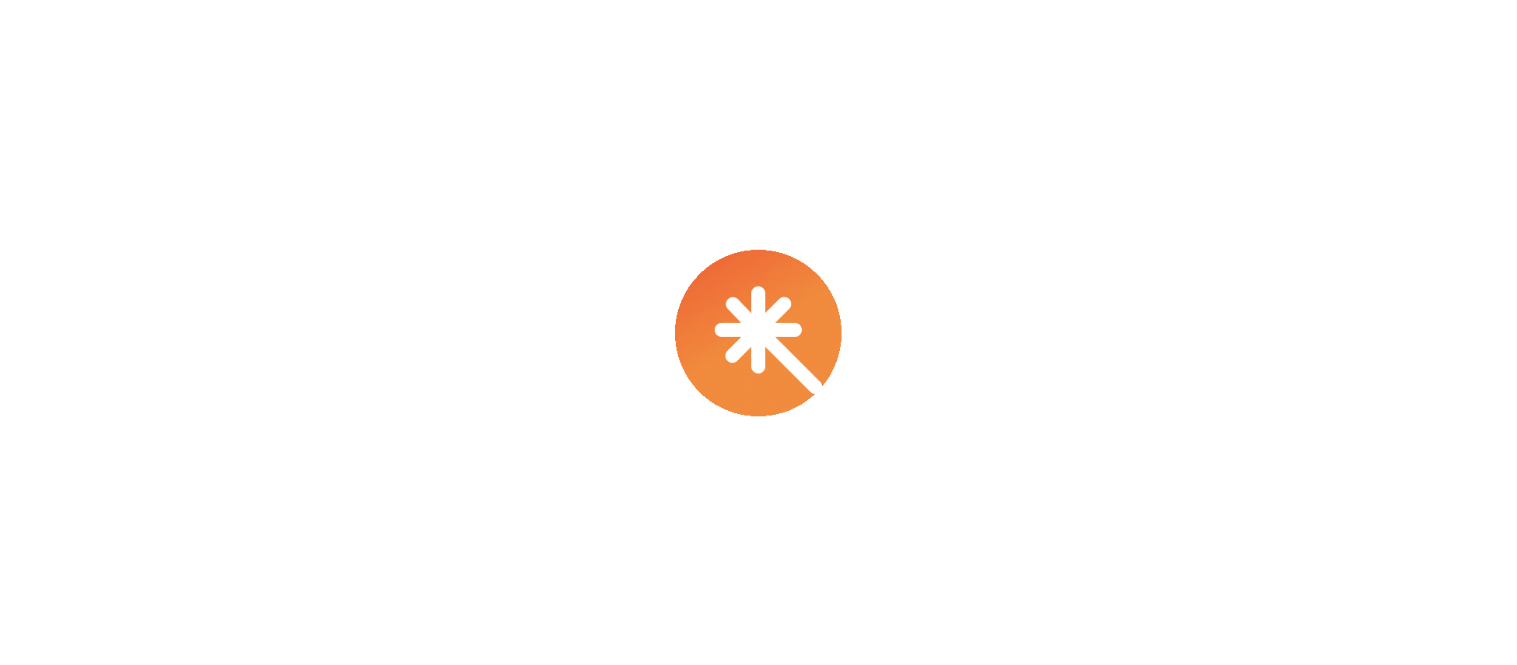 scroll, scrollTop: 0, scrollLeft: 0, axis: both 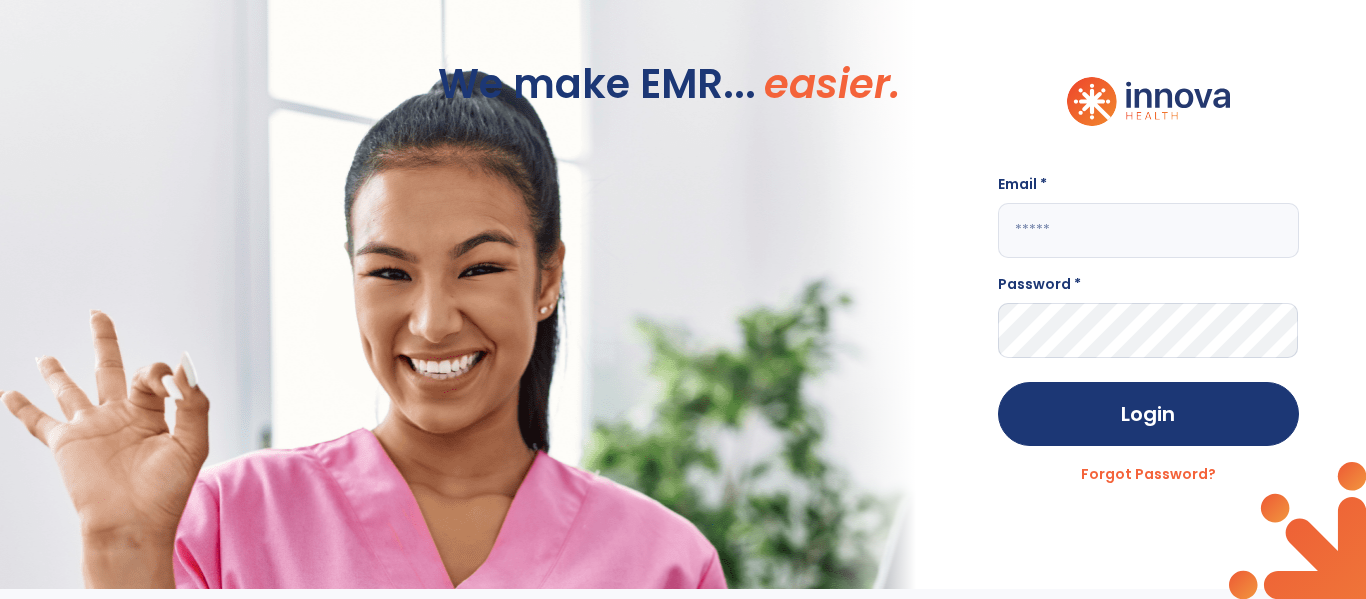 click 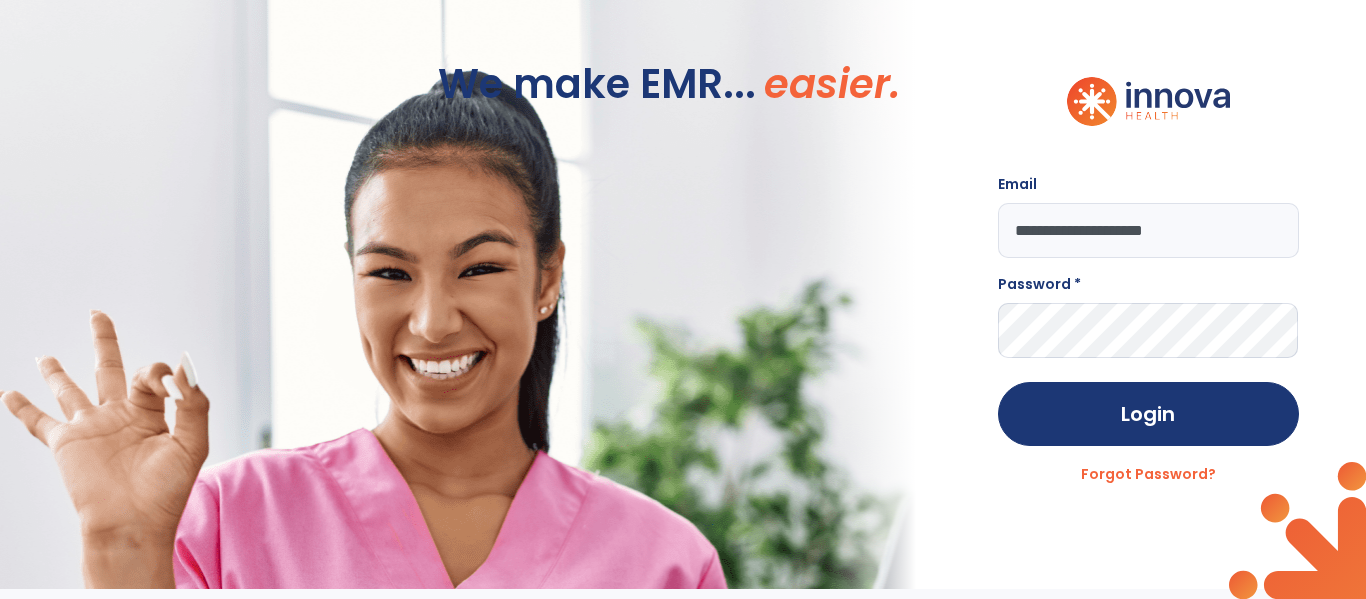 type on "**********" 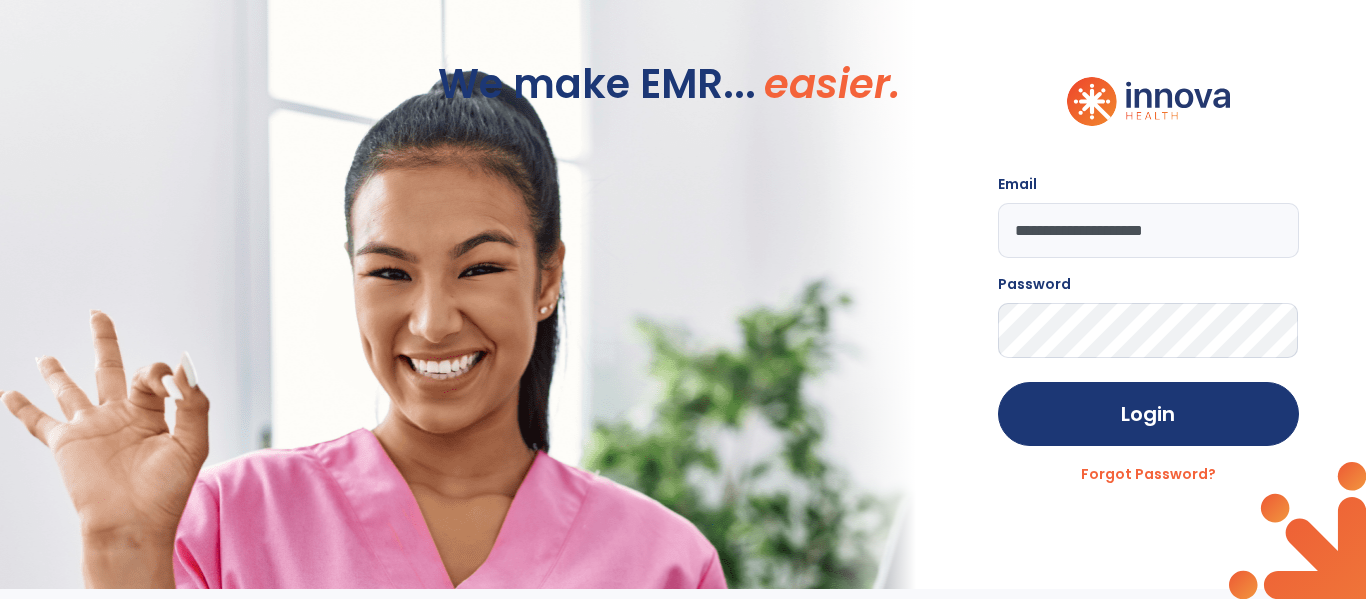 click on "Login" 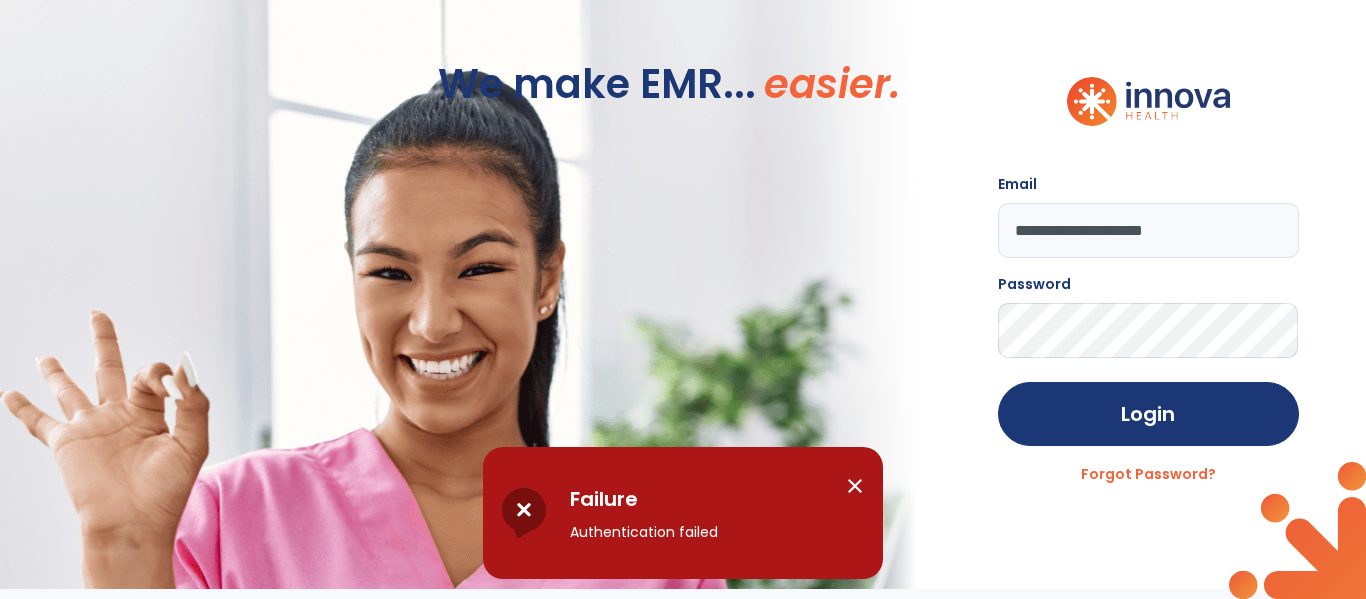 click on "Login" 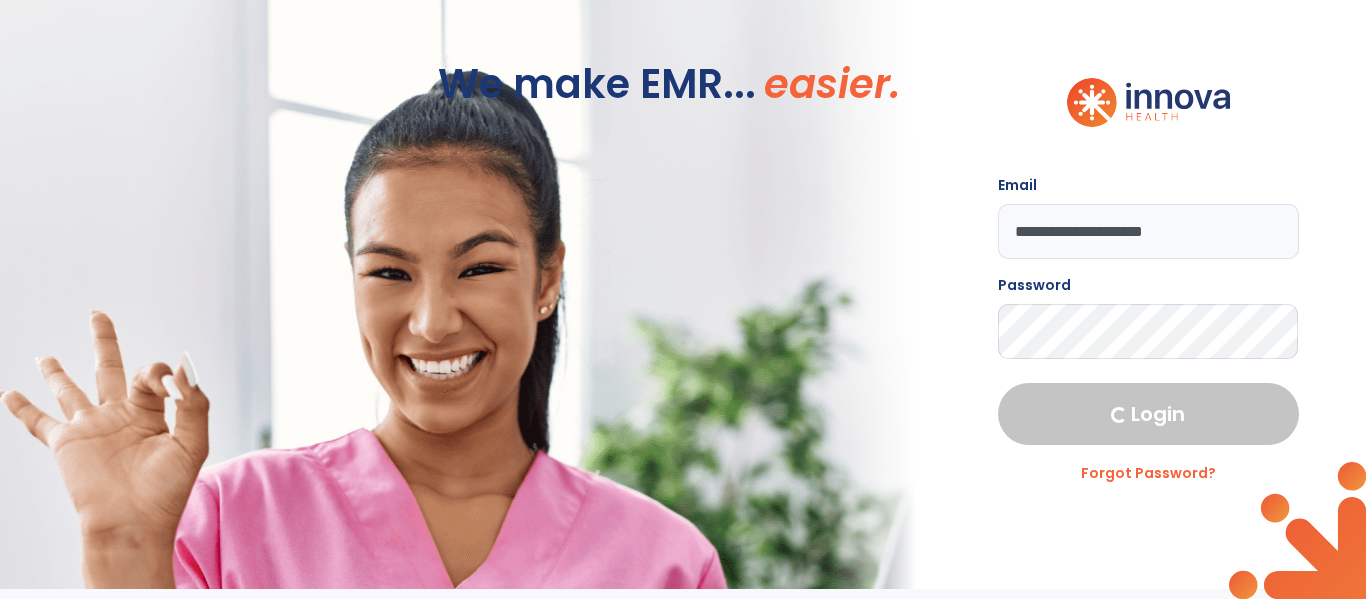 select on "****" 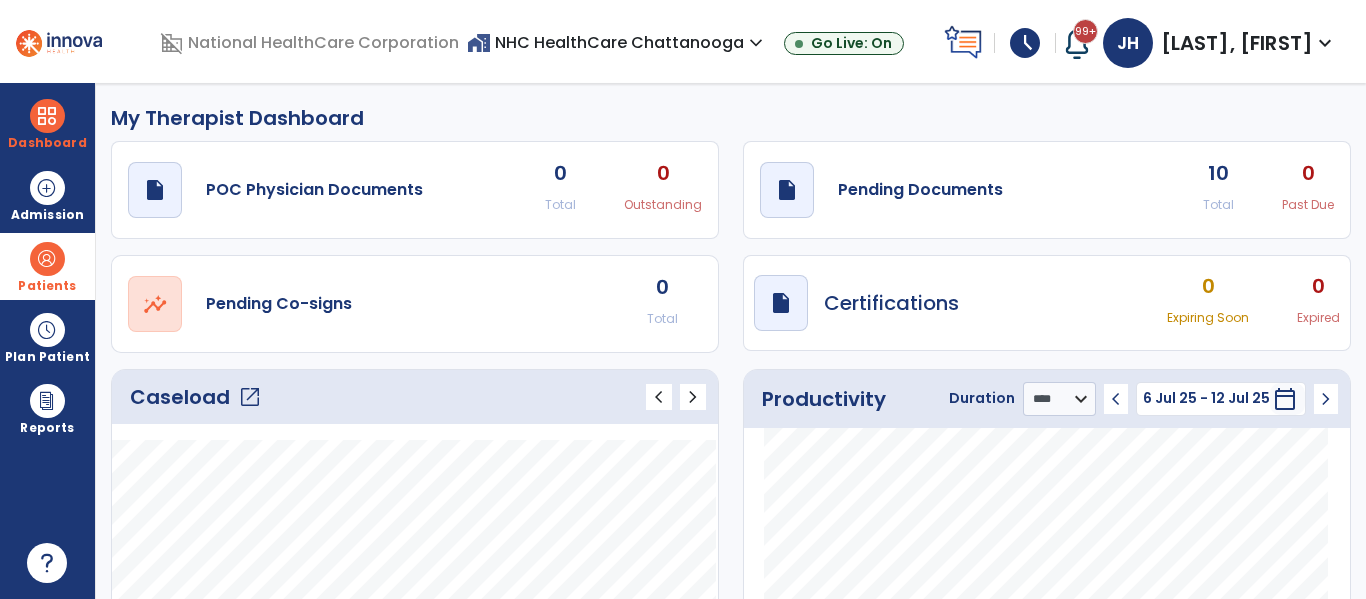 click at bounding box center (47, 259) 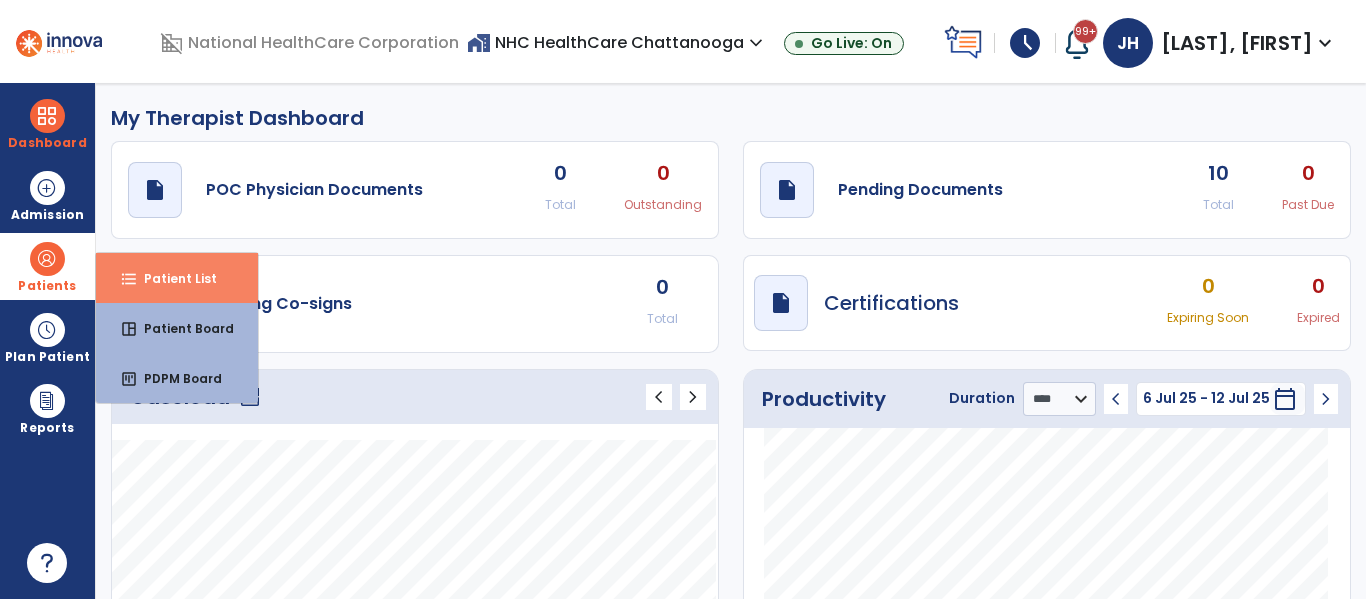 click on "format_list_bulleted  Patient List" at bounding box center [177, 278] 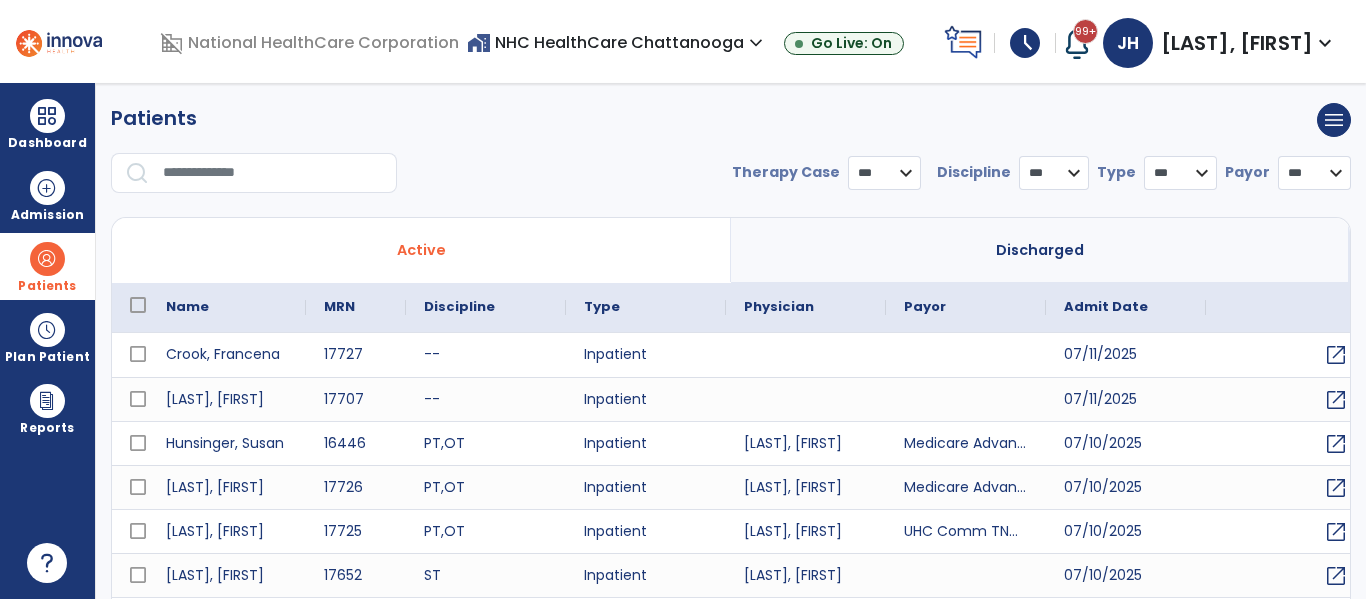 select on "***" 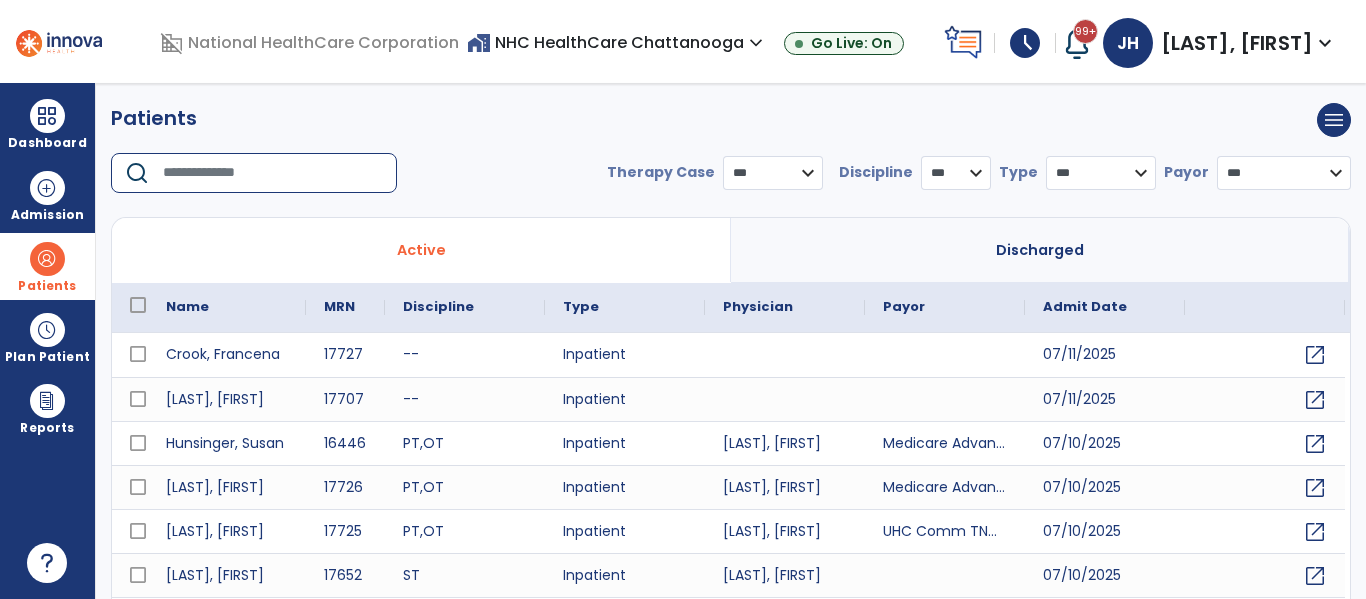 click at bounding box center [273, 173] 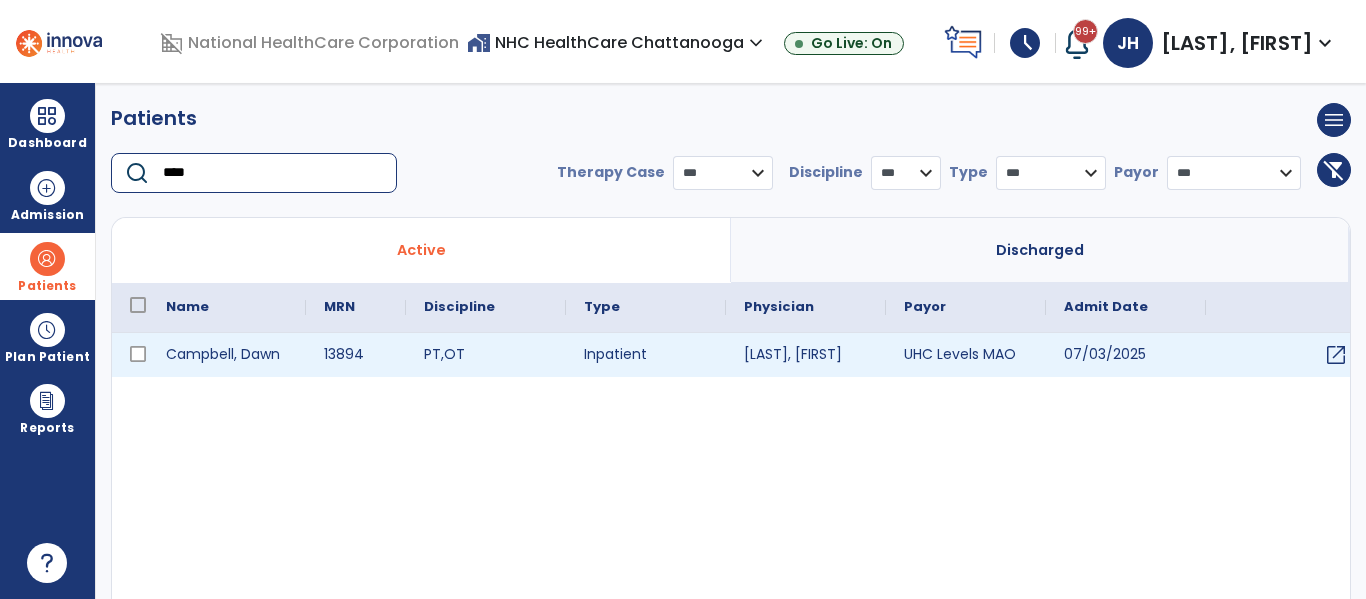type on "****" 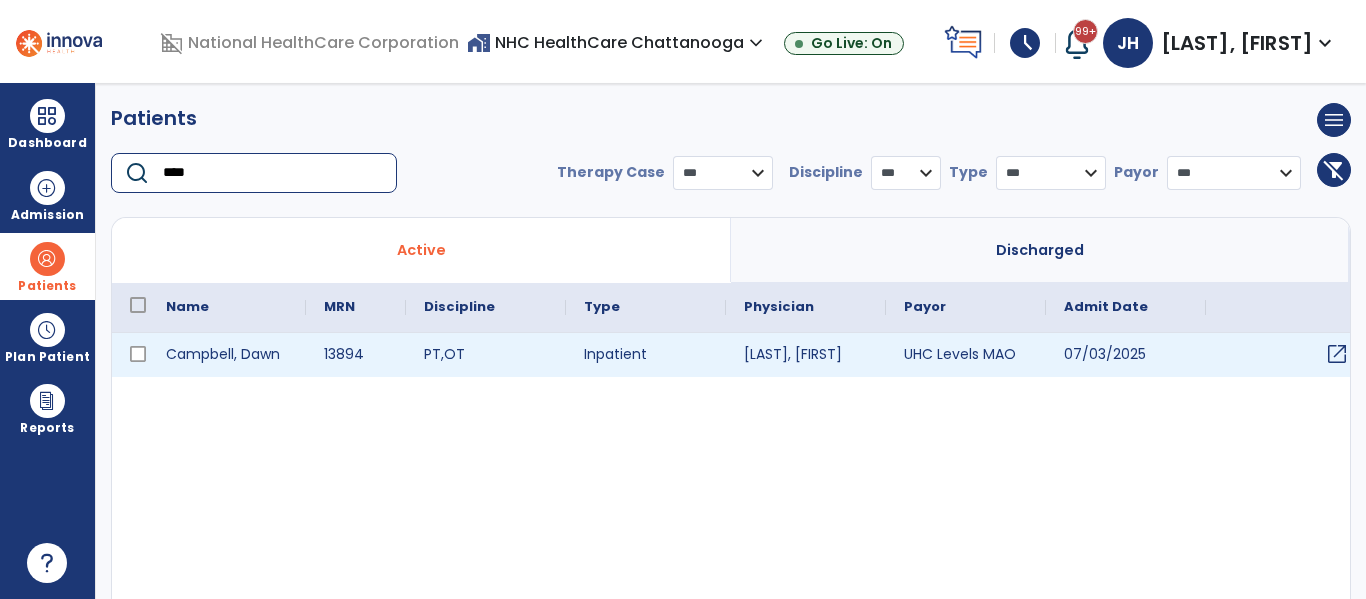 click on "open_in_new" at bounding box center [1337, 354] 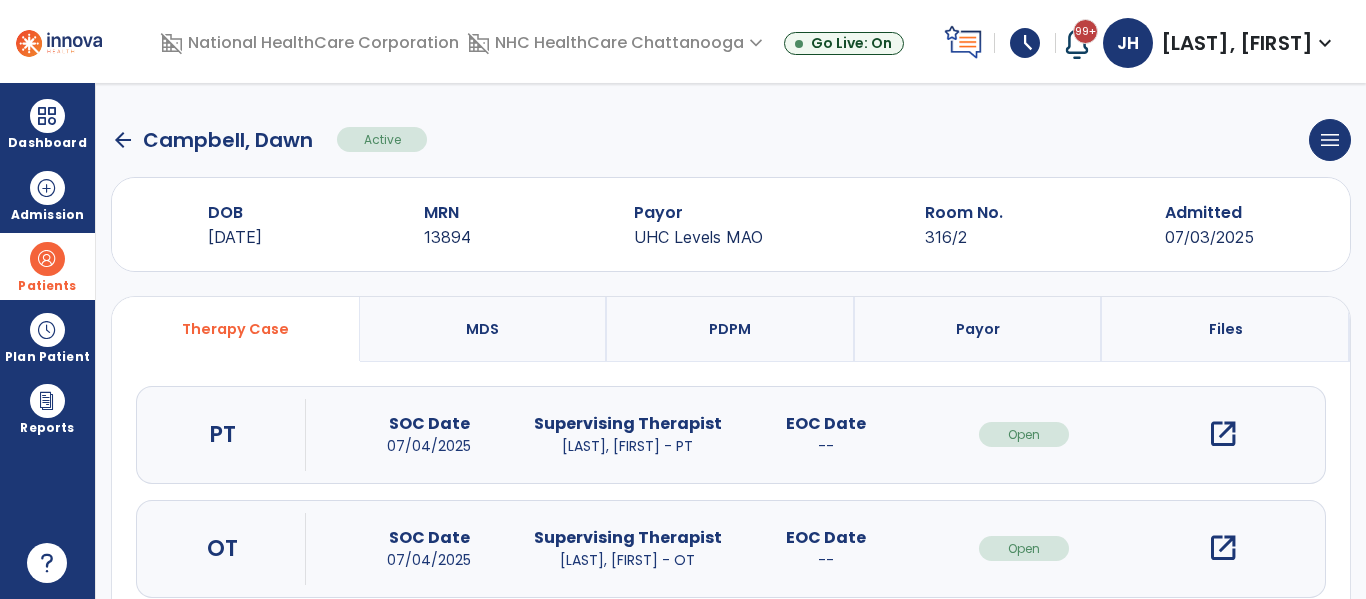 click on "open_in_new" at bounding box center (1223, 548) 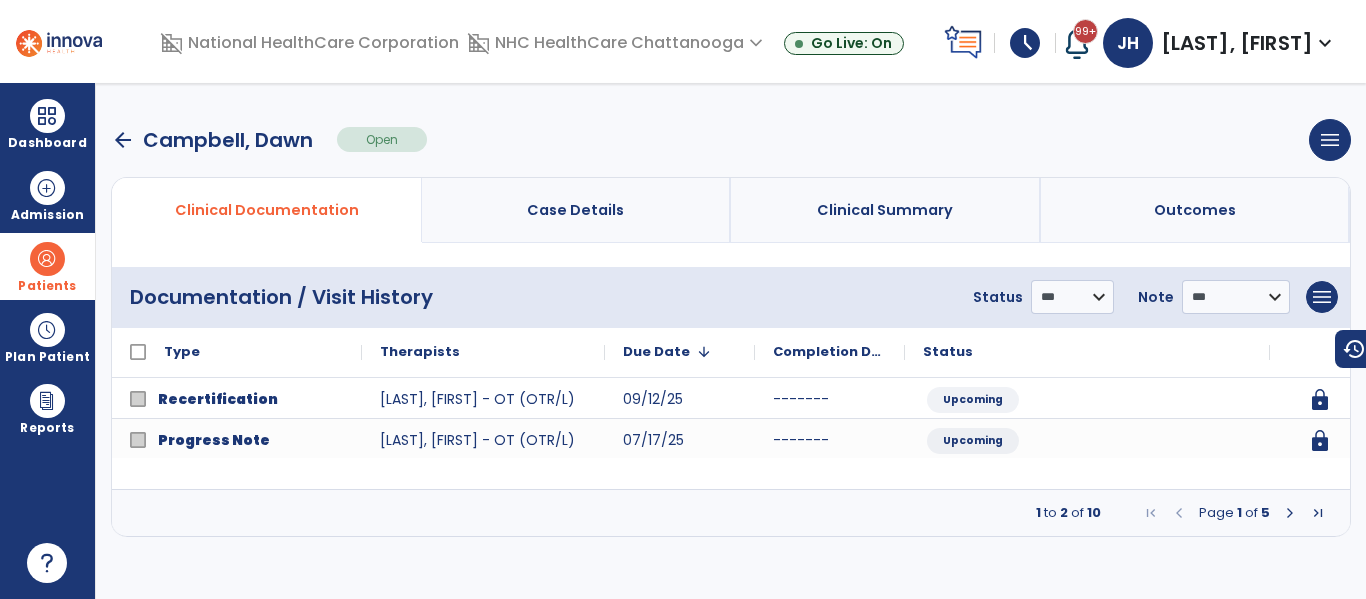 click at bounding box center [1290, 513] 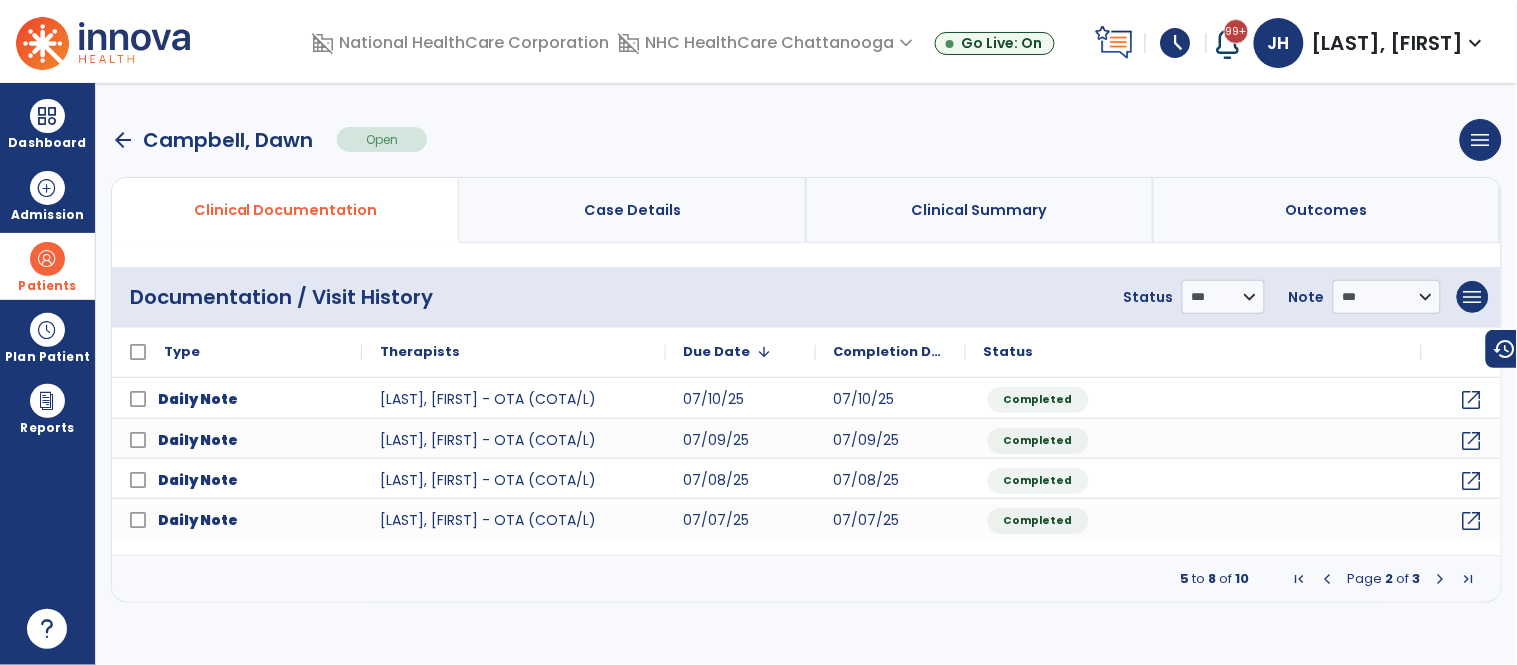 drag, startPoint x: 1365, startPoint y: 1, endPoint x: 1082, endPoint y: 156, distance: 322.66702 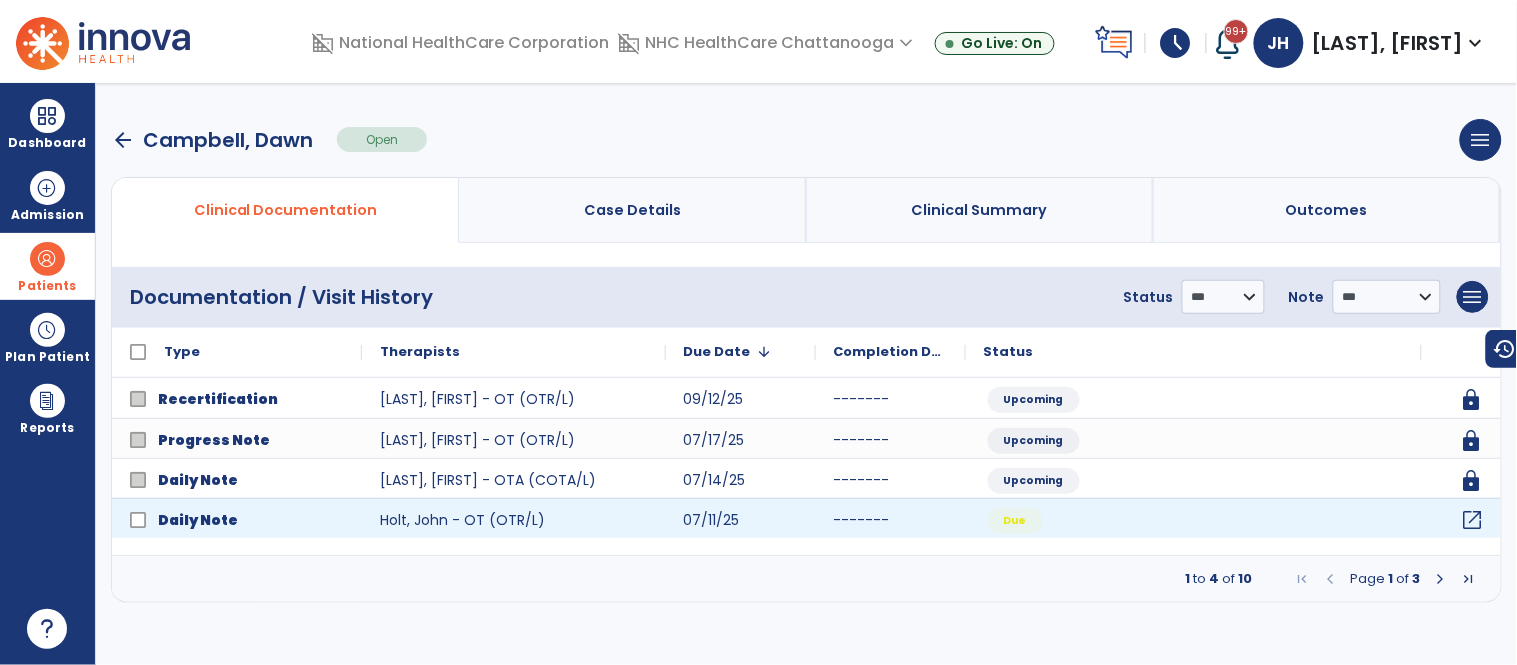 click on "open_in_new" 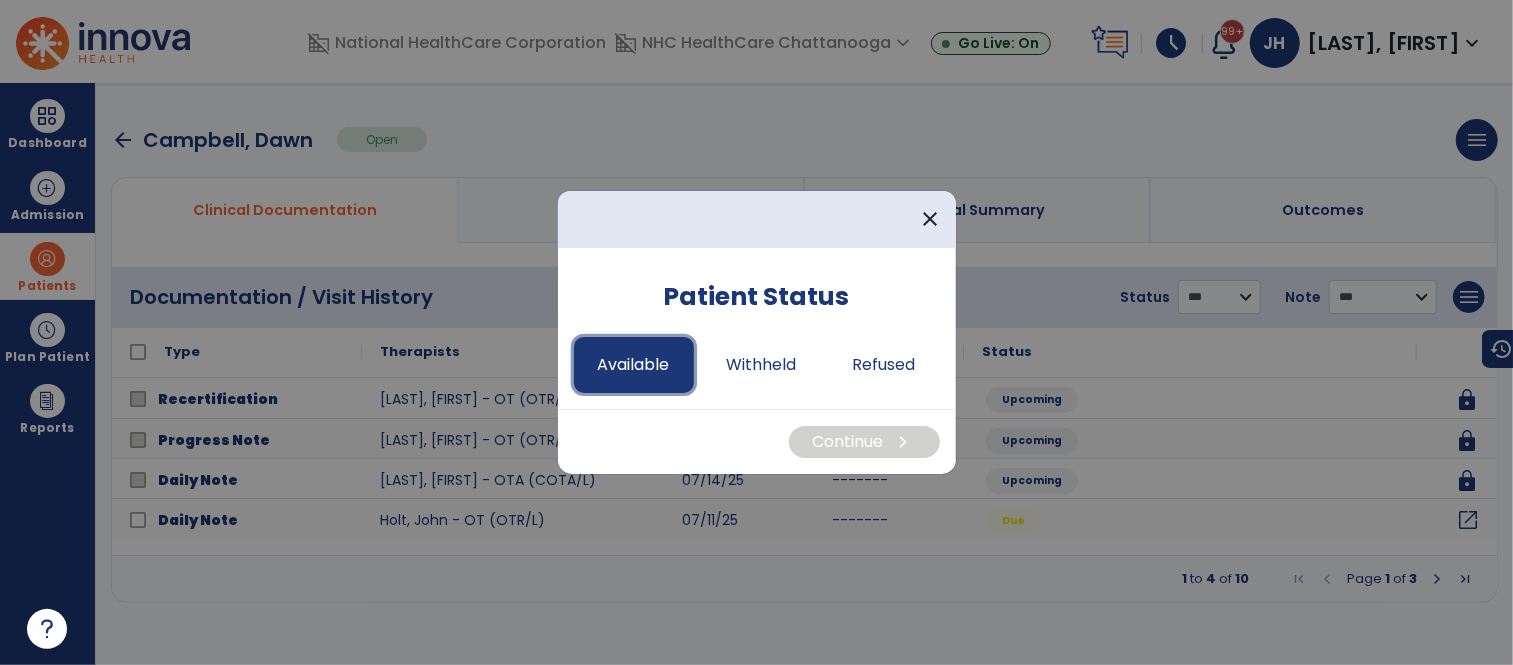 click on "Available" at bounding box center [634, 365] 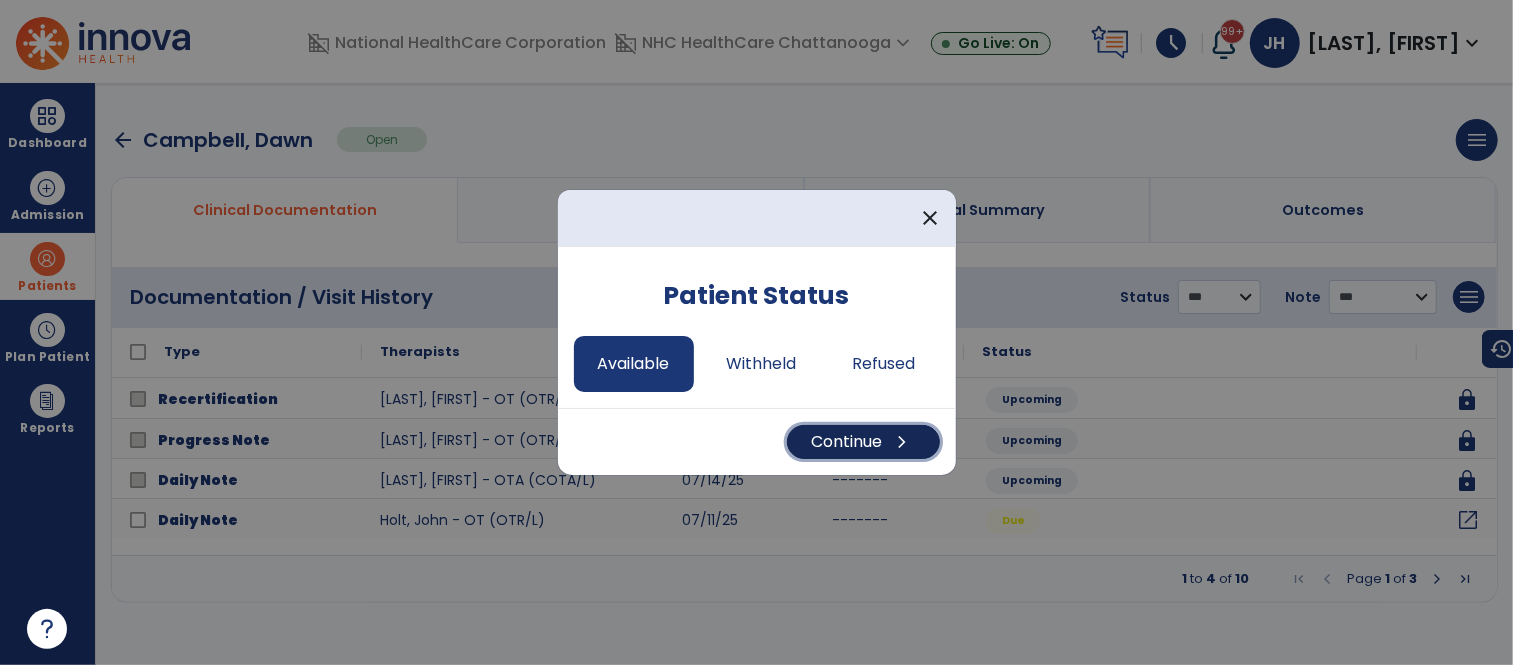 click on "Continue   chevron_right" at bounding box center (863, 442) 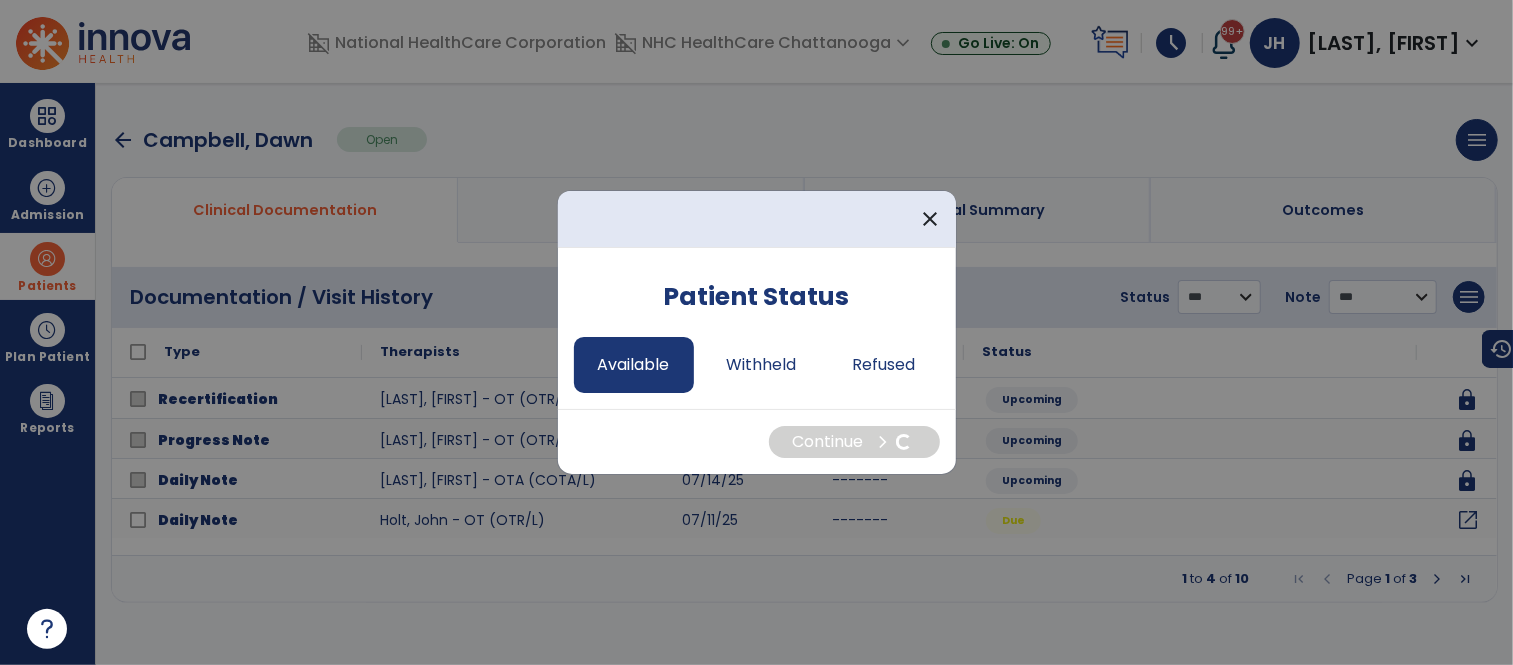 select on "*" 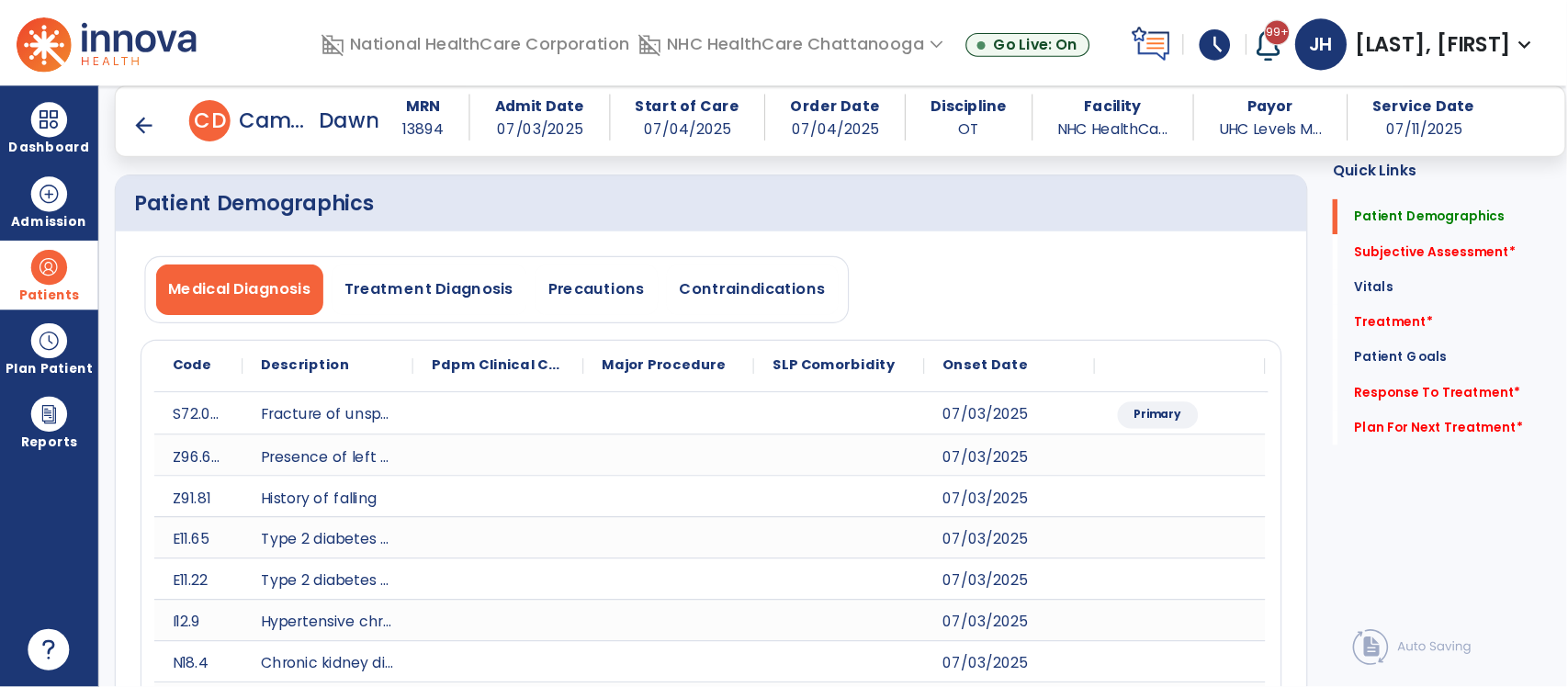 scroll, scrollTop: 99, scrollLeft: 0, axis: vertical 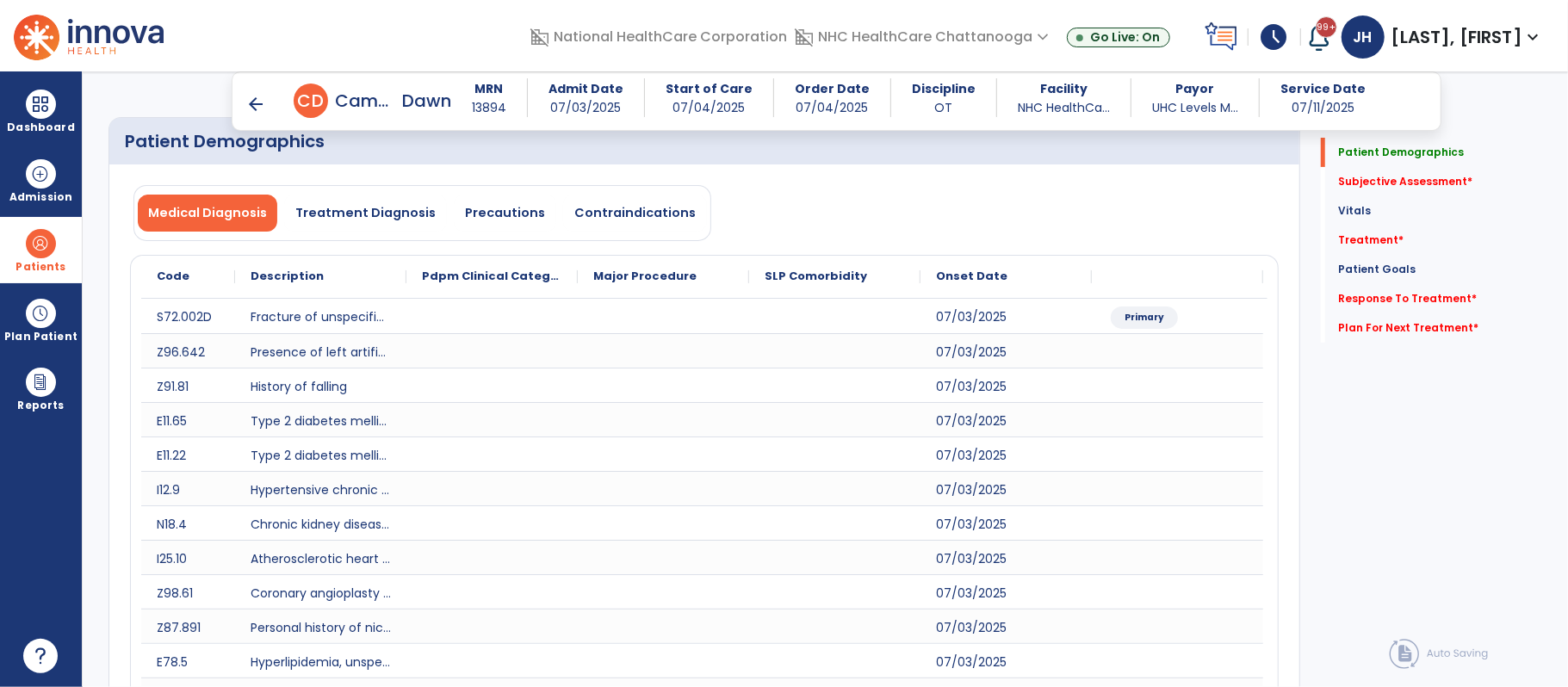 drag, startPoint x: 1289, startPoint y: 0, endPoint x: 999, endPoint y: 200, distance: 352.2783 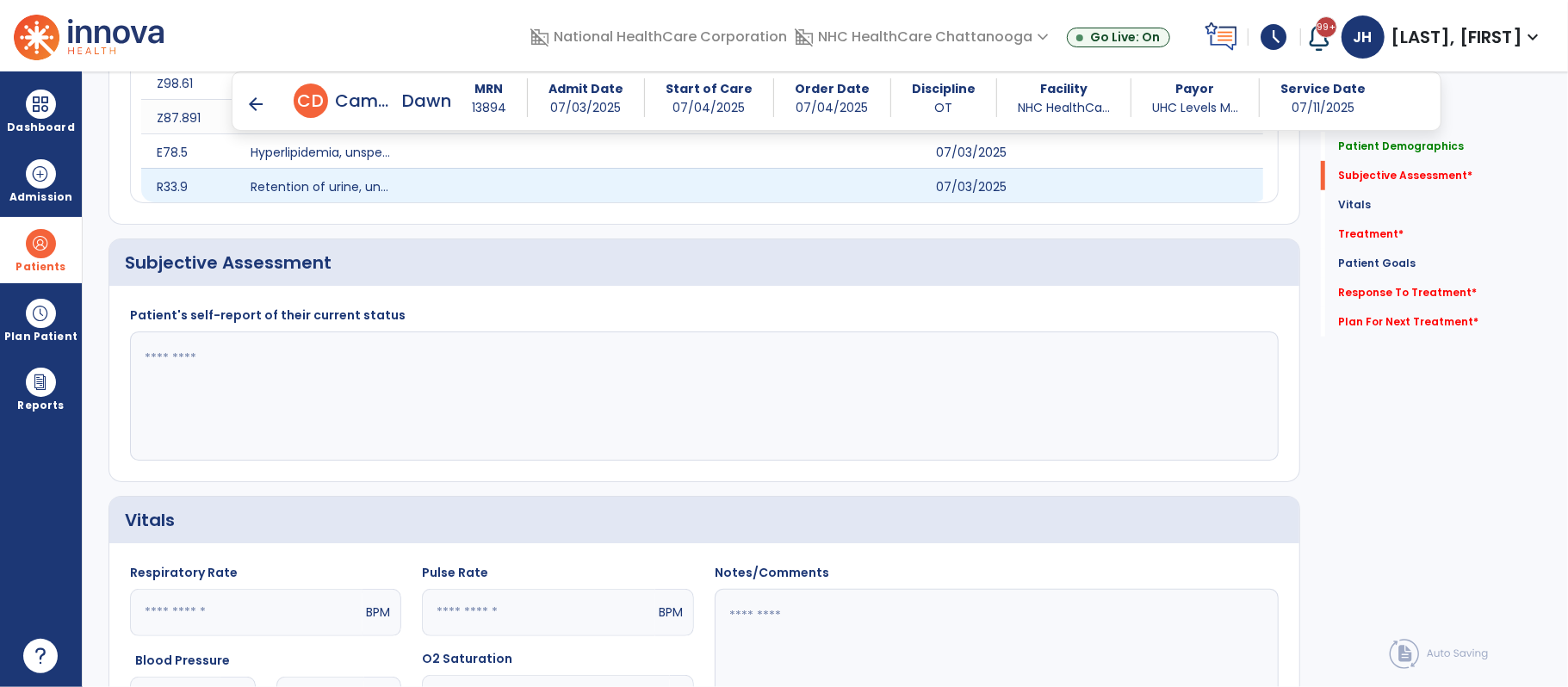 scroll, scrollTop: 606, scrollLeft: 0, axis: vertical 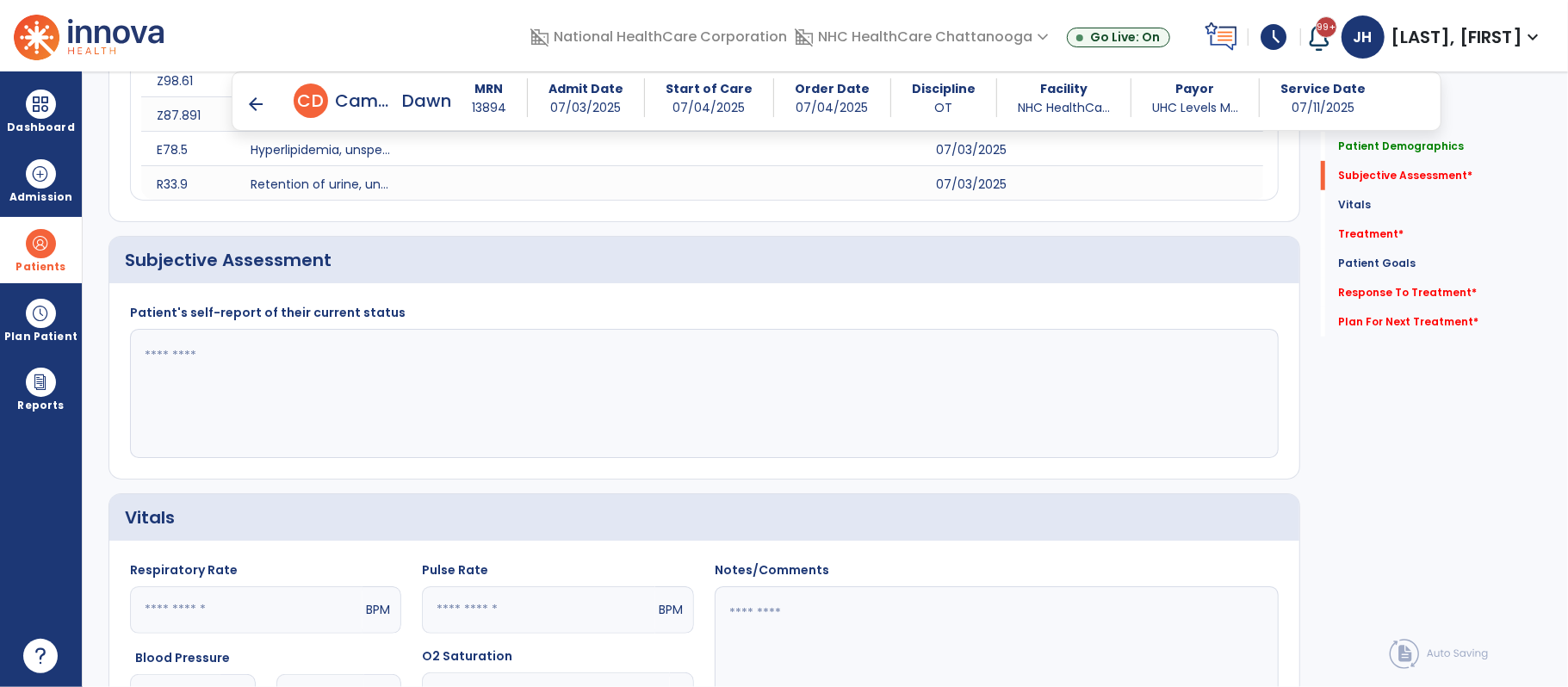 click 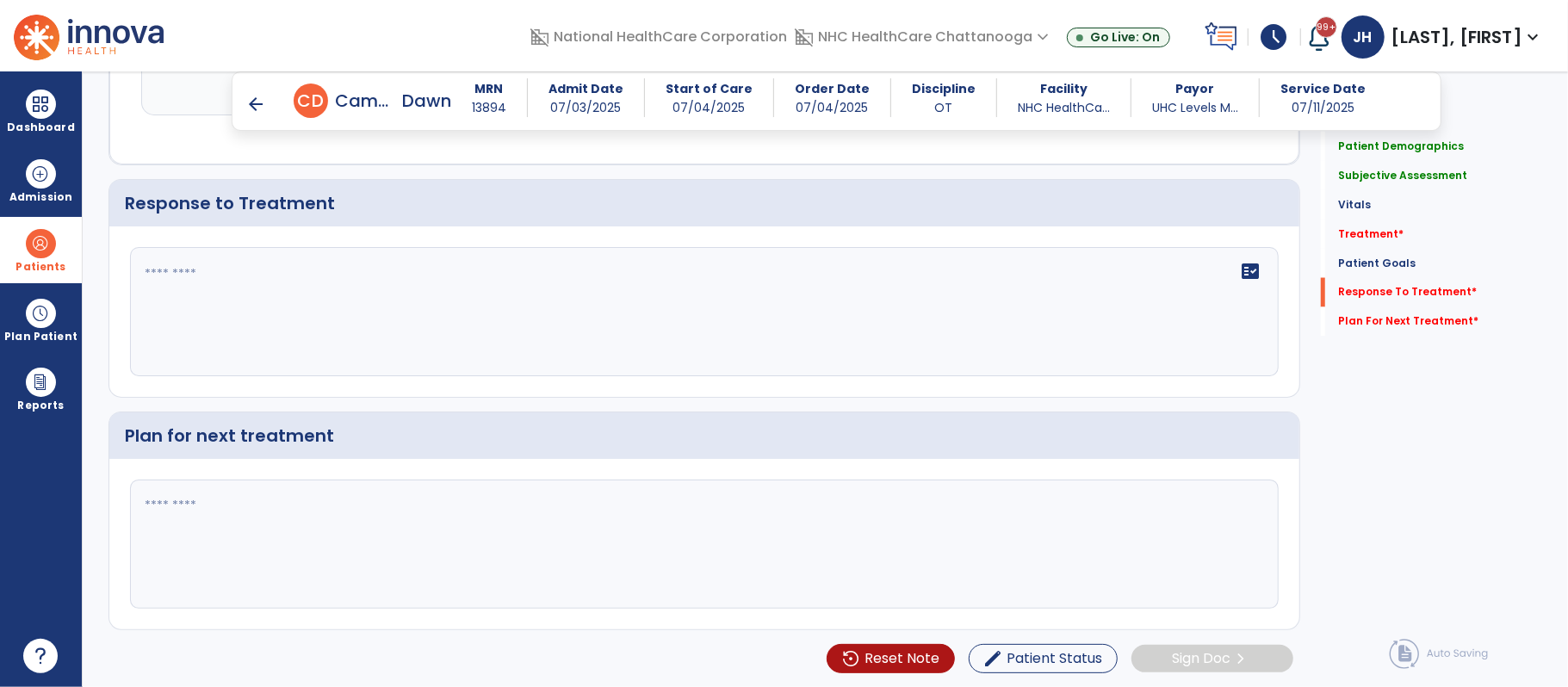 scroll, scrollTop: 2144, scrollLeft: 0, axis: vertical 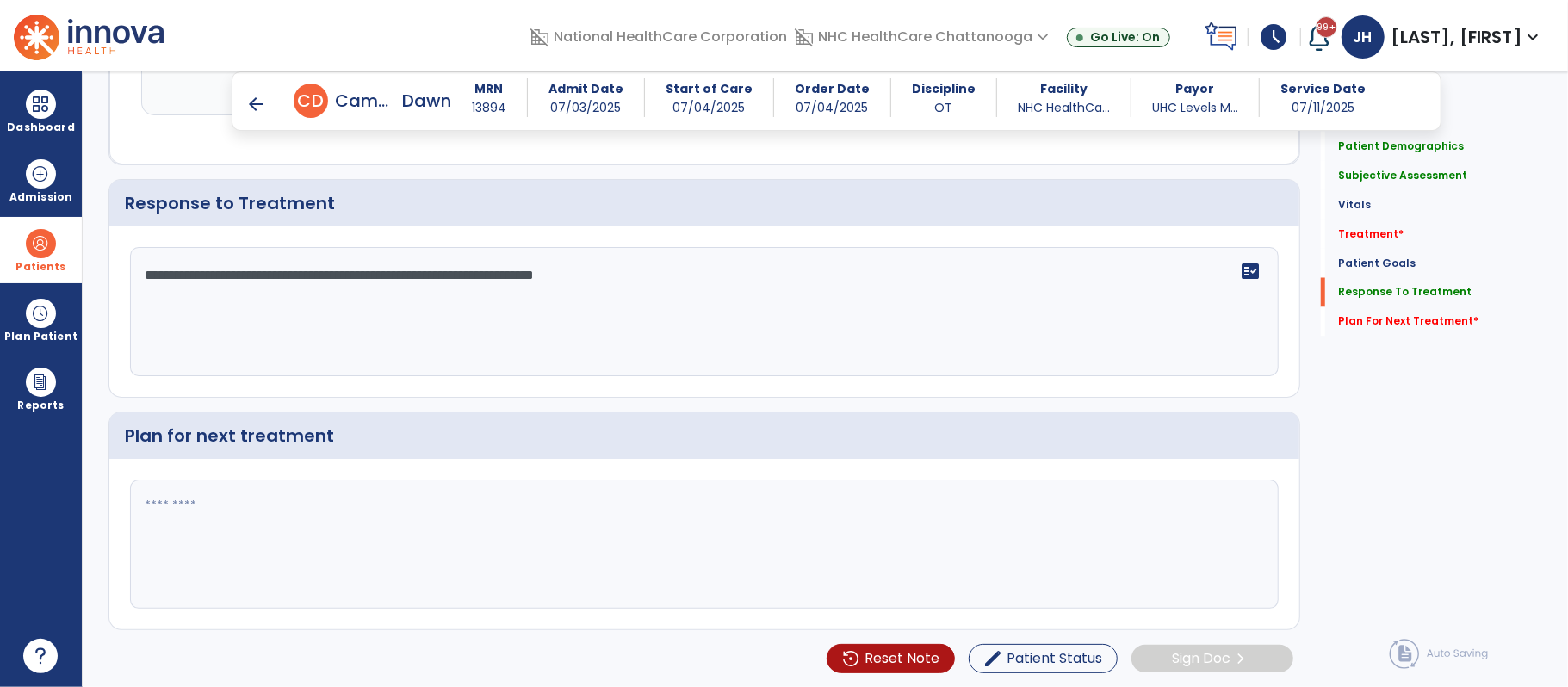 type on "**********" 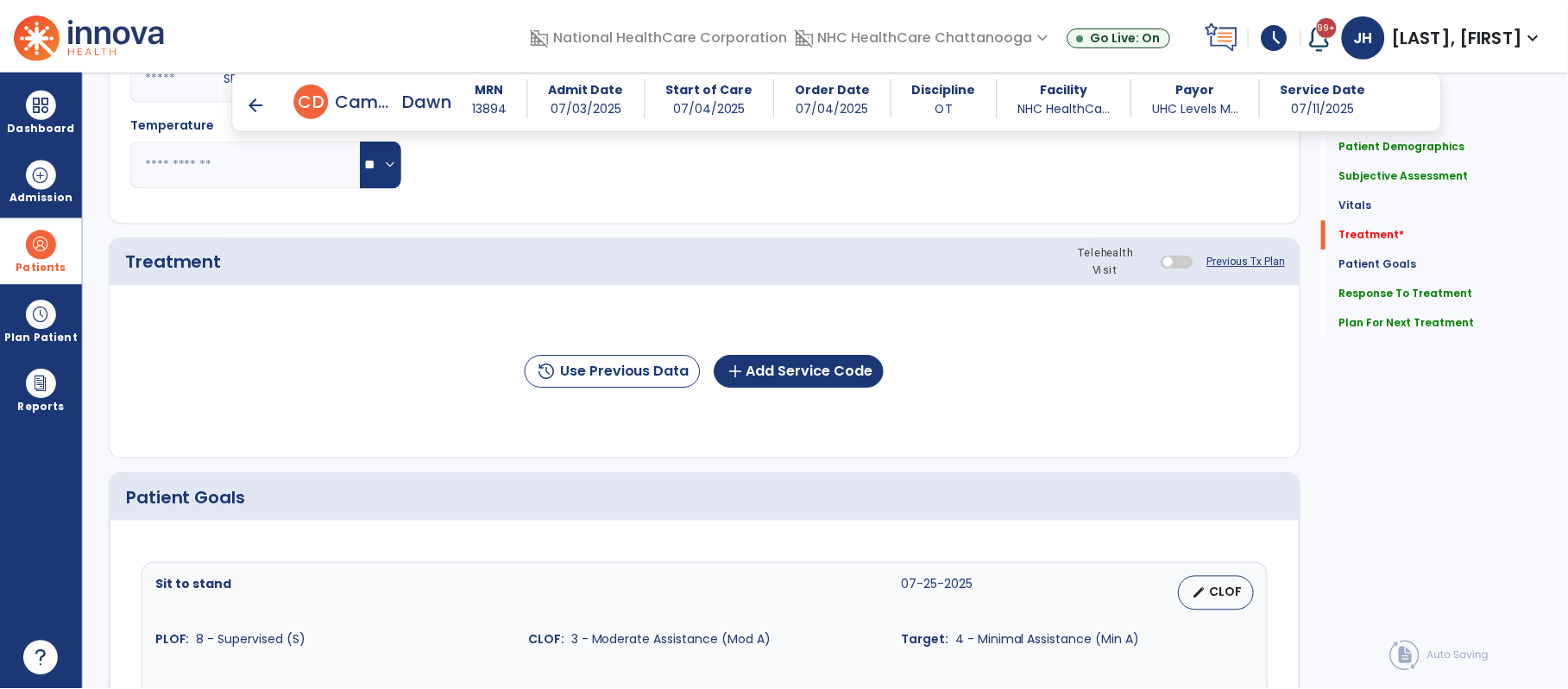 scroll, scrollTop: 1228, scrollLeft: 0, axis: vertical 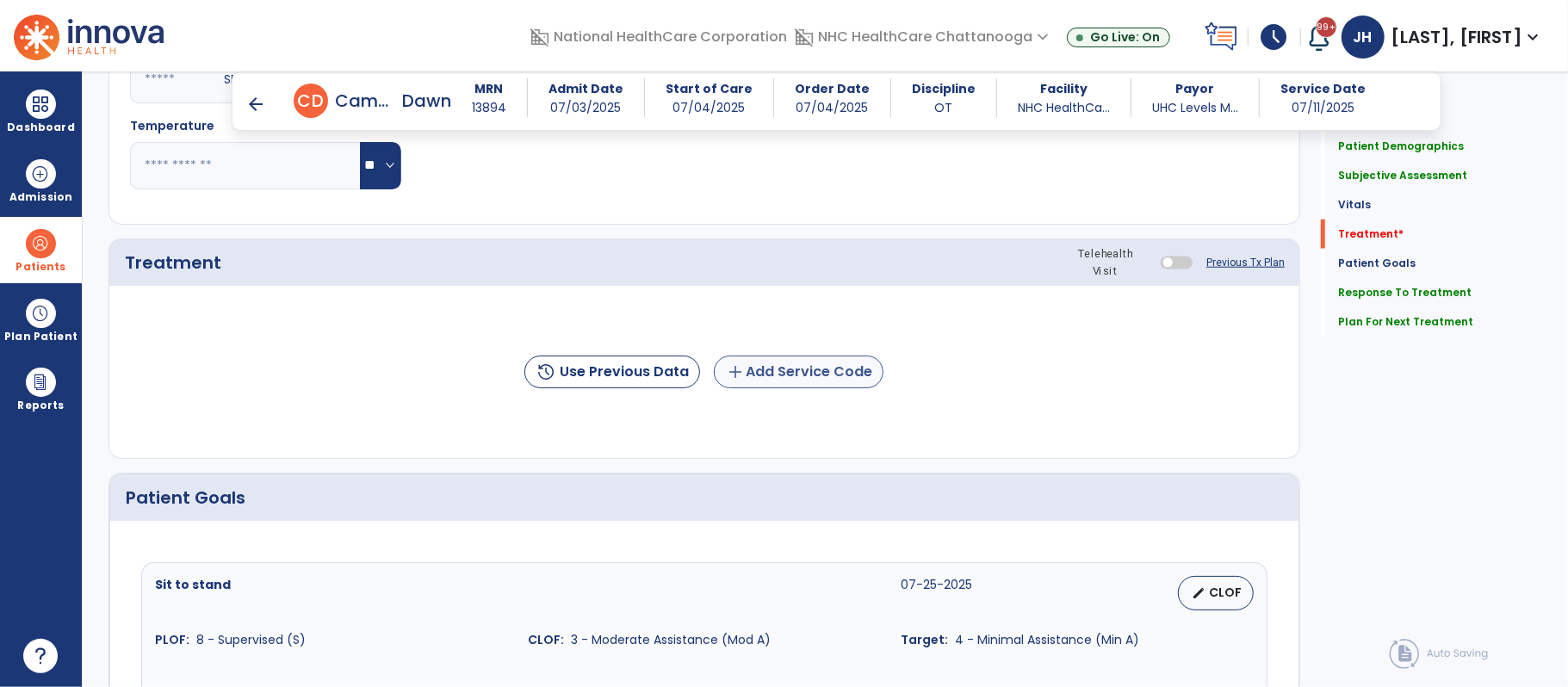 type on "**********" 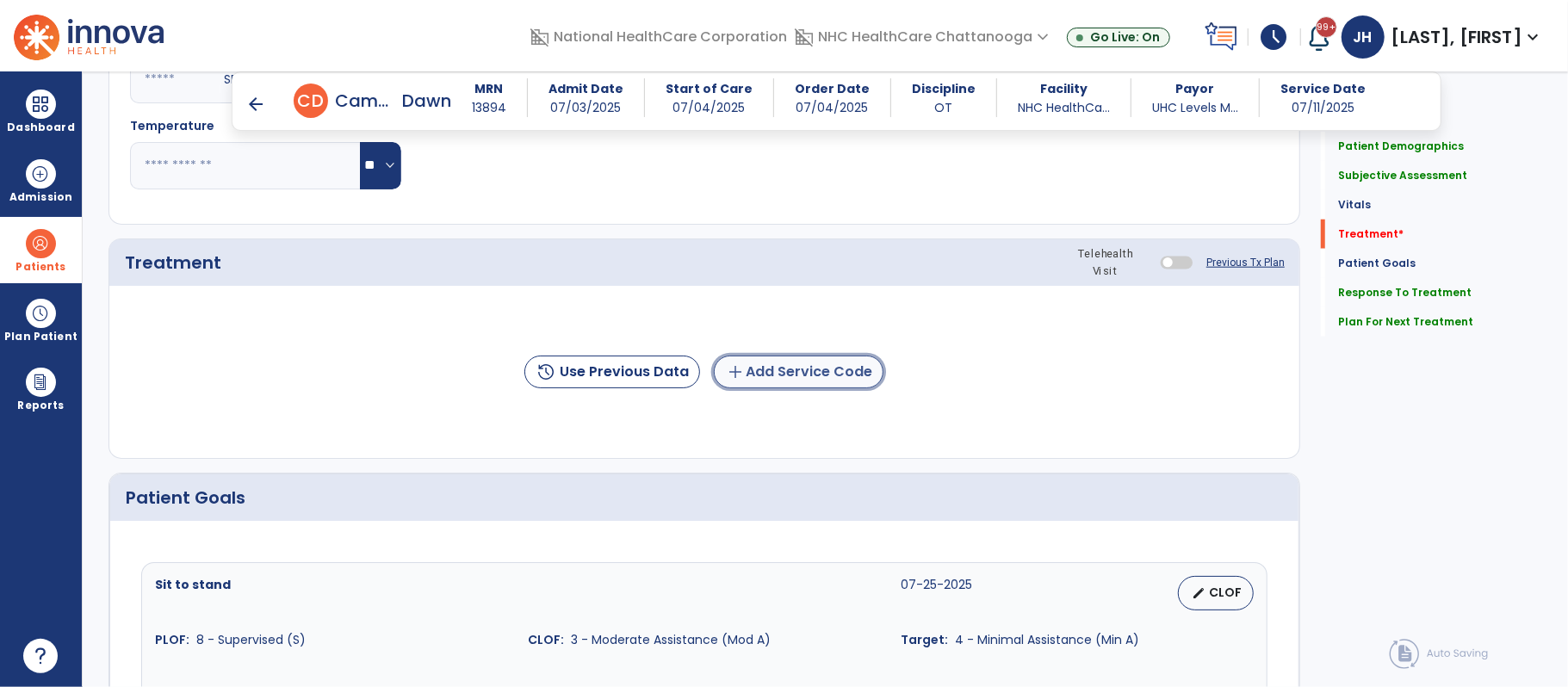 click on "add  Add Service Code" 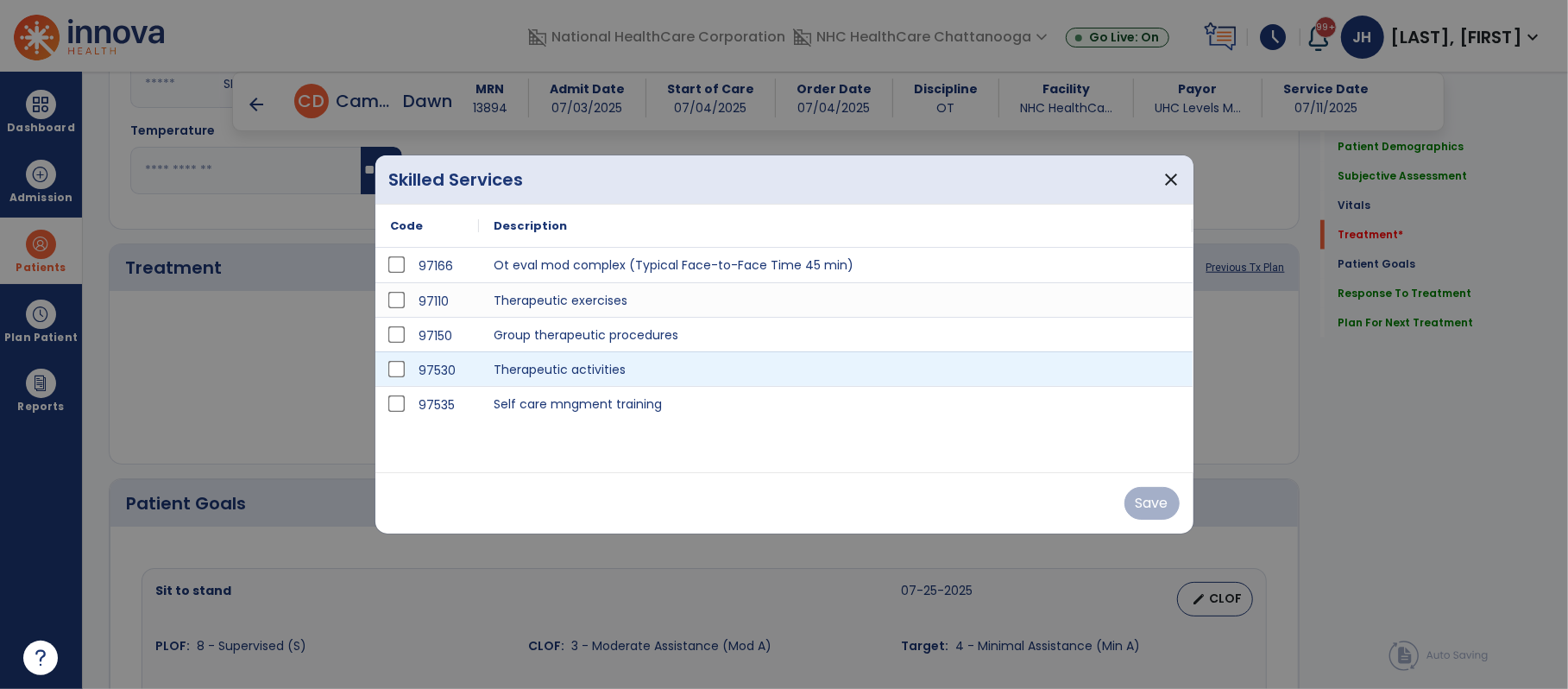 scroll, scrollTop: 1228, scrollLeft: 0, axis: vertical 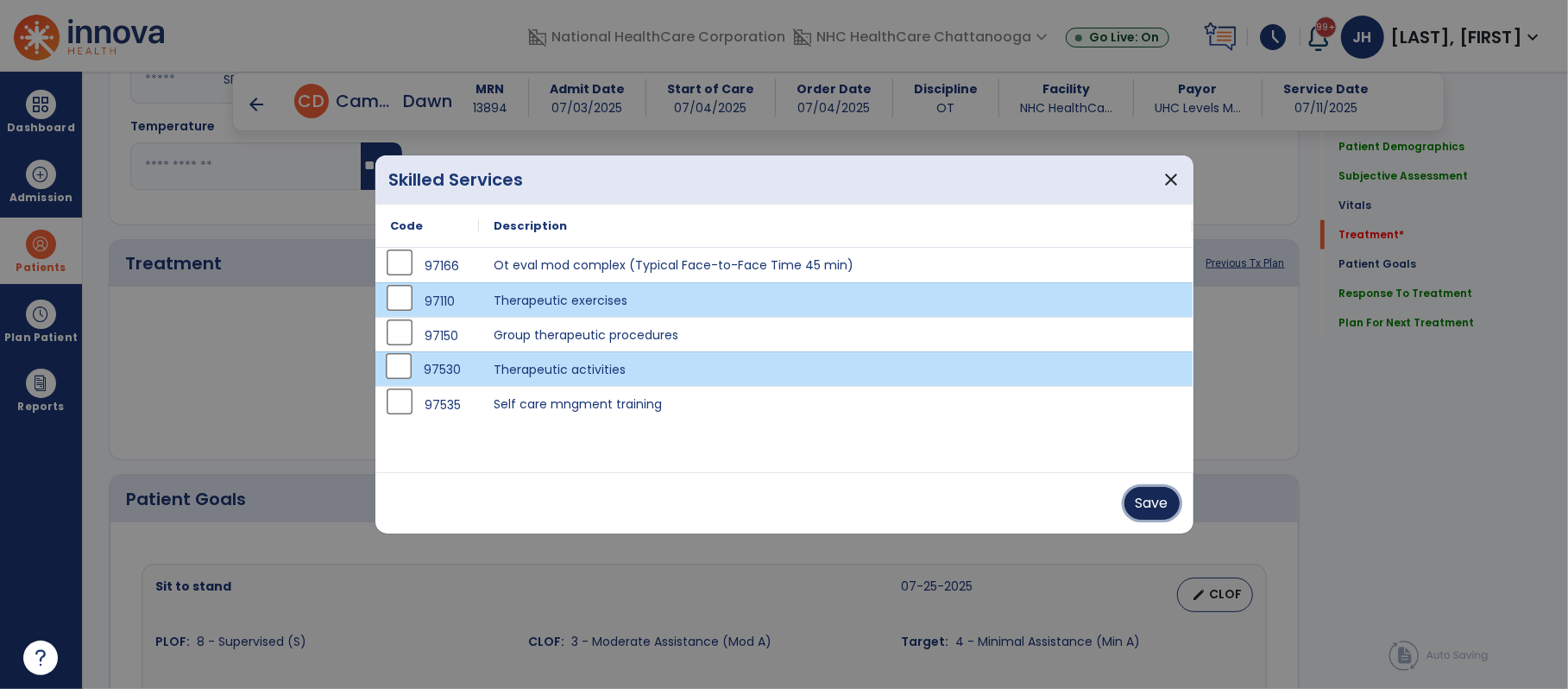 click on "Save" at bounding box center [1152, 503] 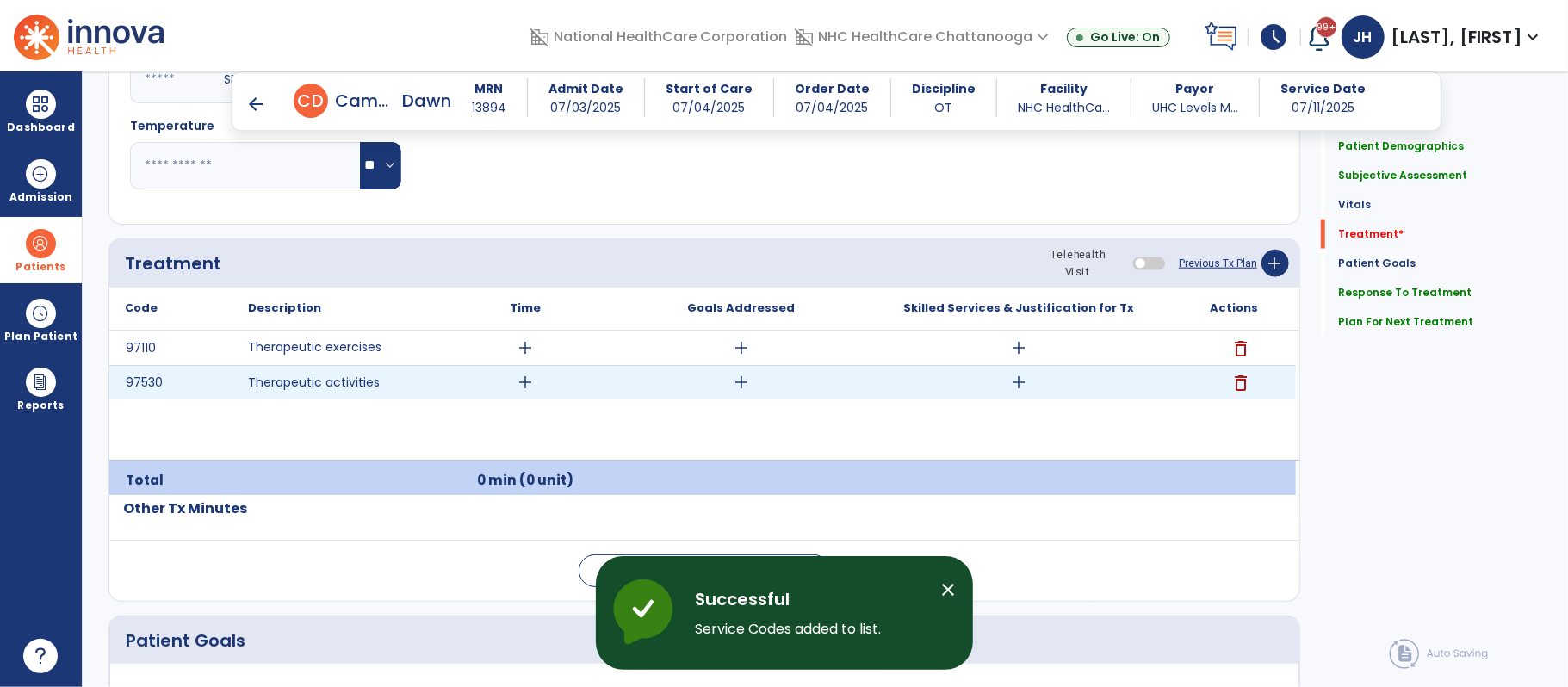 click on "add" at bounding box center (525, 382) 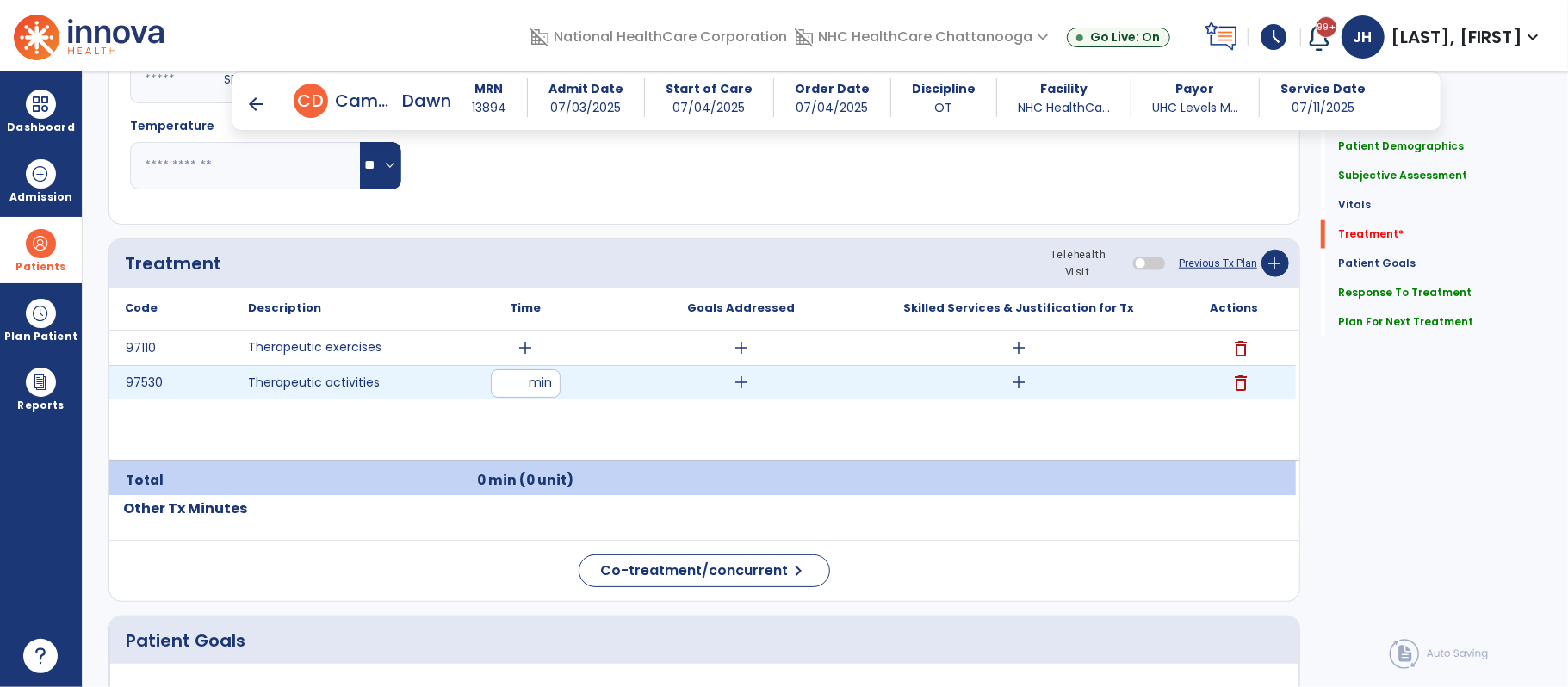 type on "**" 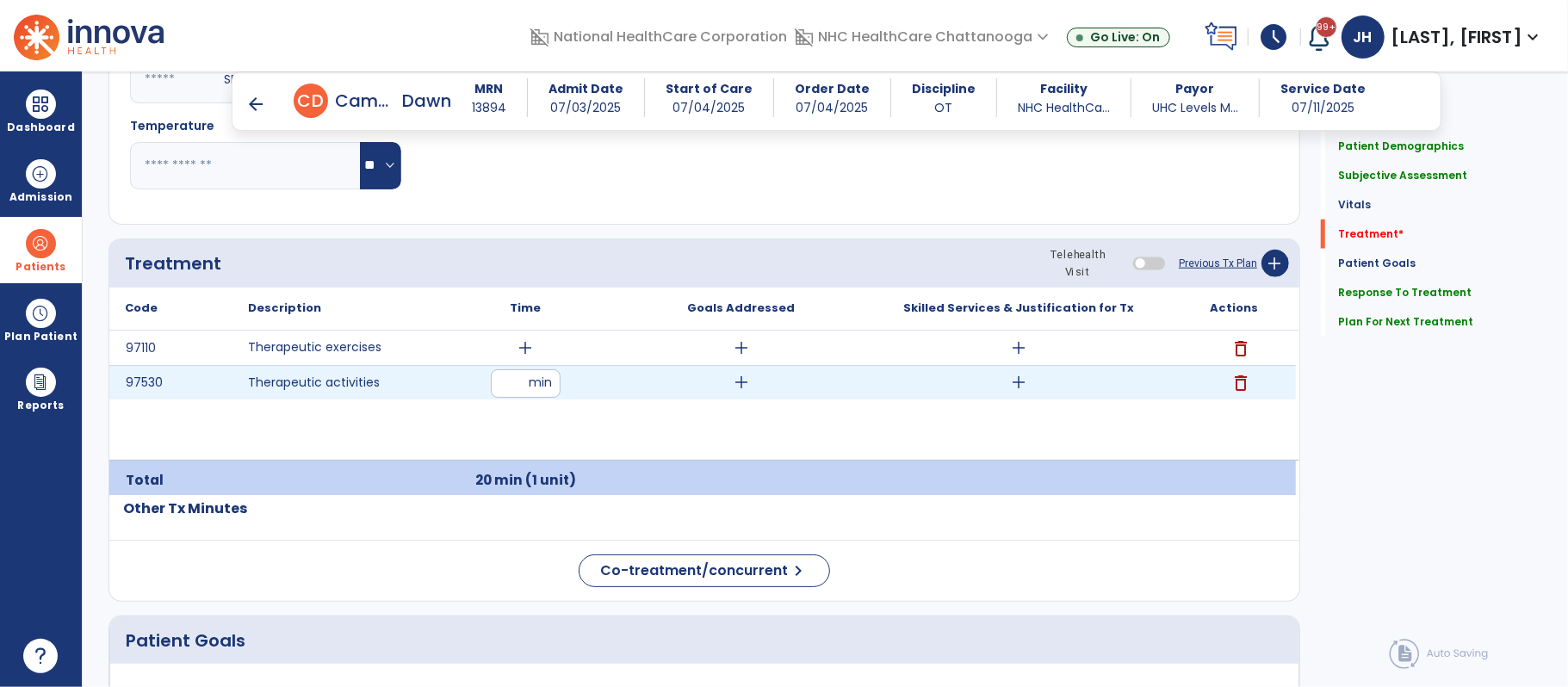 click on "**" at bounding box center (525, 383) 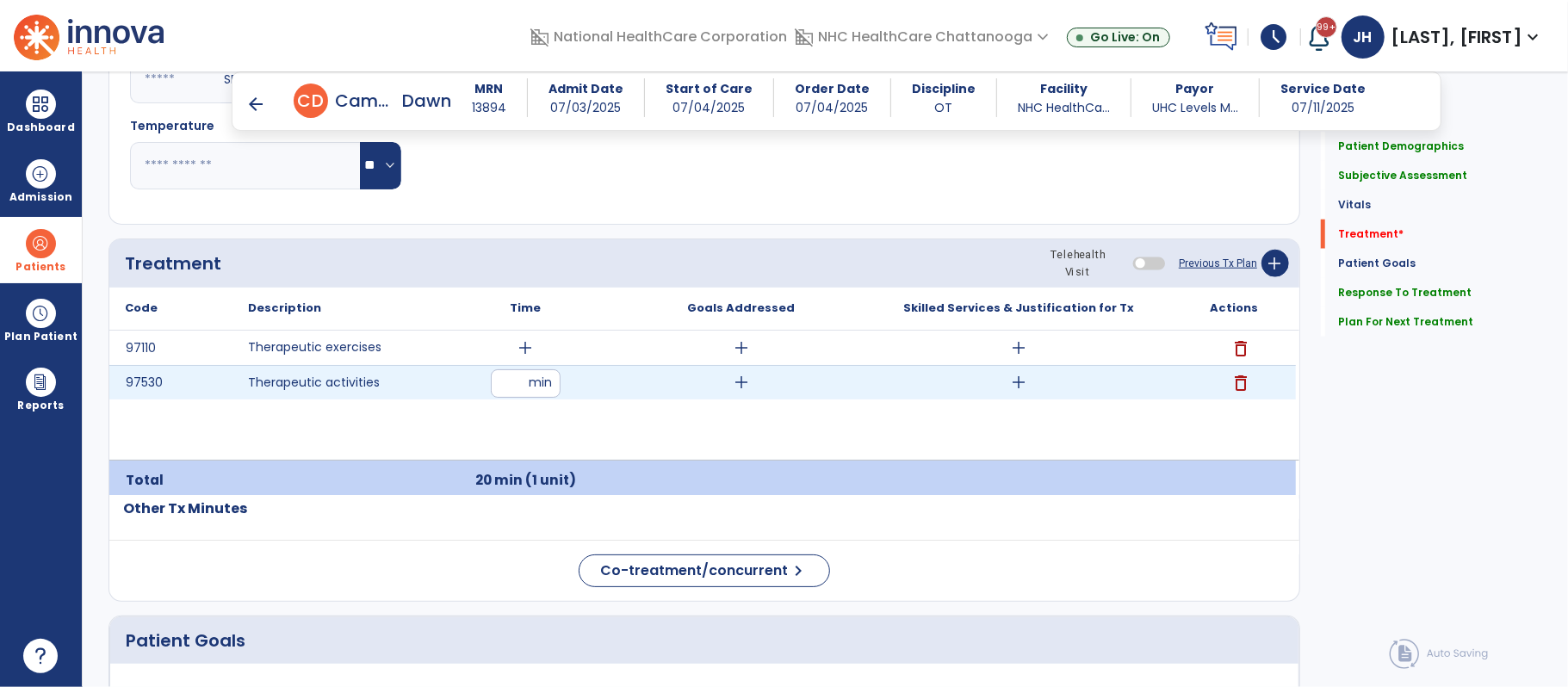 type on "**" 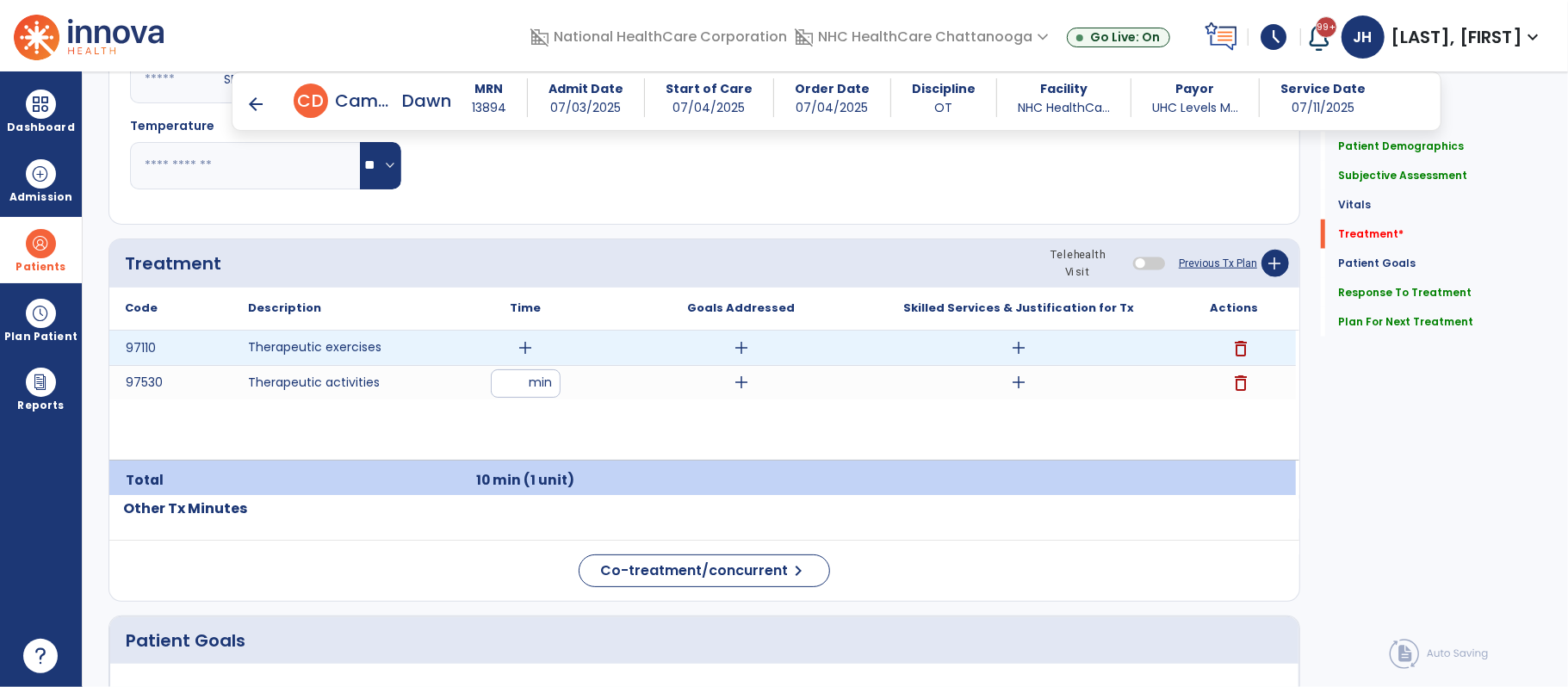 click on "add" at bounding box center (525, 348) 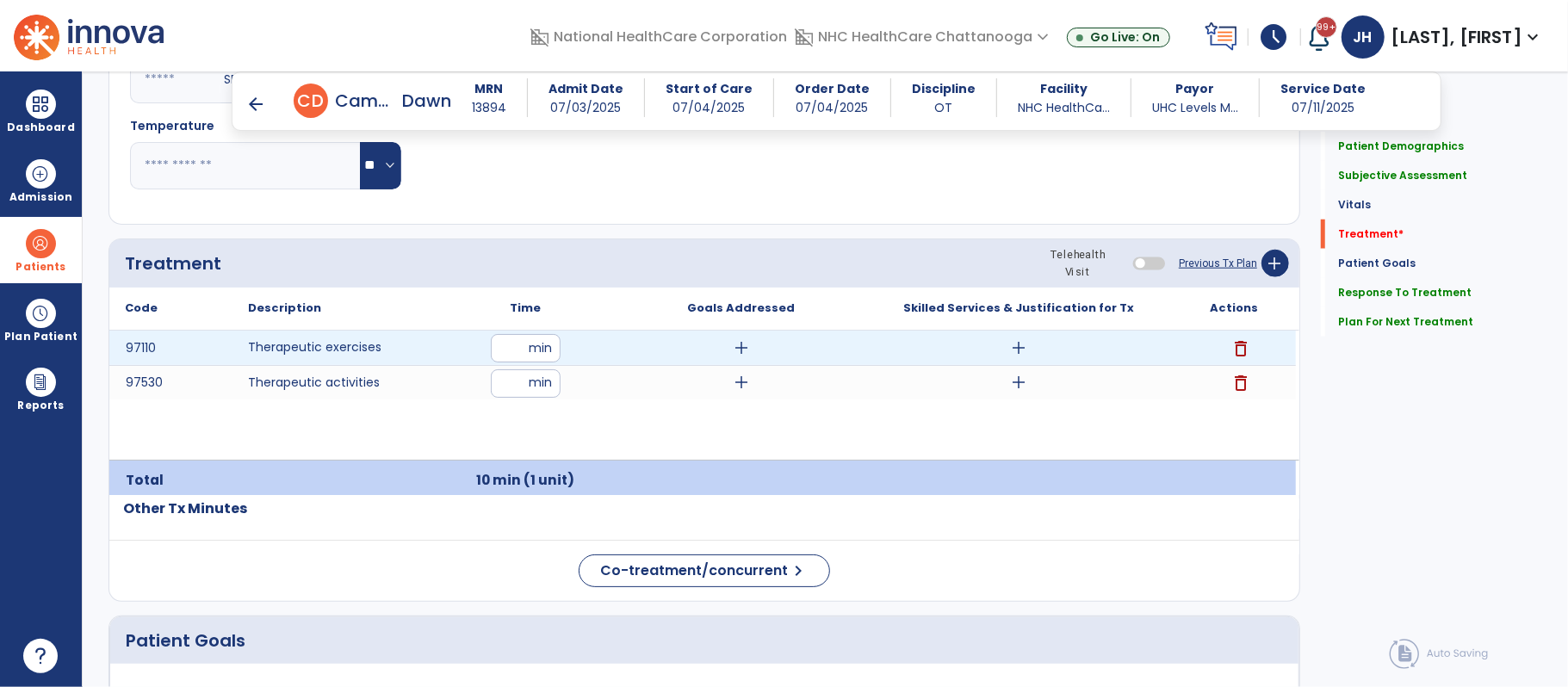 type on "**" 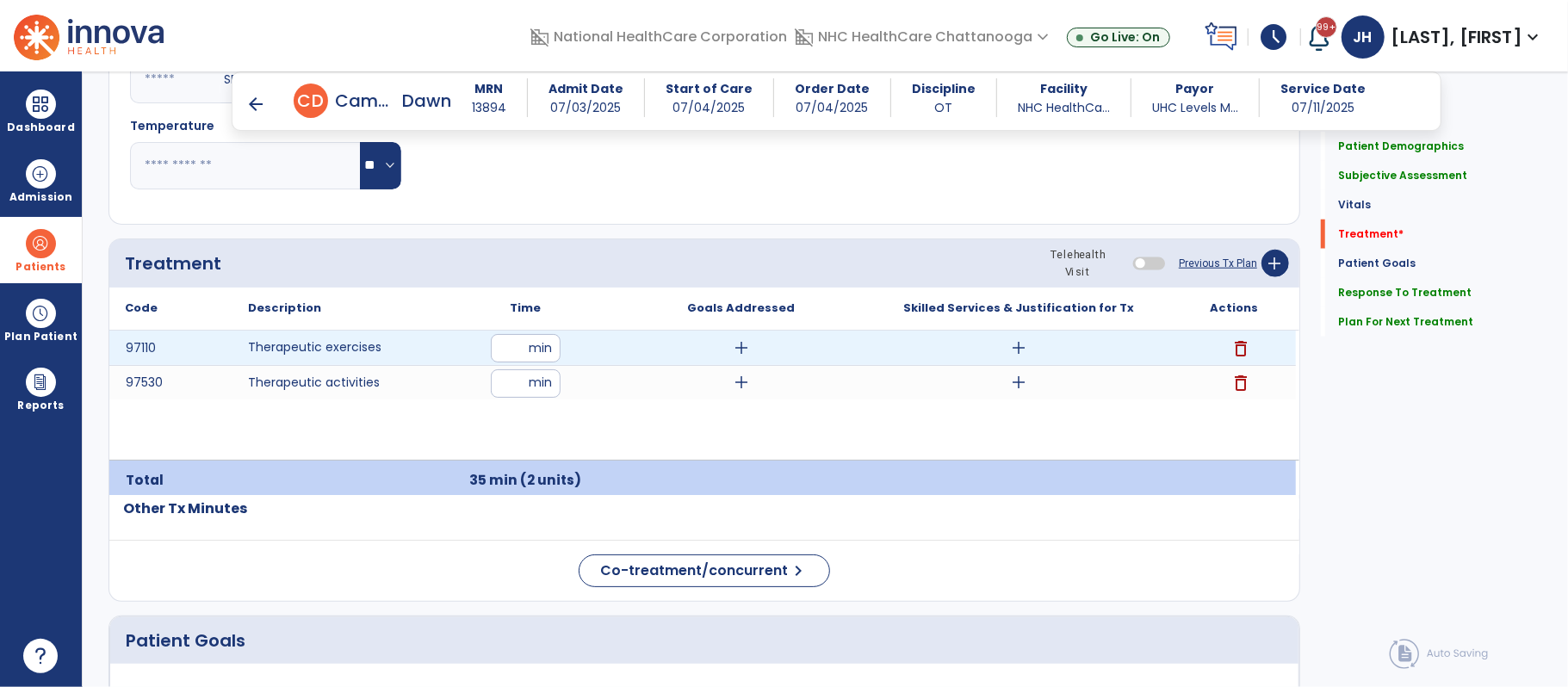 click on "add" at bounding box center [1019, 348] 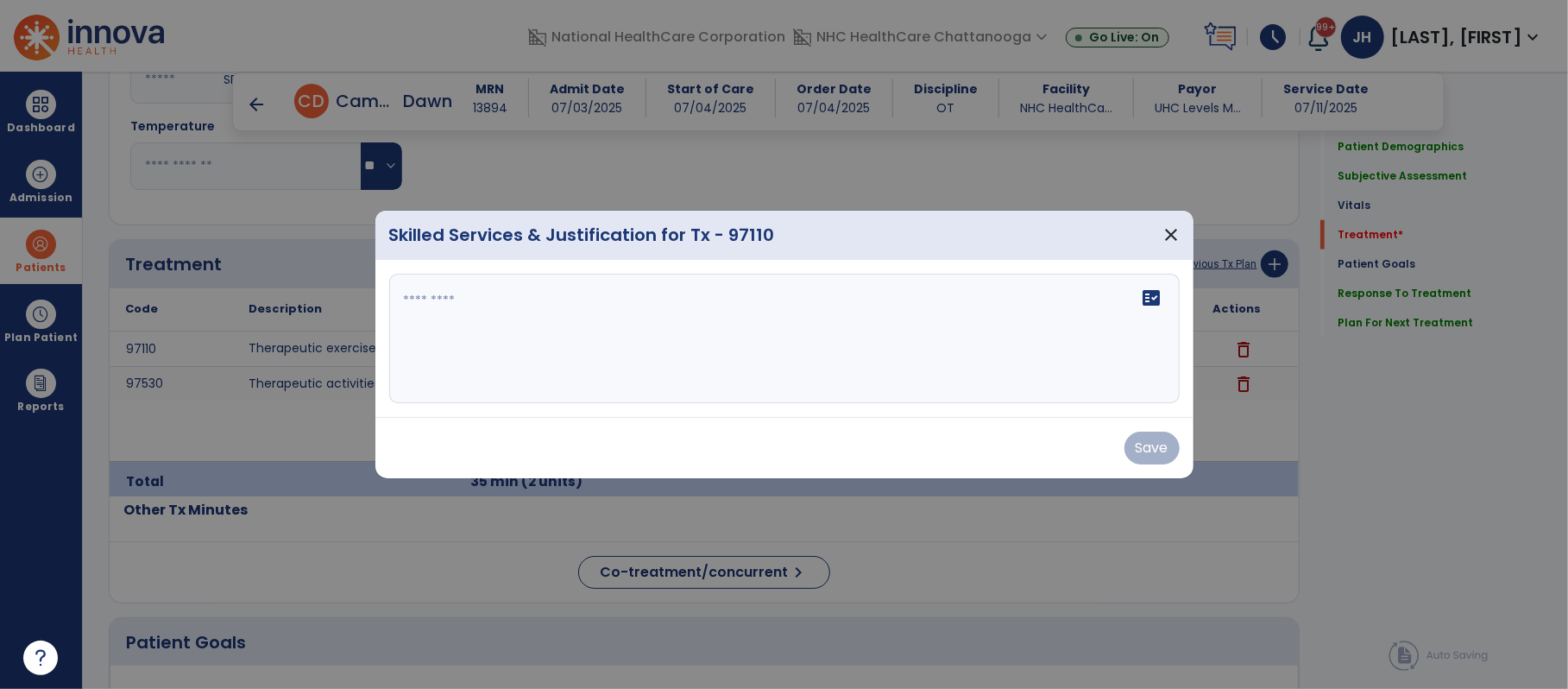 scroll, scrollTop: 1228, scrollLeft: 0, axis: vertical 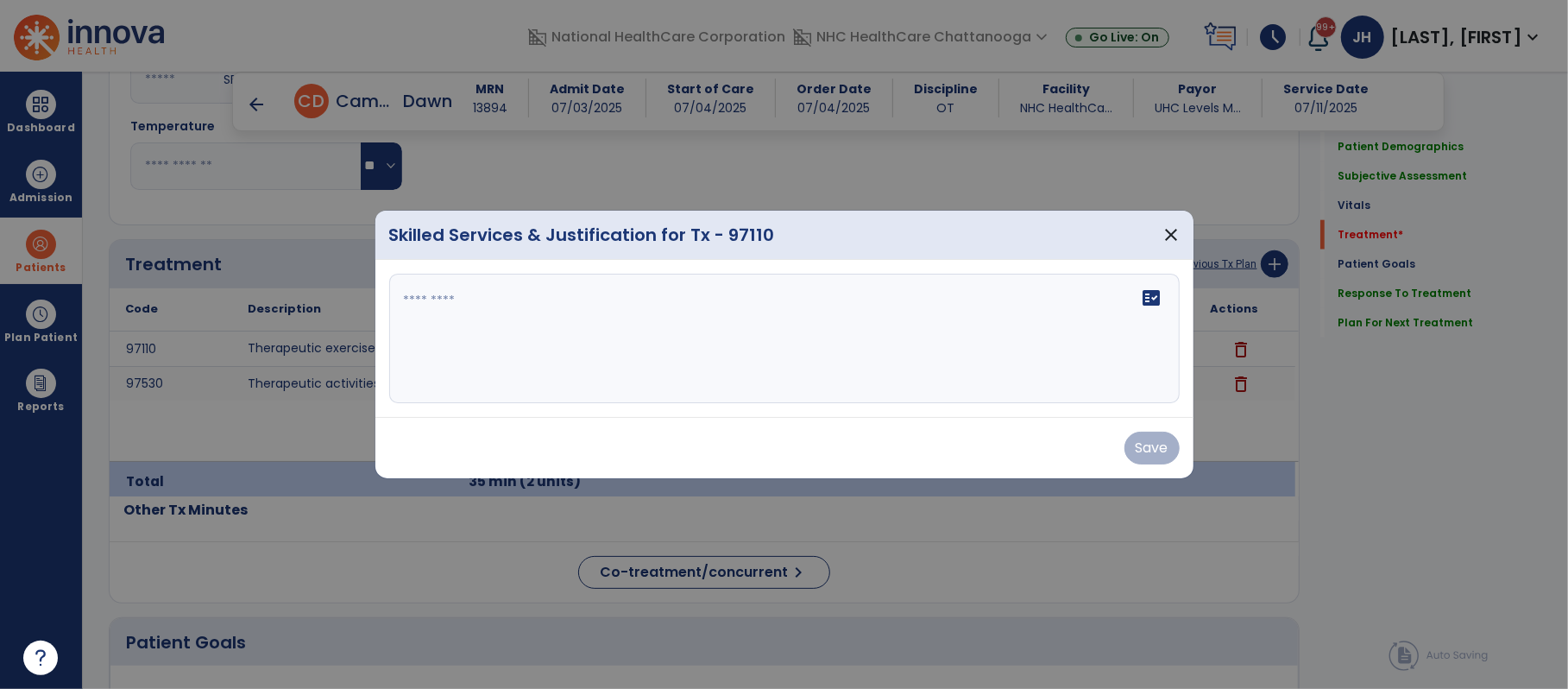 click at bounding box center [784, 338] 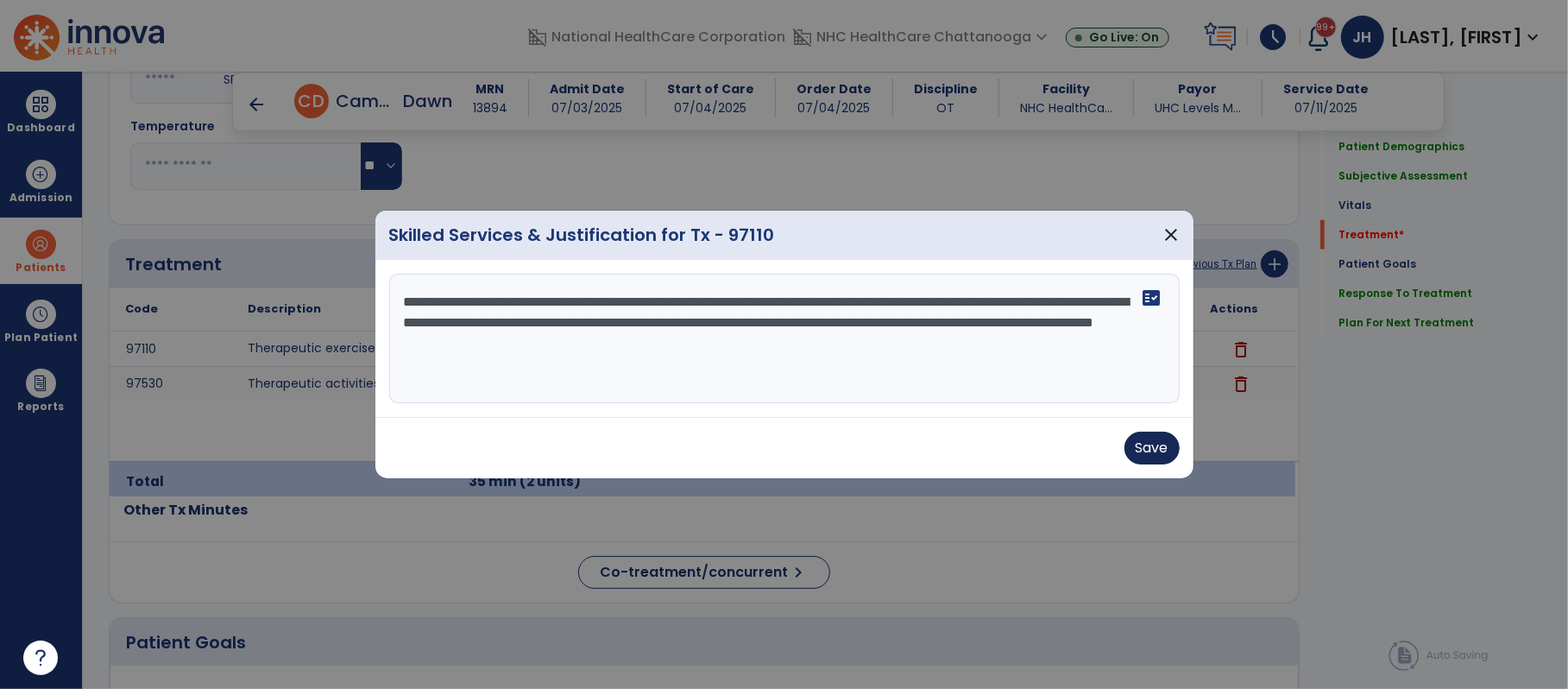 type on "**********" 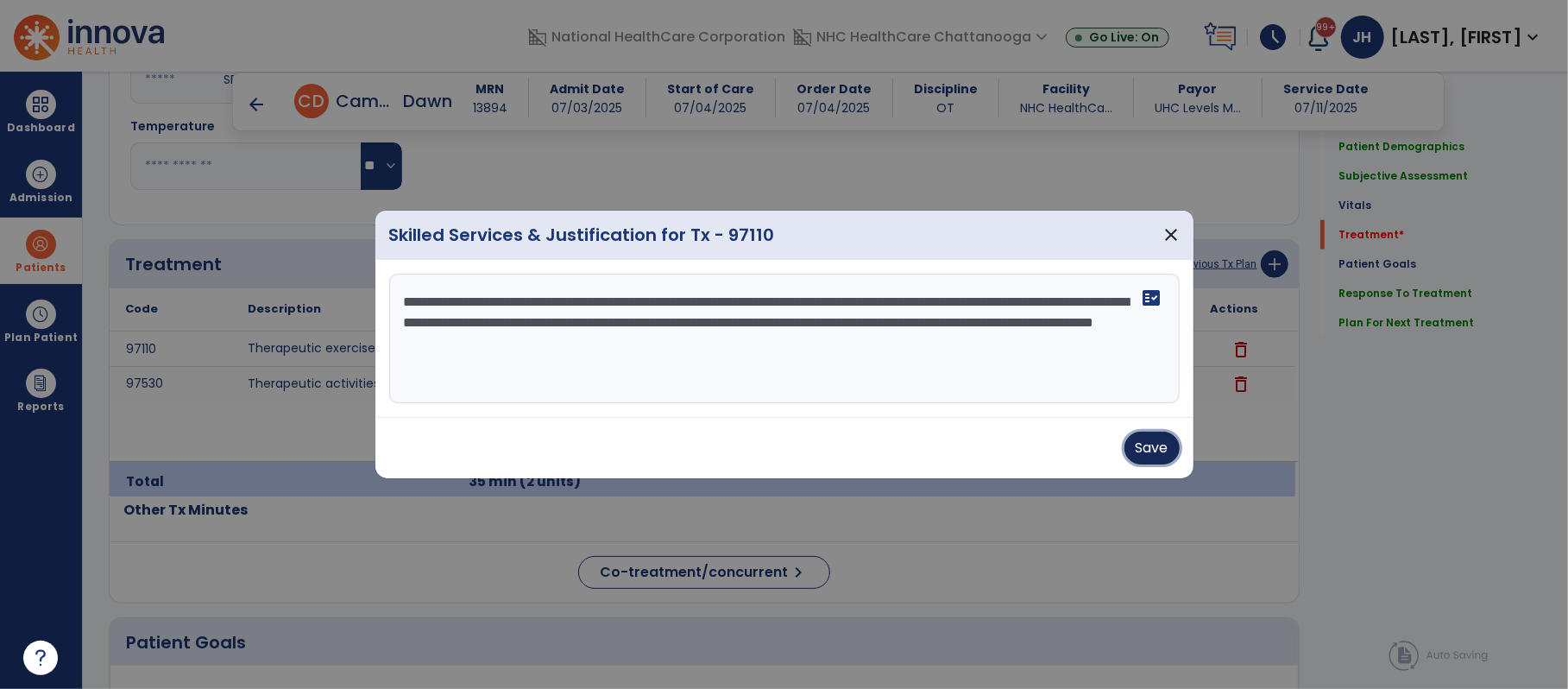 click on "Save" at bounding box center (1152, 448) 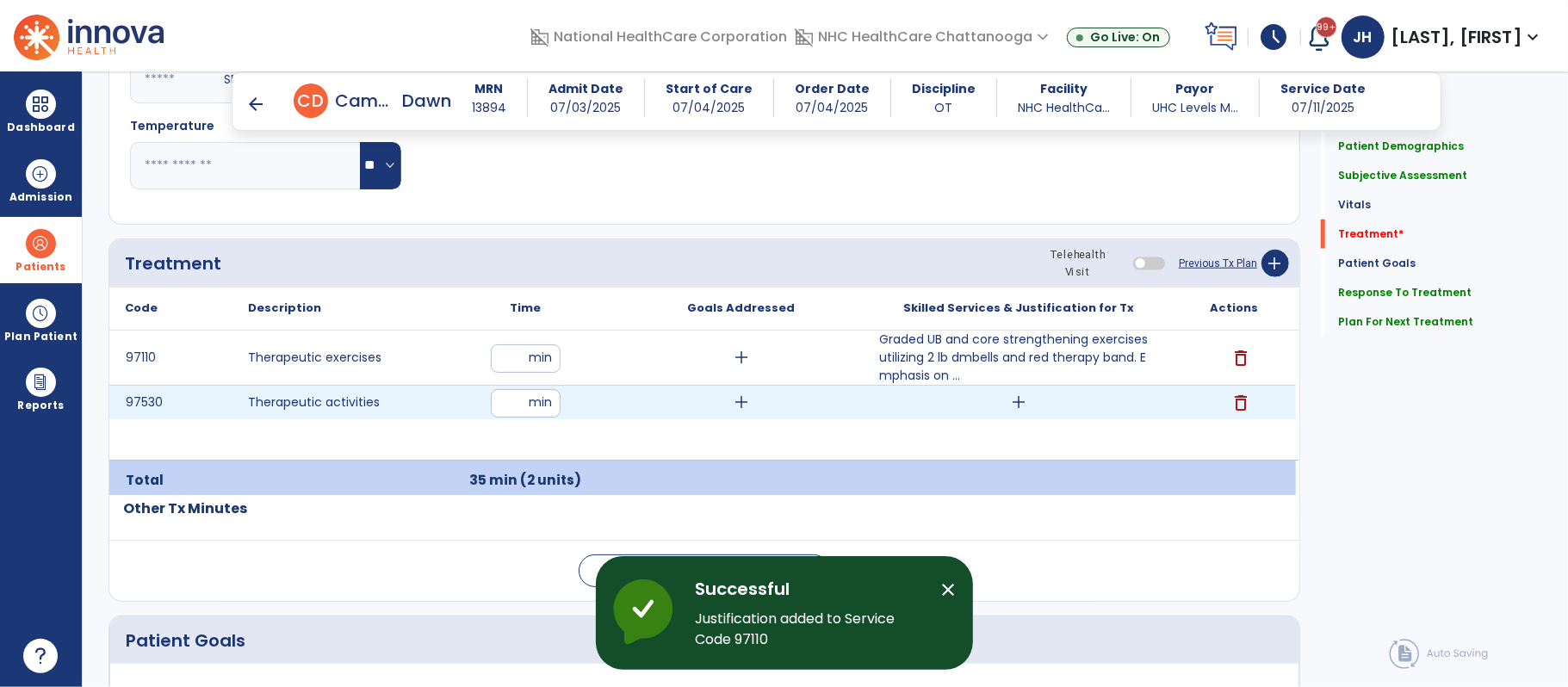 click on "add" at bounding box center [1019, 402] 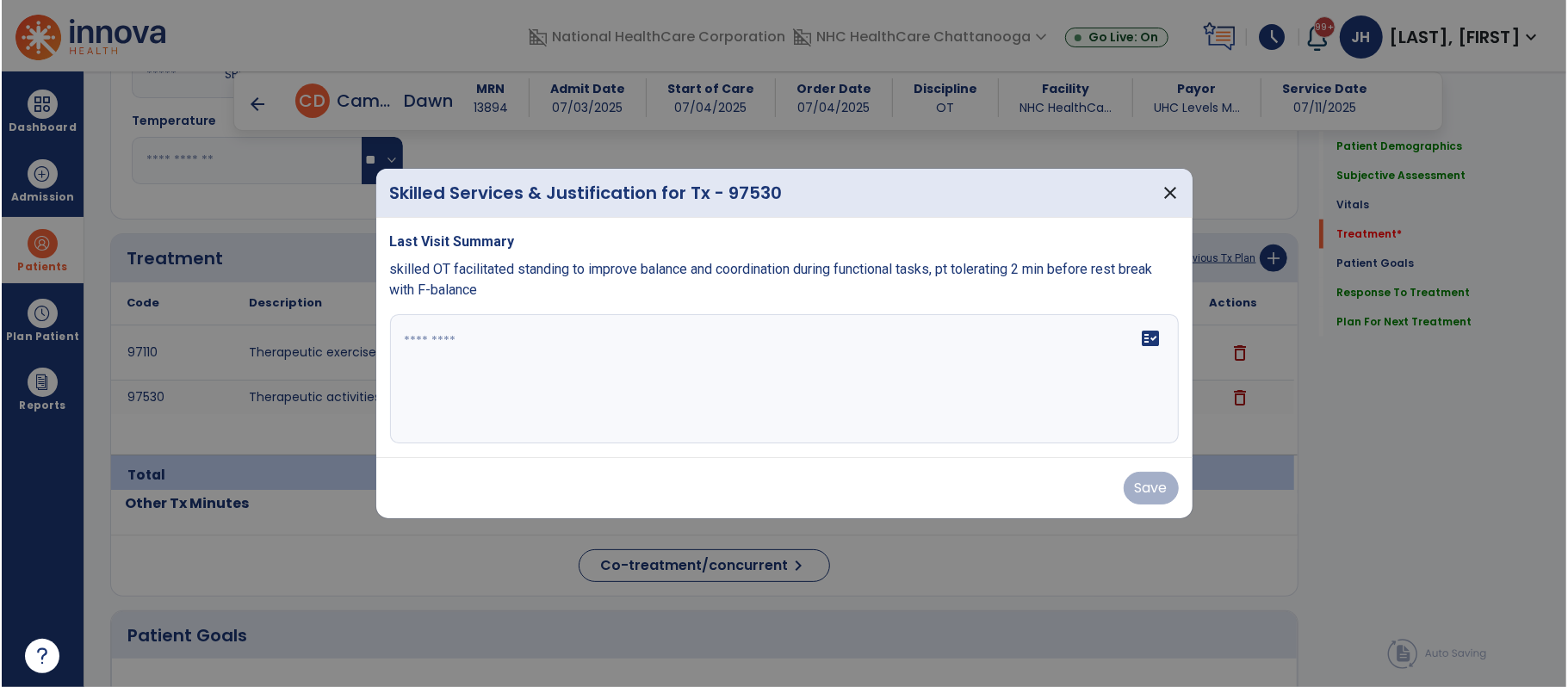 scroll, scrollTop: 1224, scrollLeft: 0, axis: vertical 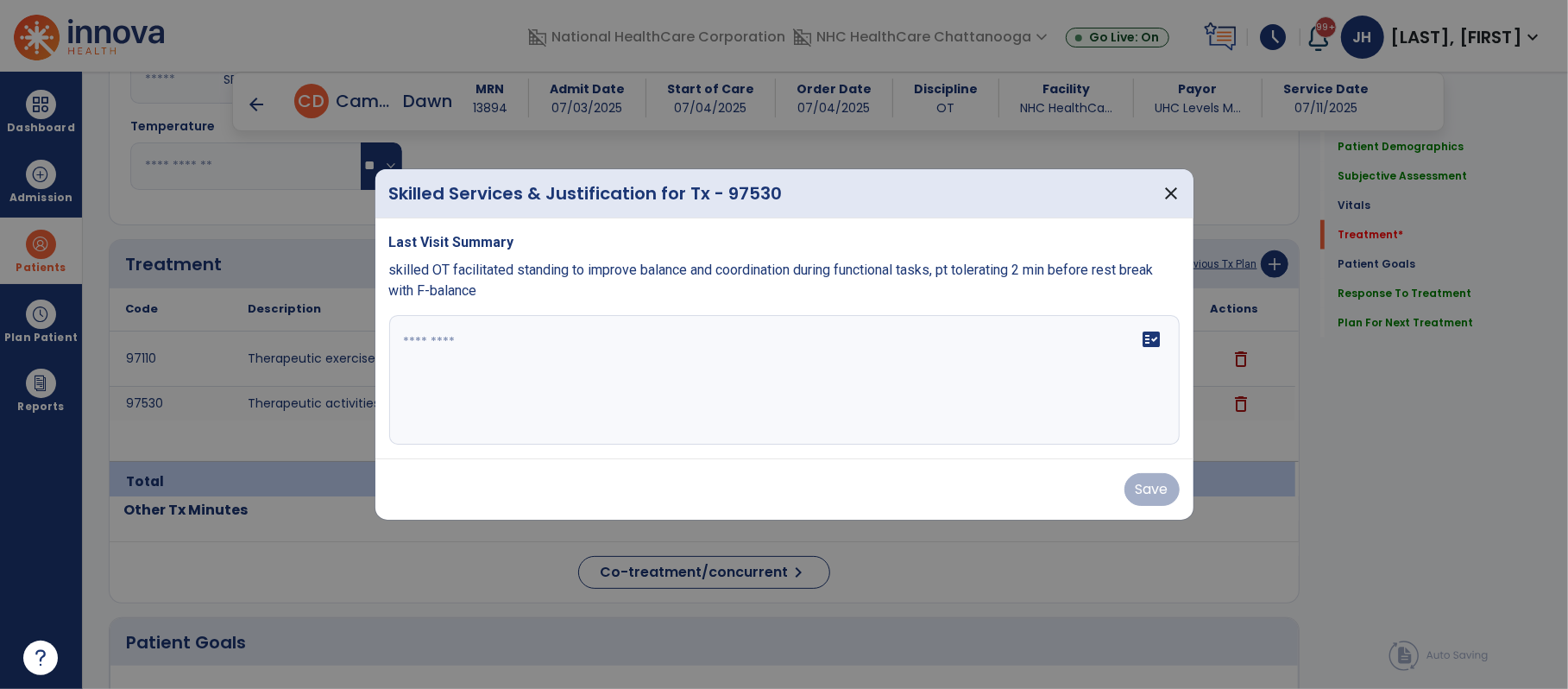 click on "fact_check" at bounding box center [784, 380] 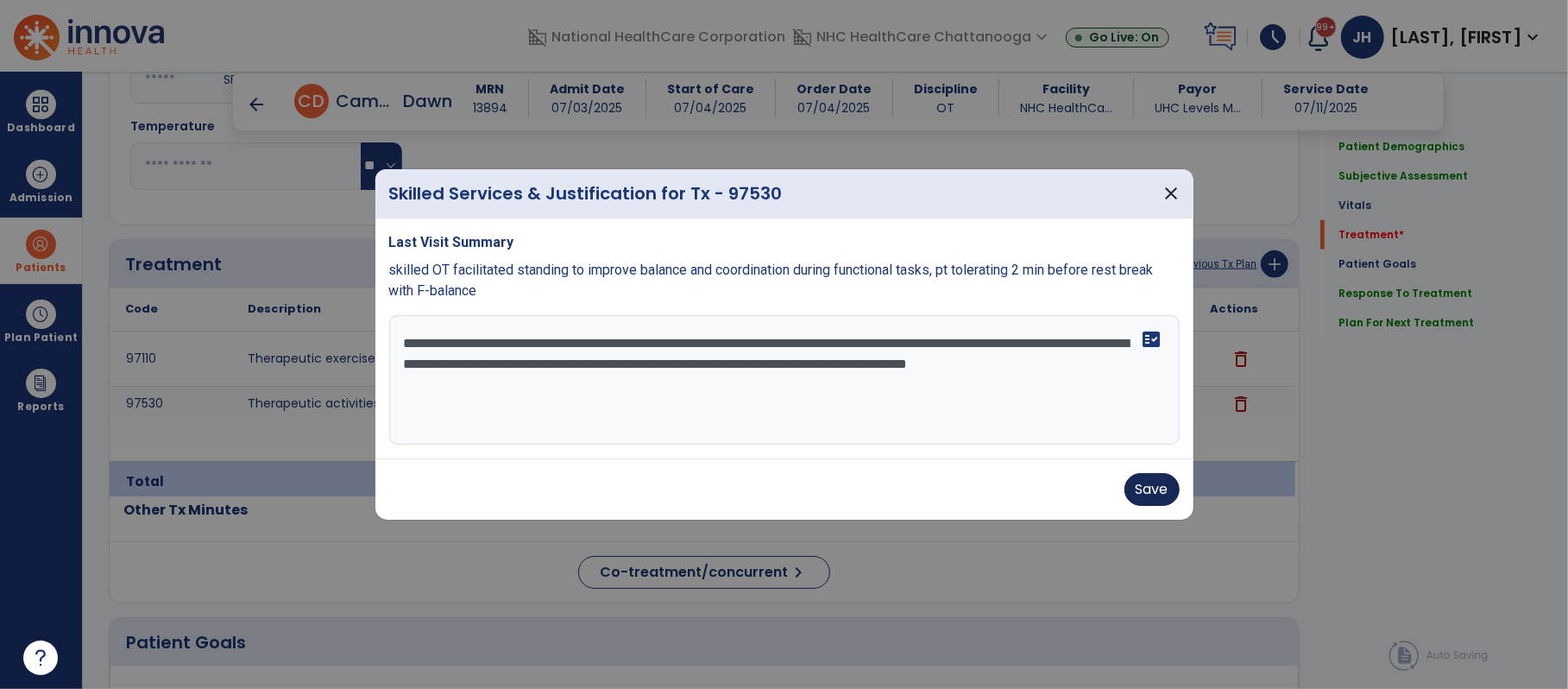 type on "**********" 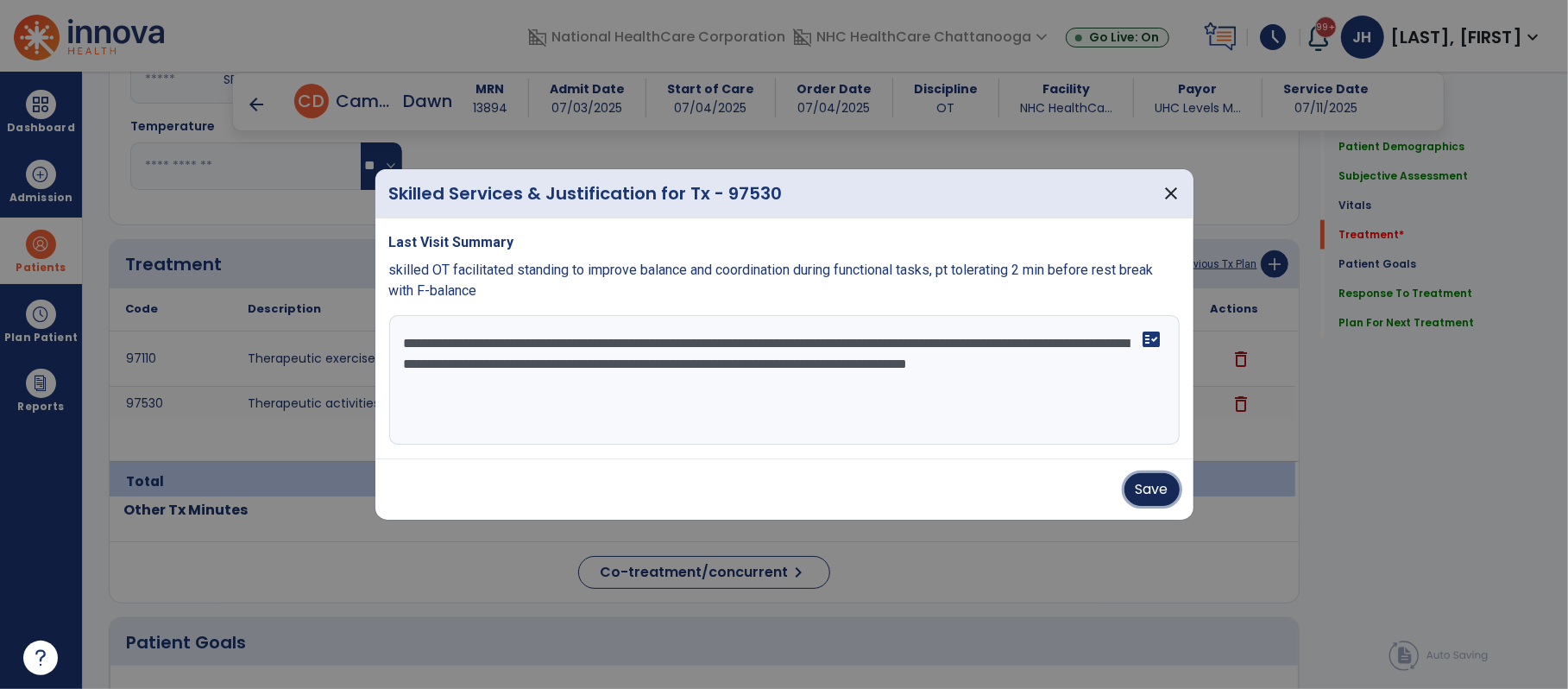 click on "Save" at bounding box center [1152, 490] 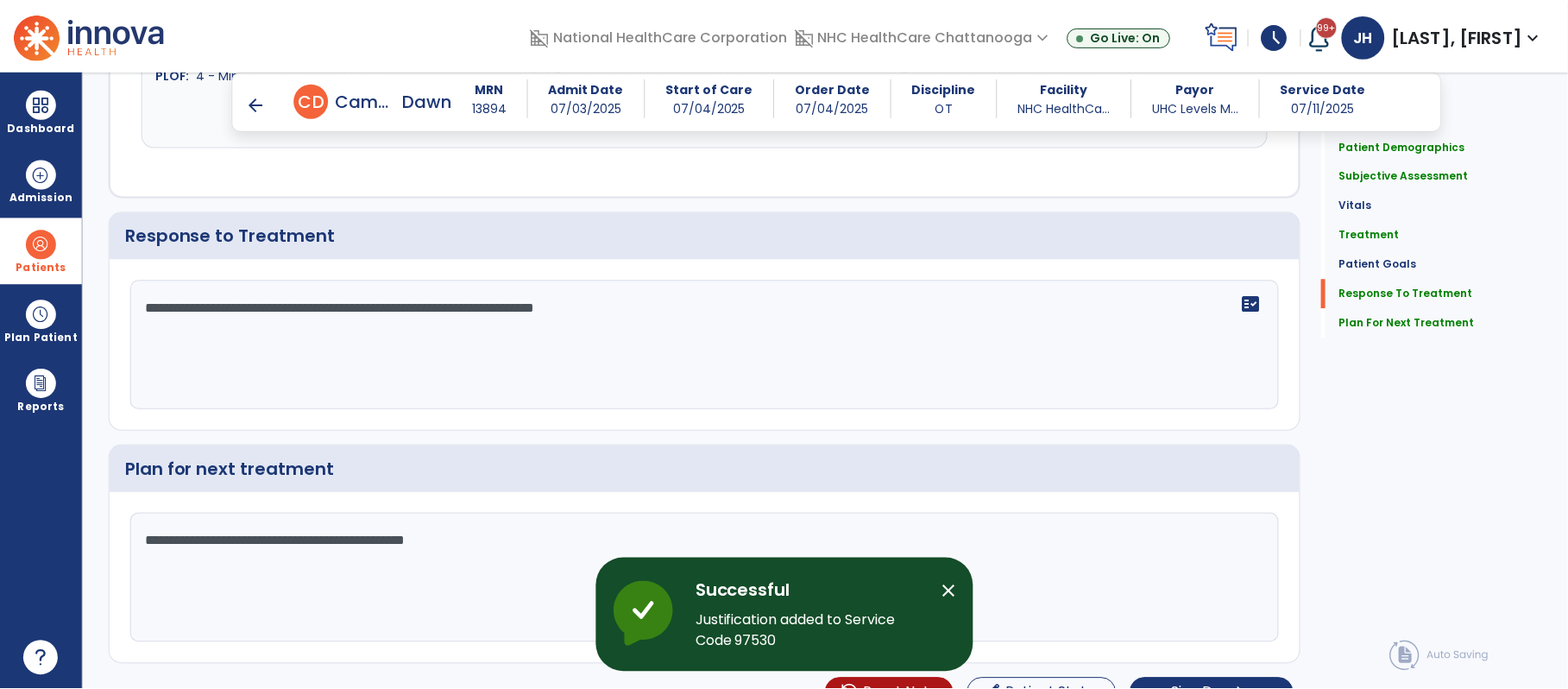 scroll, scrollTop: 2294, scrollLeft: 0, axis: vertical 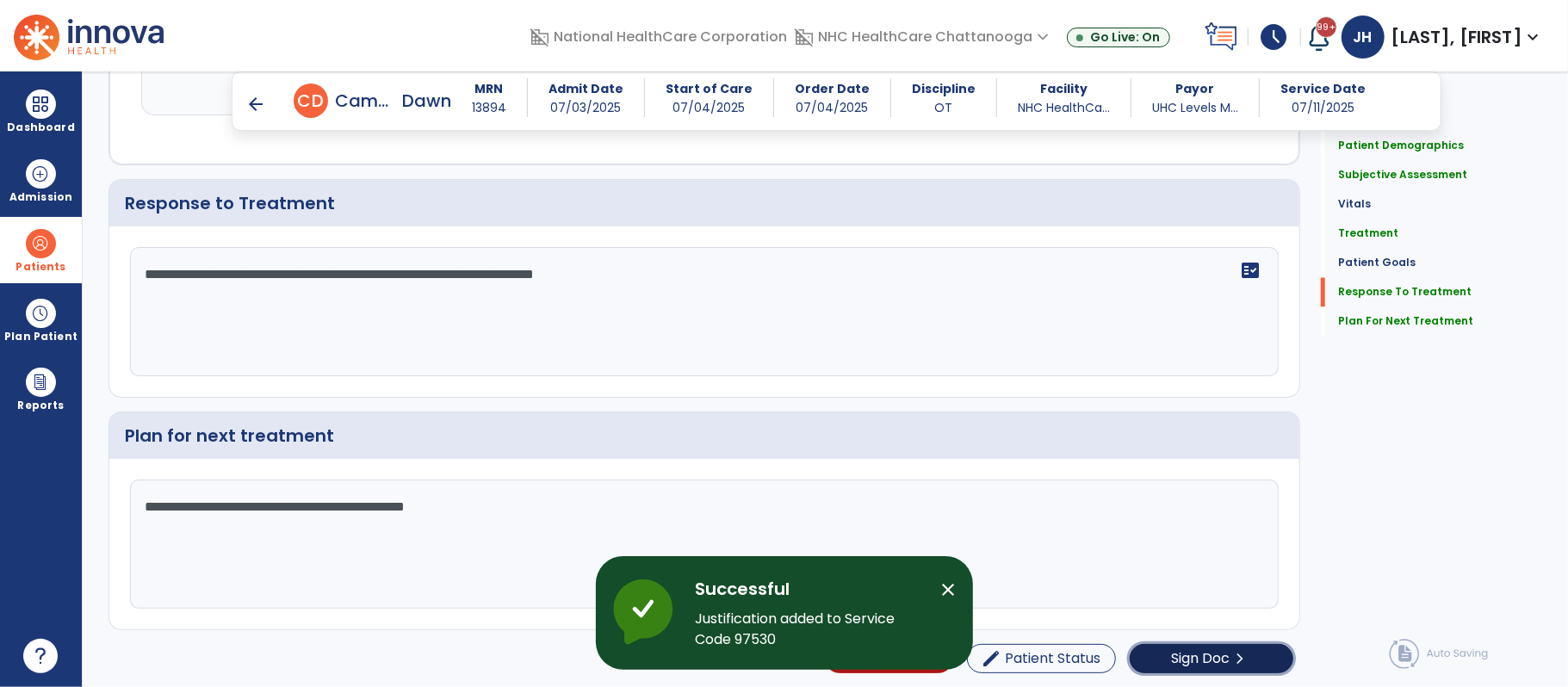 click on "Sign Doc" 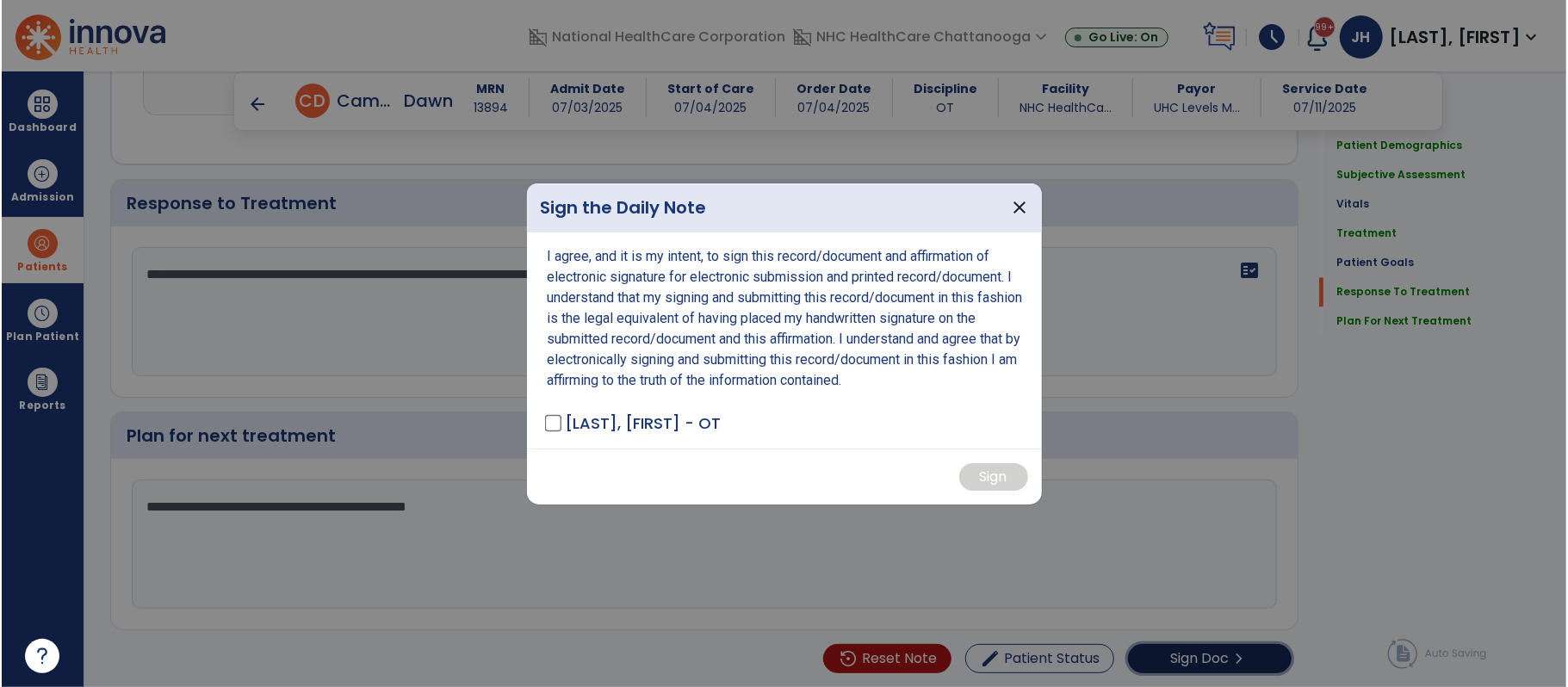 scroll, scrollTop: 2287, scrollLeft: 0, axis: vertical 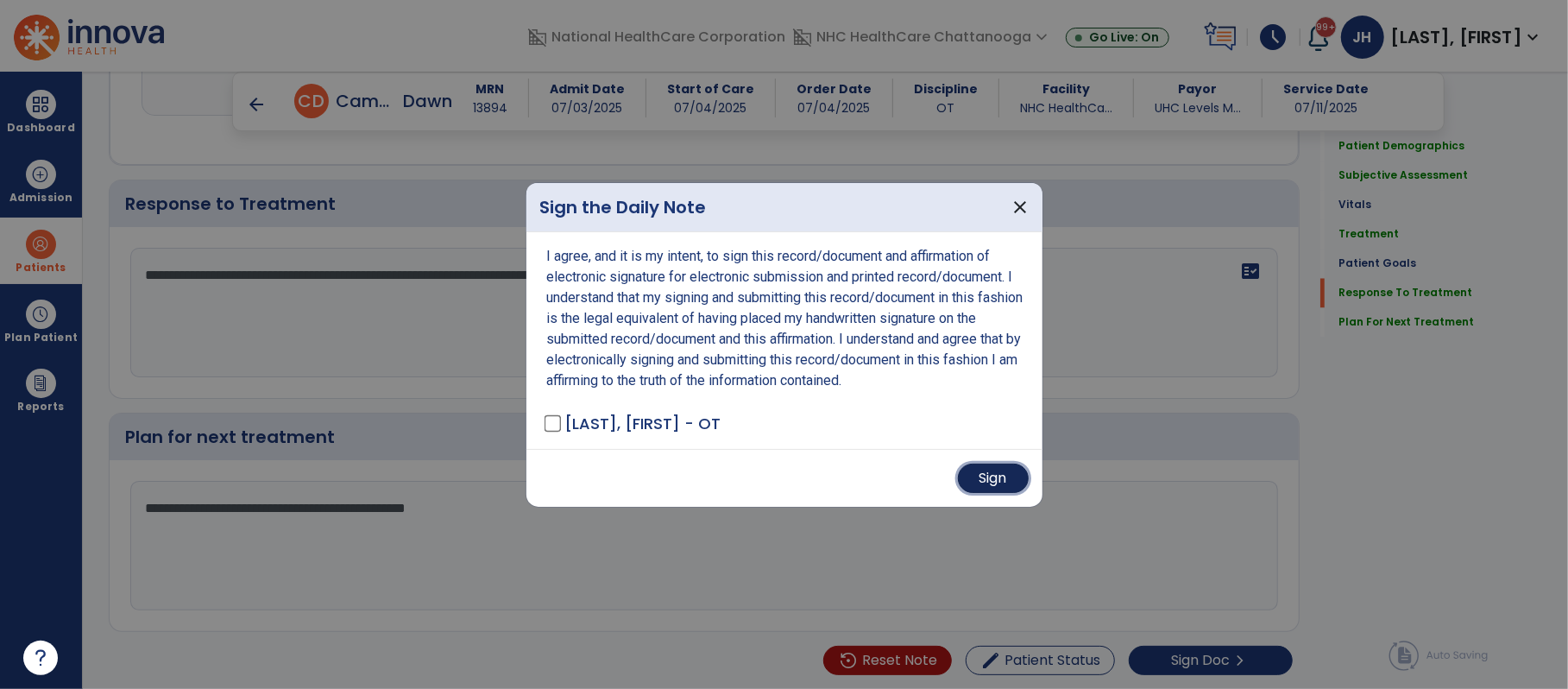 click on "Sign" at bounding box center [993, 478] 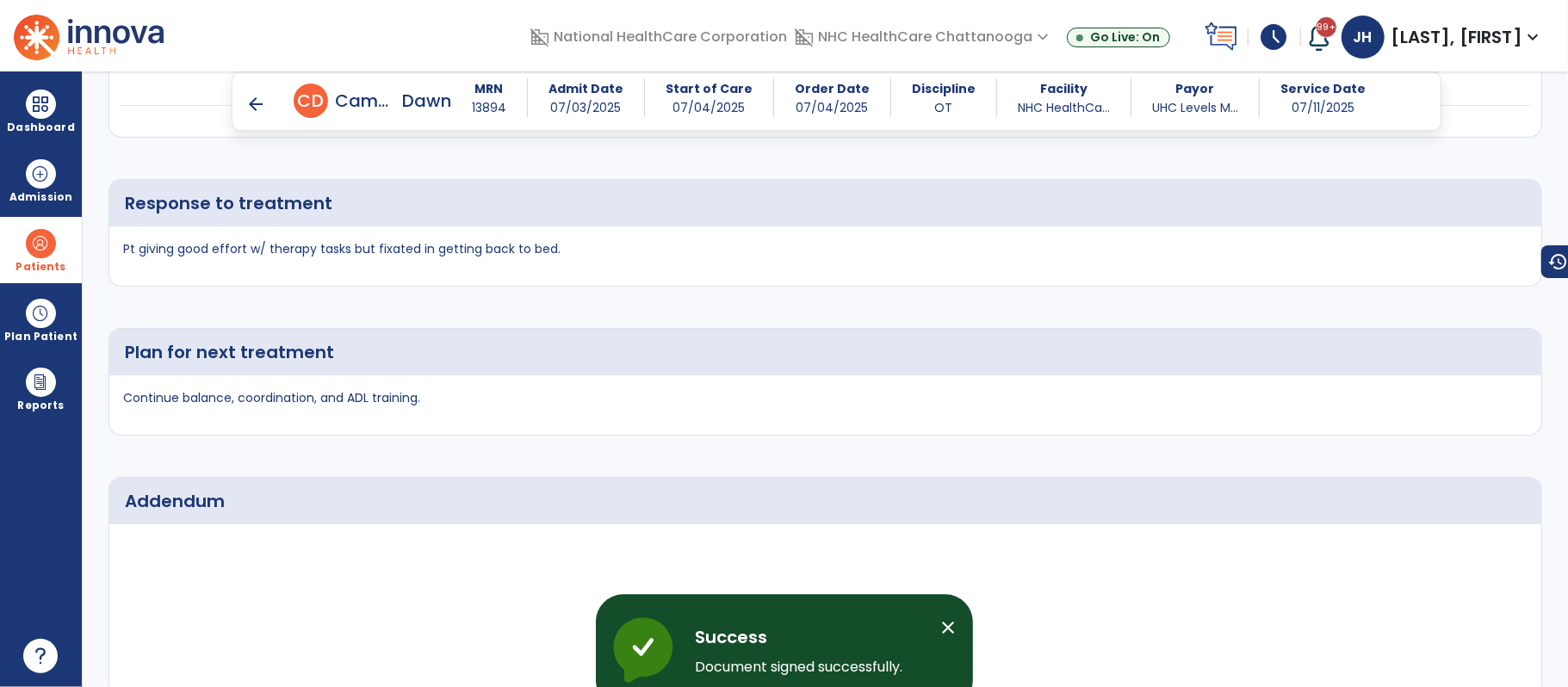 scroll, scrollTop: 2590, scrollLeft: 0, axis: vertical 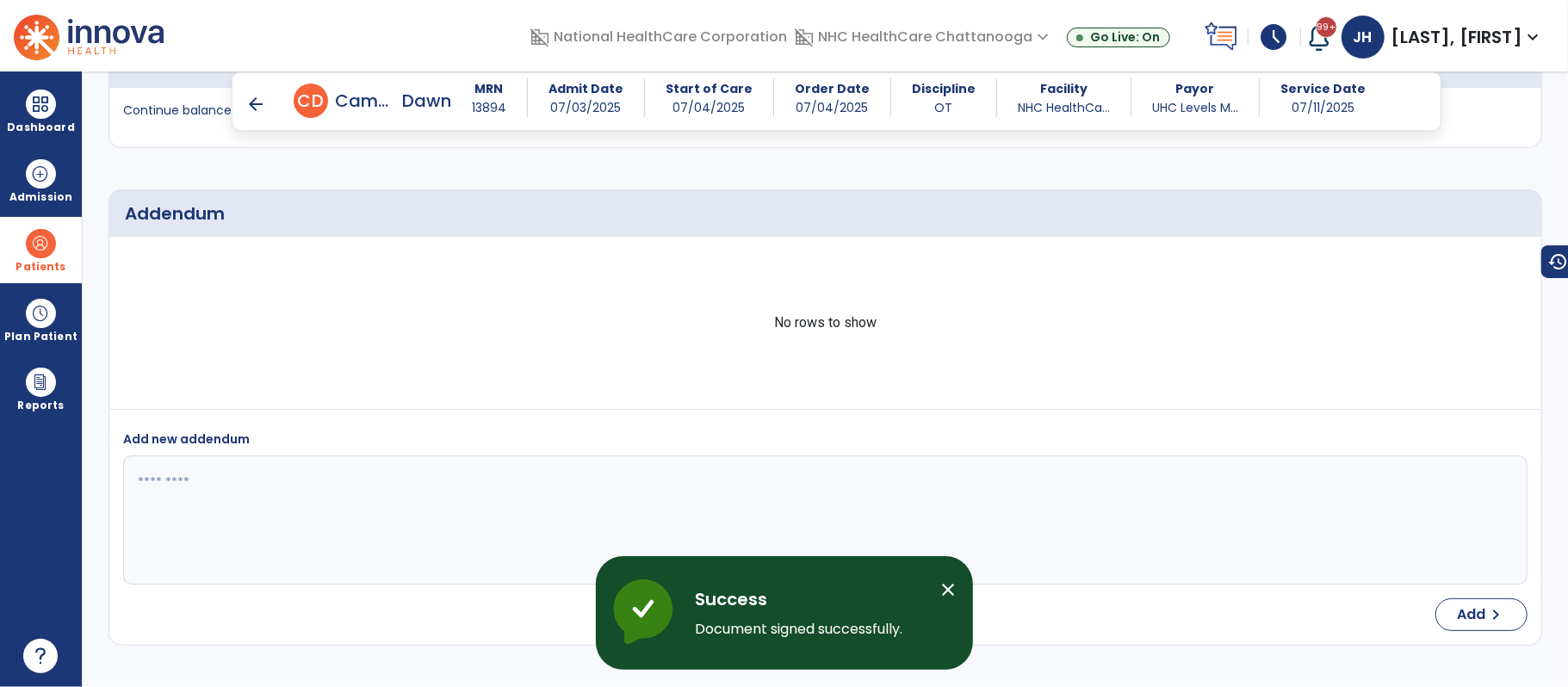 click on "arrow_back" at bounding box center (256, 104) 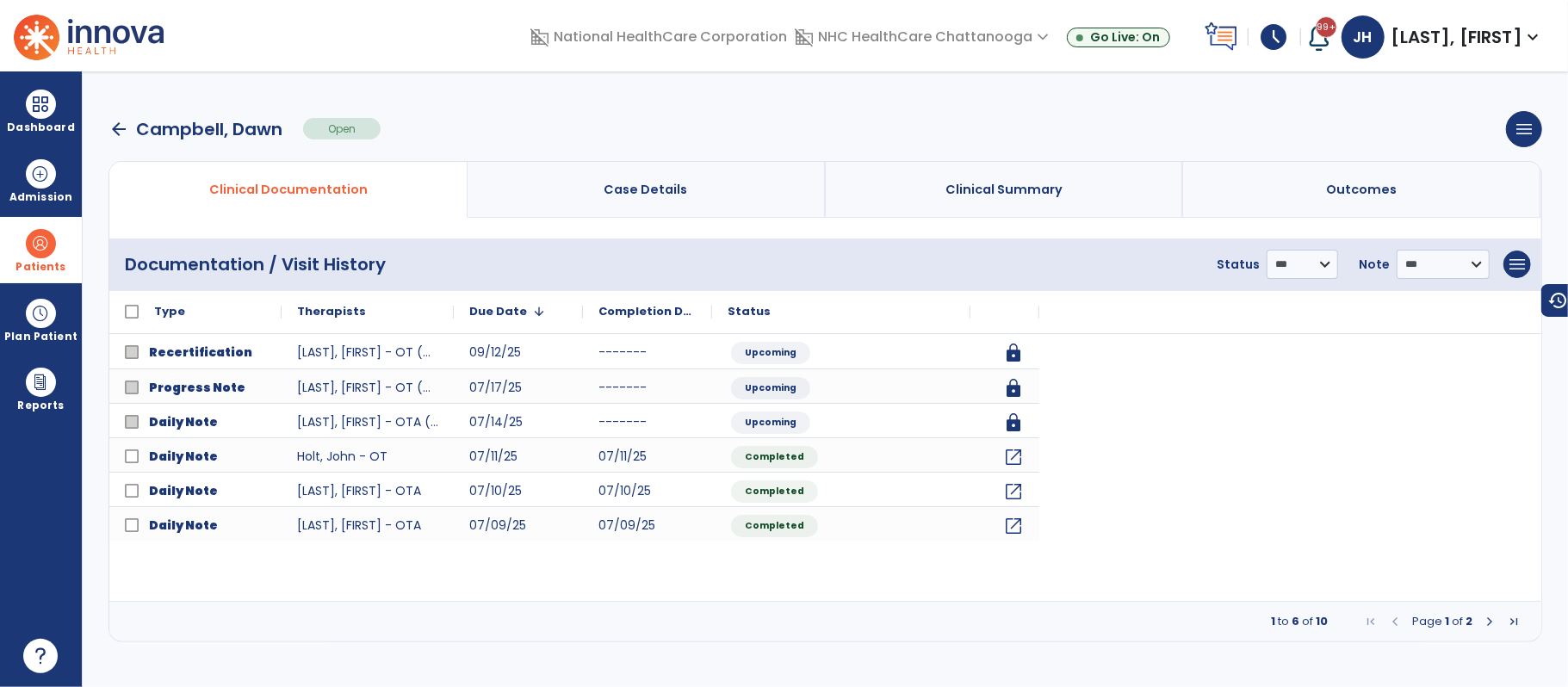scroll, scrollTop: 0, scrollLeft: 0, axis: both 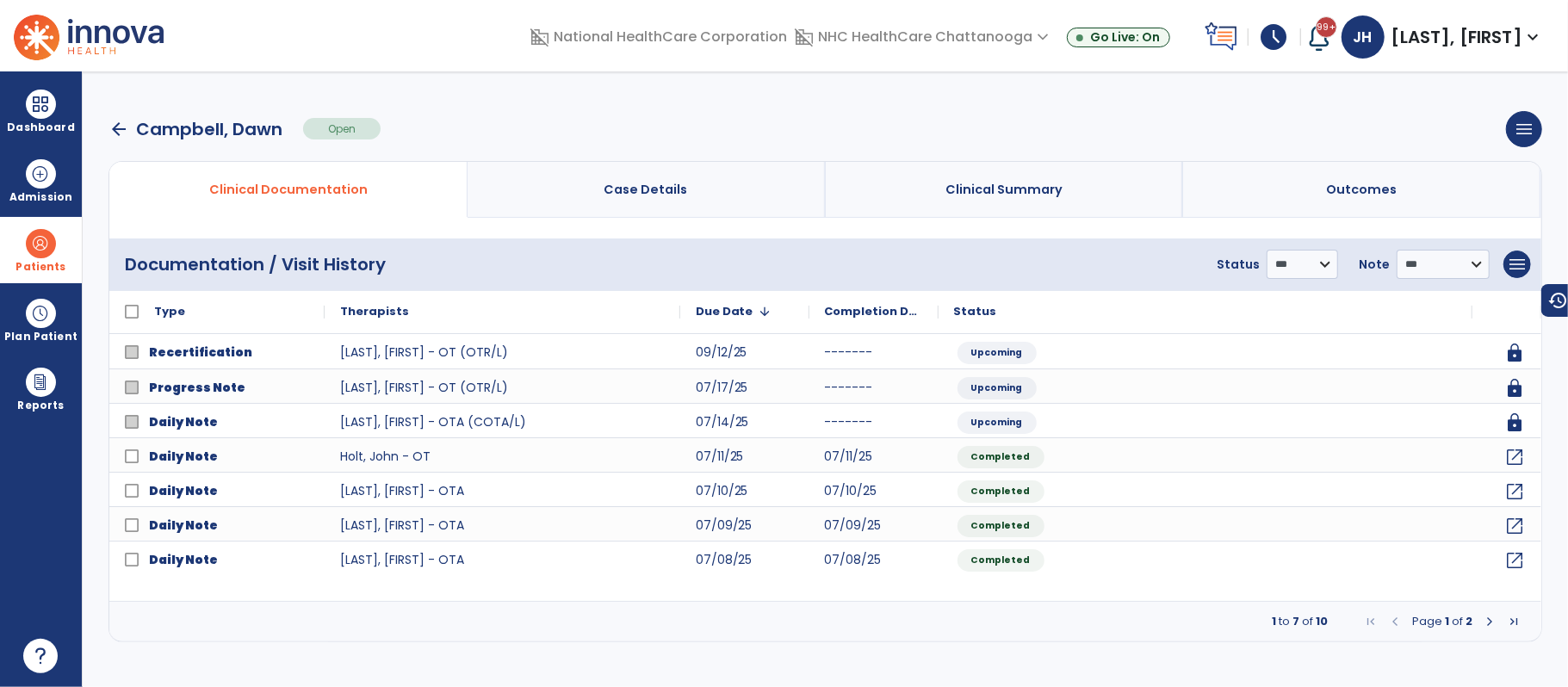click at bounding box center (40, 244) 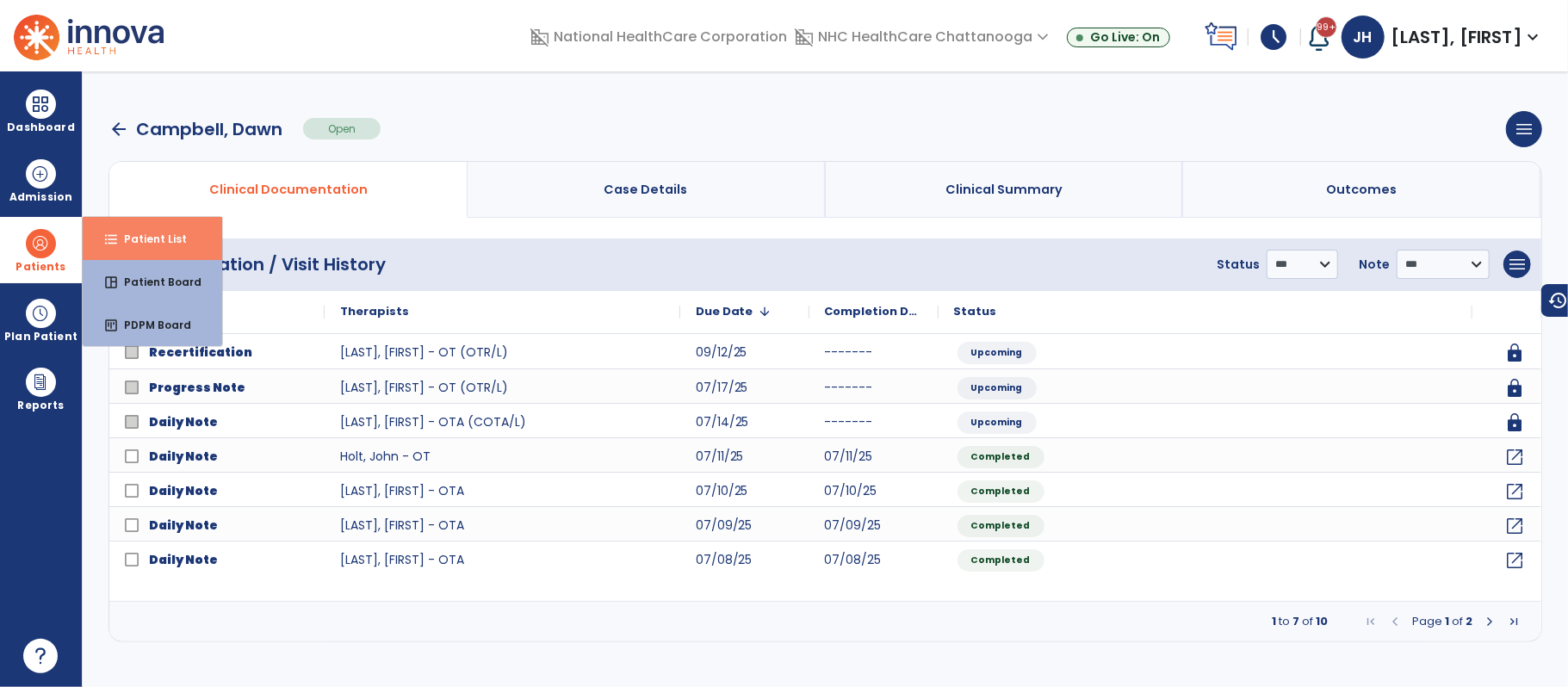 click on "format_list_bulleted" at bounding box center [111, 239] 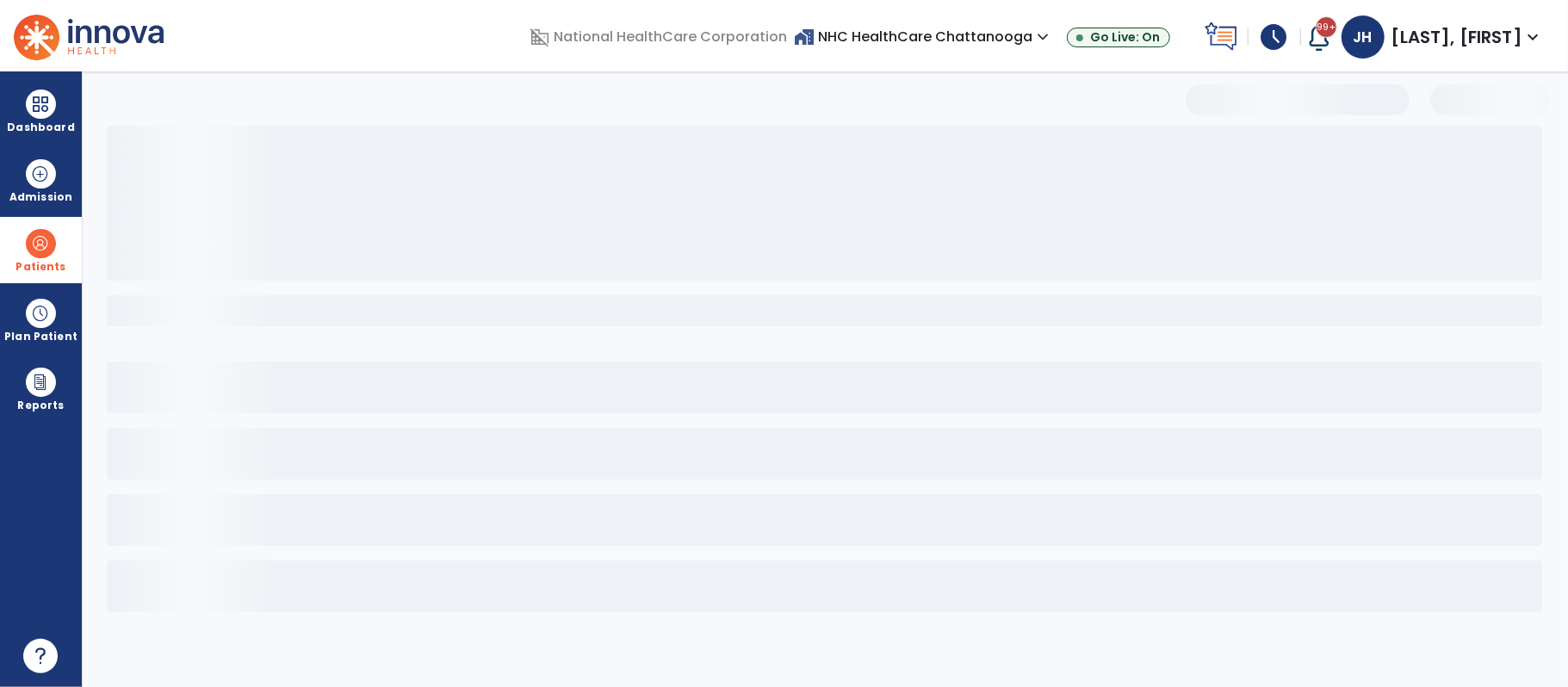 select on "***" 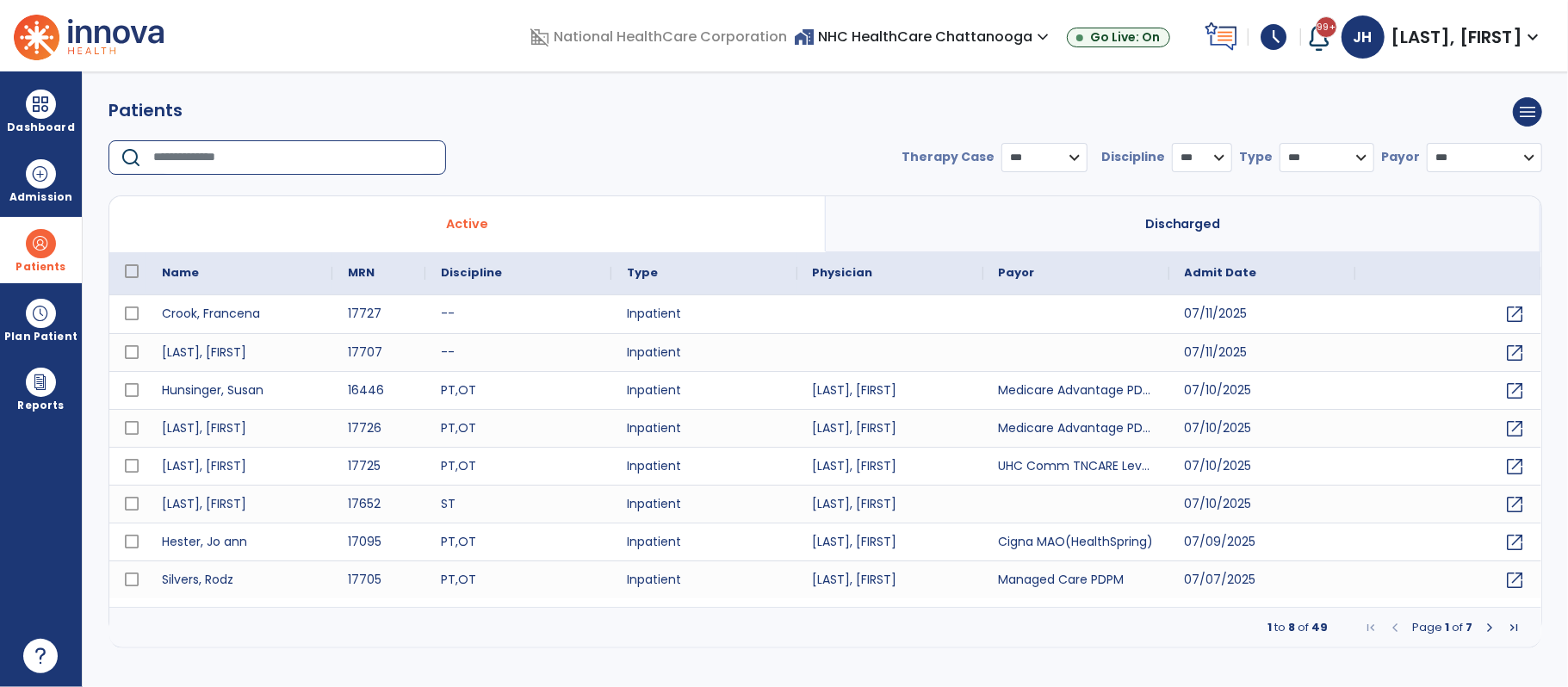 click at bounding box center [294, 158] 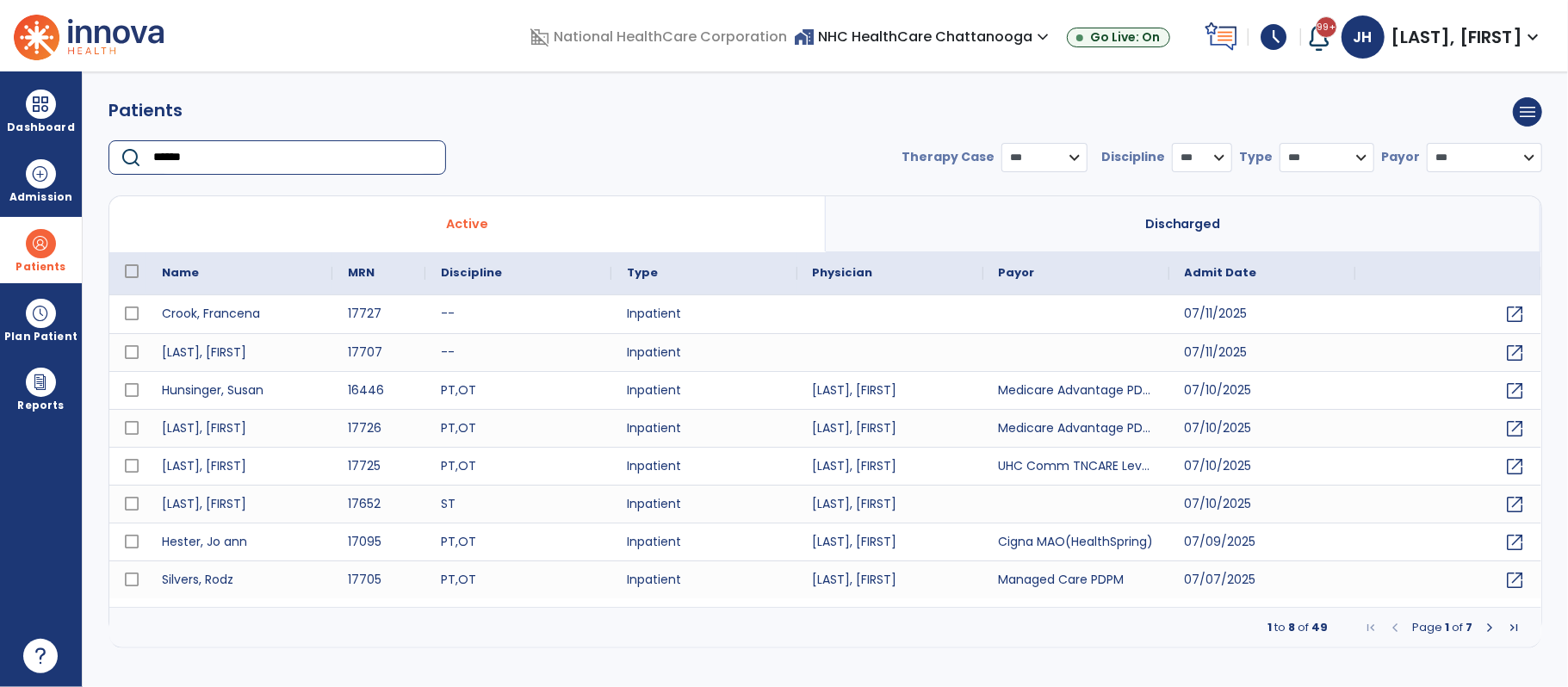 type on "******" 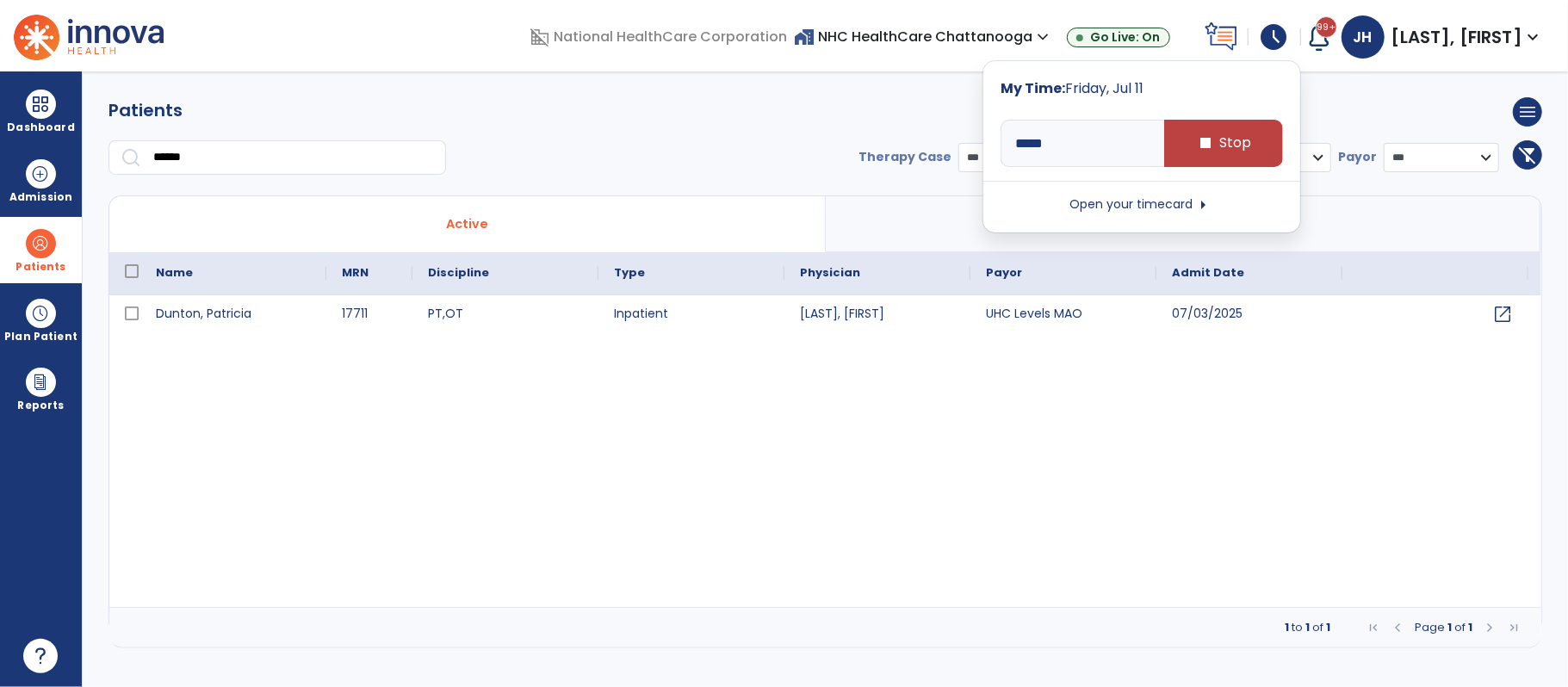 click on "schedule" at bounding box center (1274, 37) 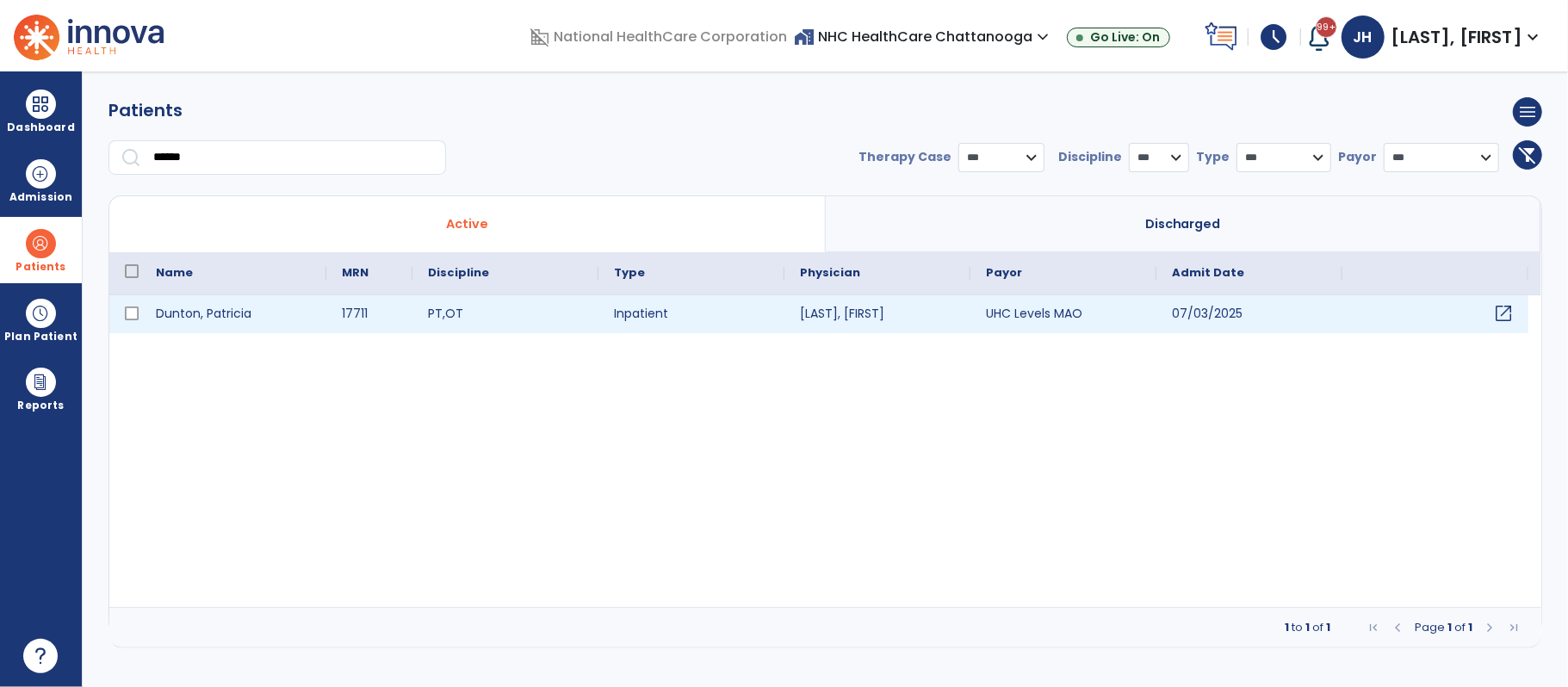 click on "open_in_new" at bounding box center [1503, 313] 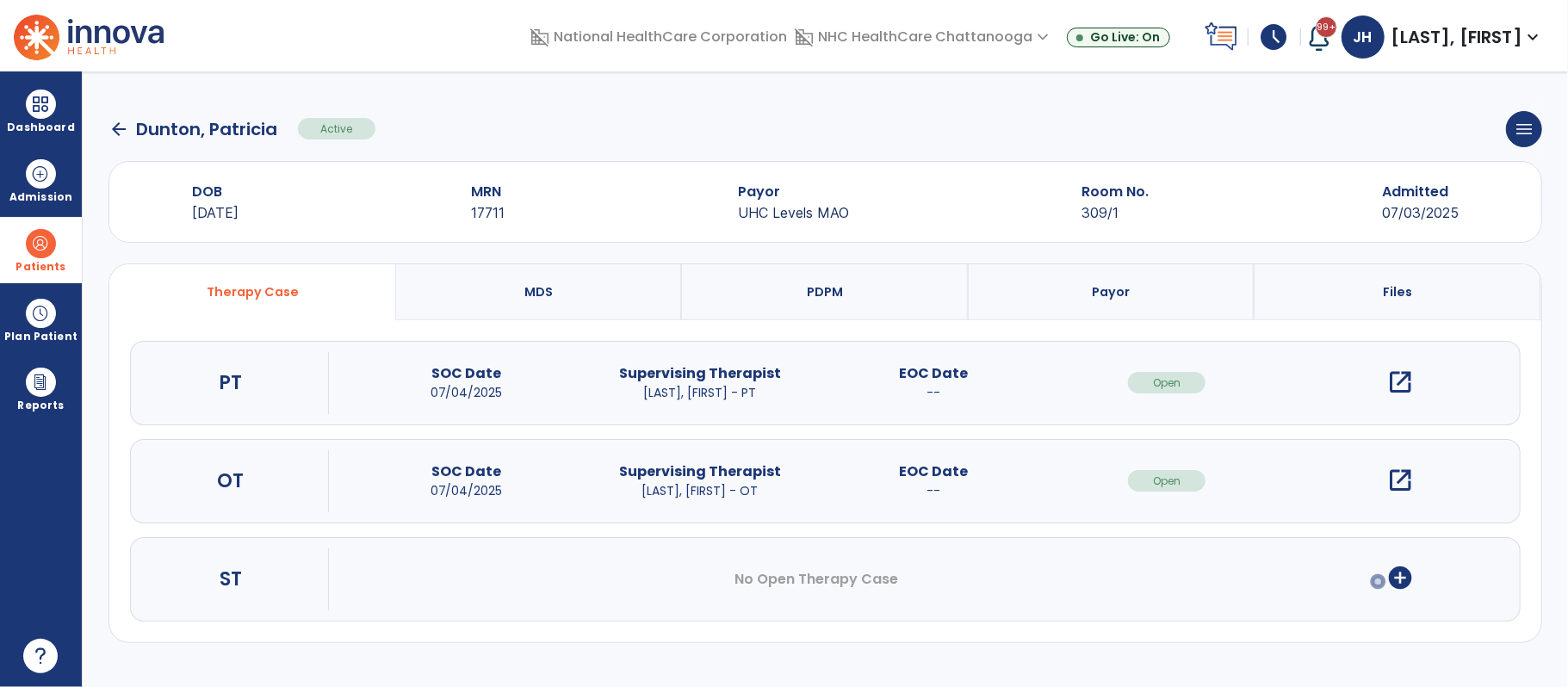 click on "open_in_new" at bounding box center (1400, 480) 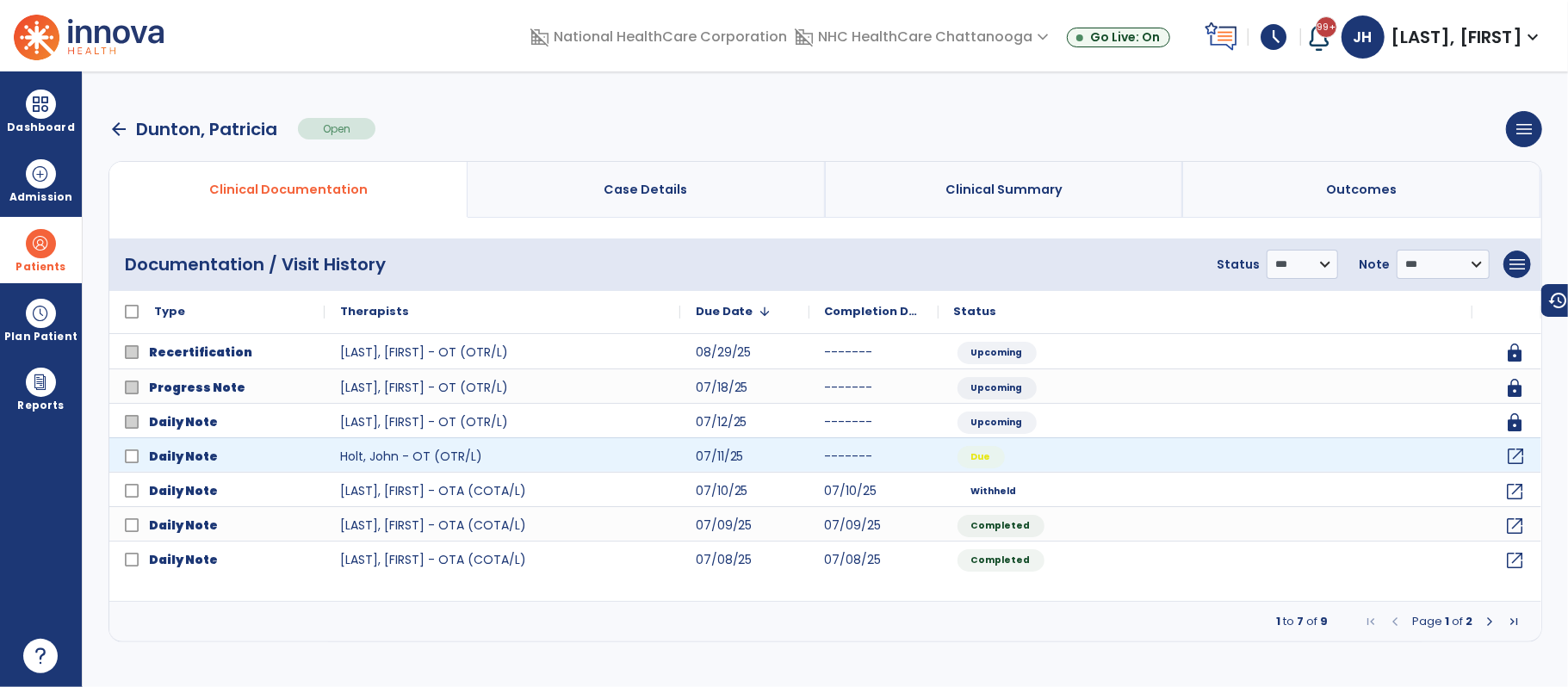 click on "open_in_new" 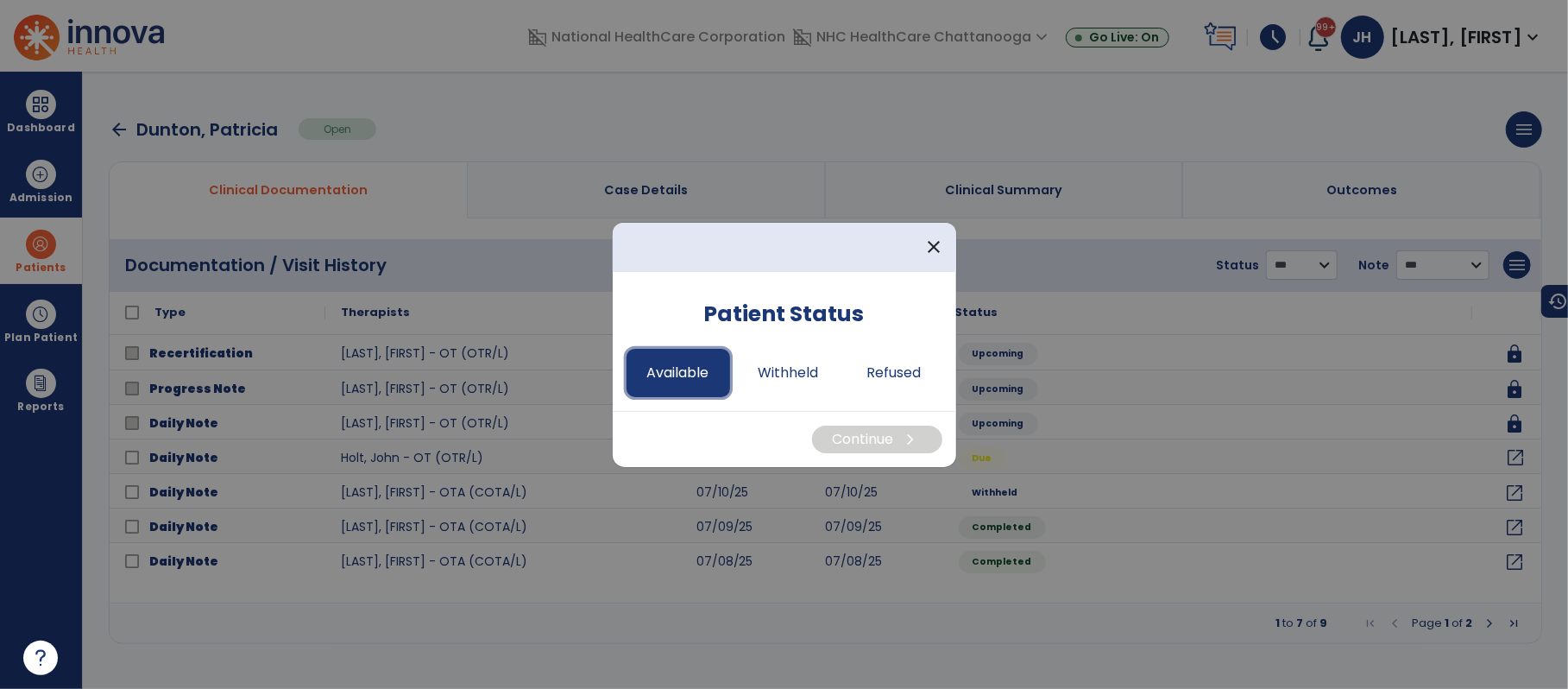 click on "Available" at bounding box center [678, 373] 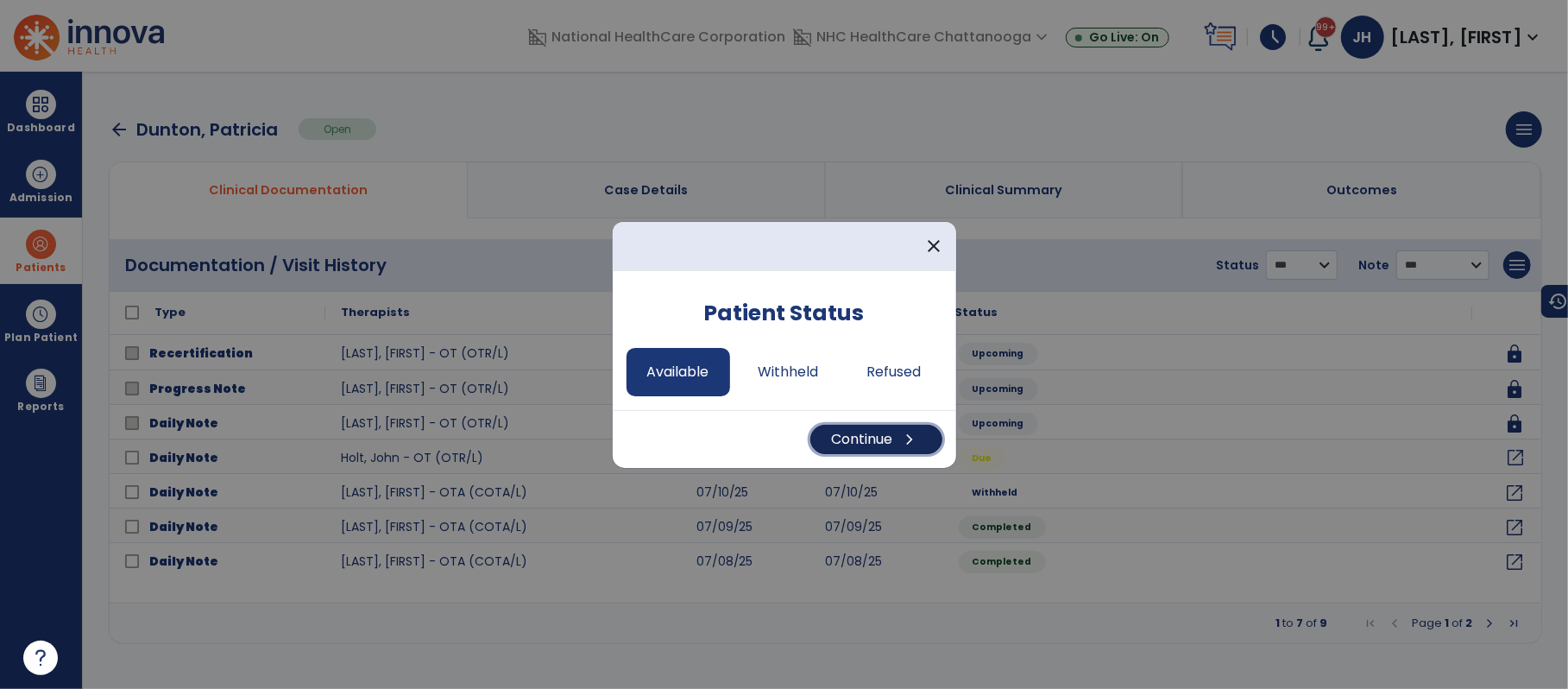 click on "Continue   chevron_right" at bounding box center (876, 439) 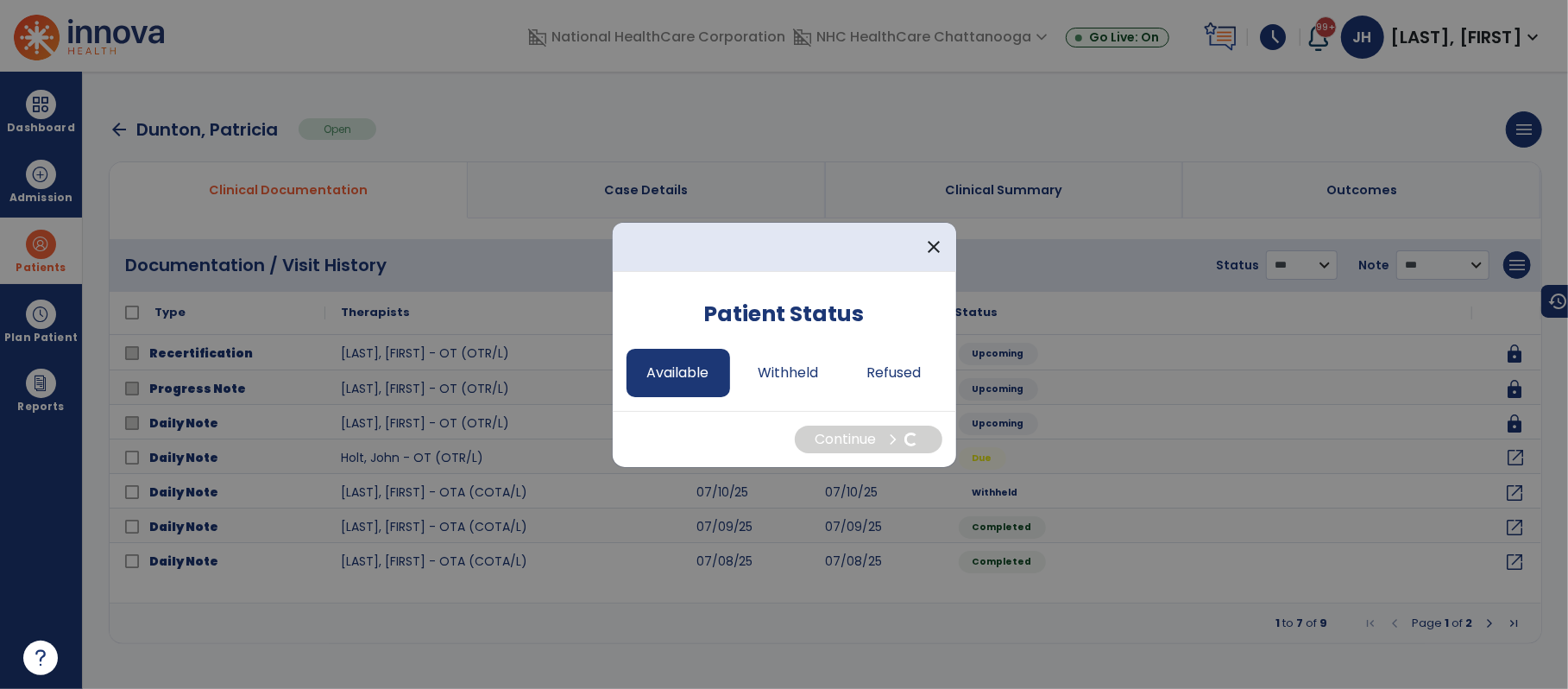 select on "*" 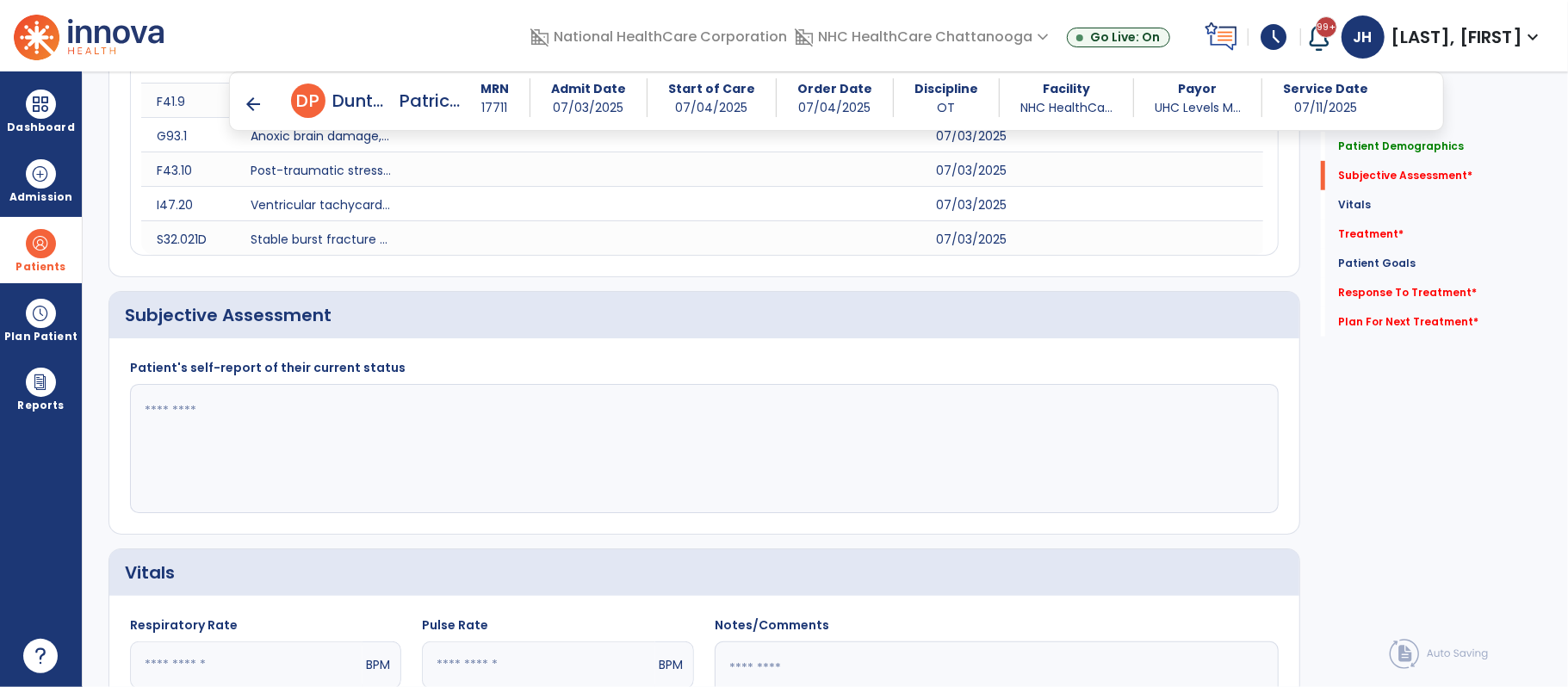 scroll, scrollTop: 690, scrollLeft: 0, axis: vertical 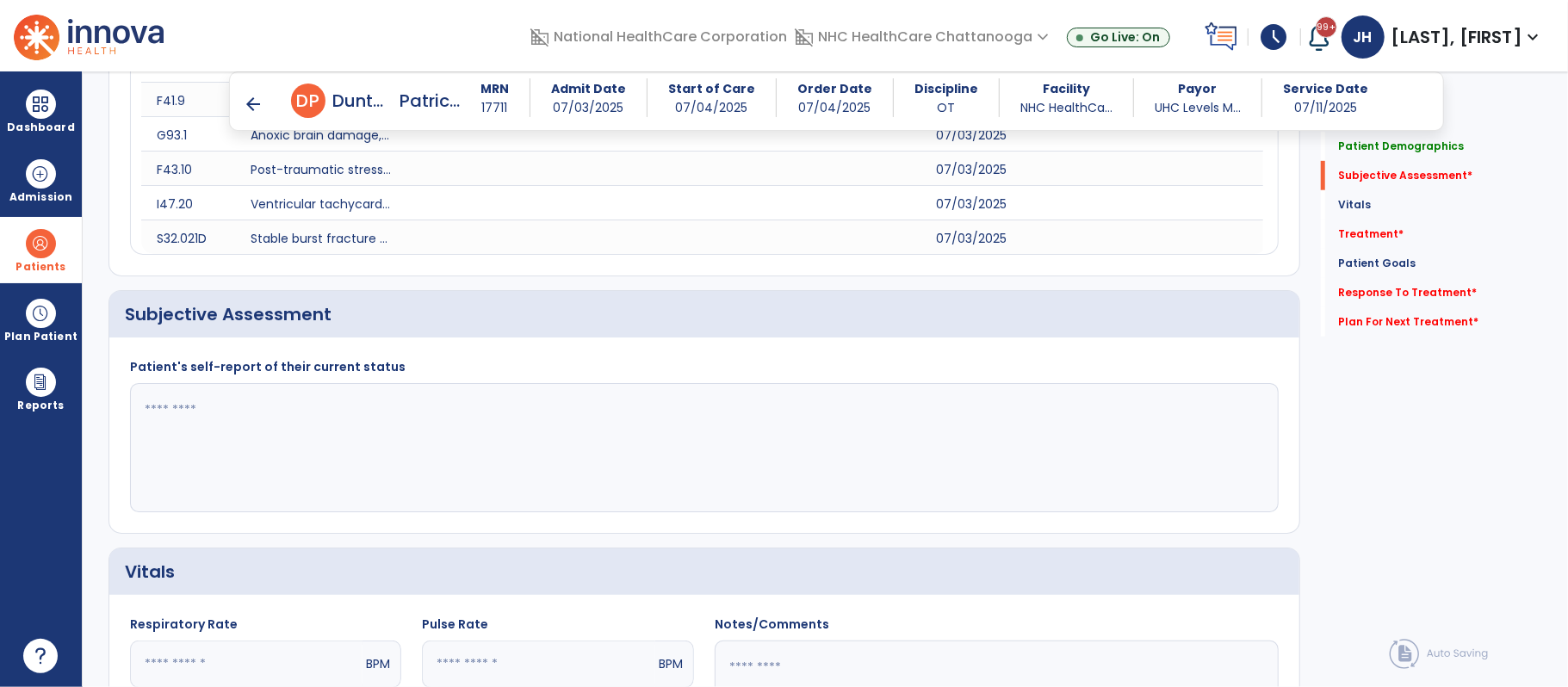 click 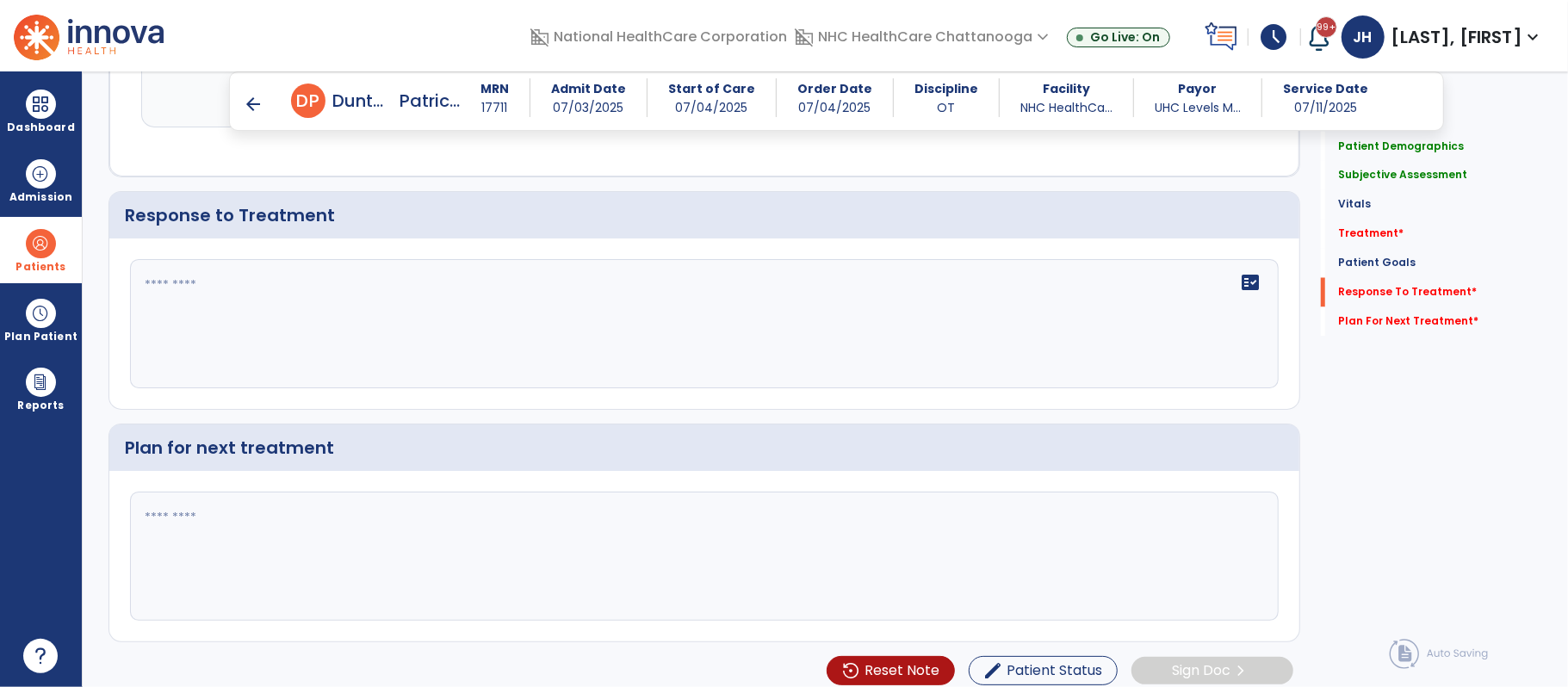 scroll, scrollTop: 2281, scrollLeft: 0, axis: vertical 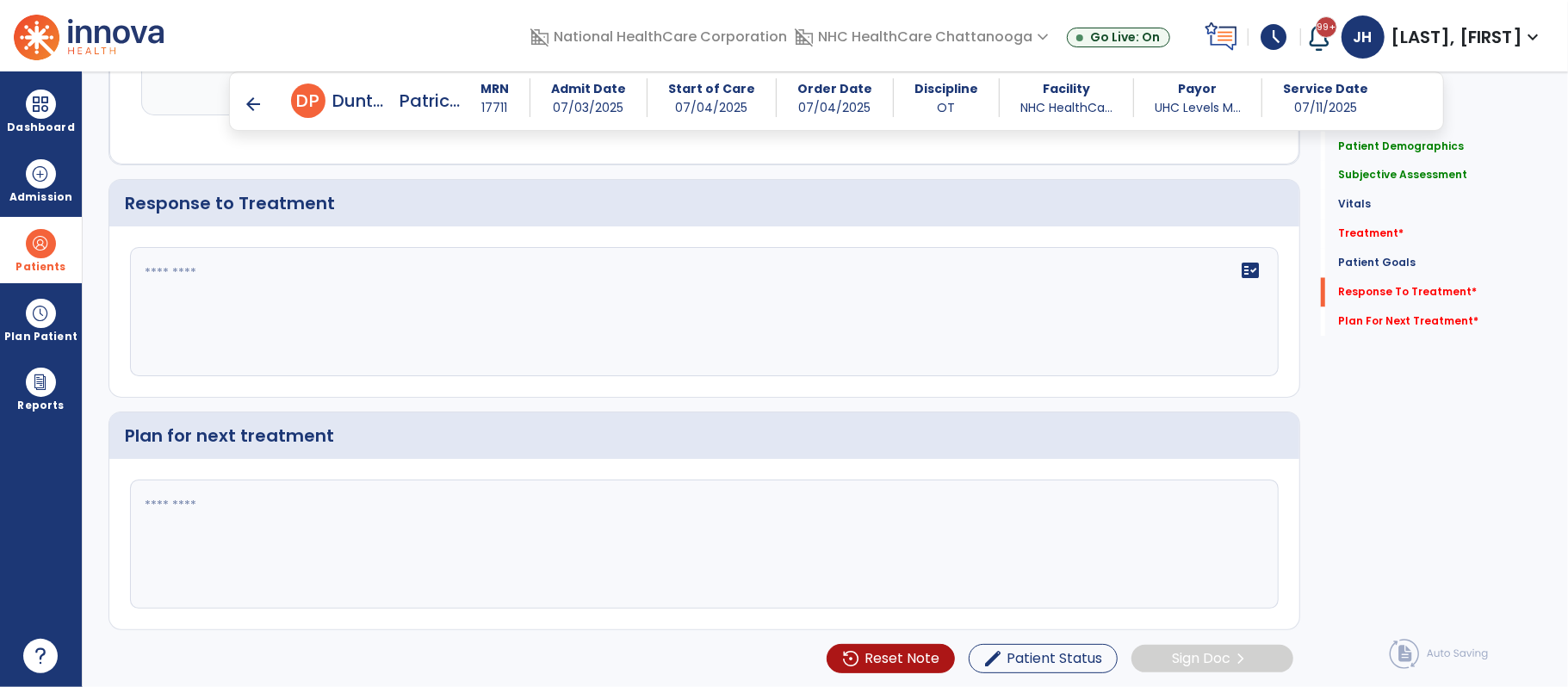 type on "**********" 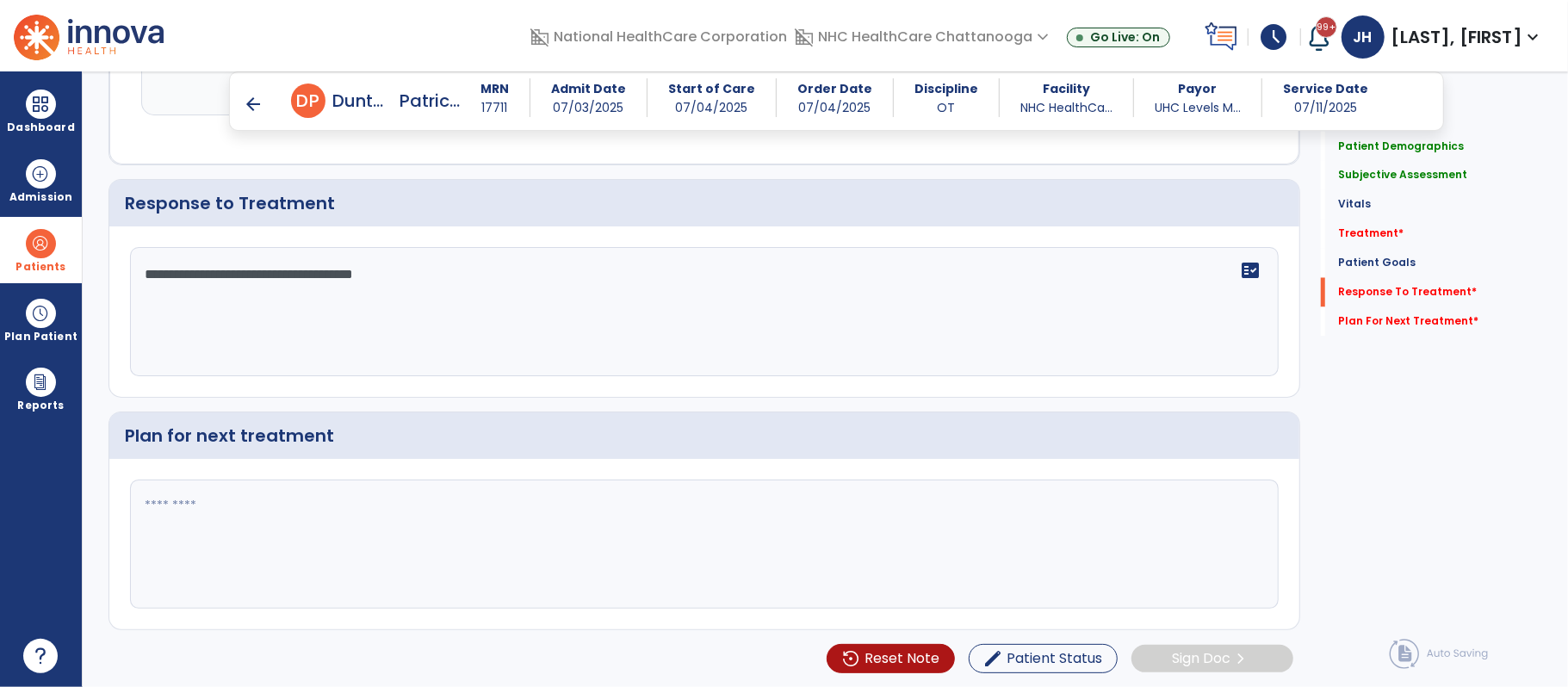 type on "**********" 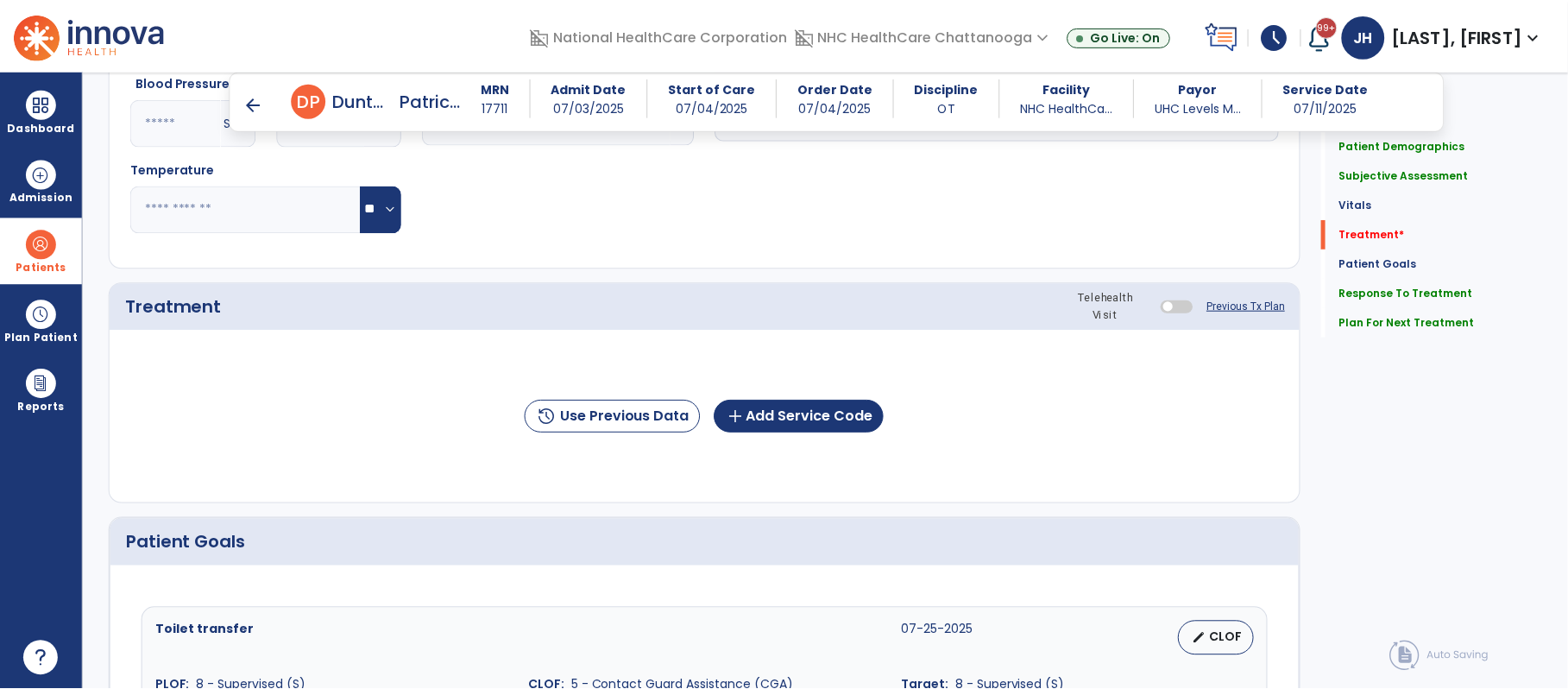 scroll, scrollTop: 1323, scrollLeft: 0, axis: vertical 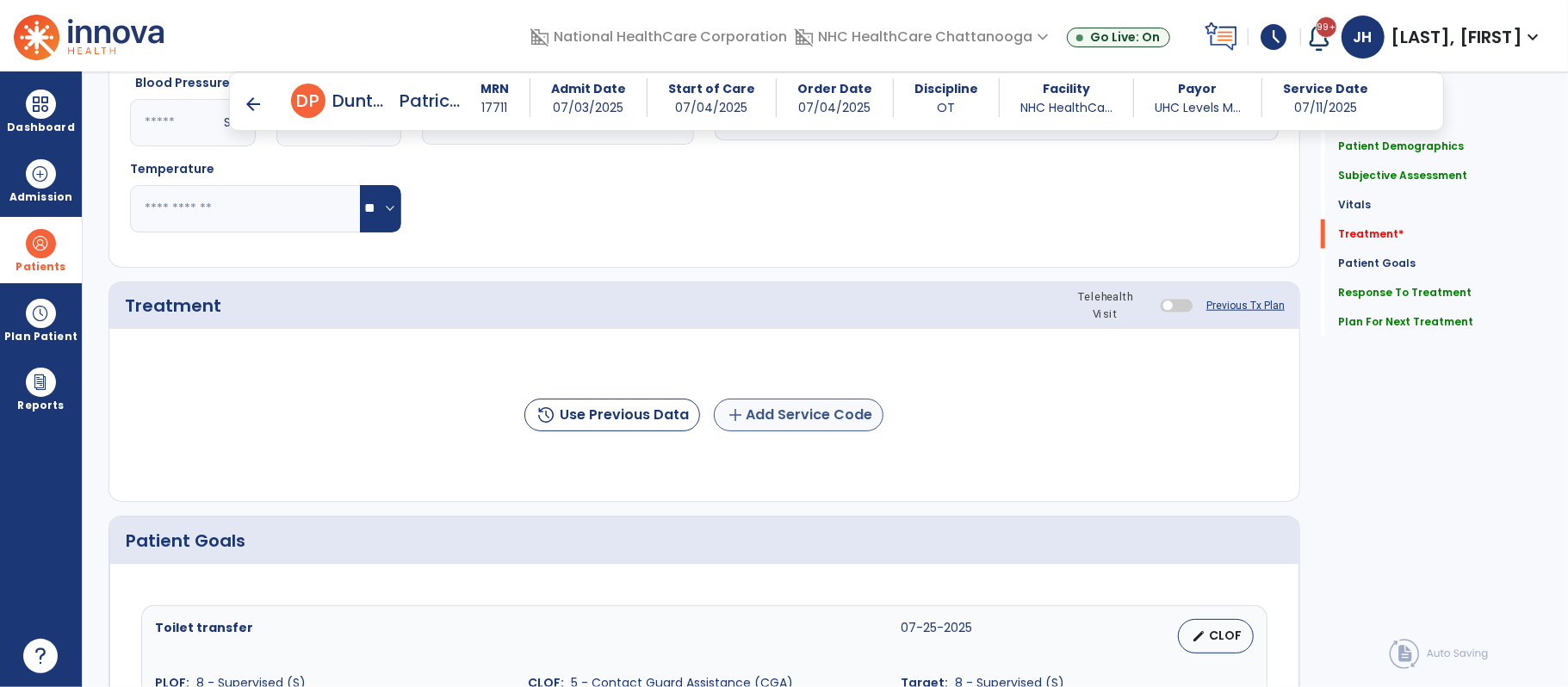 type on "**********" 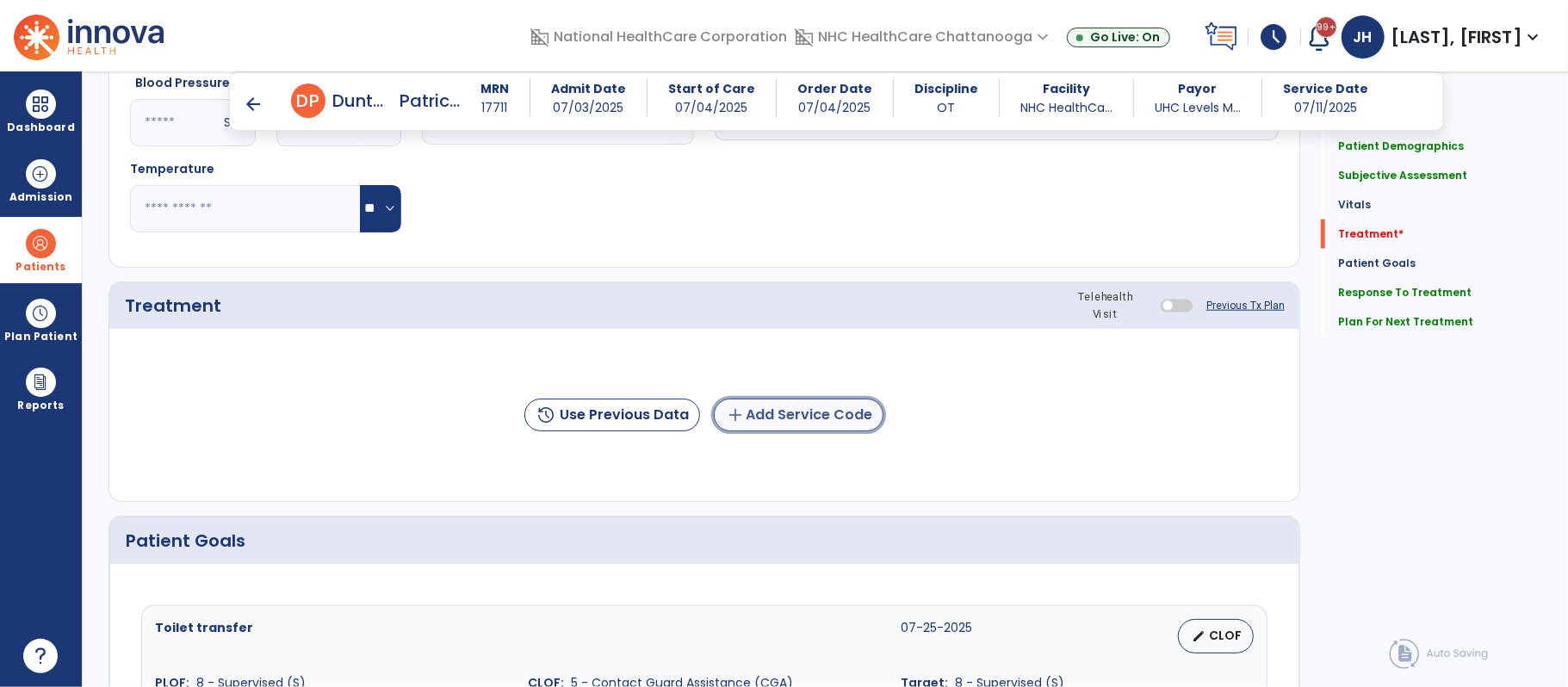 click on "add  Add Service Code" 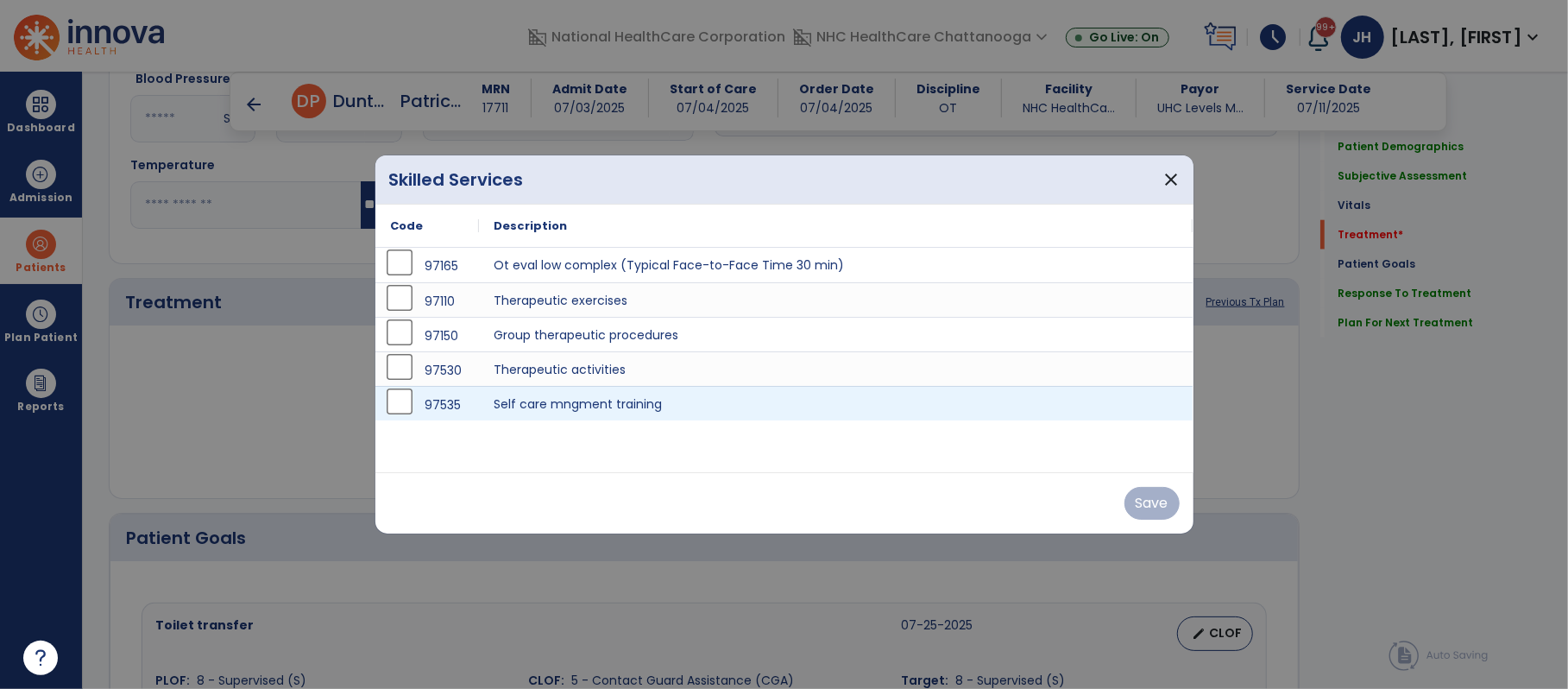 scroll, scrollTop: 1323, scrollLeft: 0, axis: vertical 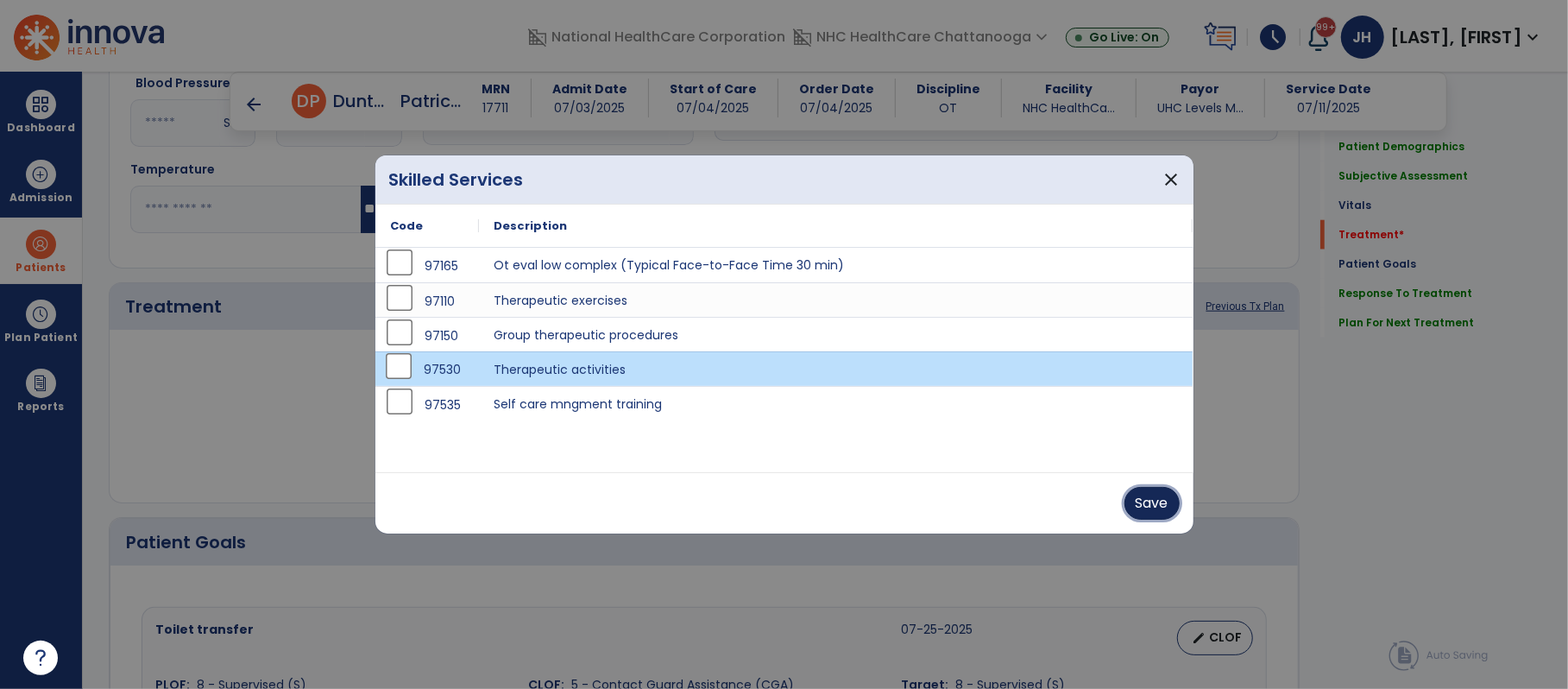click on "Save" at bounding box center [1152, 503] 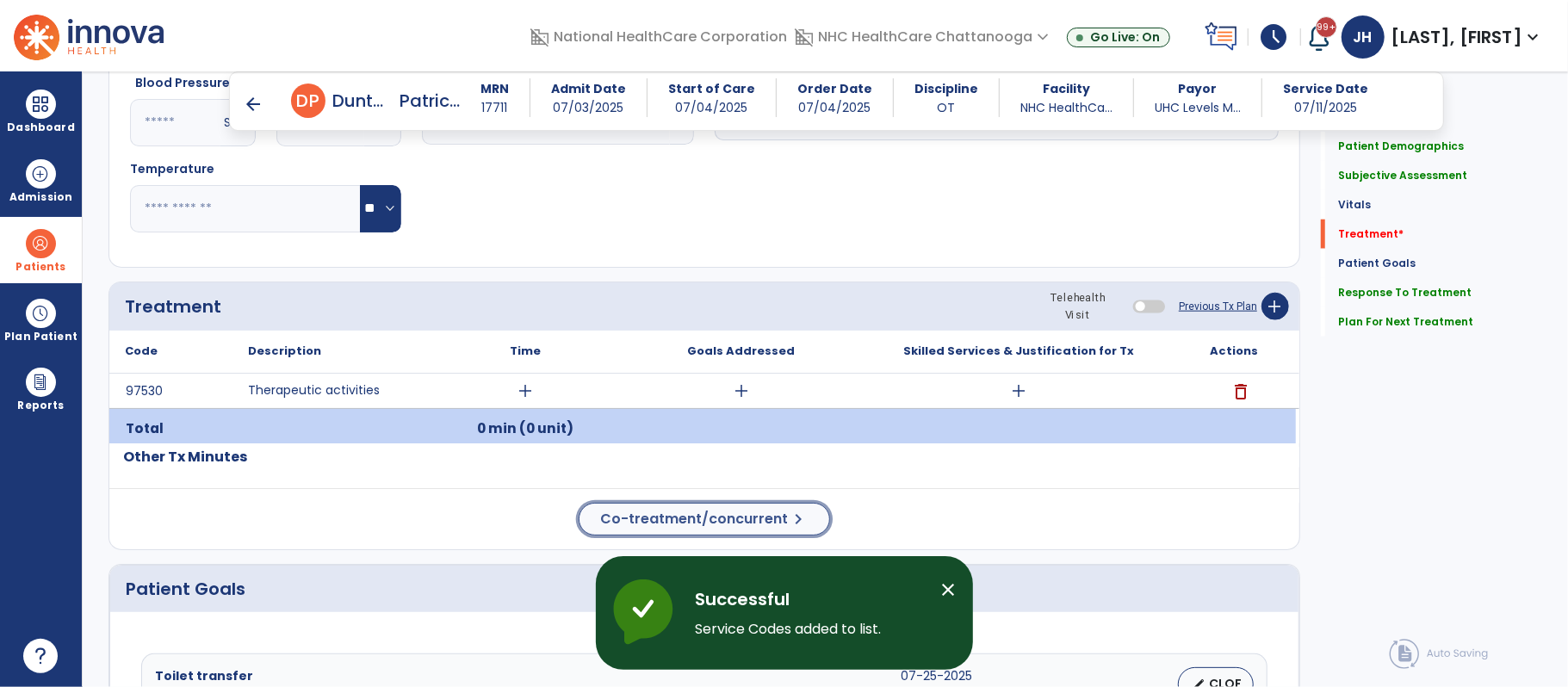 click on "Co-treatment/concurrent" 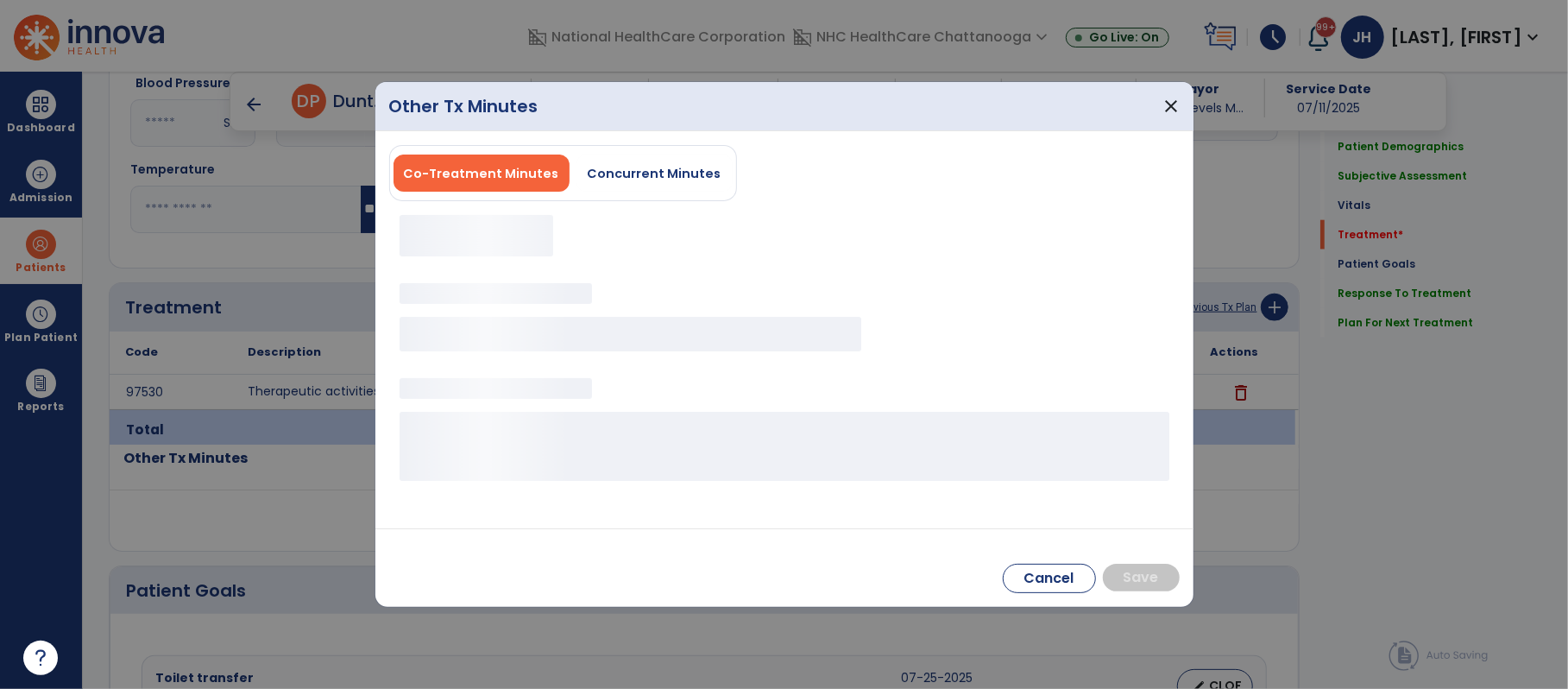 scroll, scrollTop: 1323, scrollLeft: 0, axis: vertical 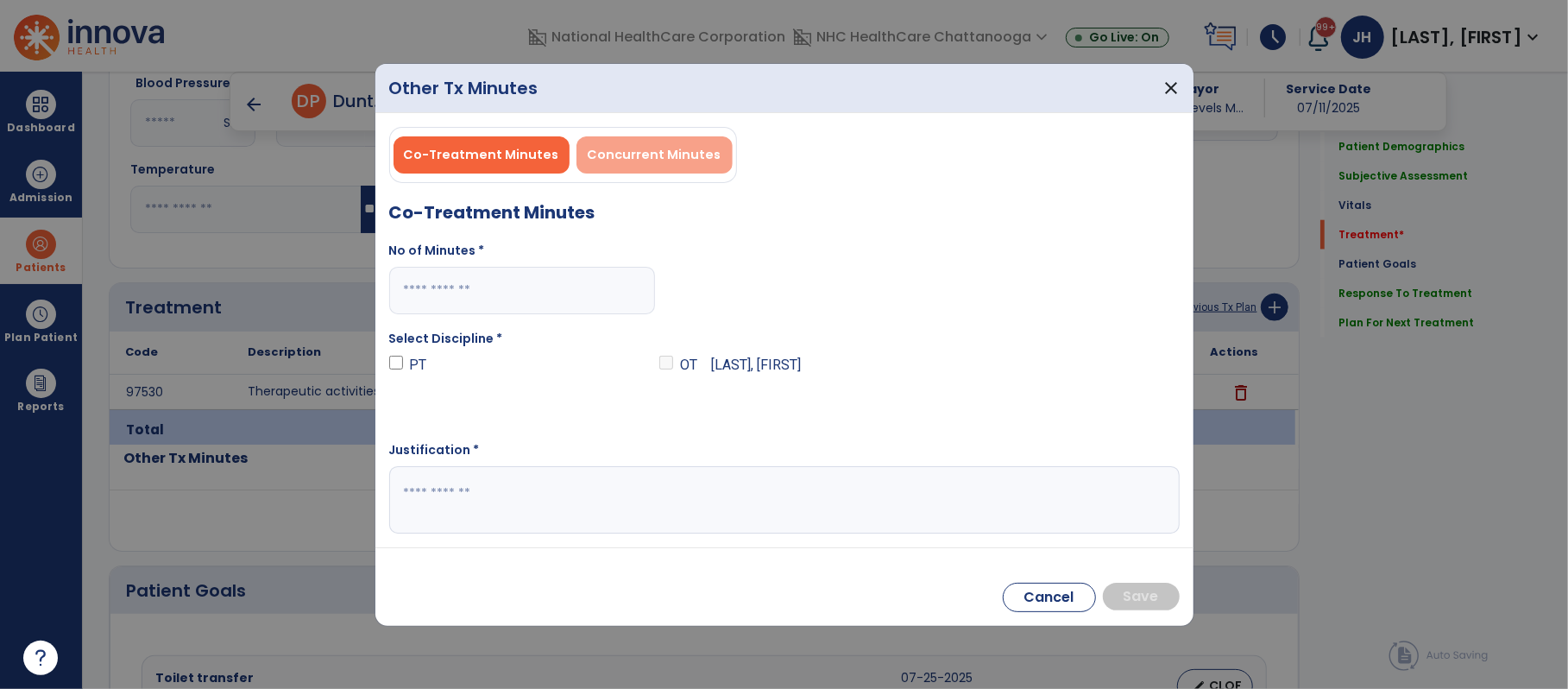 click on "Concurrent Minutes" at bounding box center (654, 155) 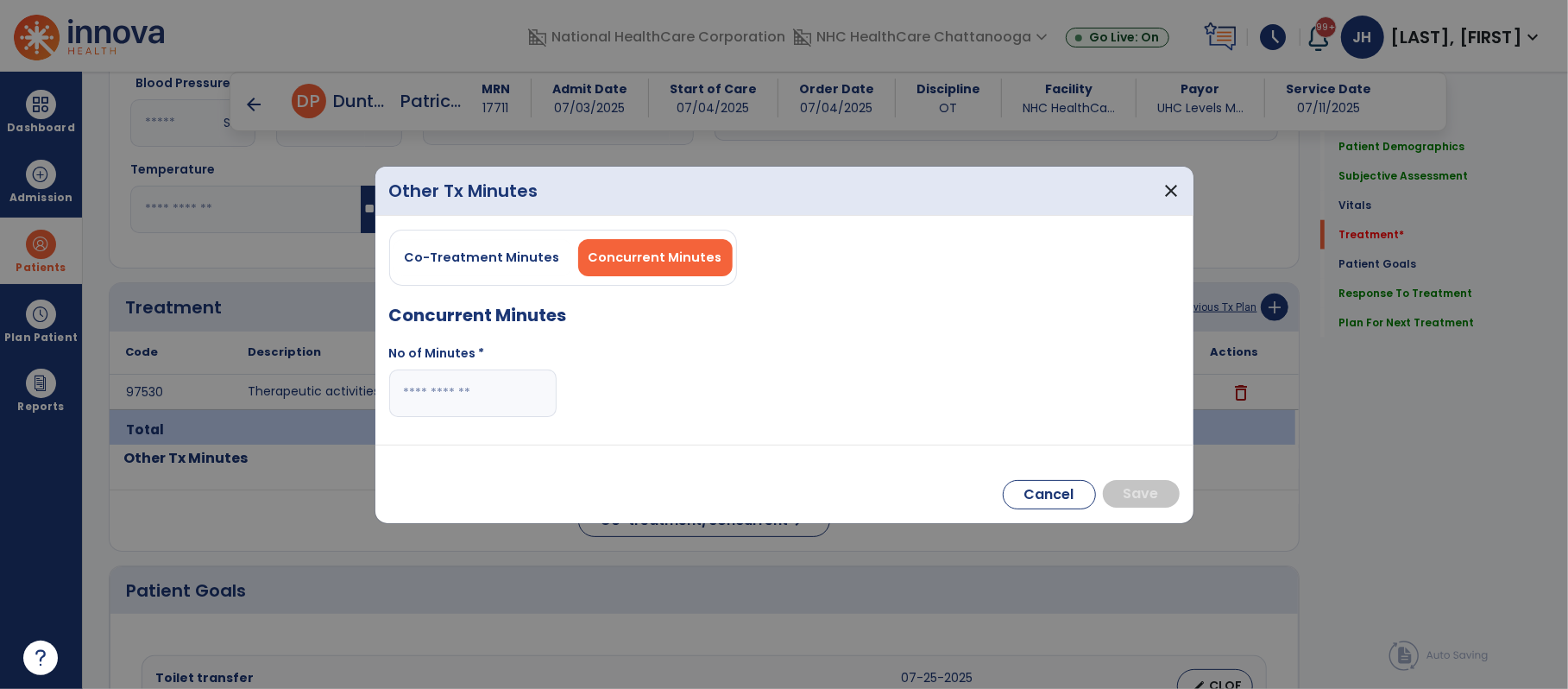 click on "No of Minutes *" at bounding box center (473, 357) 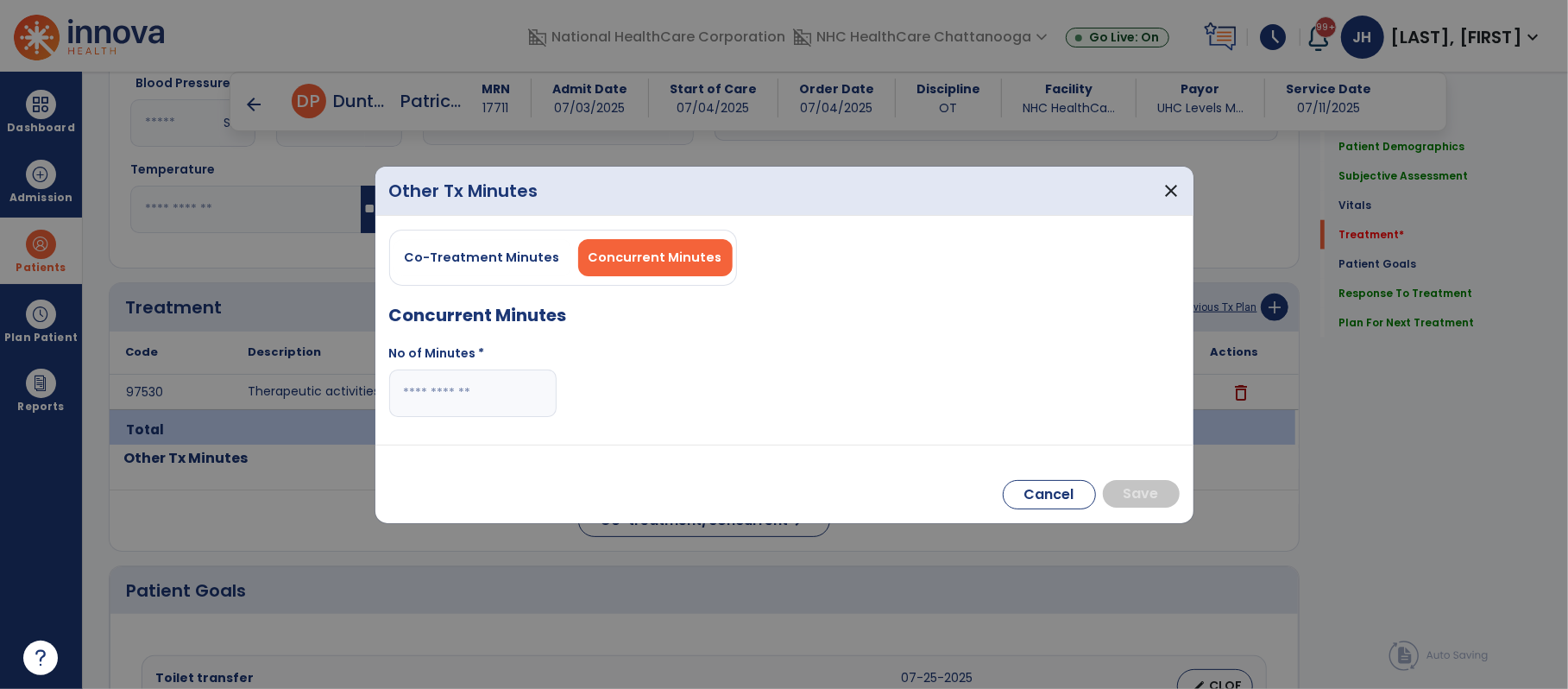click at bounding box center [473, 393] 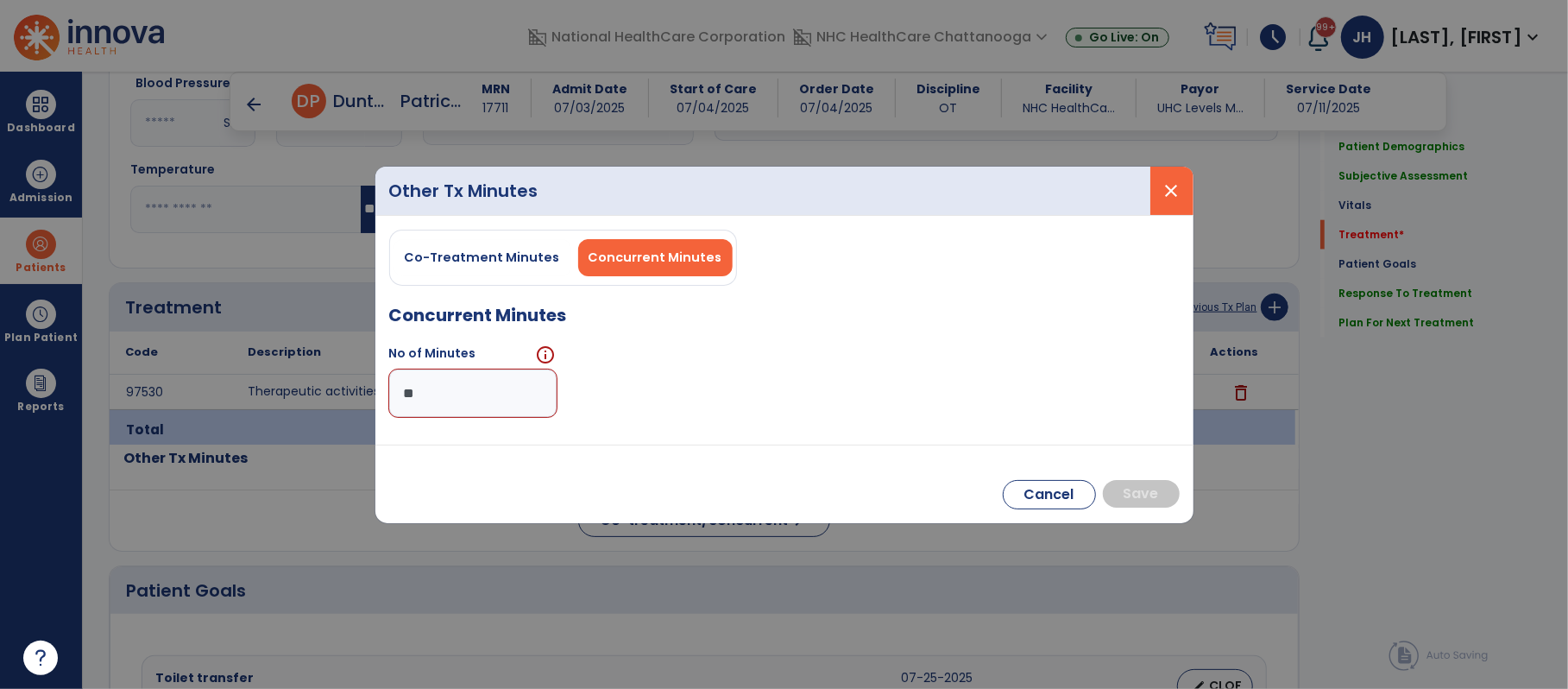 type on "**" 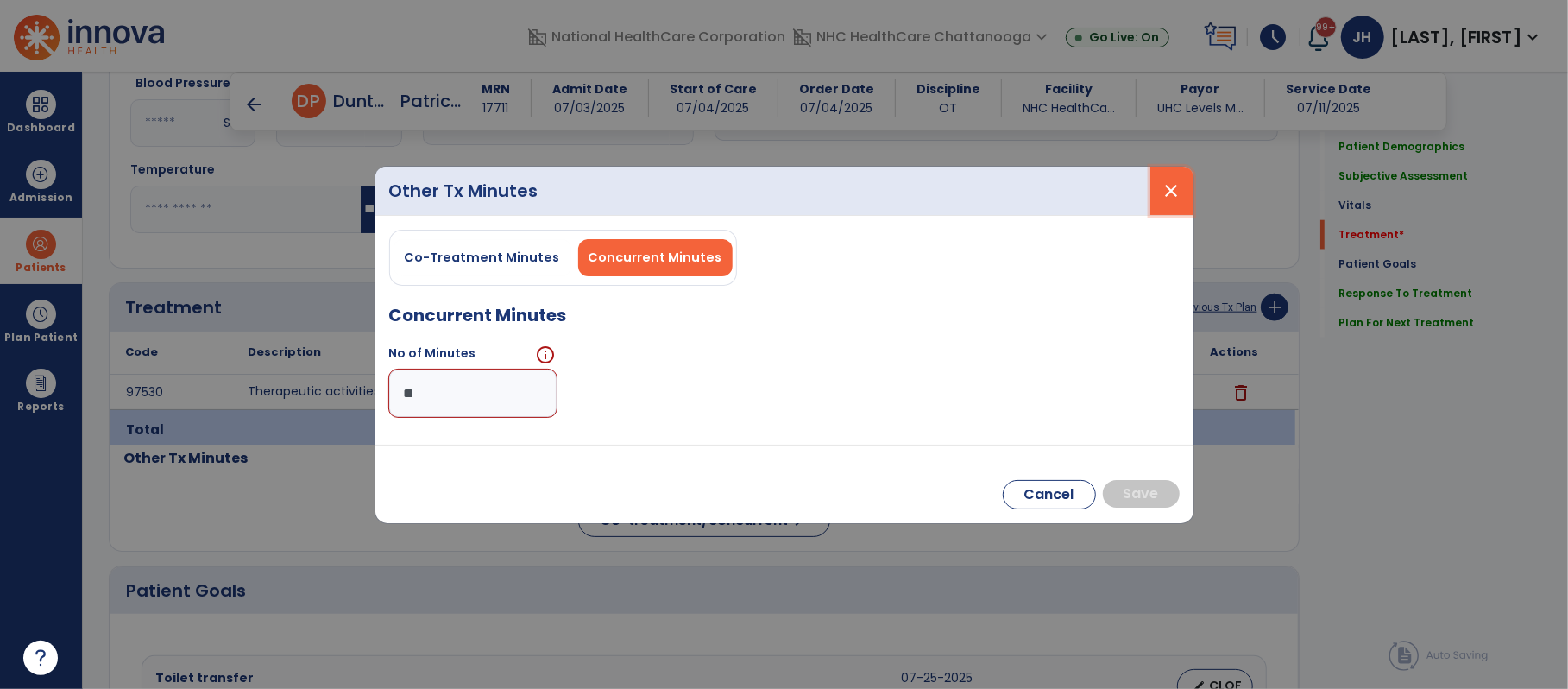click on "close" at bounding box center (1172, 191) 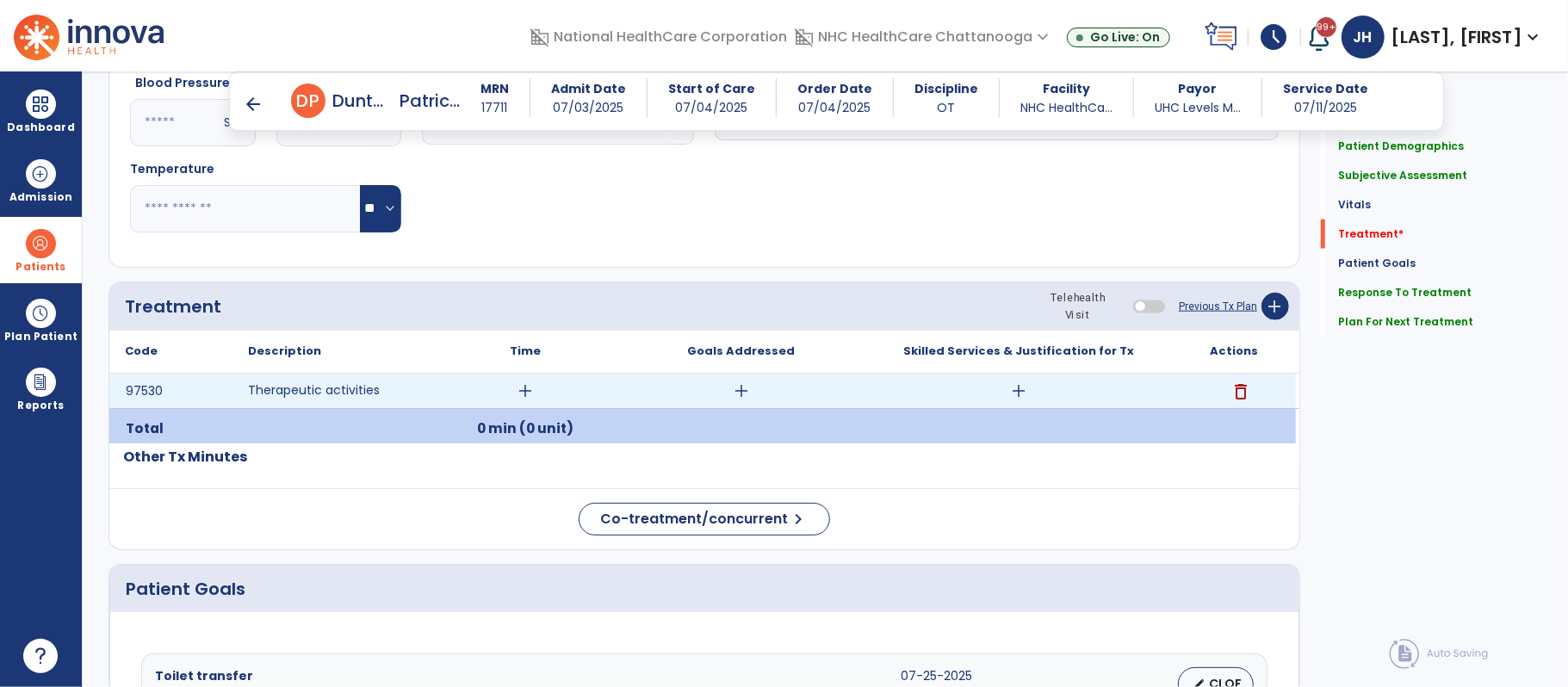 click on "add" at bounding box center (525, 391) 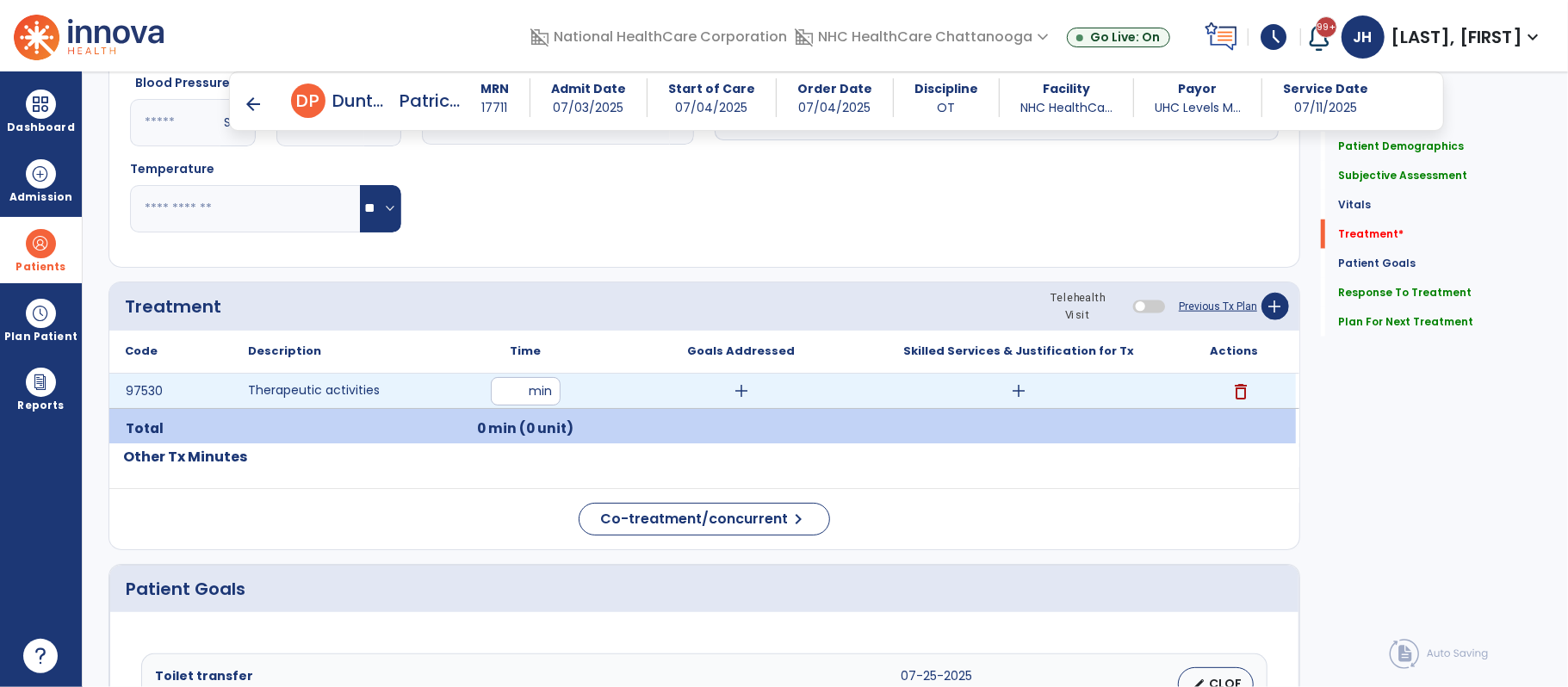 type on "**" 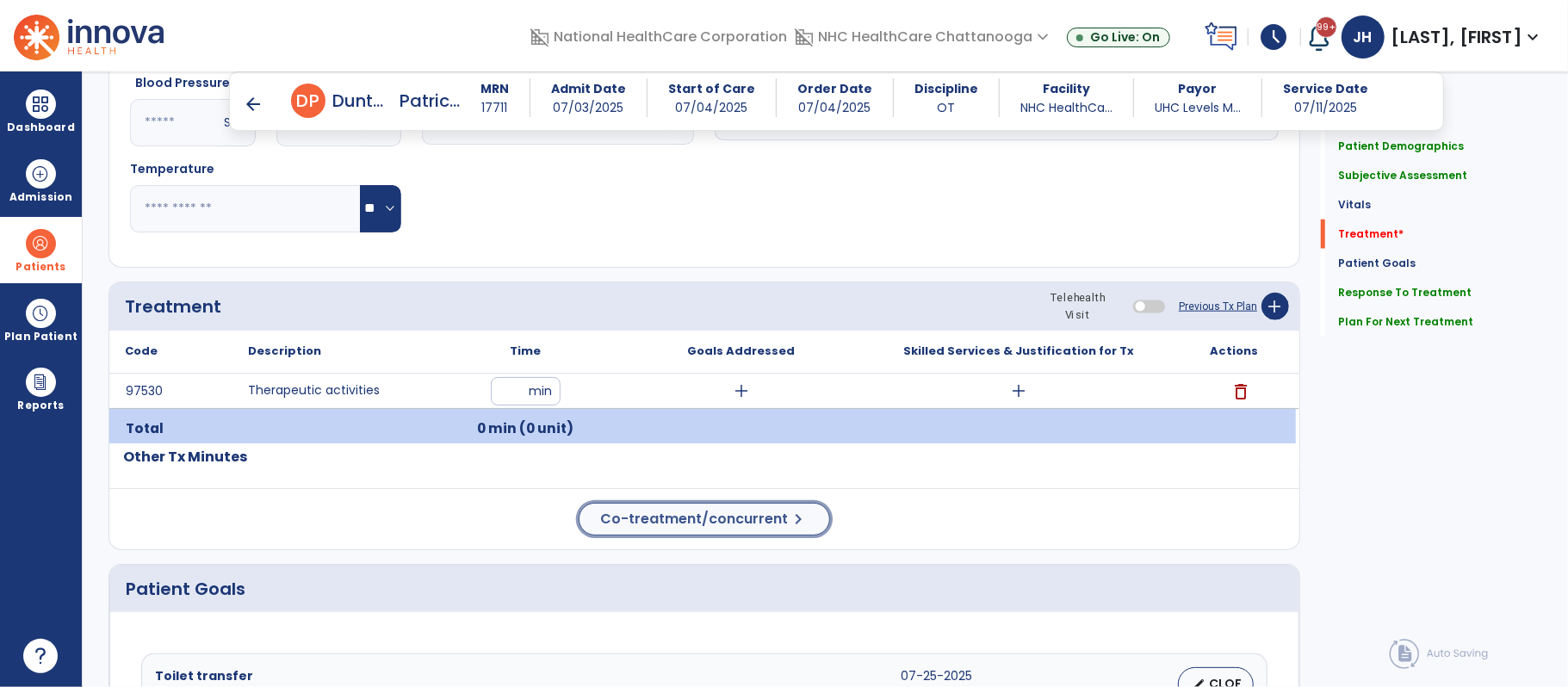 click on "Co-treatment/concurrent" 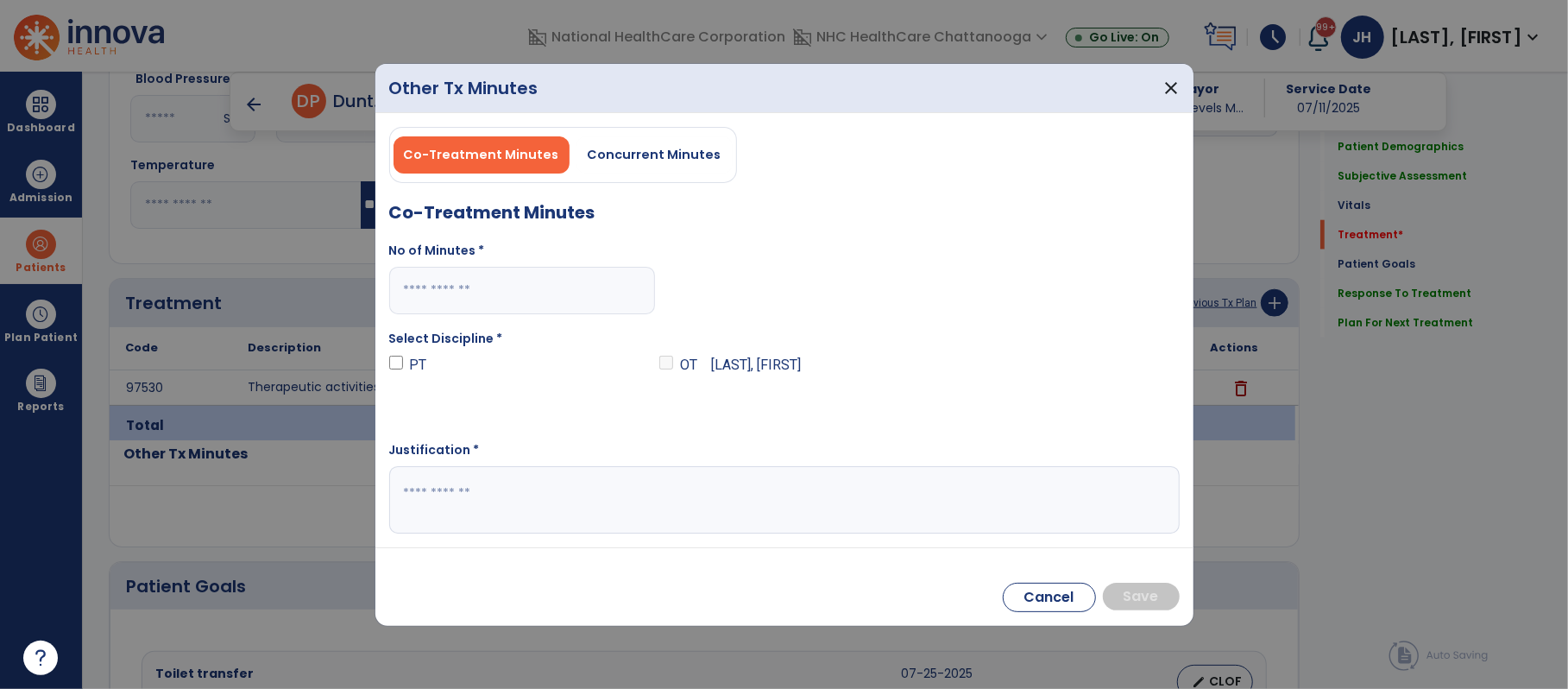 scroll, scrollTop: 1323, scrollLeft: 0, axis: vertical 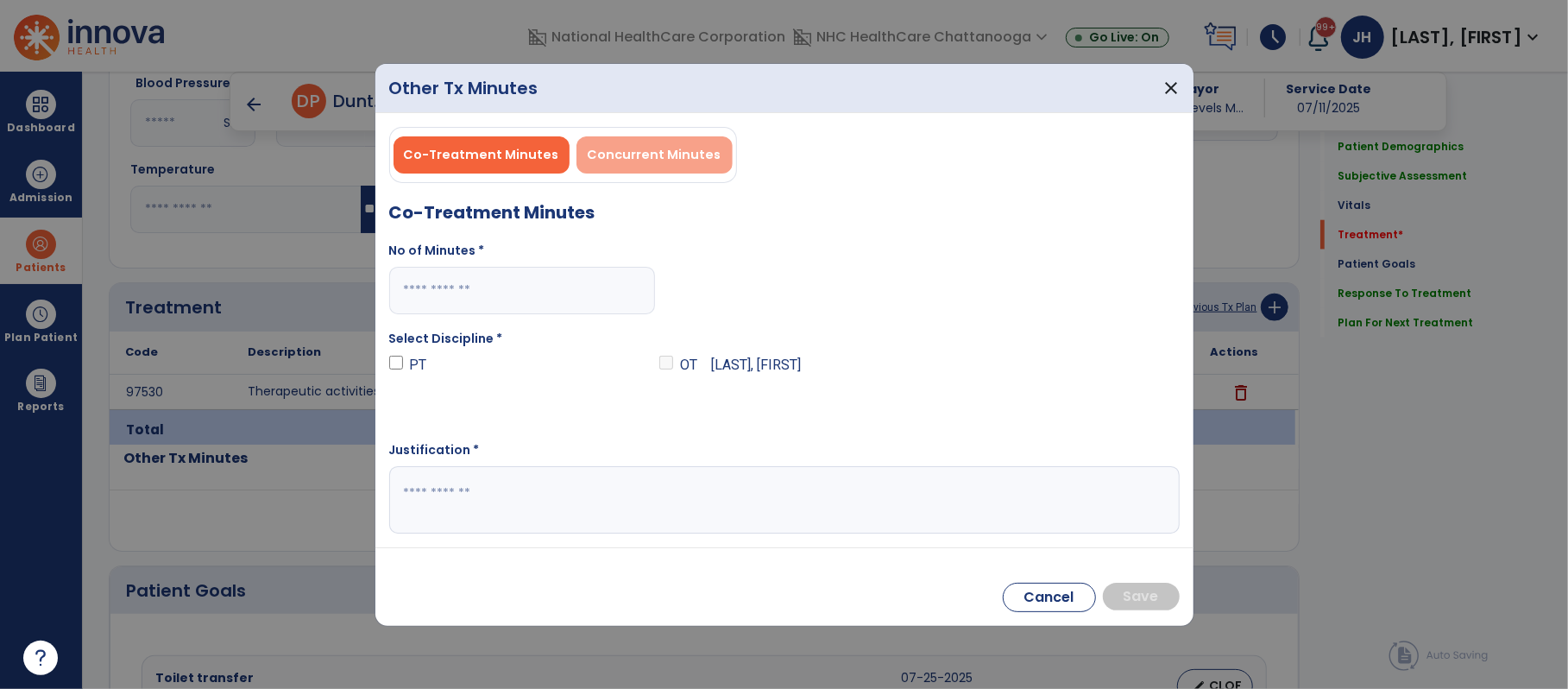 click on "Concurrent Minutes" at bounding box center (654, 155) 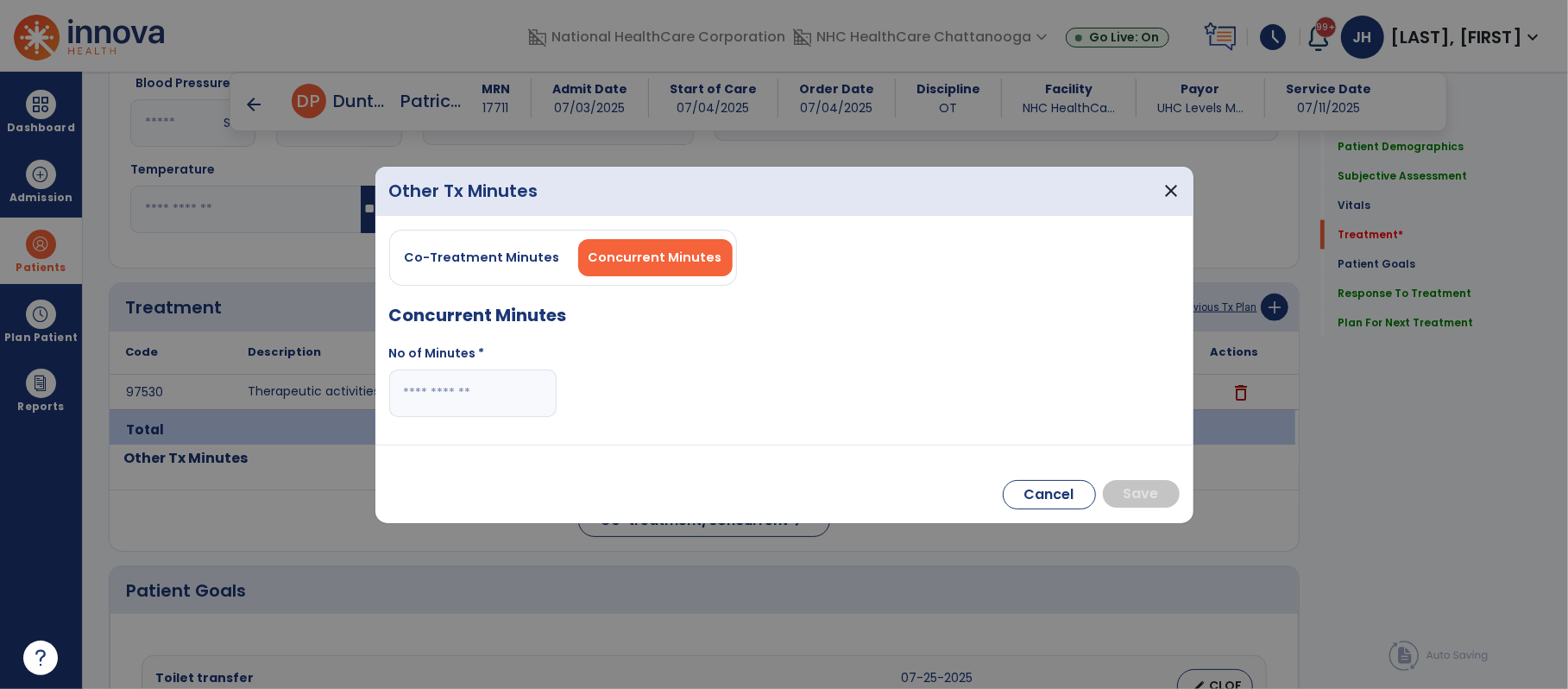 click on "No of Minutes *" at bounding box center [473, 388] 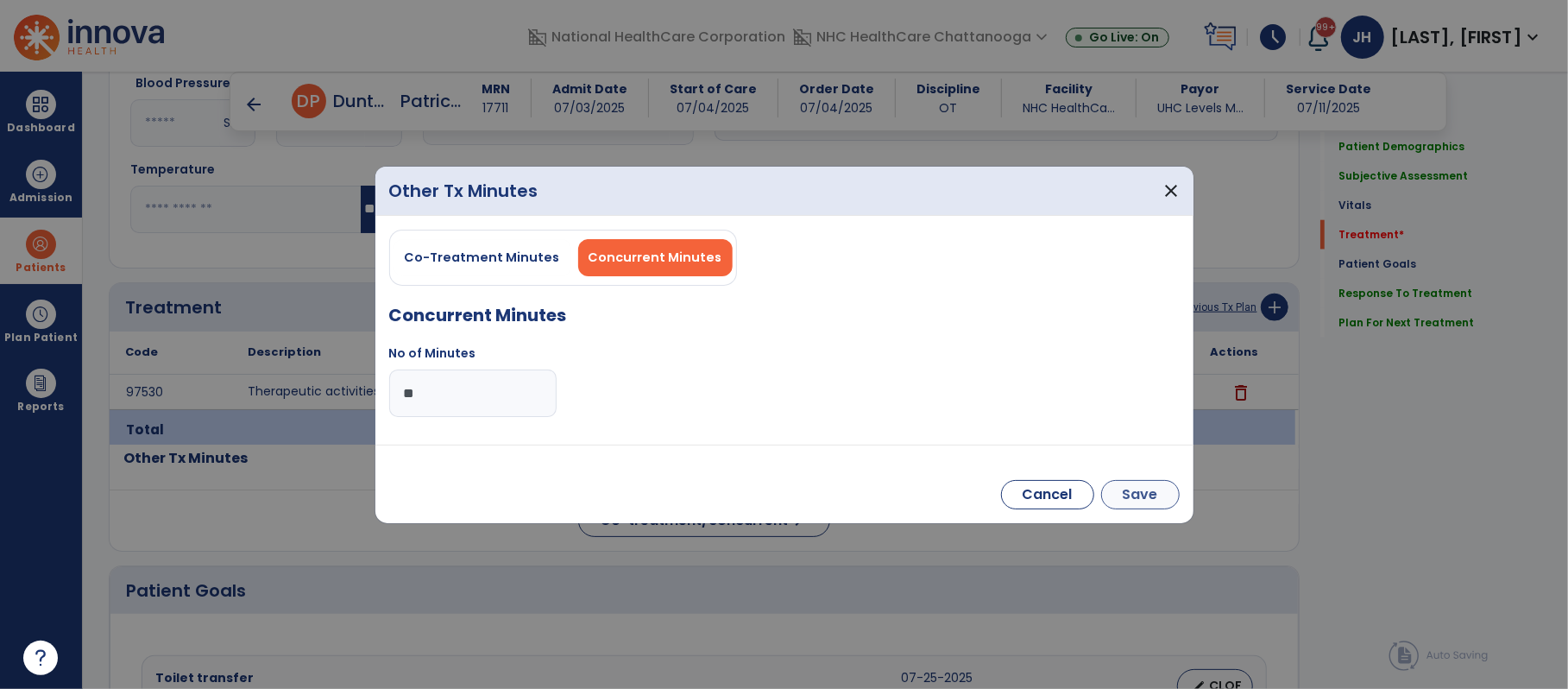 type on "**" 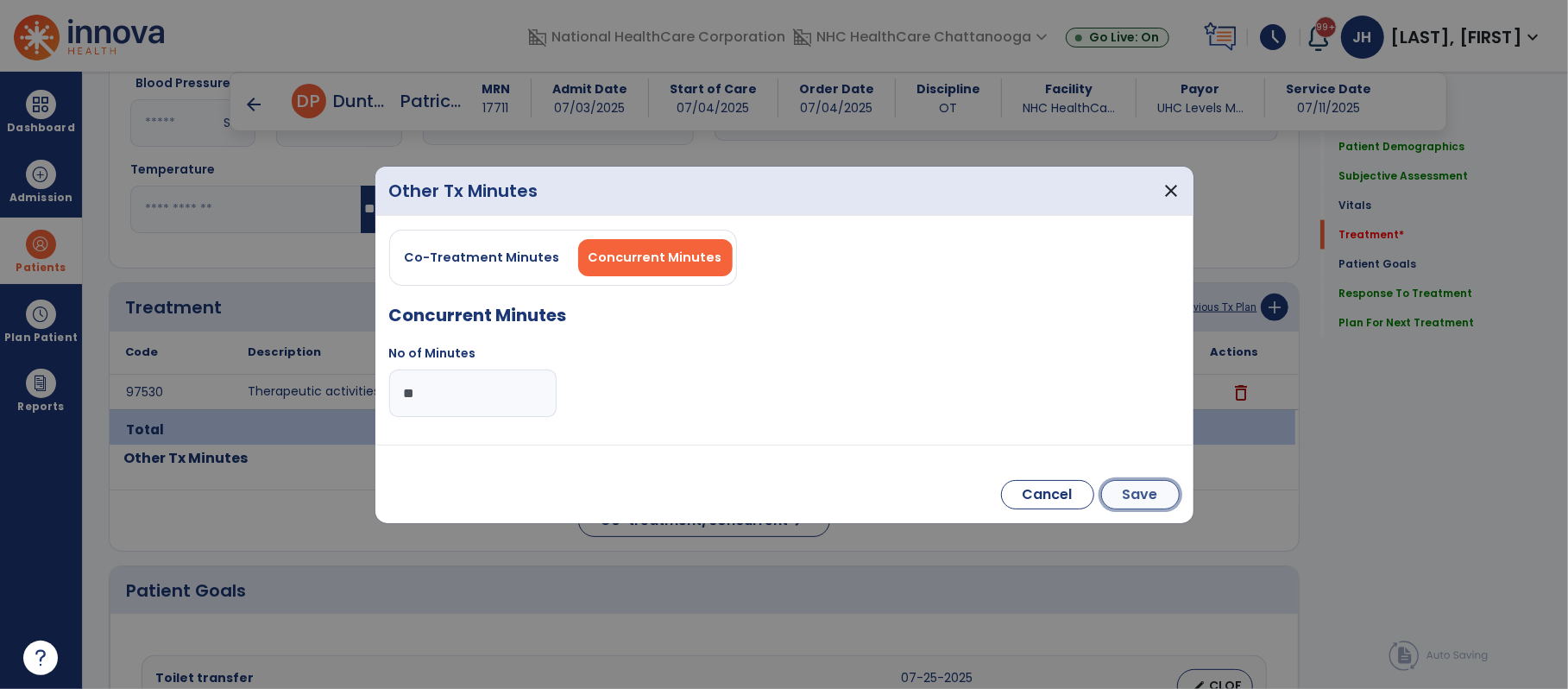 click on "Save" at bounding box center (1140, 495) 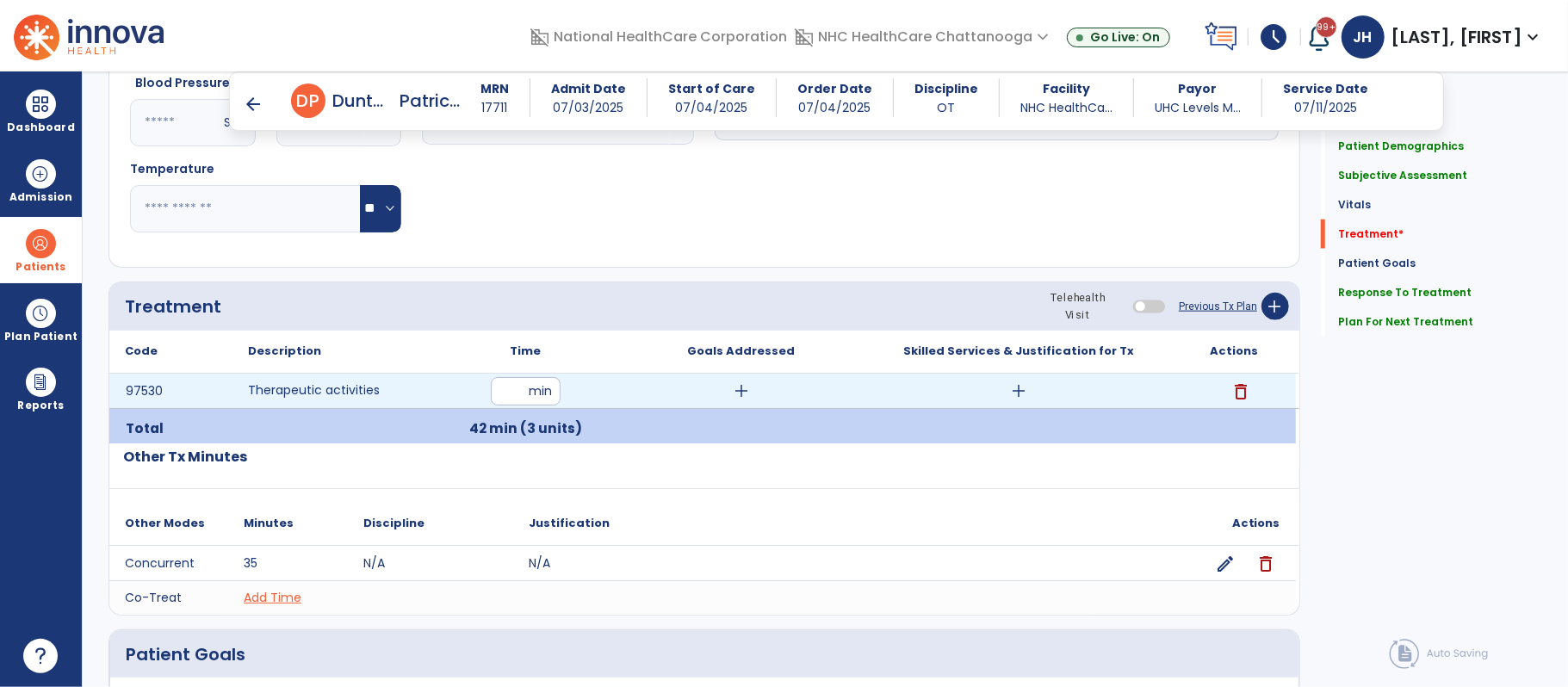 click on "add" at bounding box center [1019, 391] 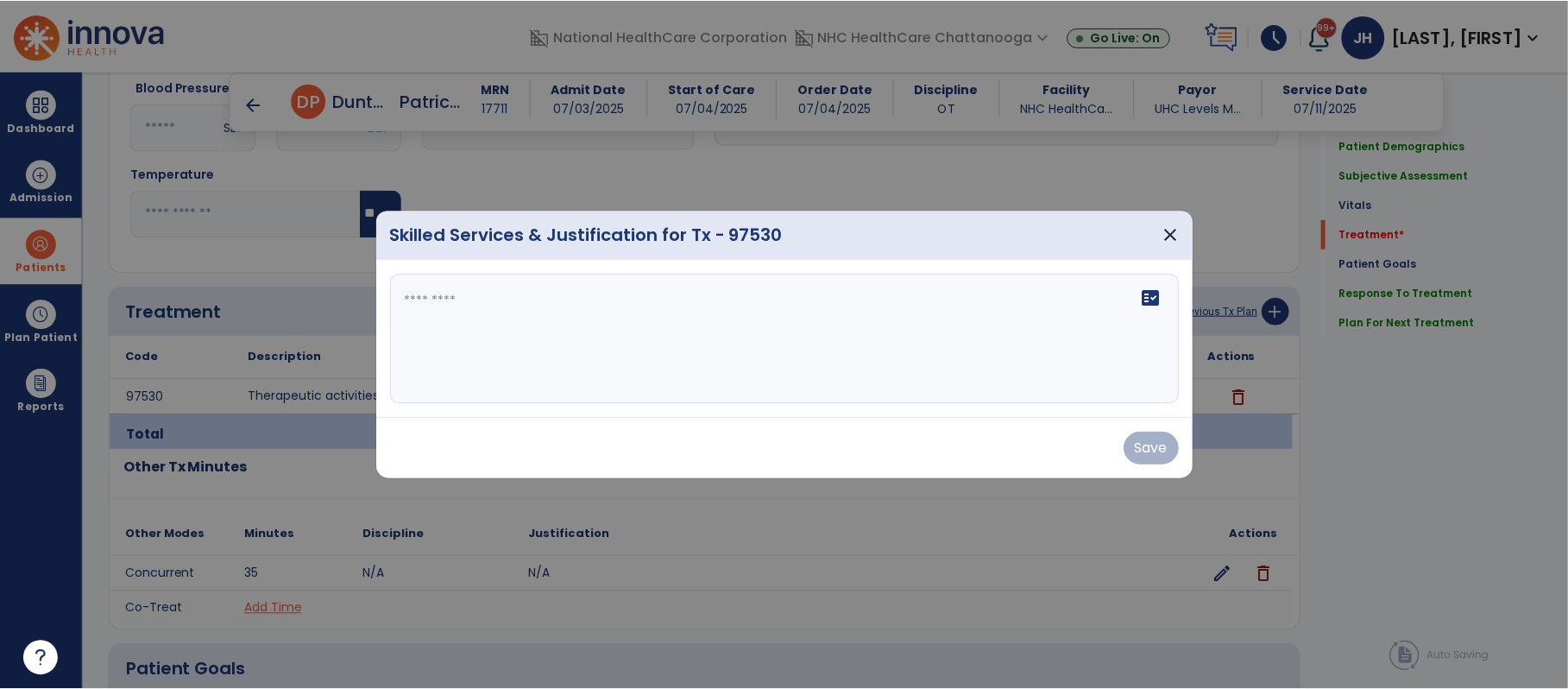 scroll, scrollTop: 1323, scrollLeft: 0, axis: vertical 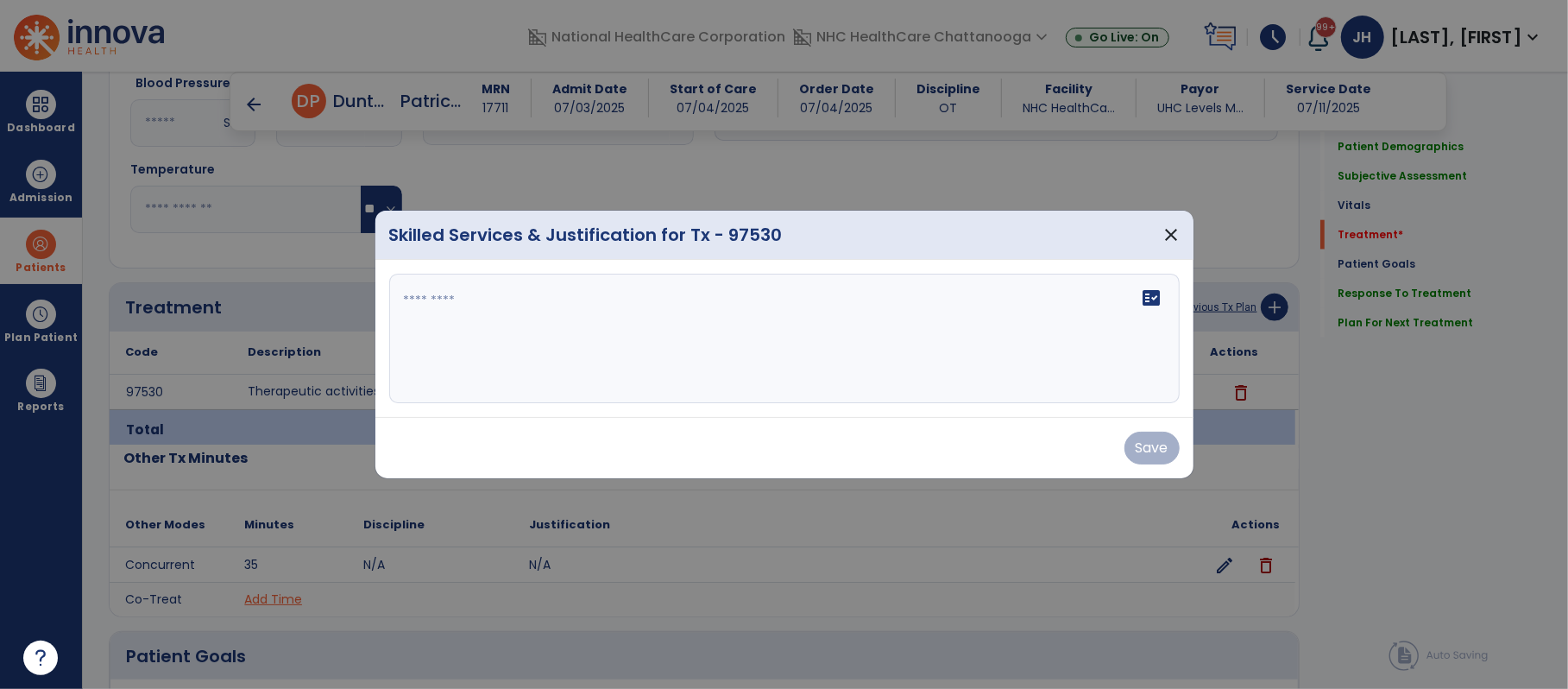 click on "fact_check" at bounding box center (784, 338) 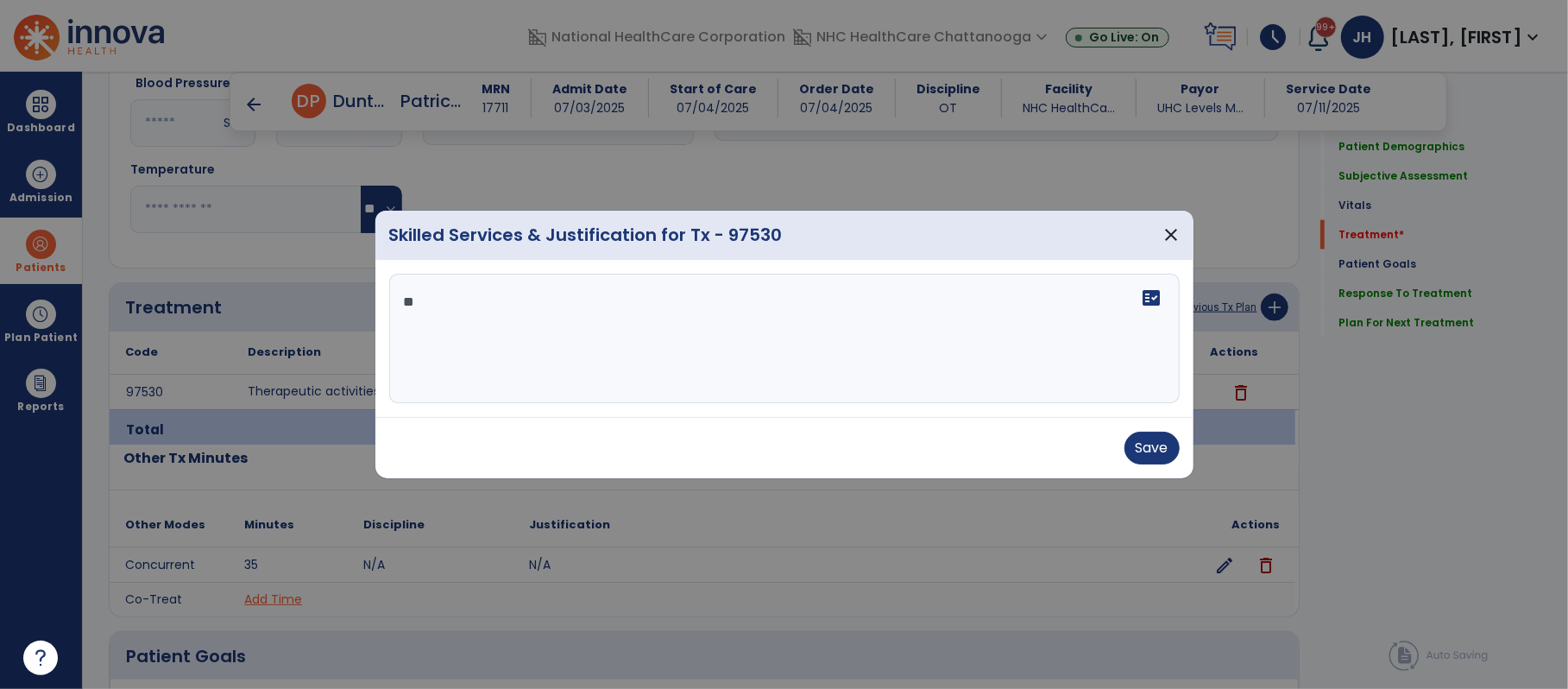 type on "*" 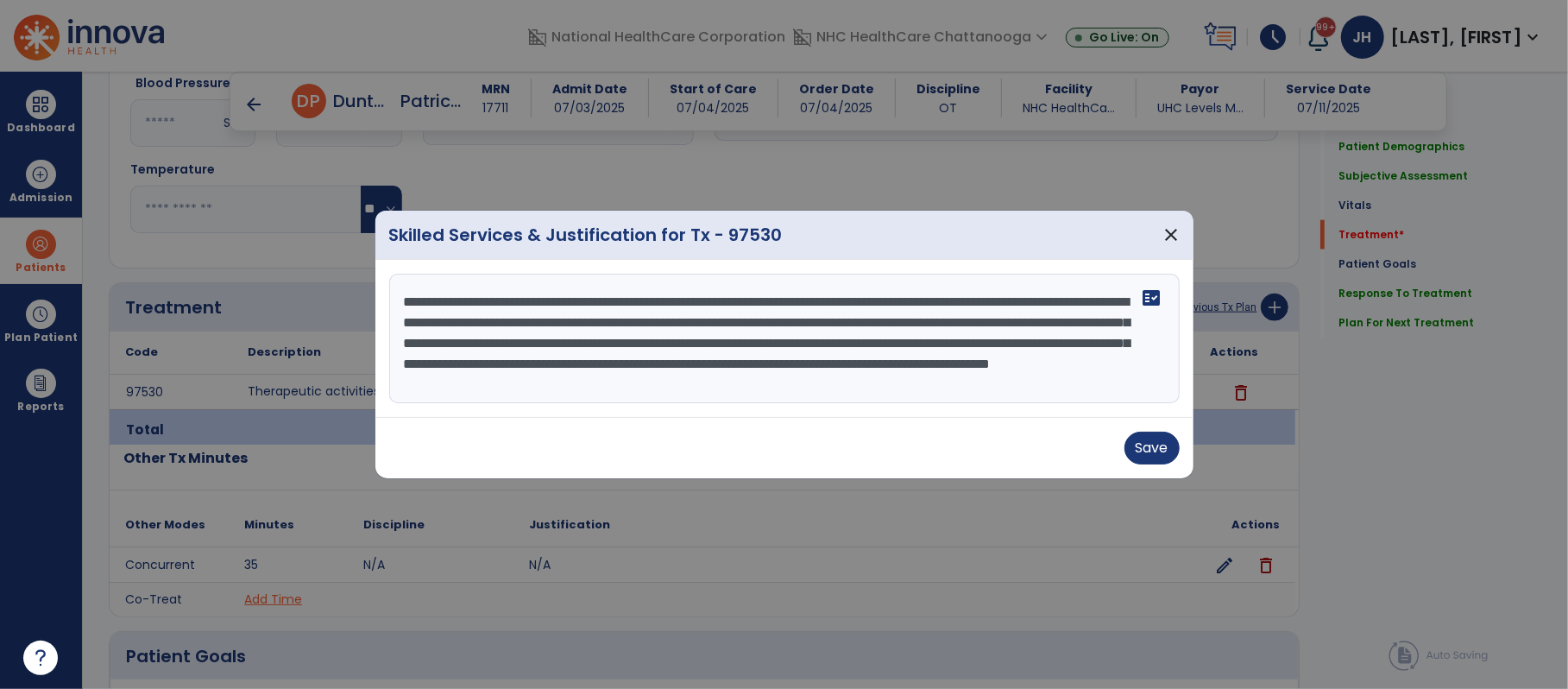 scroll, scrollTop: 14, scrollLeft: 0, axis: vertical 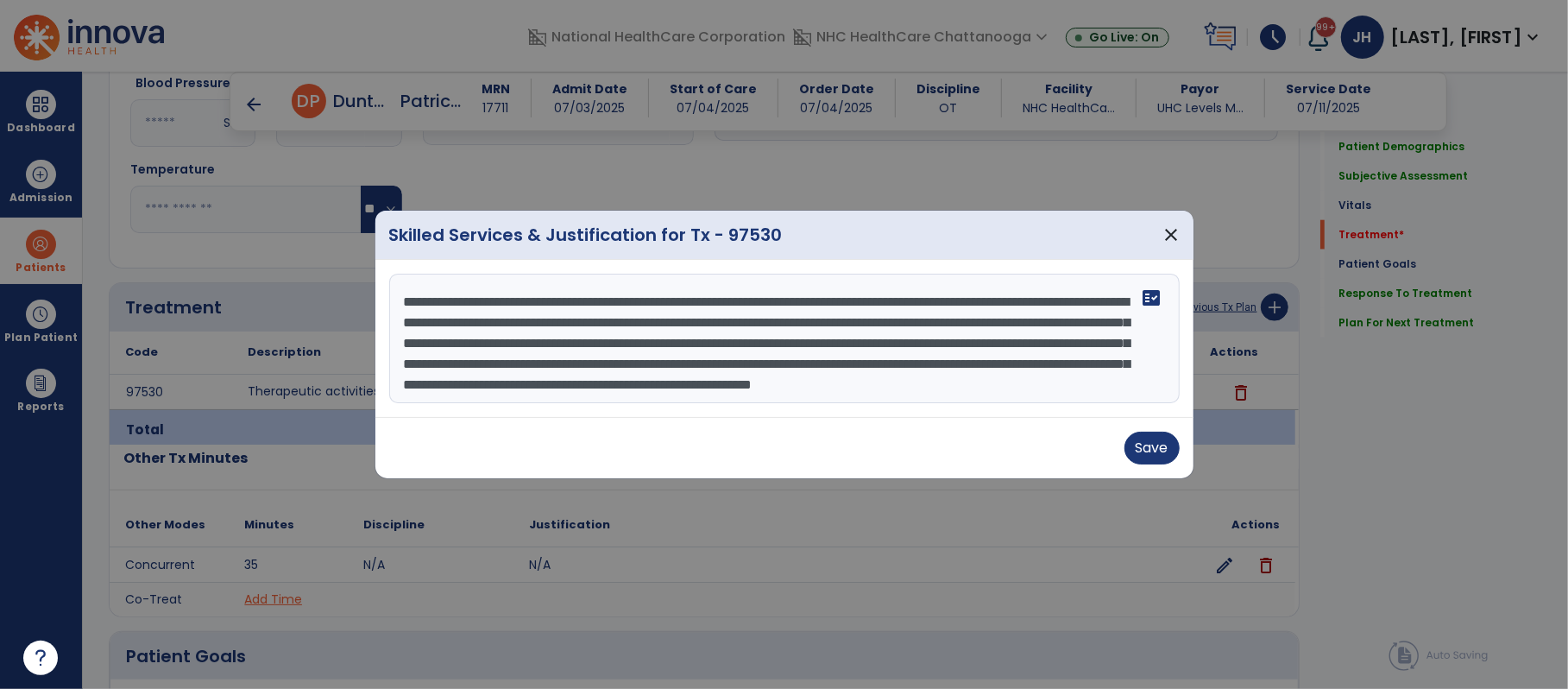 drag, startPoint x: 406, startPoint y: 290, endPoint x: 1116, endPoint y: 446, distance: 726.93604 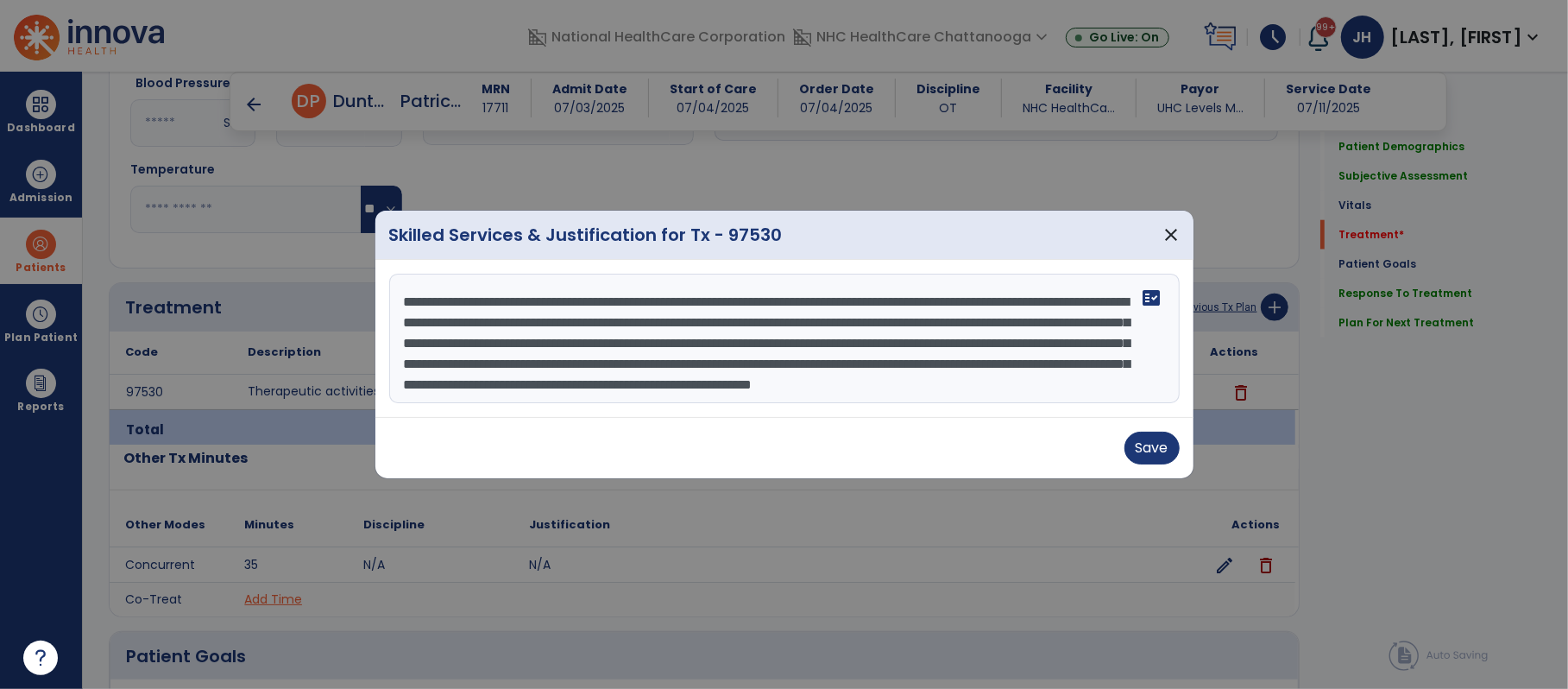 click on "Skilled Services & Justification for Tx - 97530   close  Training w/ pt on ADL item retrieval utilizing rollator. Cuing for safety awareness for consistently locking brakes at appropriate times. Graded reaching tasks for improved weight shifting and core stability during retrieval task for increased balance and functional reach during ADLs. Graded balance training utilizing foam balance pad for extra balance challenge. Facilitation of reaching outside base of support, weight shifting, and crossing midline w/ reactive components for improving ability to self correct balance loss w/ daily activities. Pt seen concurrently for portion of session today for improved socialization.   fact_check   Save" at bounding box center [784, 344] 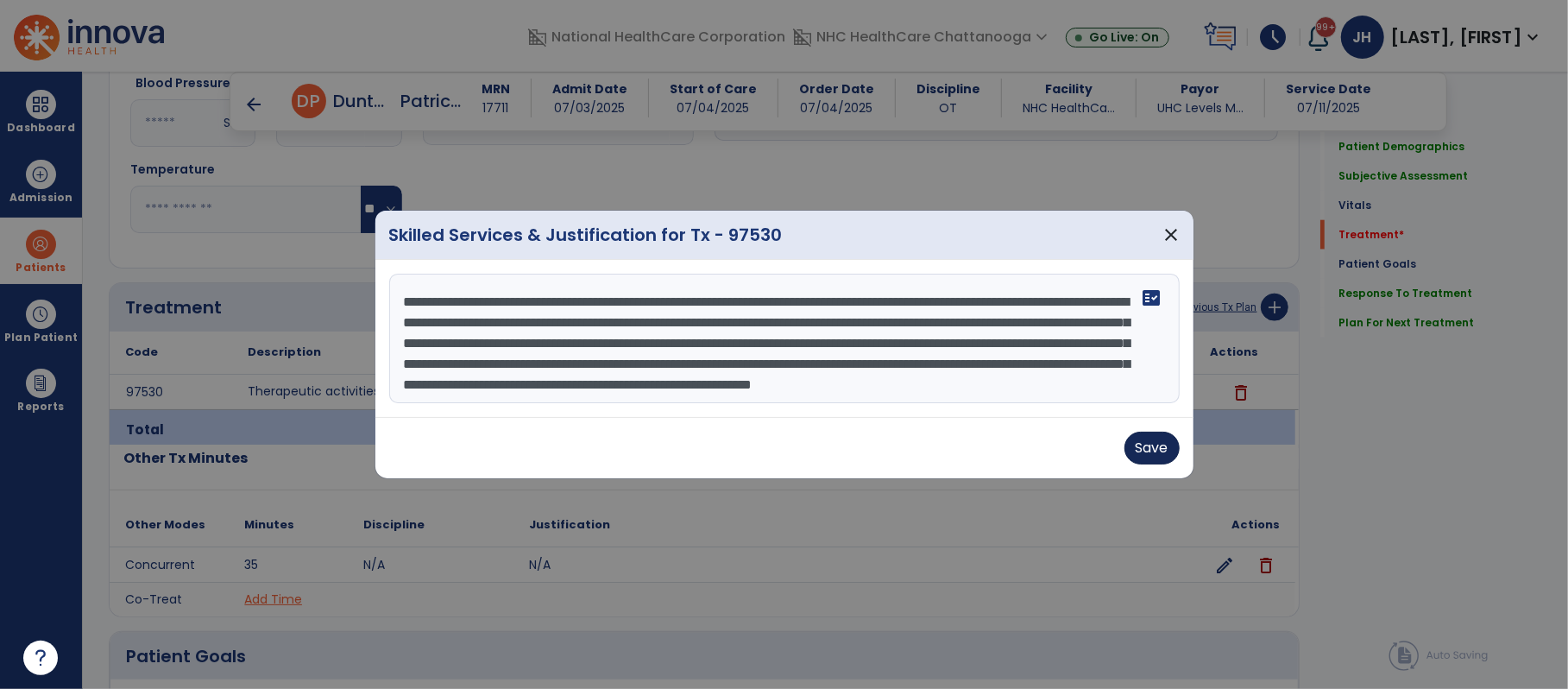 type on "**********" 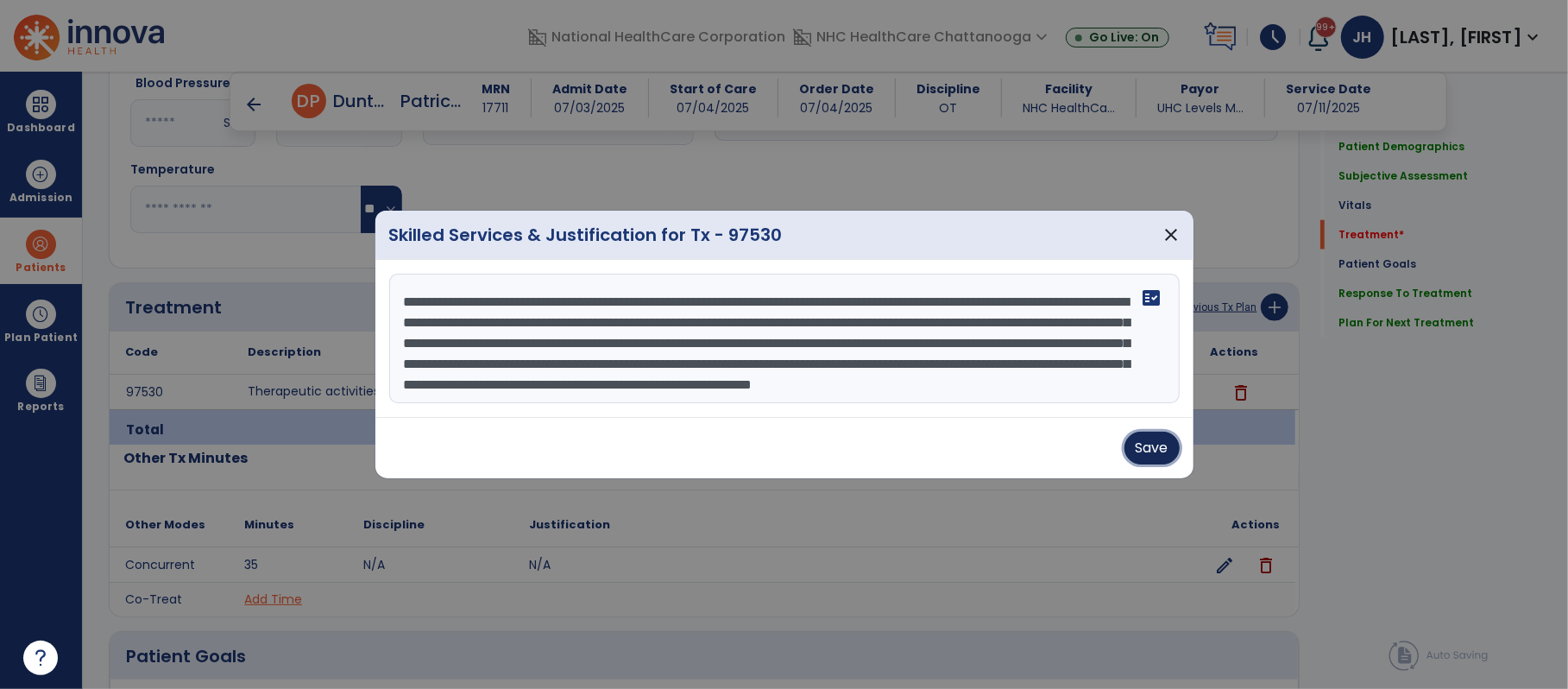 click on "Save" at bounding box center [1152, 448] 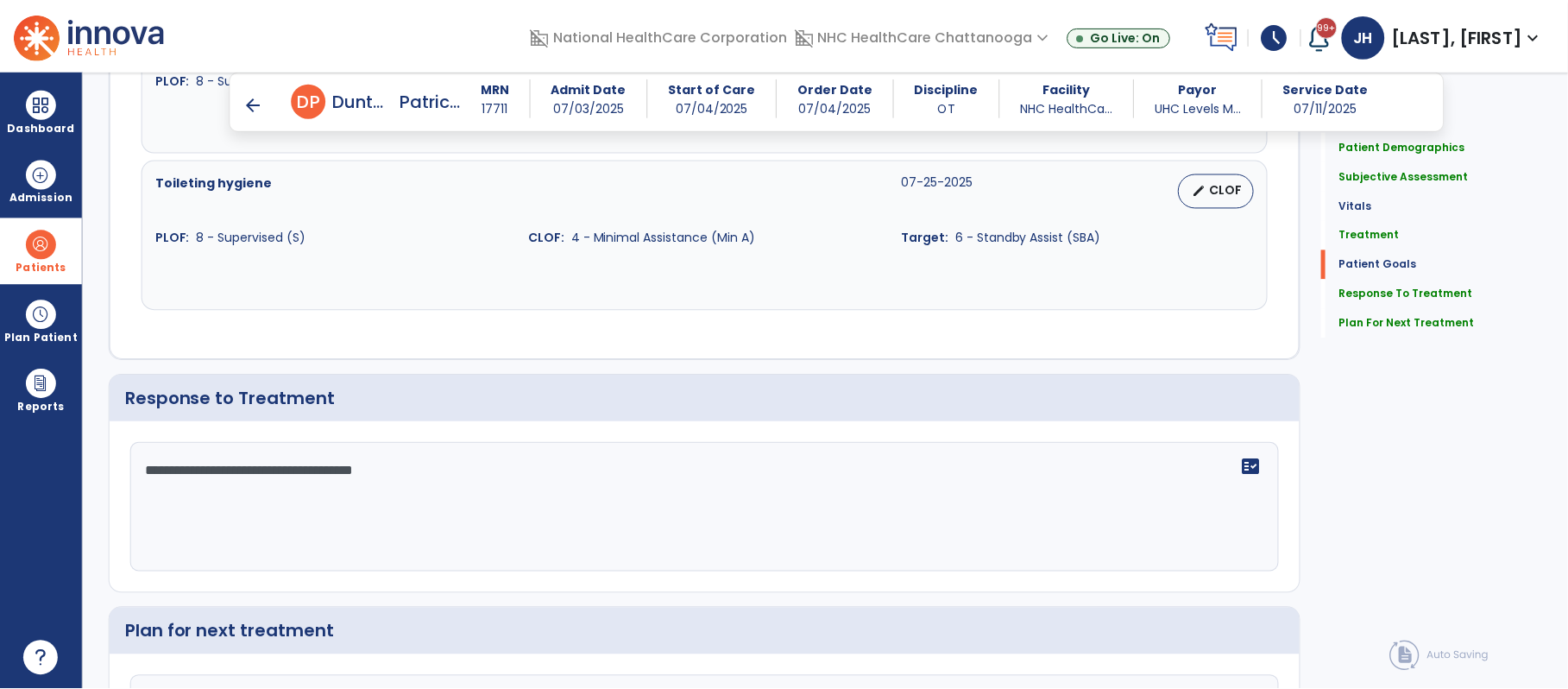scroll, scrollTop: 2423, scrollLeft: 0, axis: vertical 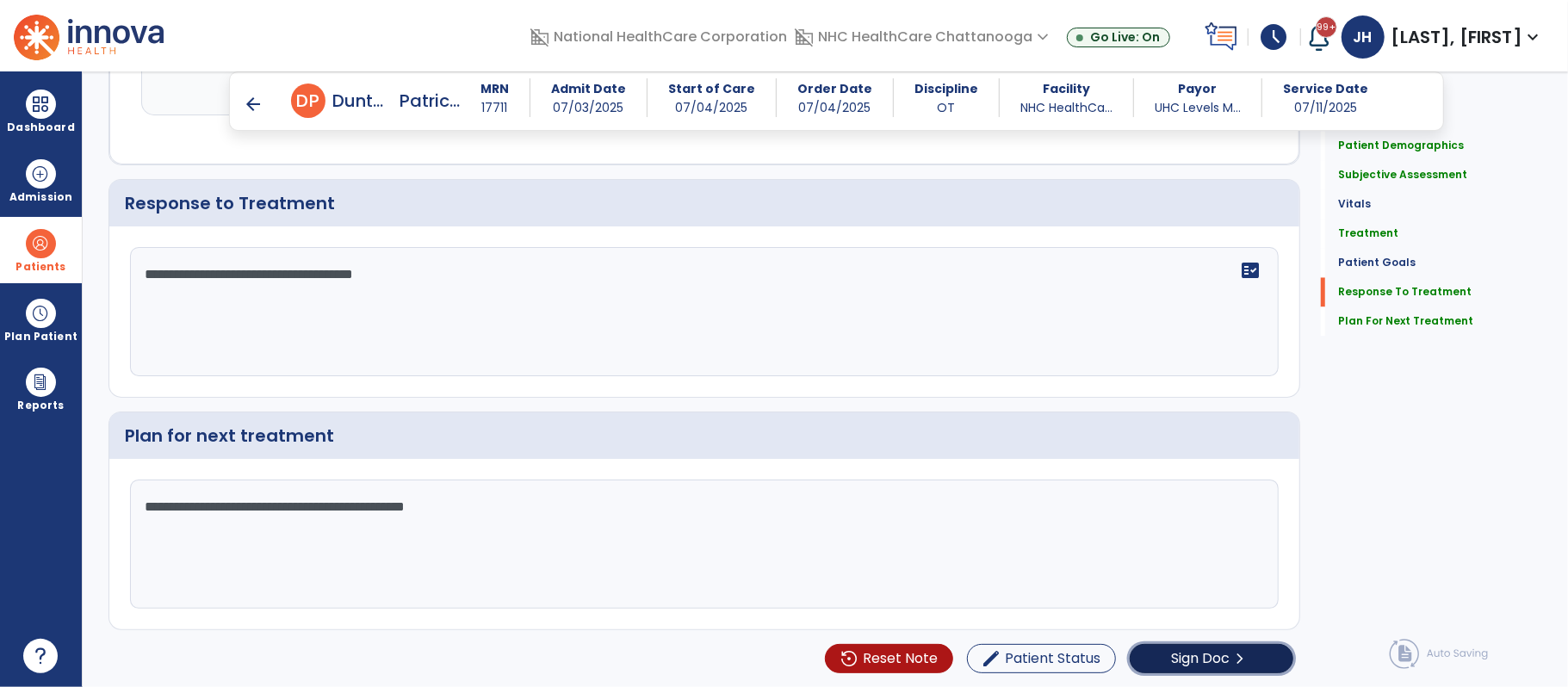 click on "Sign Doc" 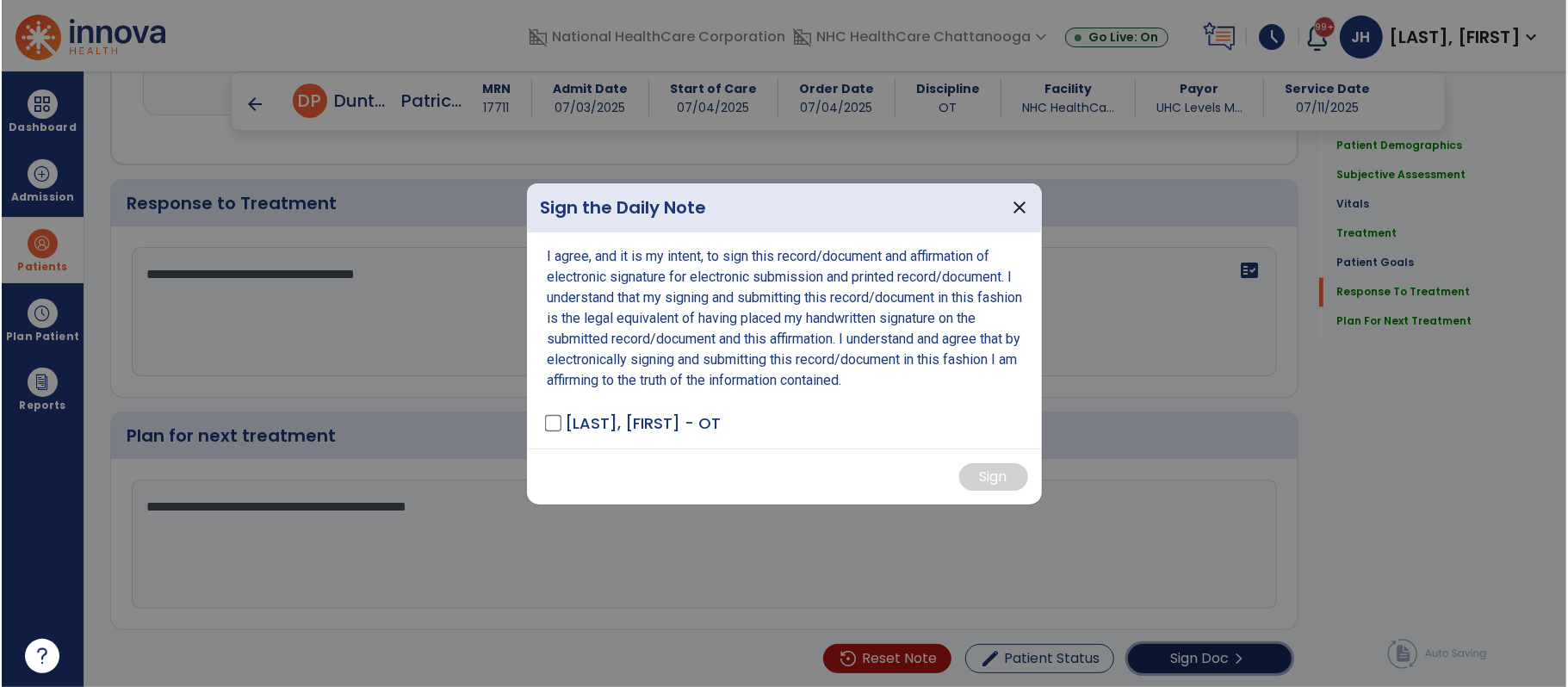 scroll, scrollTop: 2416, scrollLeft: 0, axis: vertical 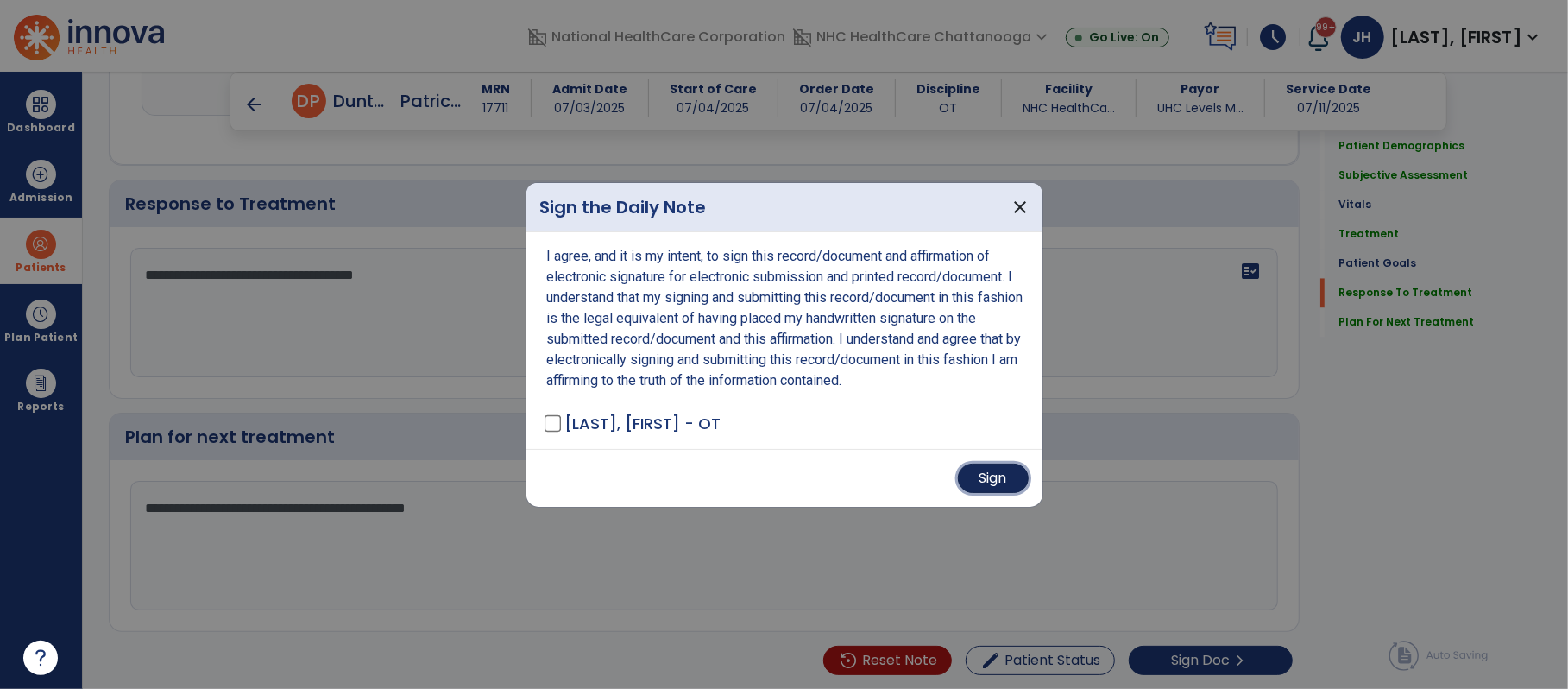 click on "Sign" at bounding box center [993, 478] 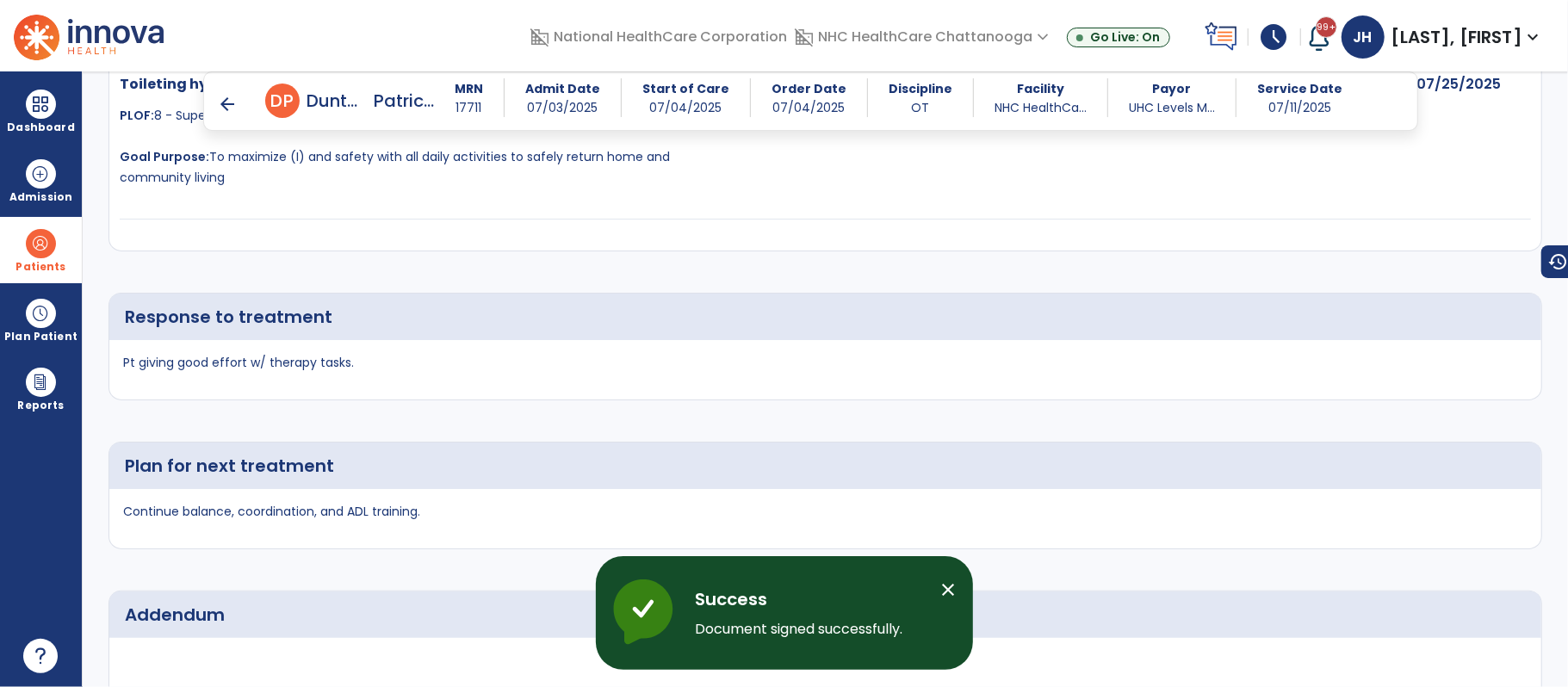 scroll, scrollTop: 3165, scrollLeft: 0, axis: vertical 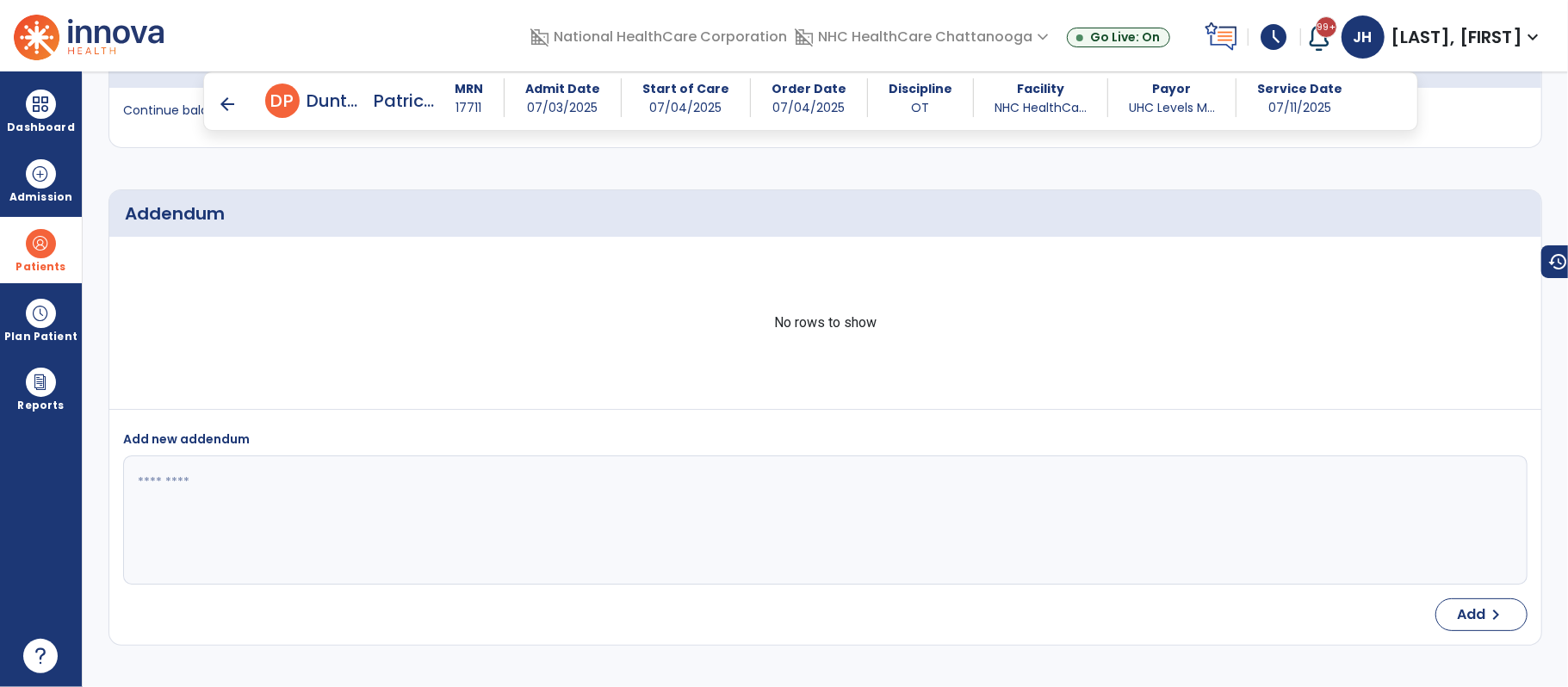 click on "arrow_back" at bounding box center [227, 104] 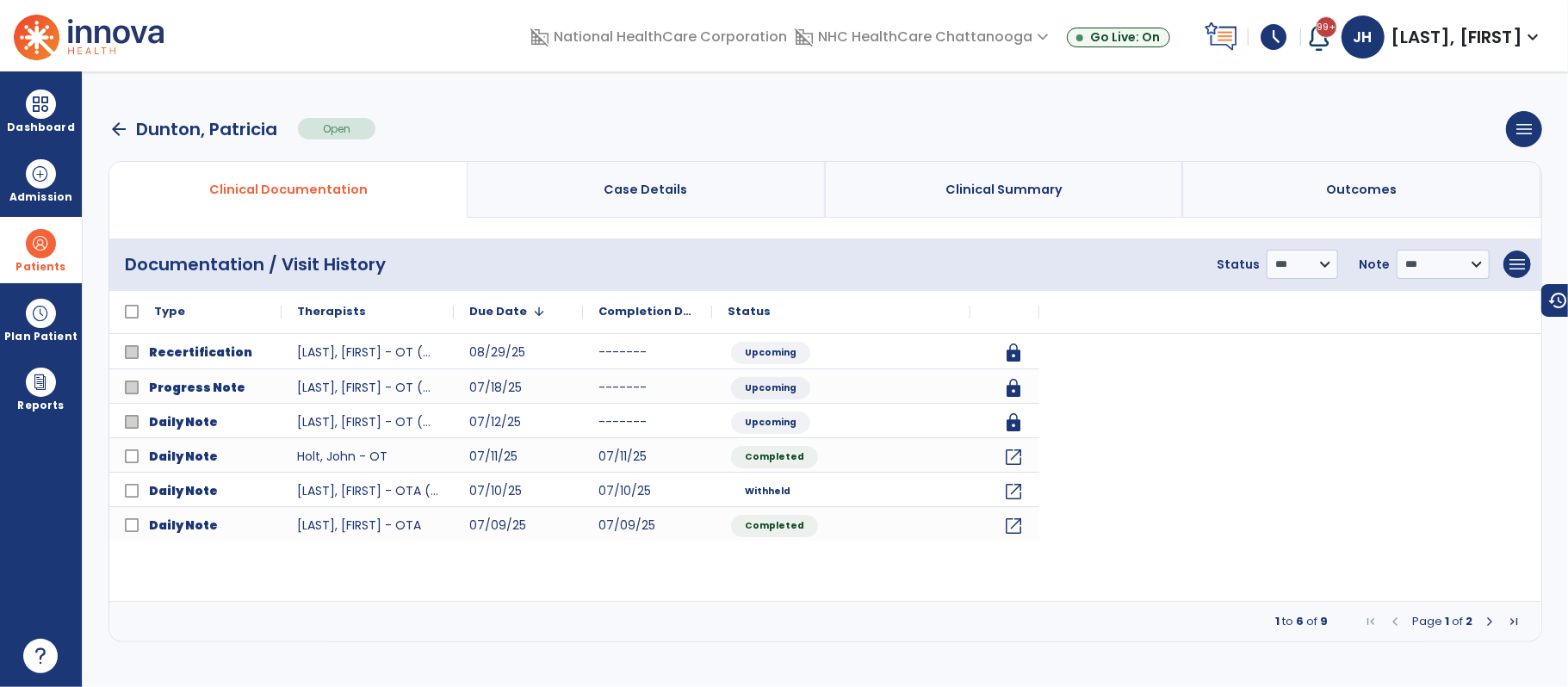 scroll, scrollTop: 0, scrollLeft: 0, axis: both 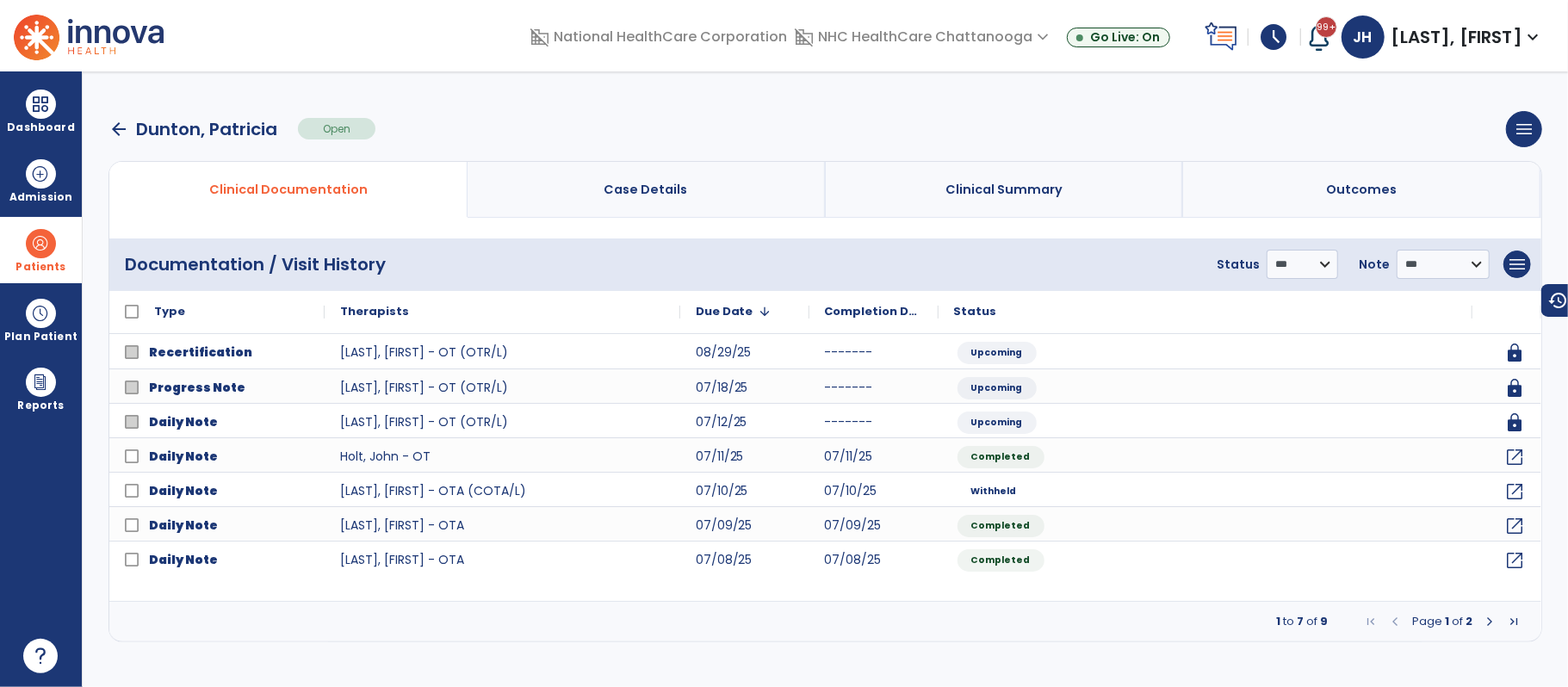 click at bounding box center [40, 244] 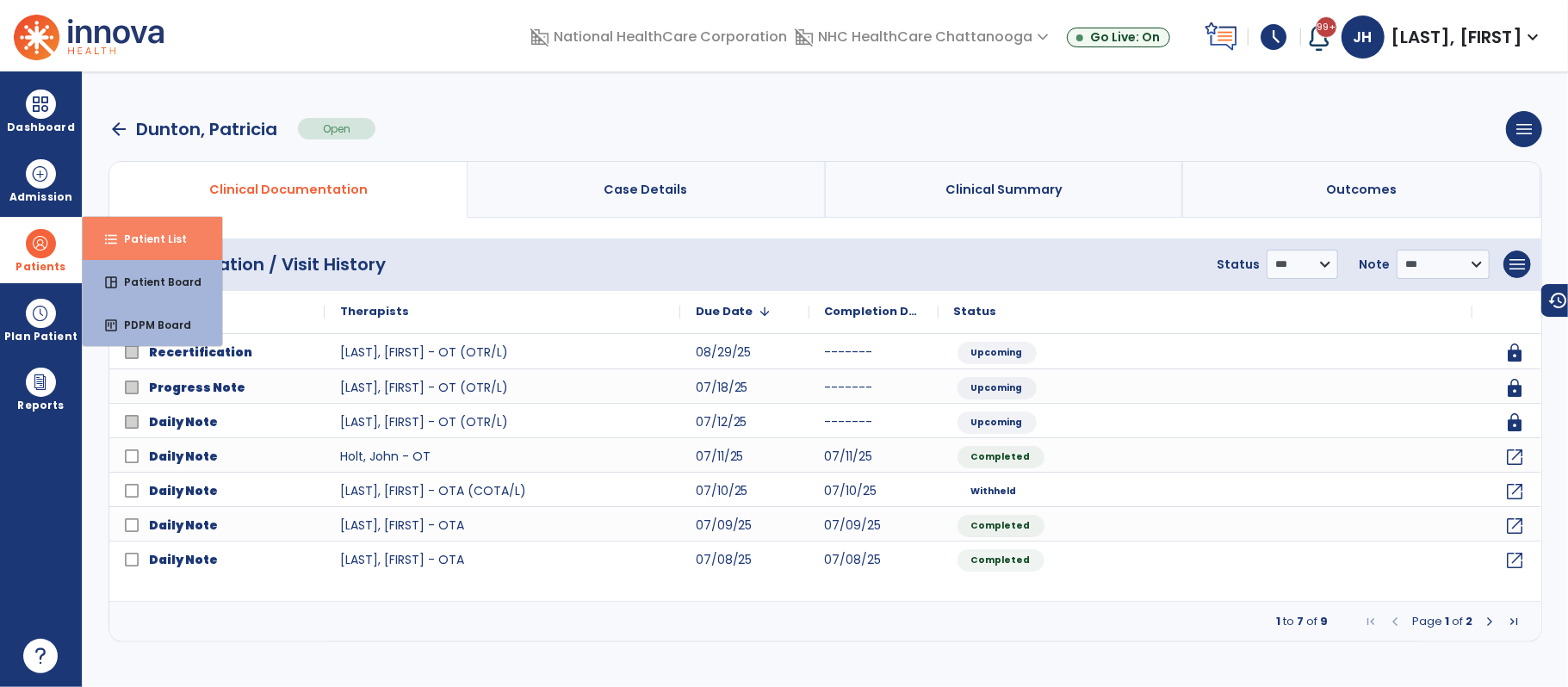 click on "format_list_bulleted" at bounding box center [111, 239] 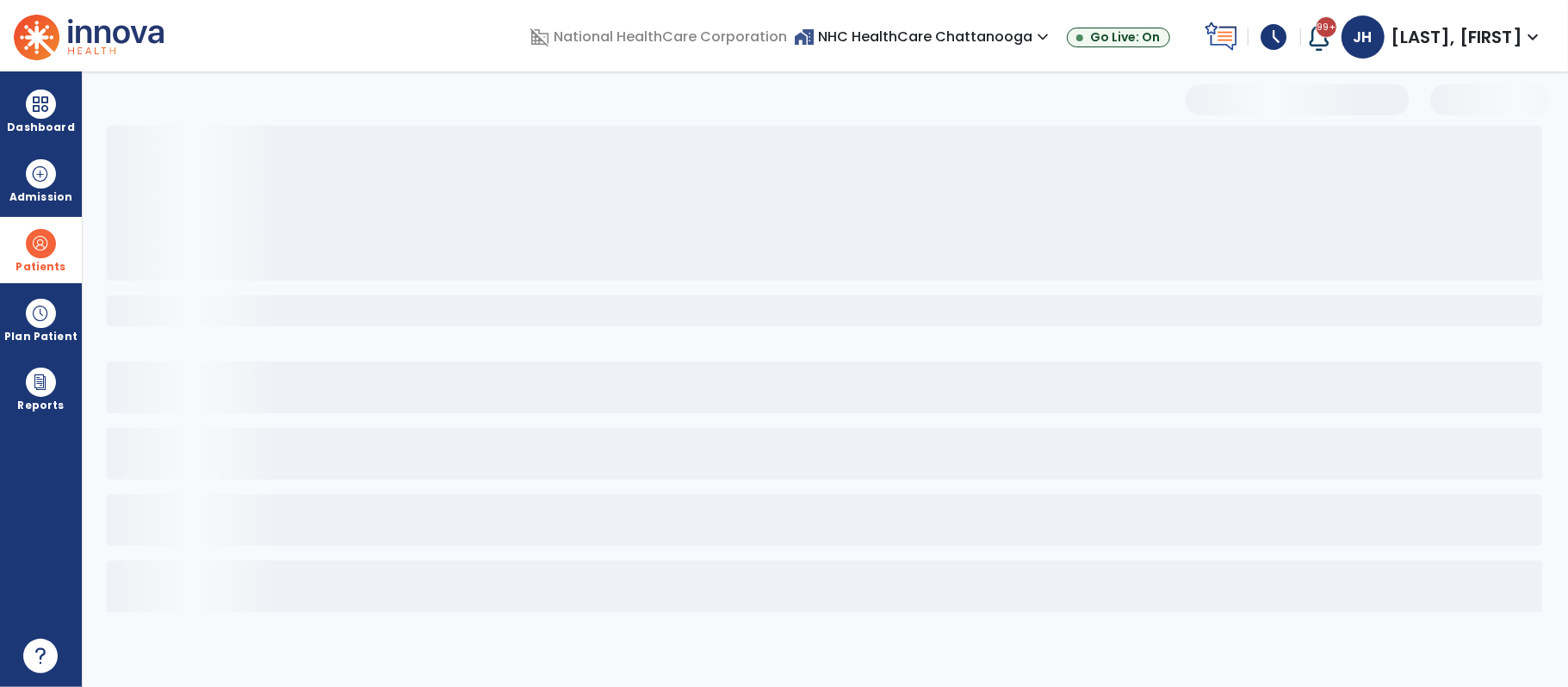 select on "***" 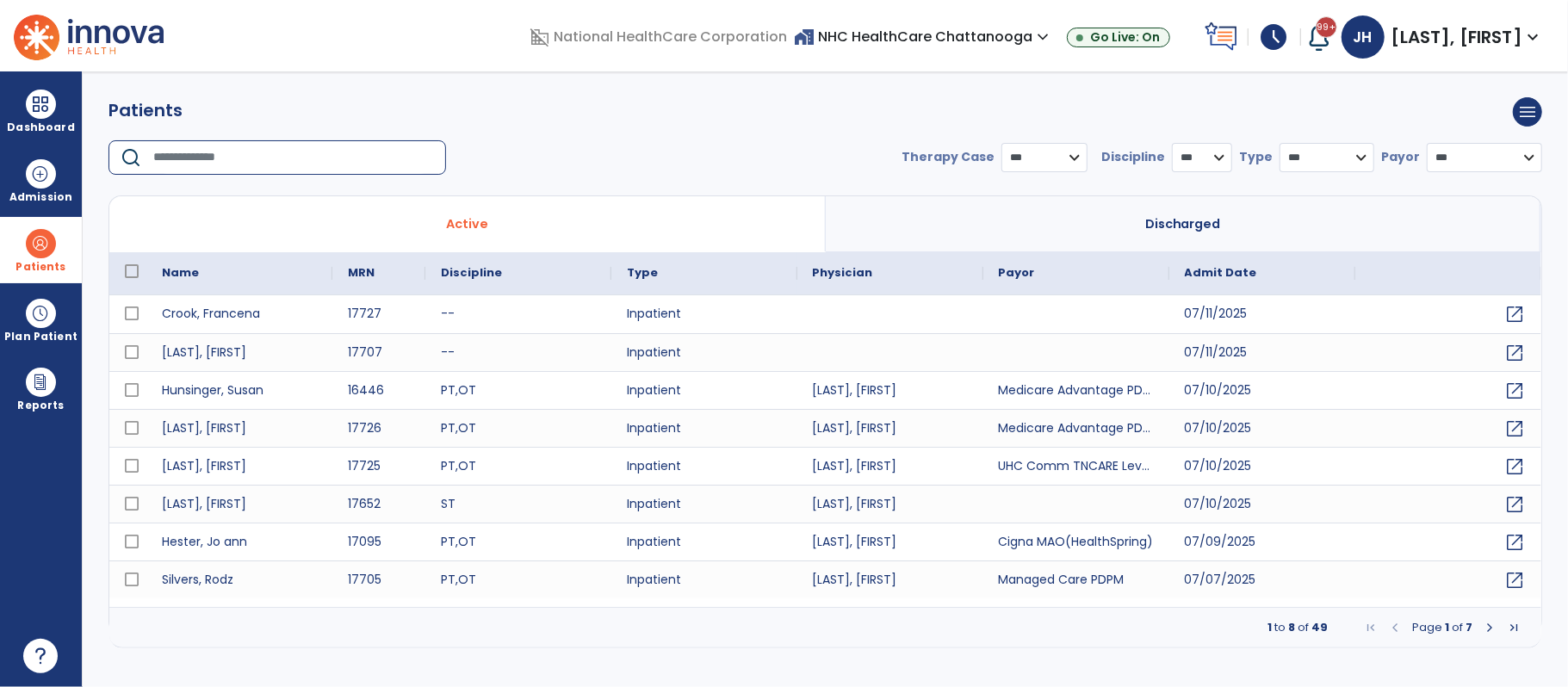 click at bounding box center (294, 158) 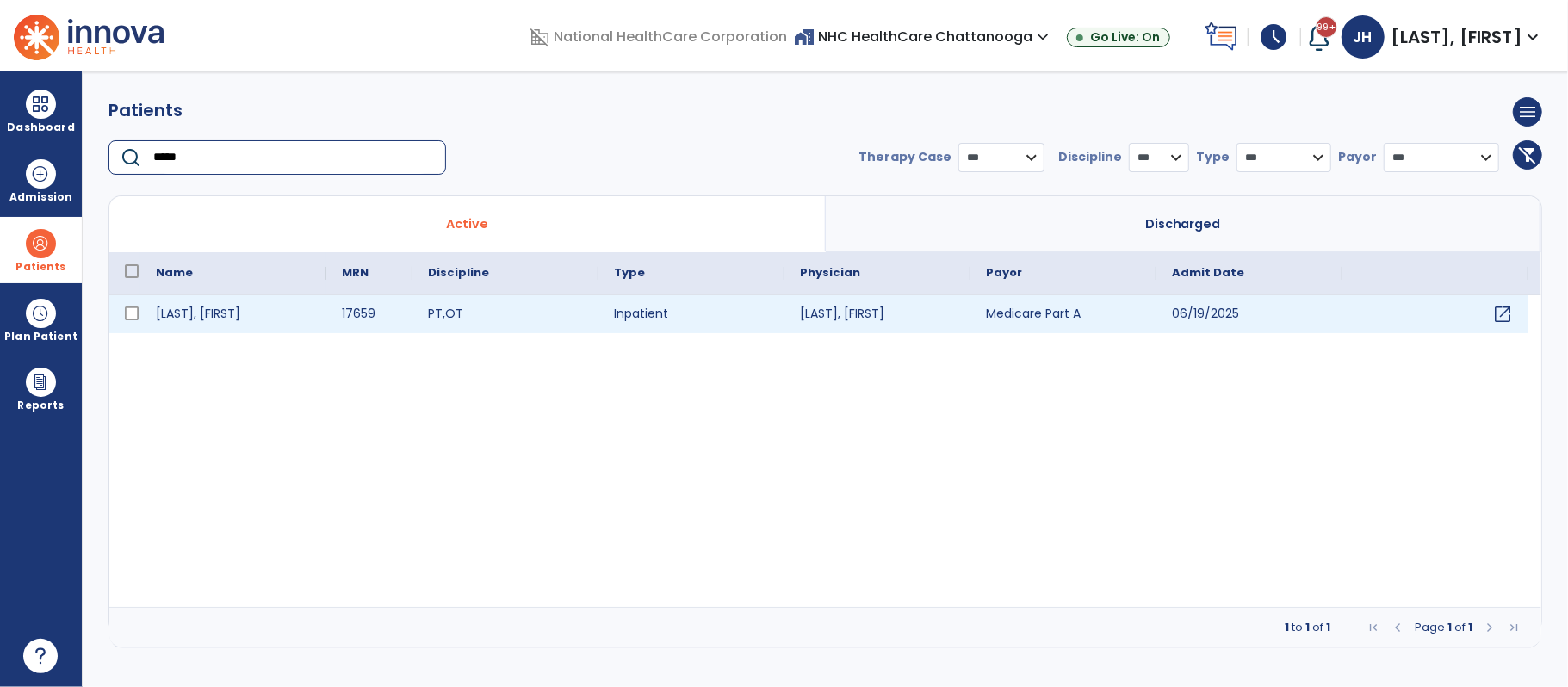 type on "*****" 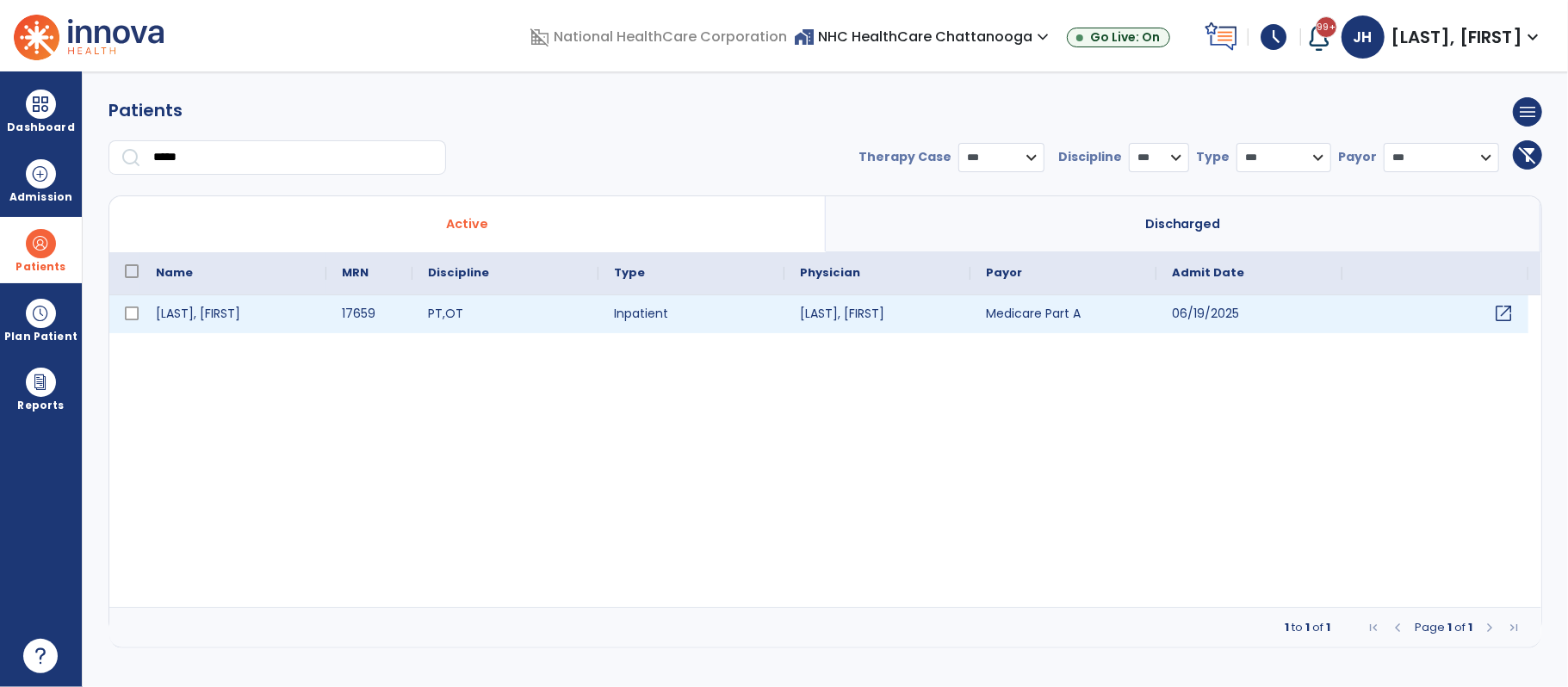 click on "open_in_new" at bounding box center [1503, 313] 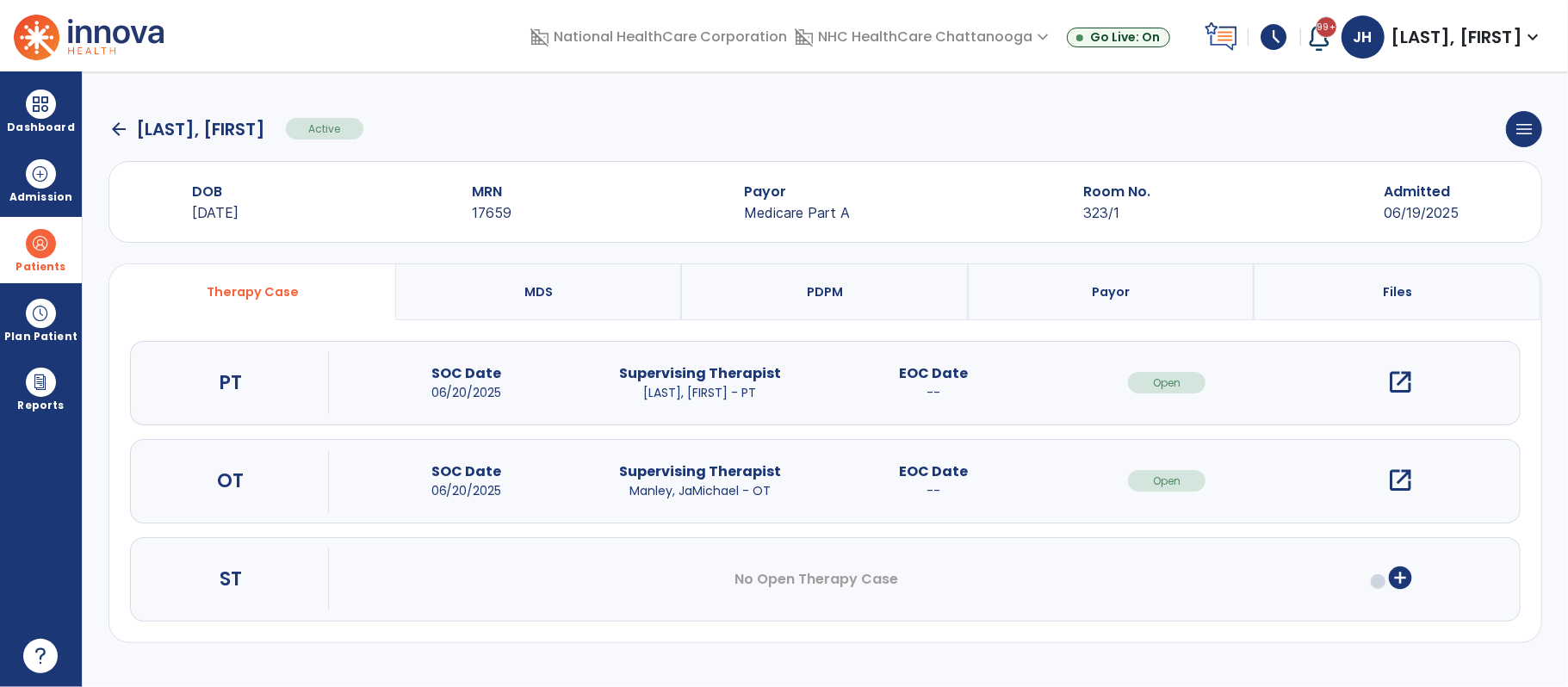 click on "open_in_new" at bounding box center (1400, 480) 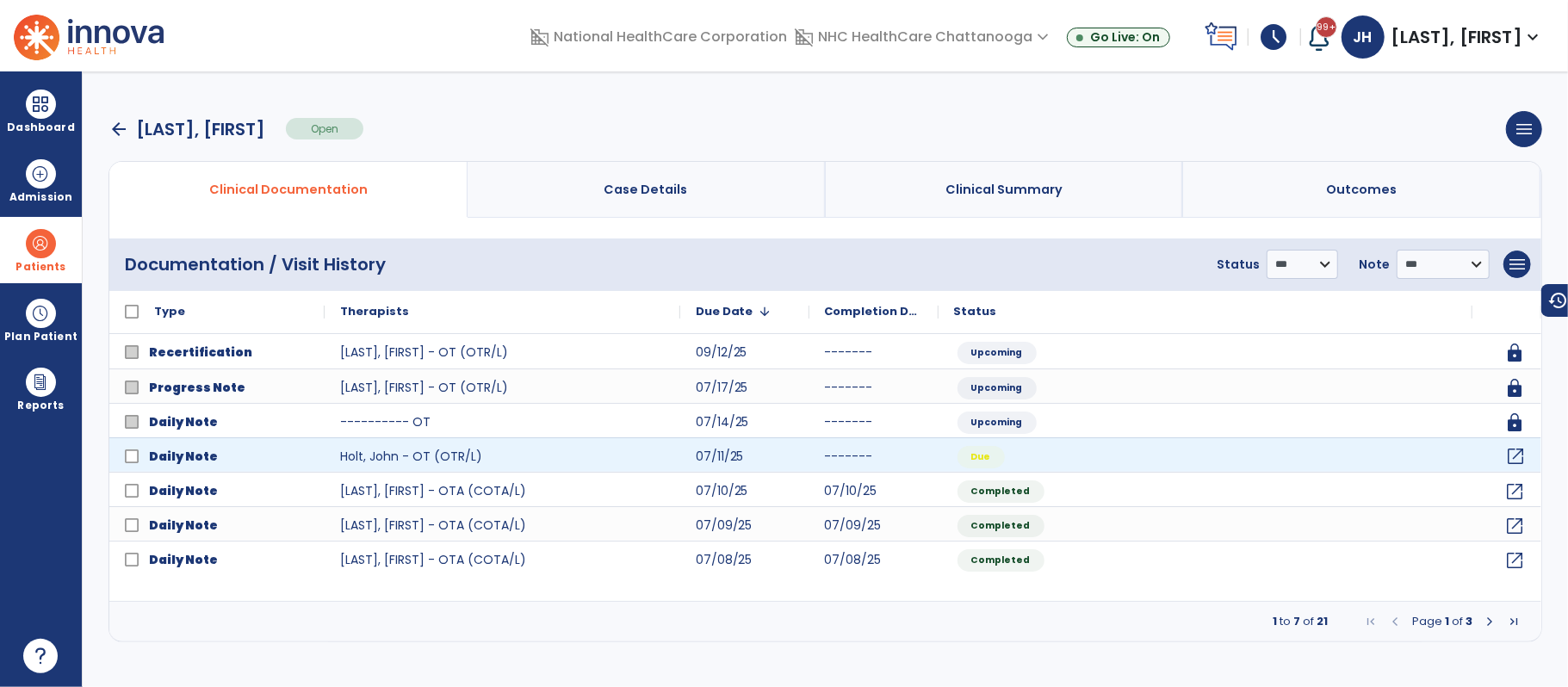 click on "open_in_new" 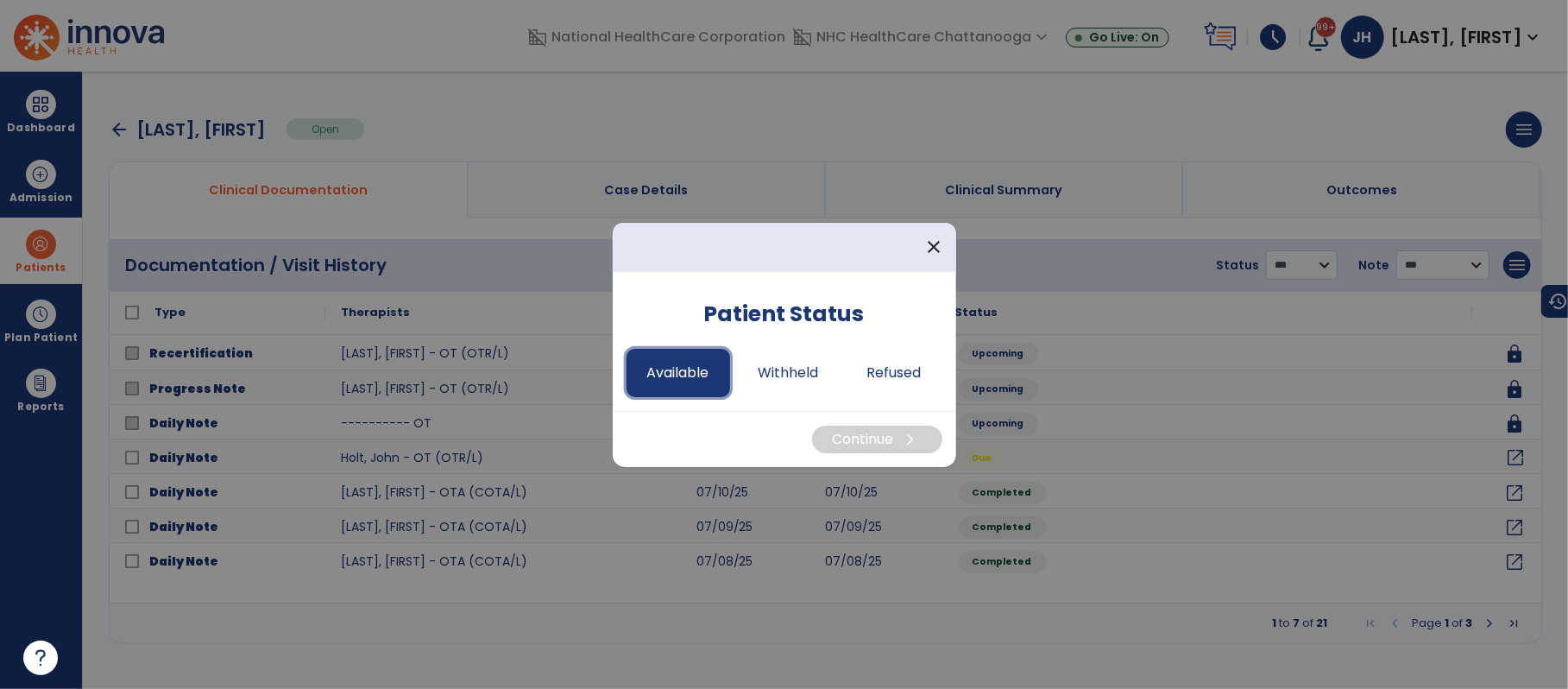 click on "Available" at bounding box center (678, 373) 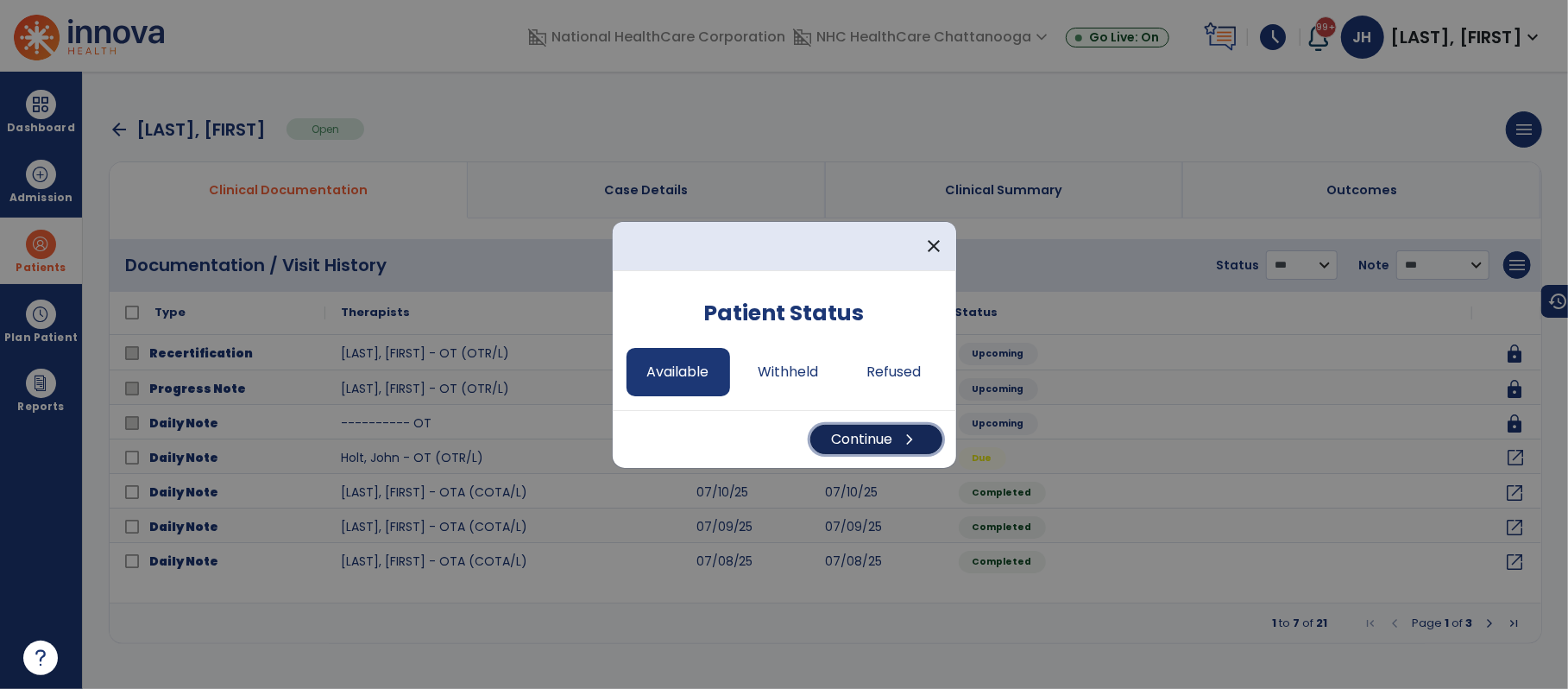 click on "Continue   chevron_right" at bounding box center [876, 439] 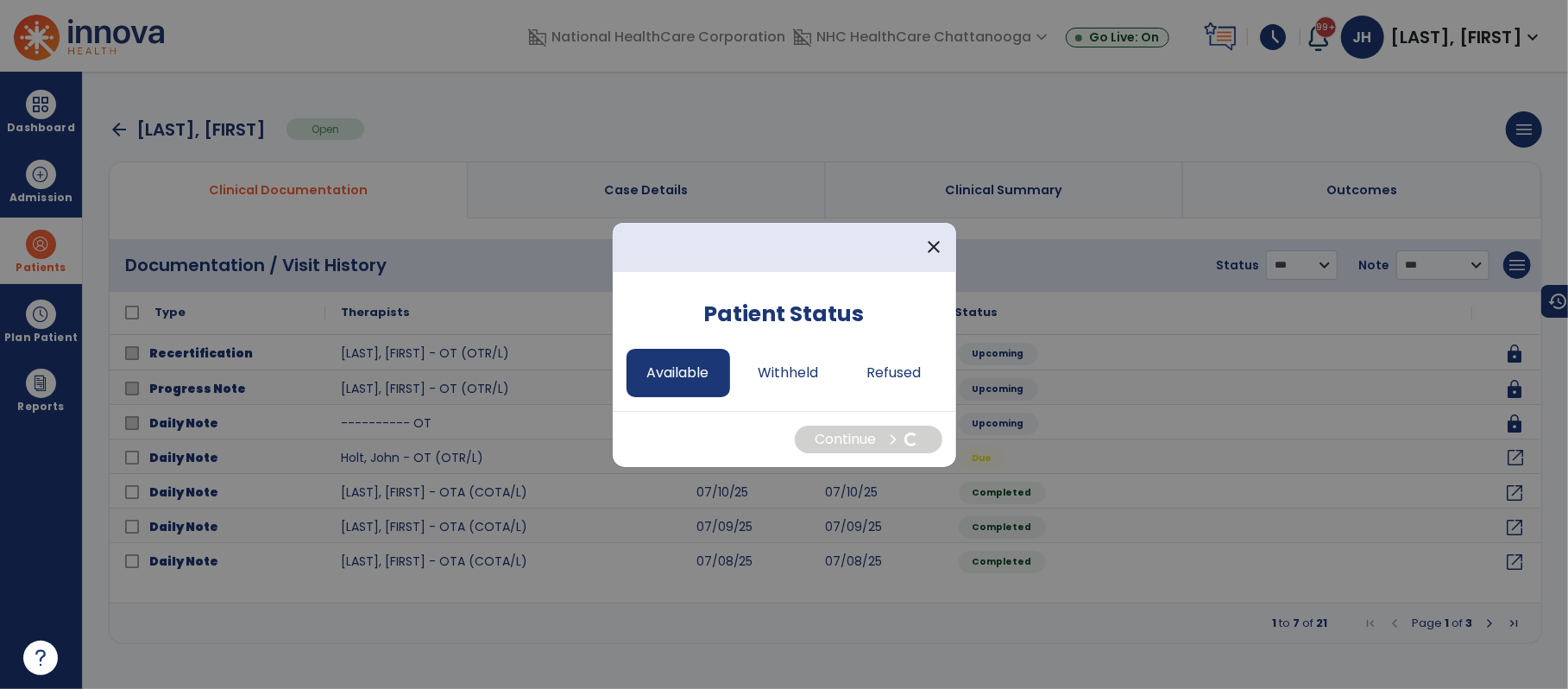 select on "*" 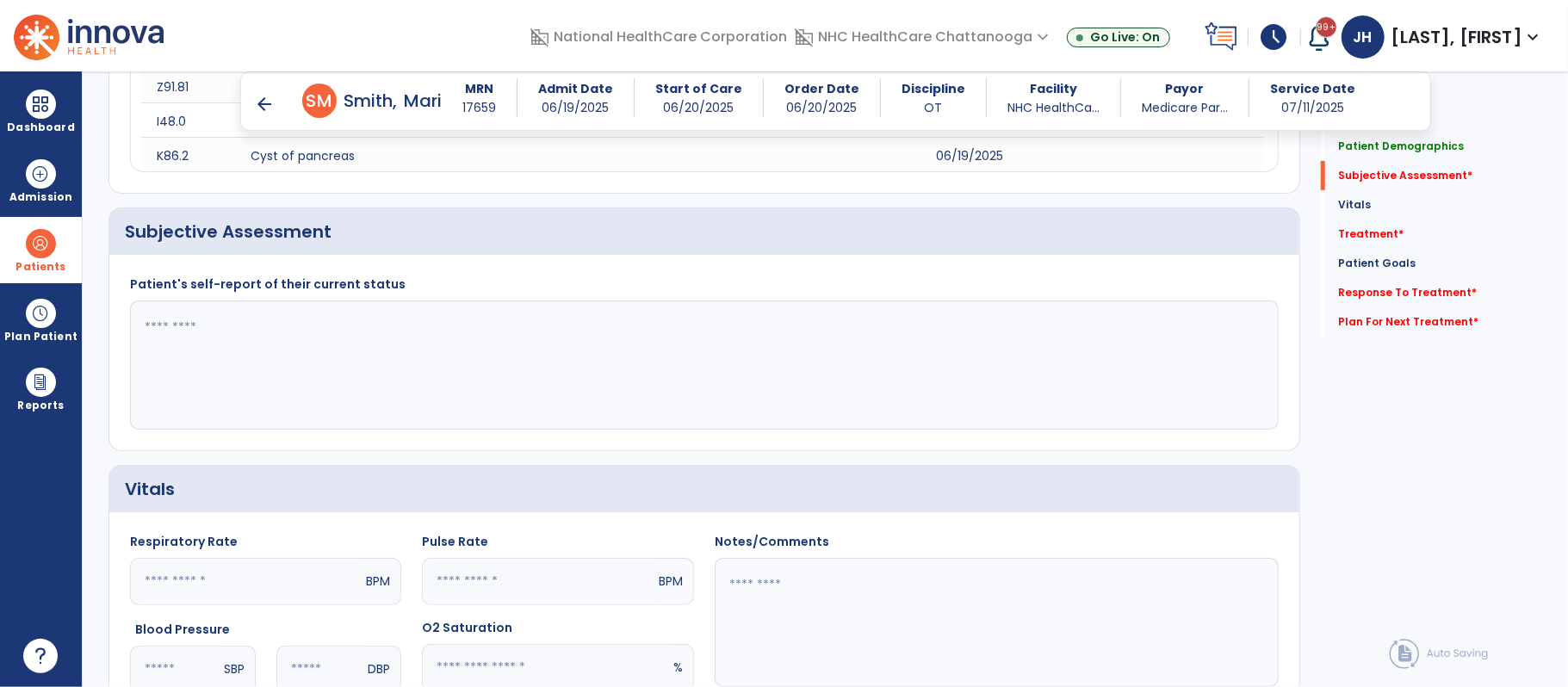 scroll, scrollTop: 362, scrollLeft: 0, axis: vertical 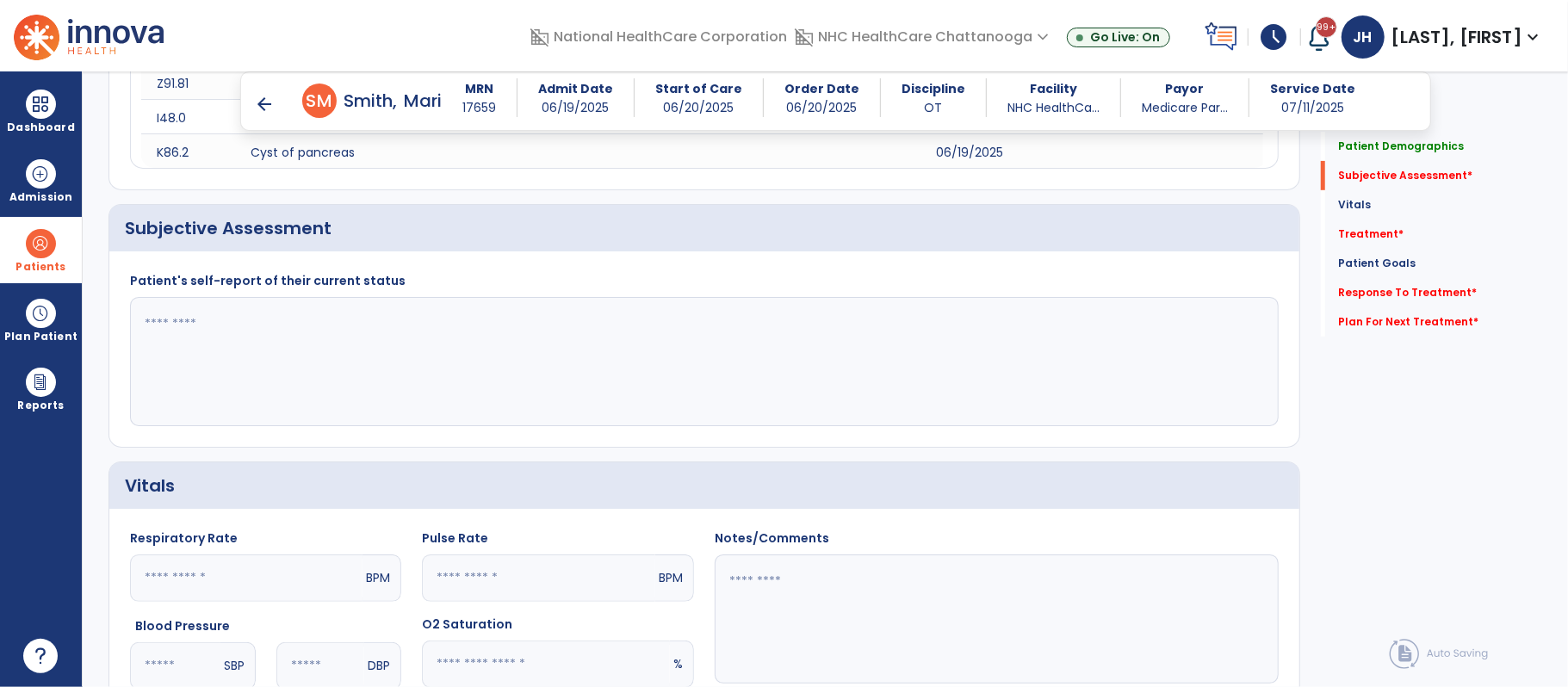 click 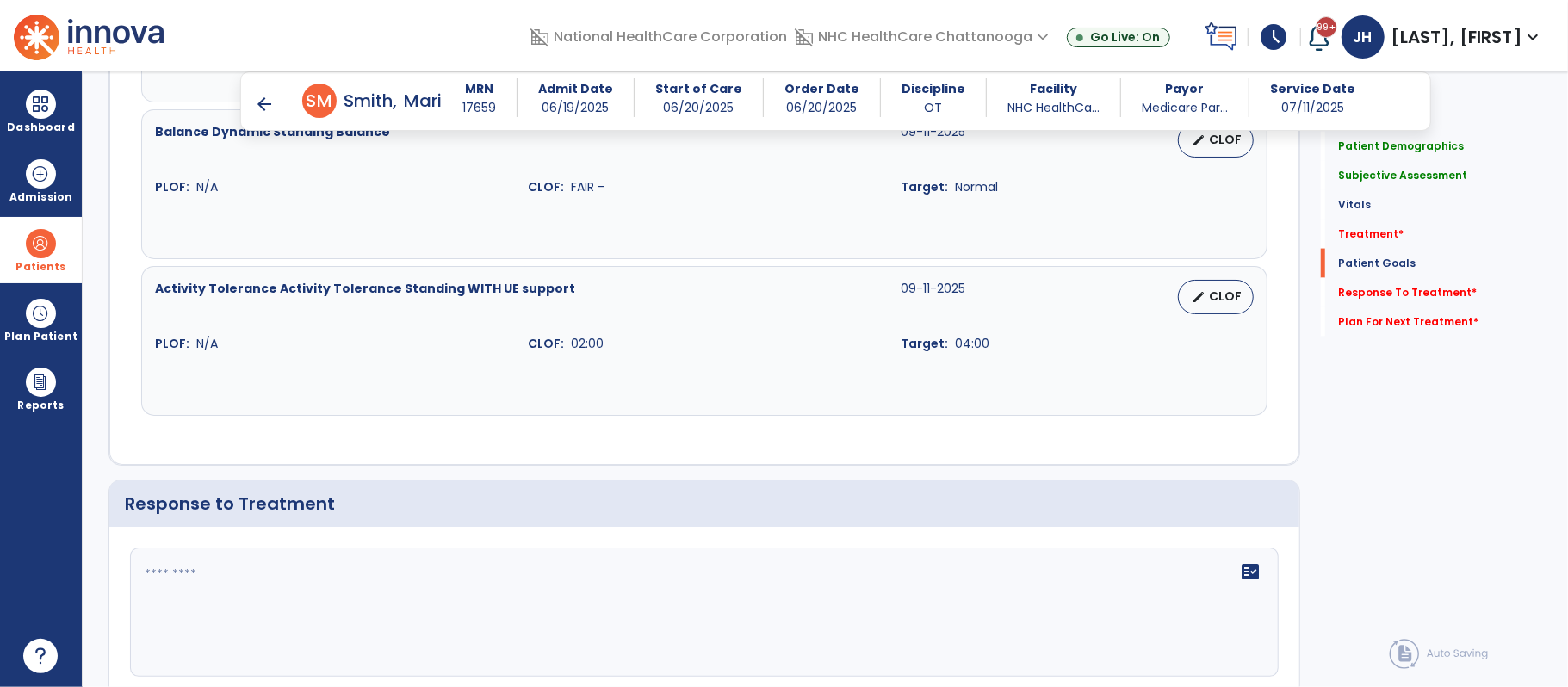 scroll, scrollTop: 1906, scrollLeft: 0, axis: vertical 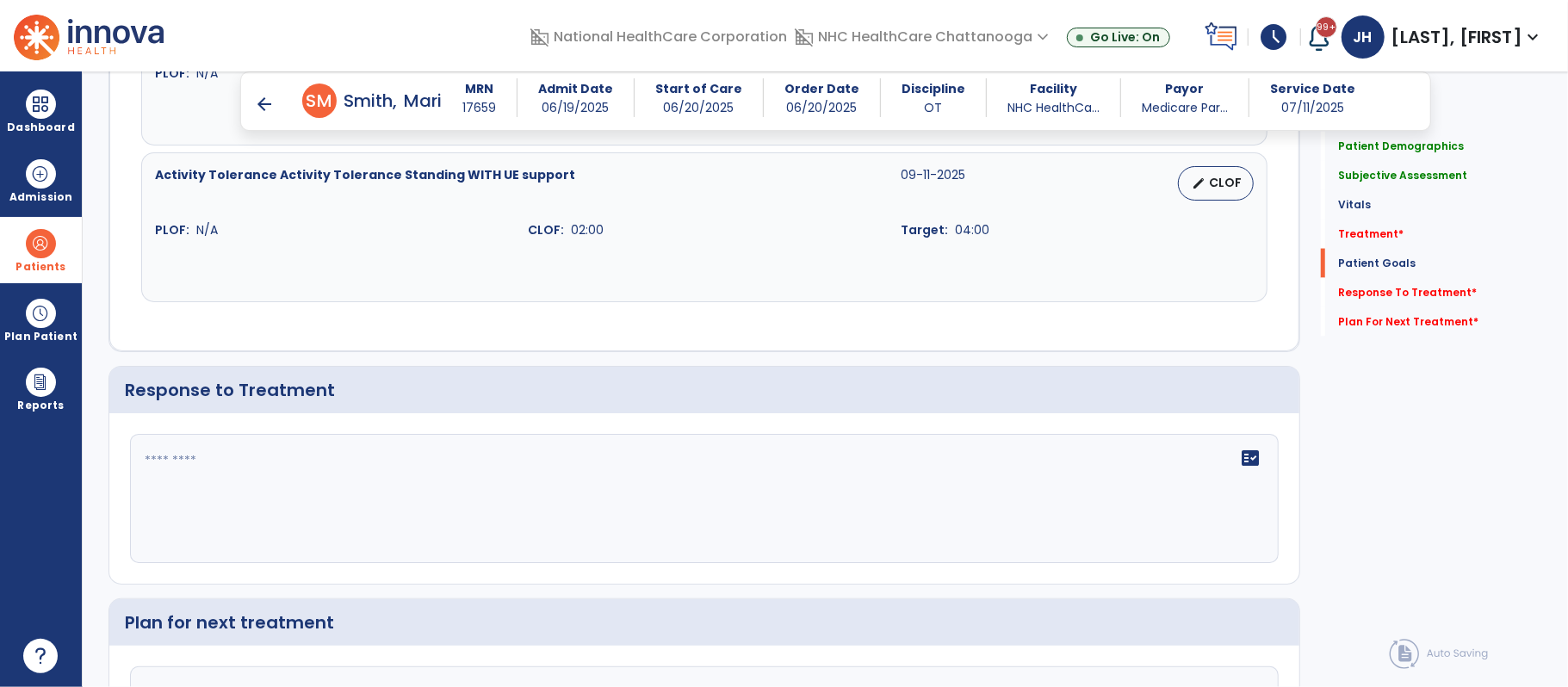 type on "**********" 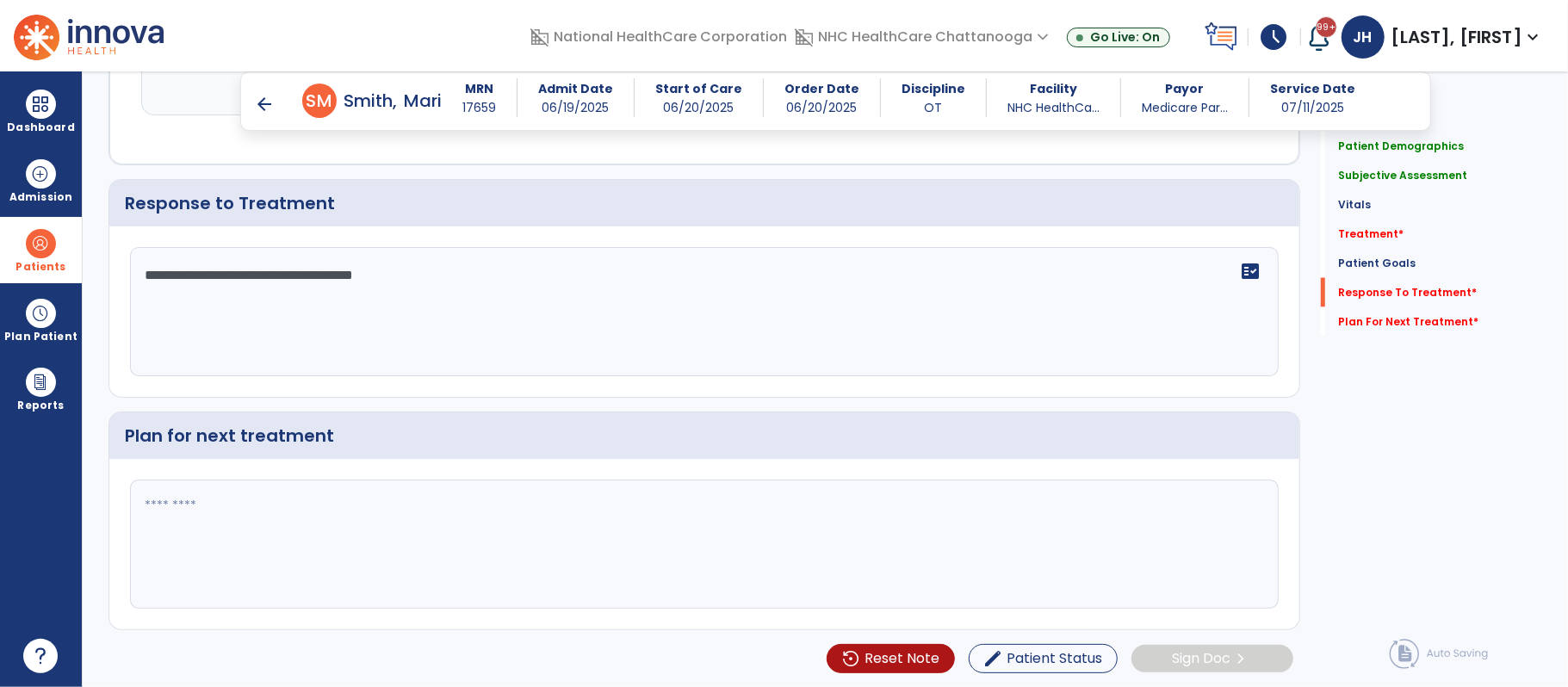 scroll, scrollTop: 2098, scrollLeft: 0, axis: vertical 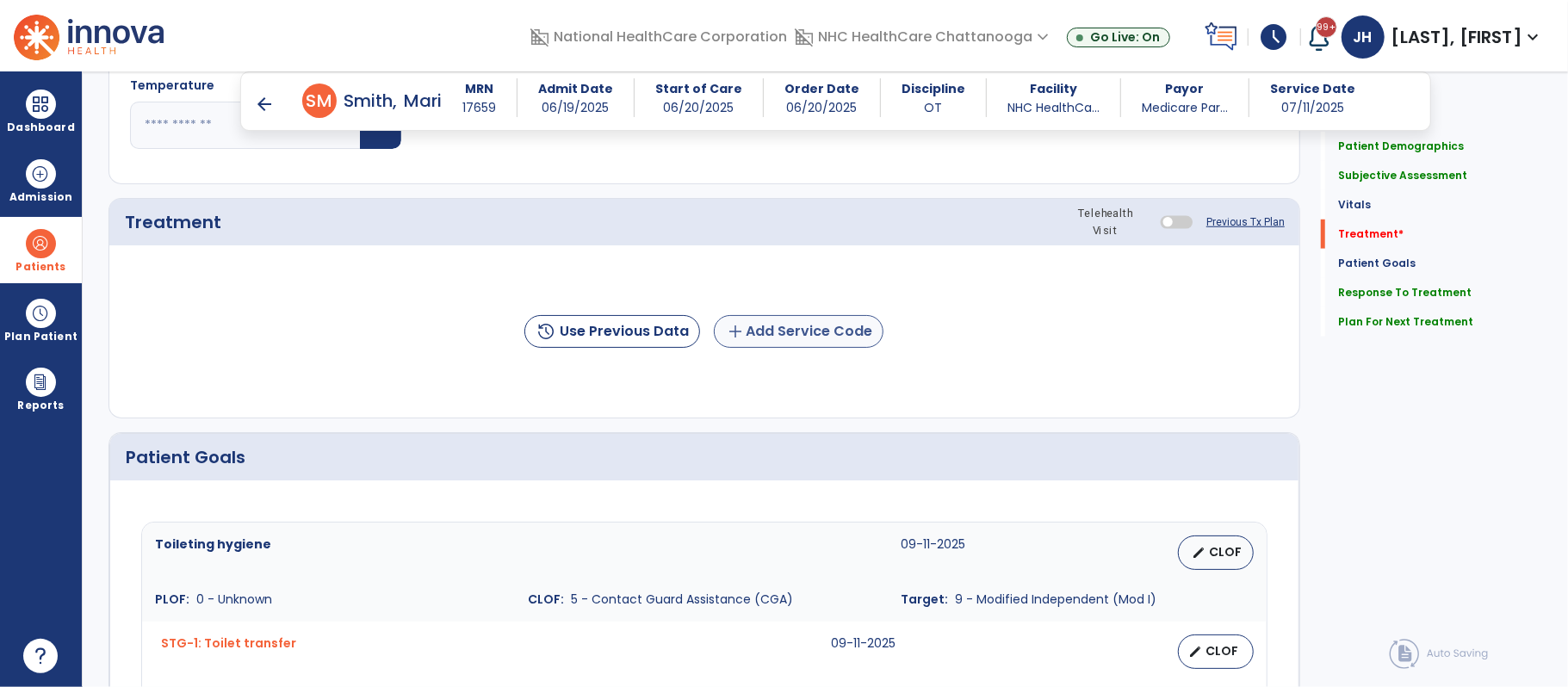 type on "**********" 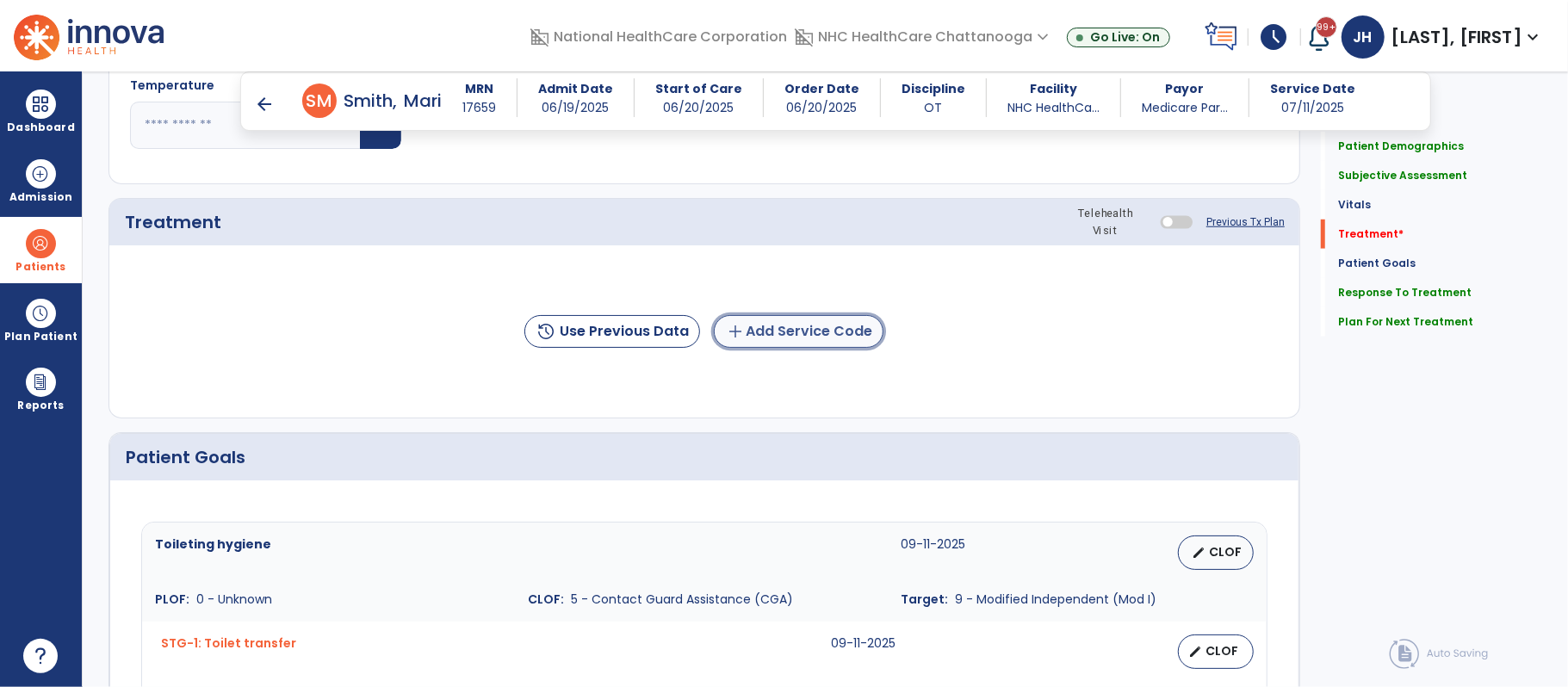 click on "add  Add Service Code" 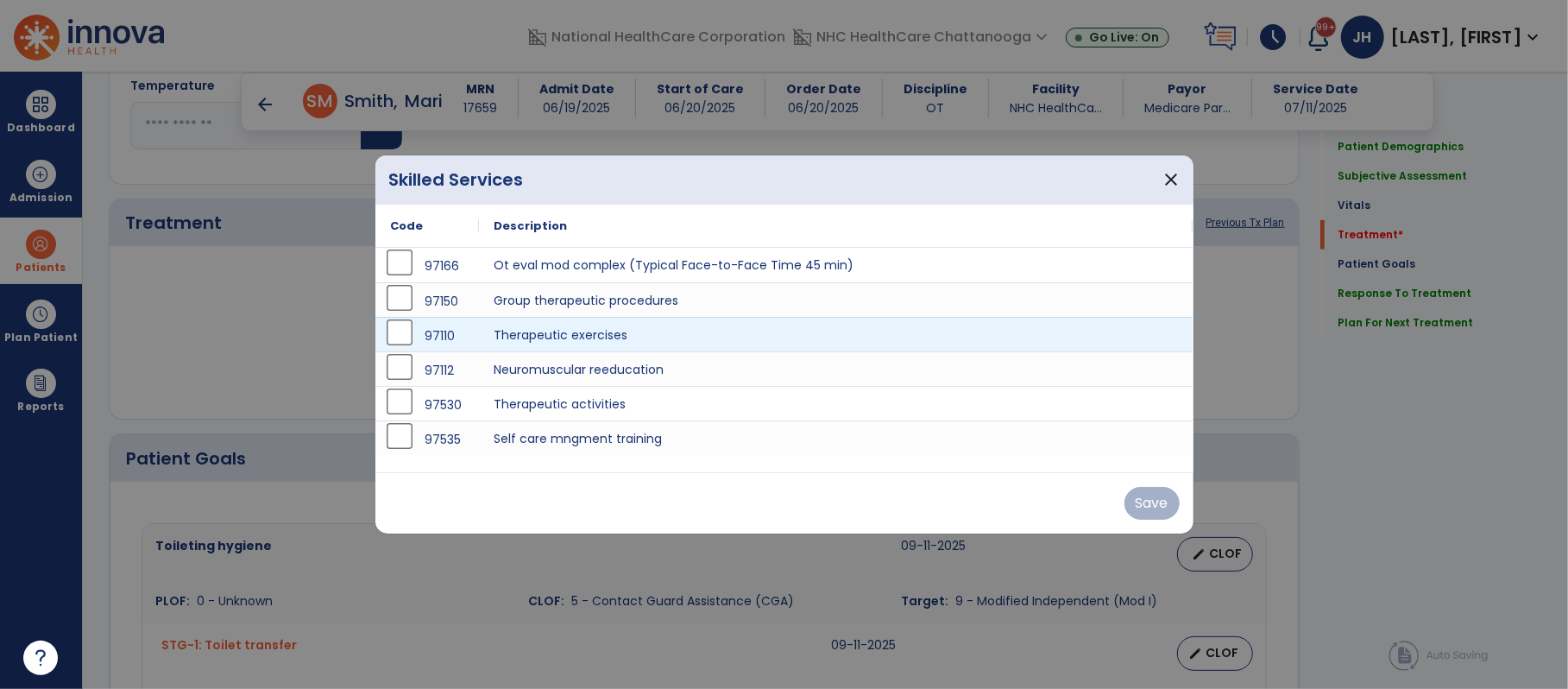 scroll, scrollTop: 992, scrollLeft: 0, axis: vertical 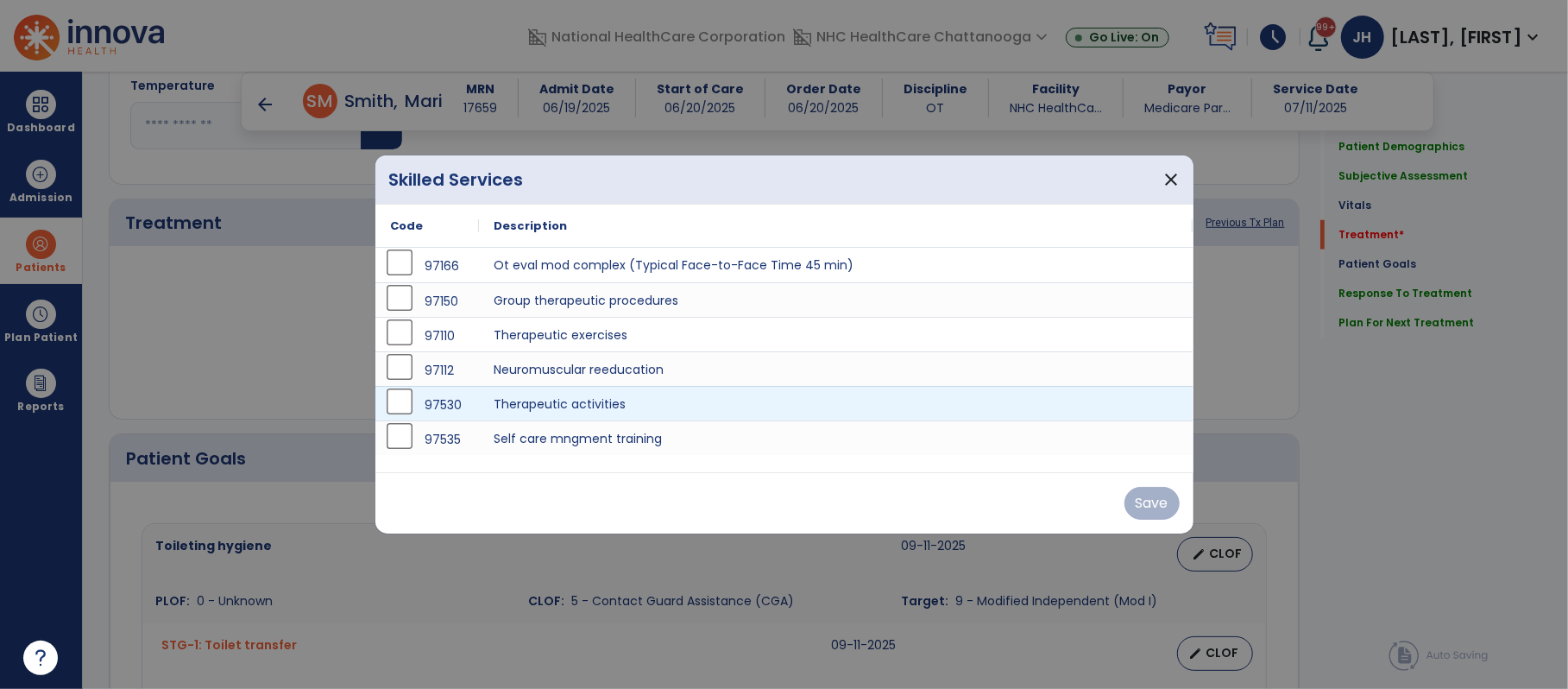 click on "97530" at bounding box center [427, 405] 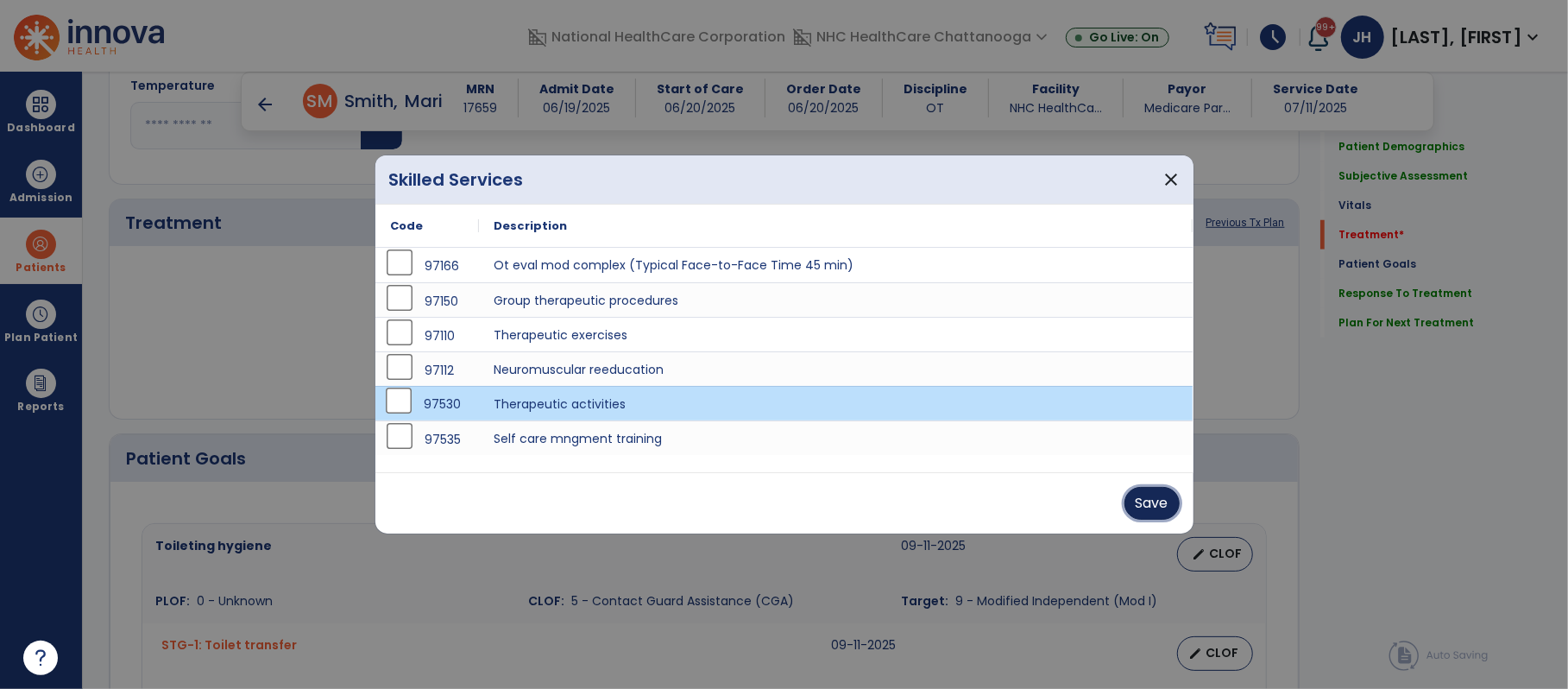 click on "Save" at bounding box center [1152, 503] 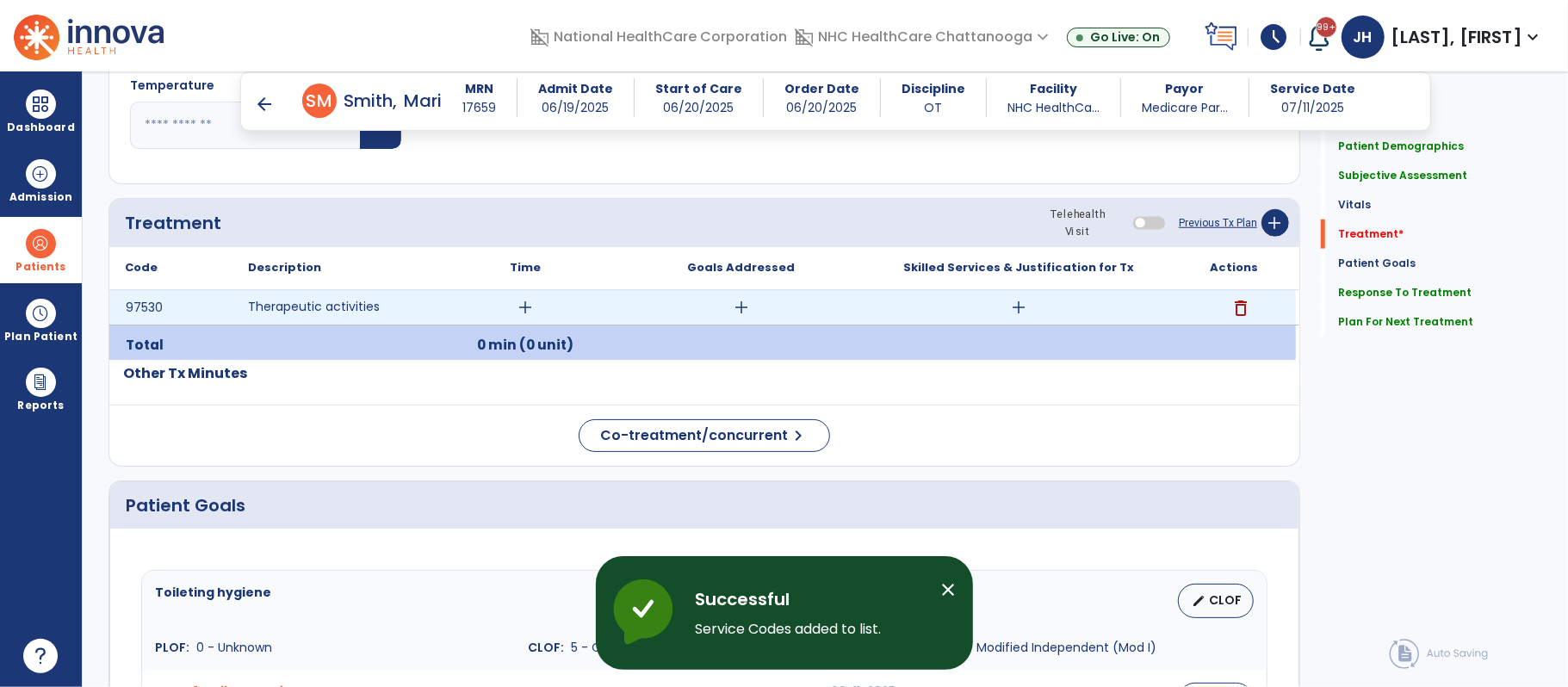 click on "add" at bounding box center [525, 307] 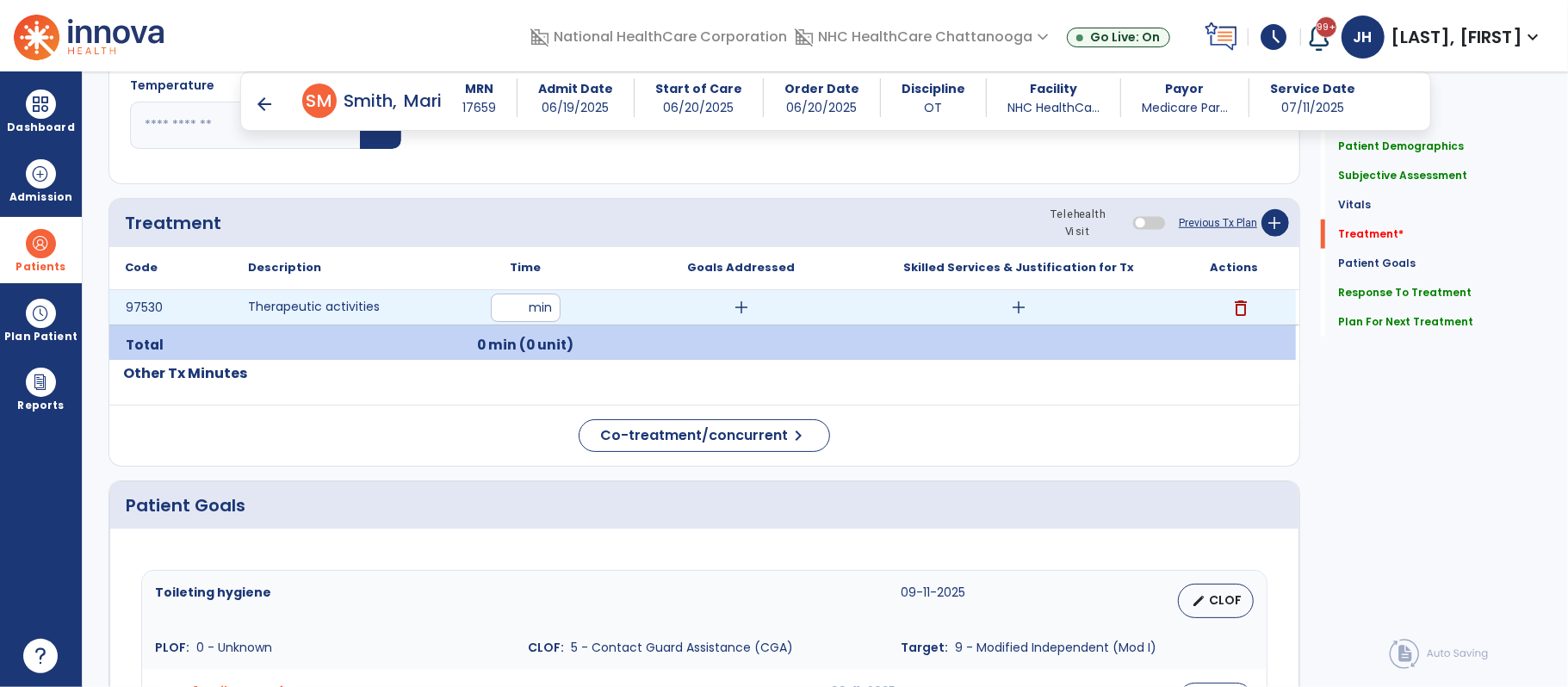 type on "**" 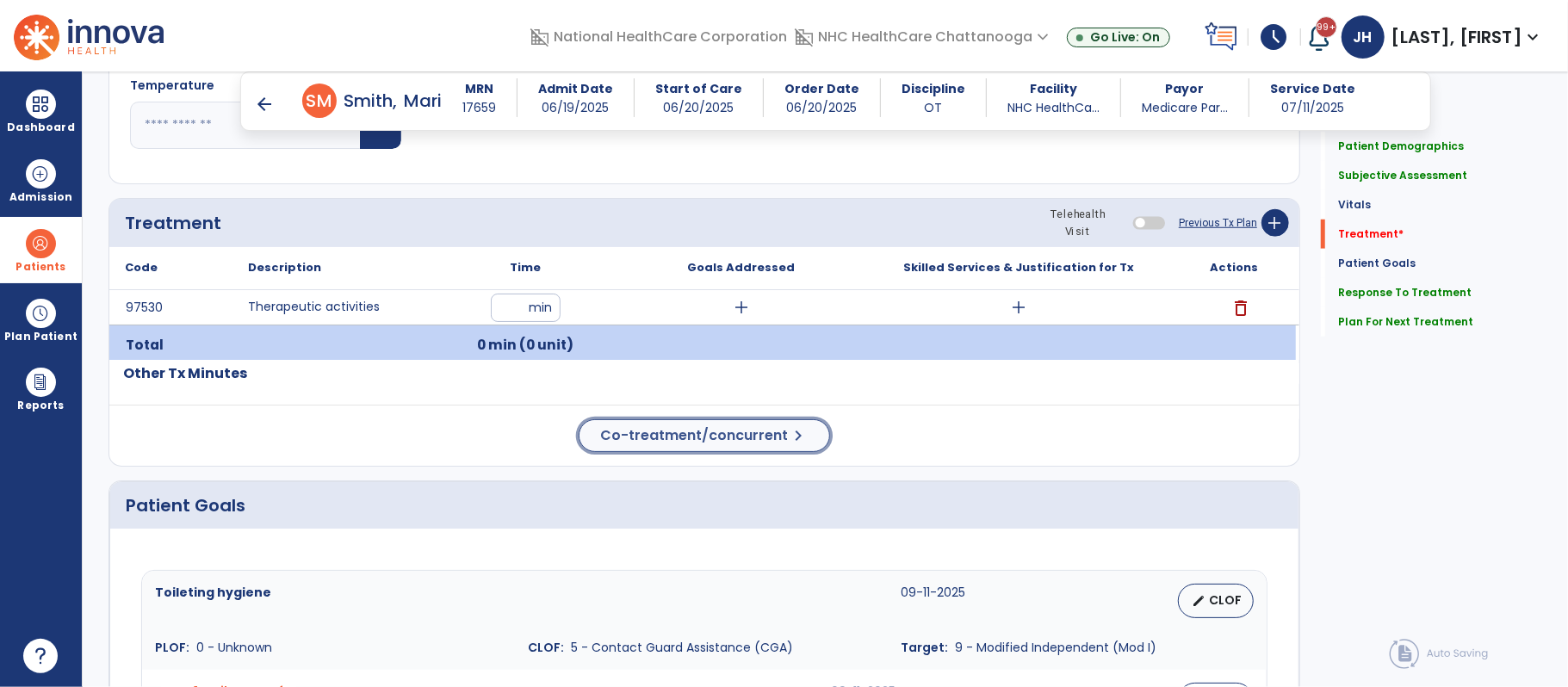 click on "Co-treatment/concurrent" 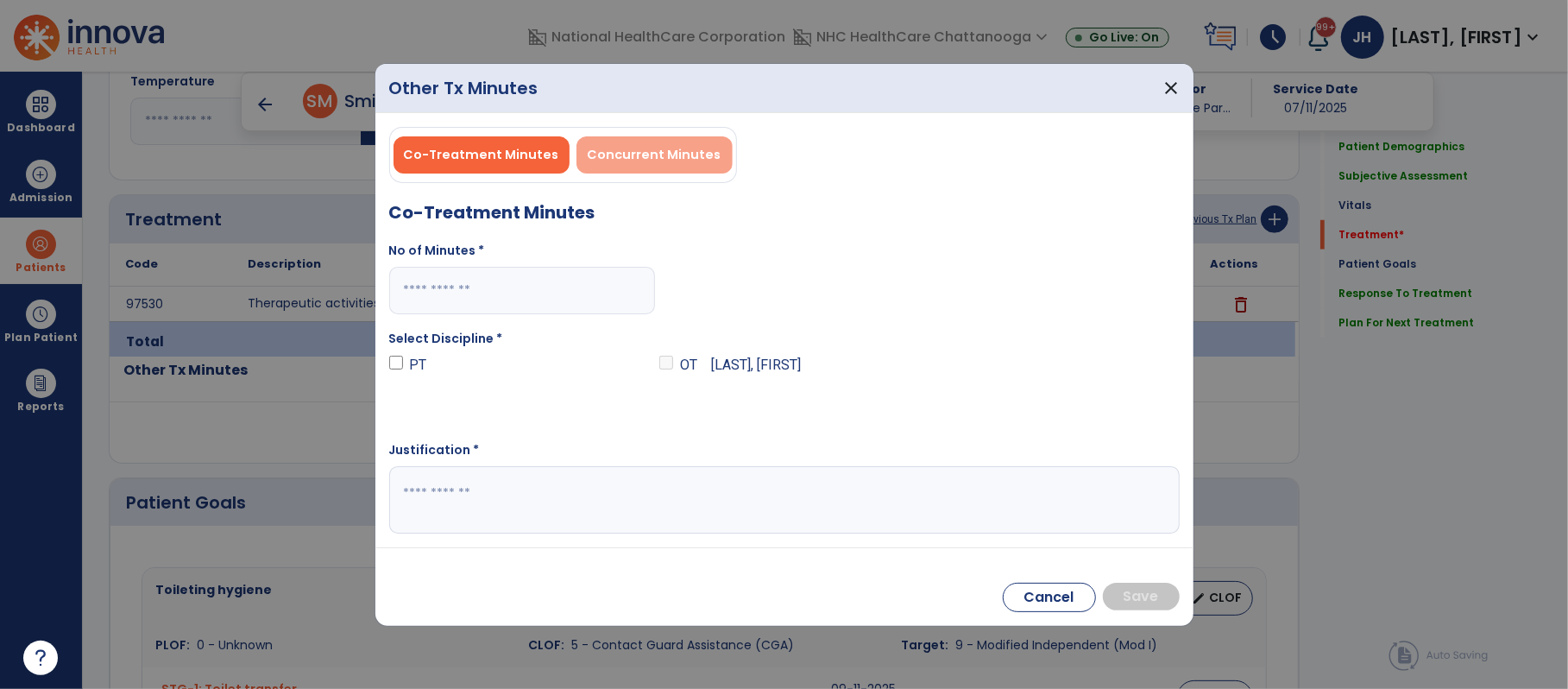 scroll, scrollTop: 992, scrollLeft: 0, axis: vertical 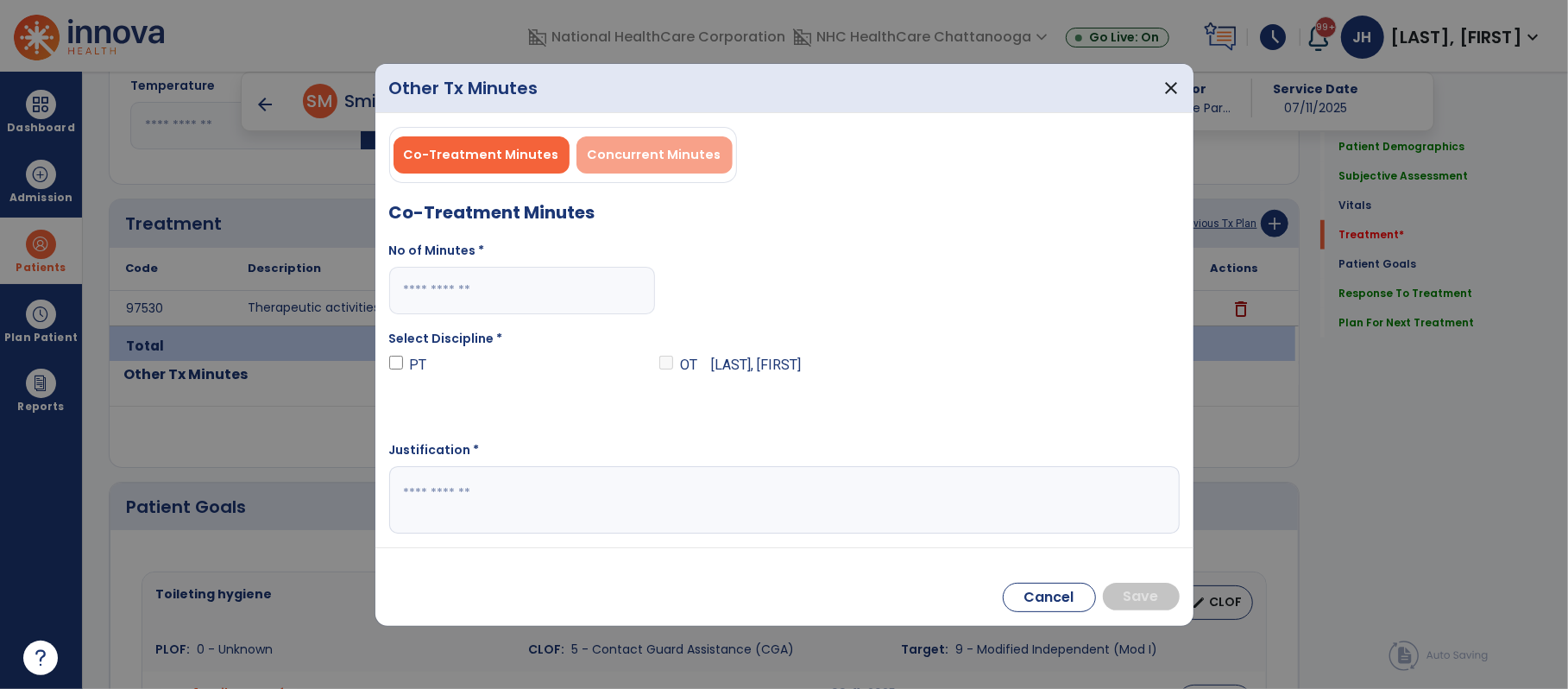 click on "Concurrent Minutes" at bounding box center (654, 155) 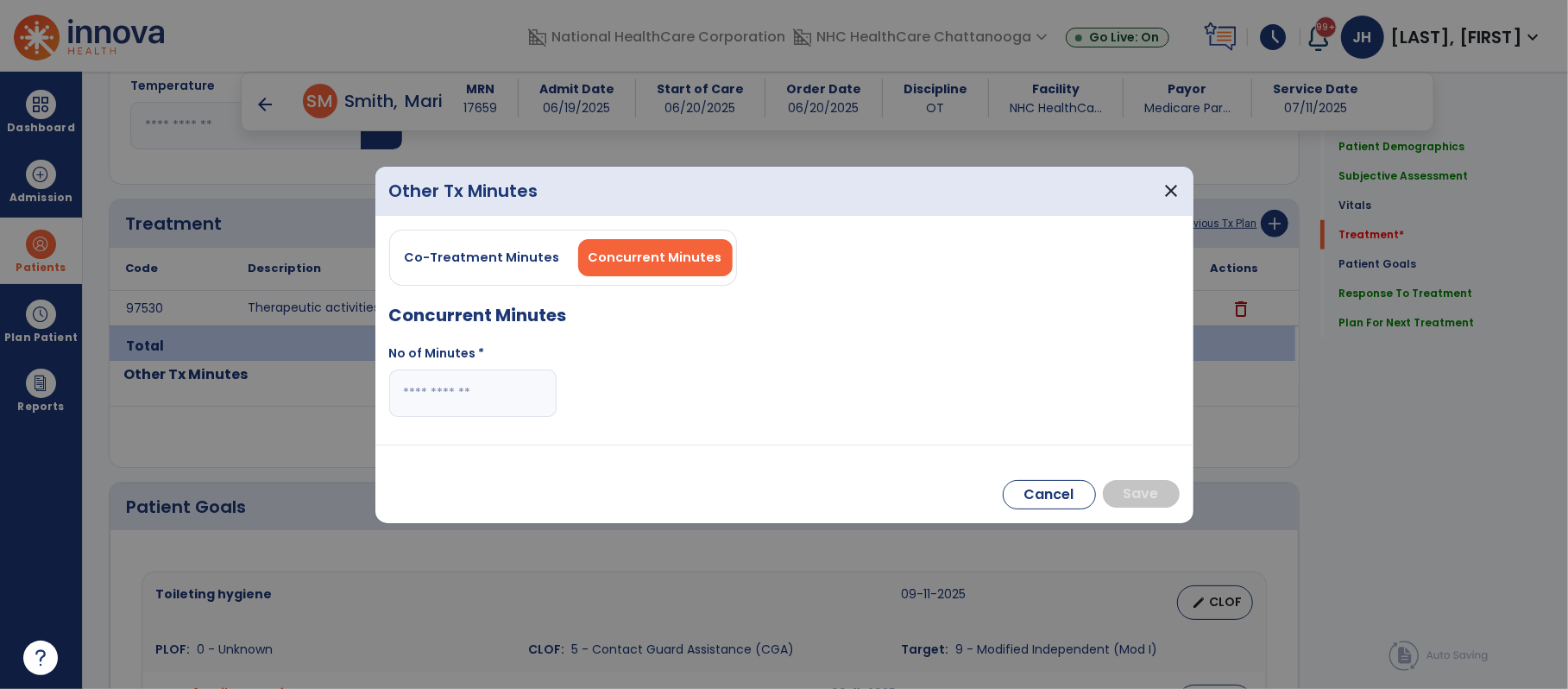 click at bounding box center [473, 393] 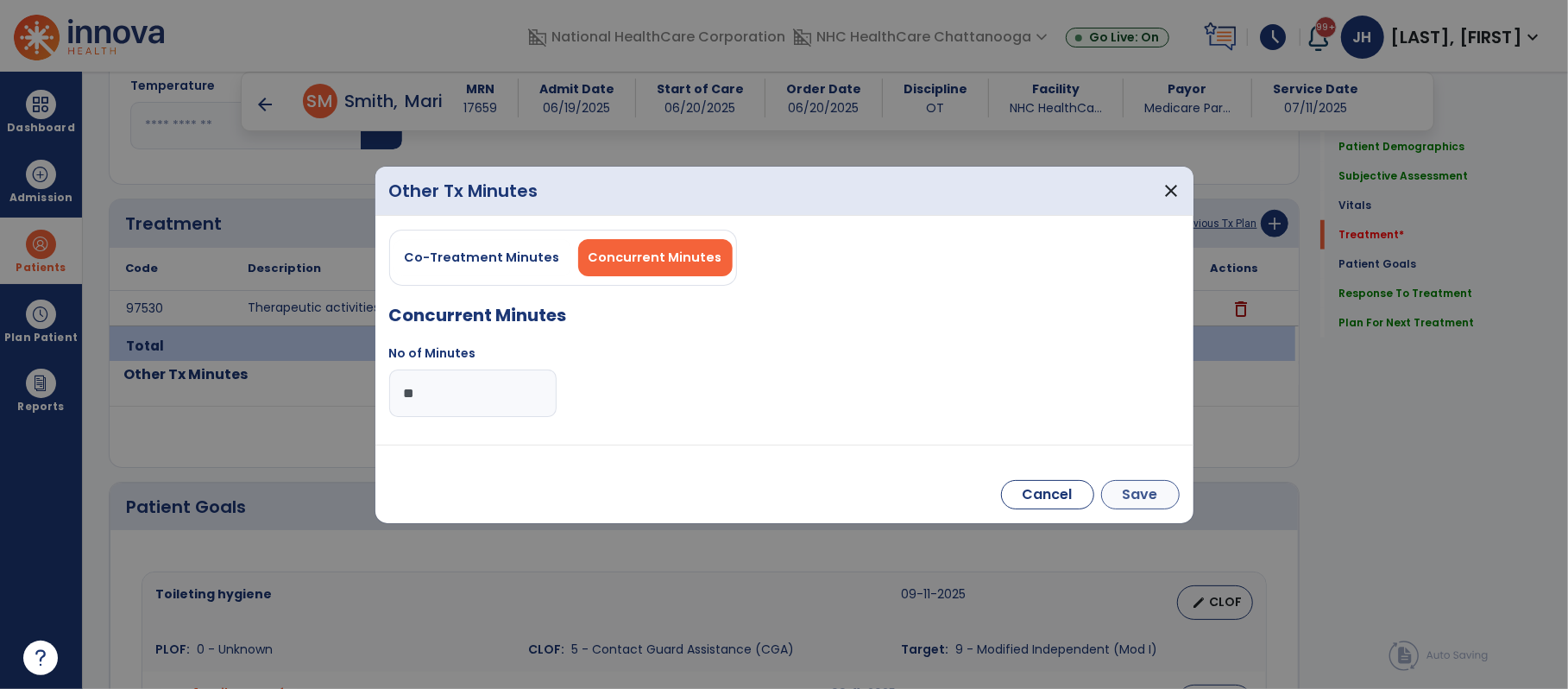 type on "**" 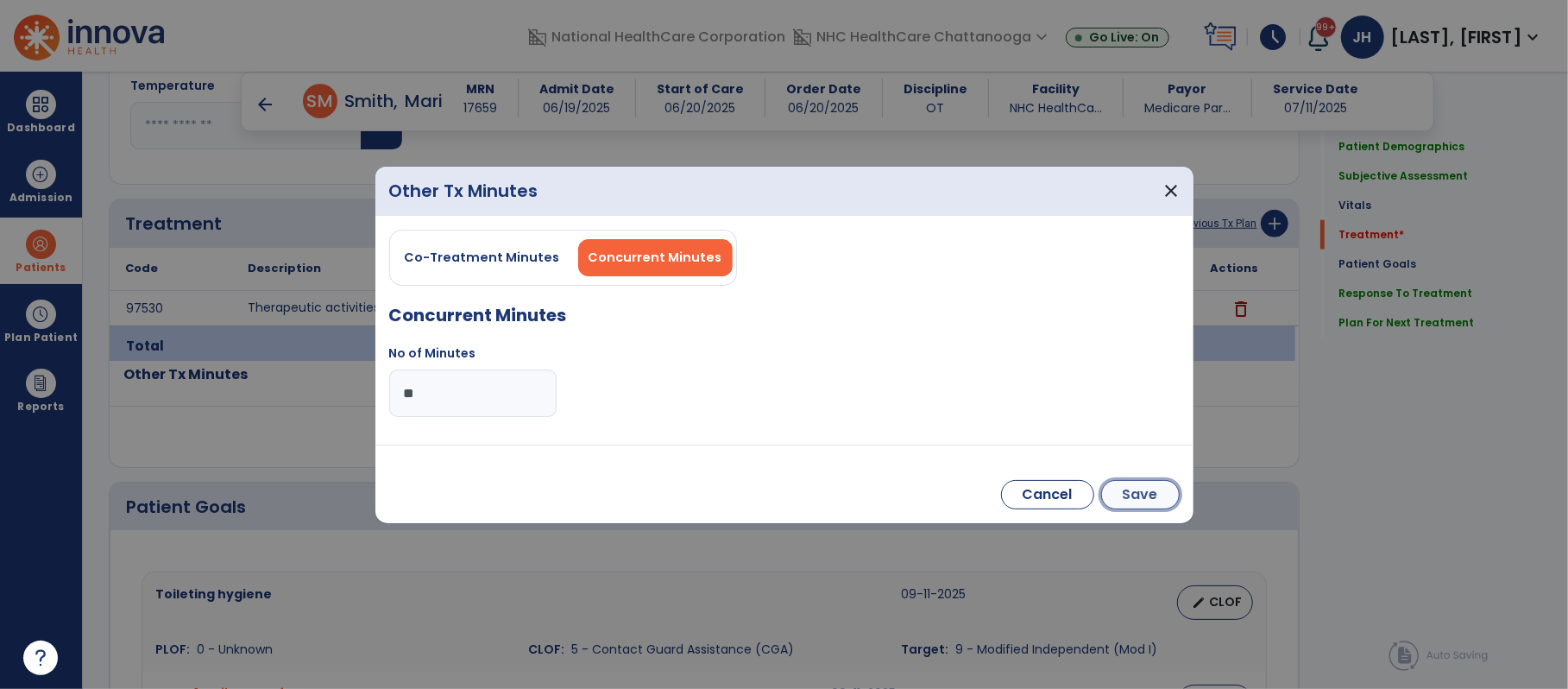 click on "Save" at bounding box center [1140, 495] 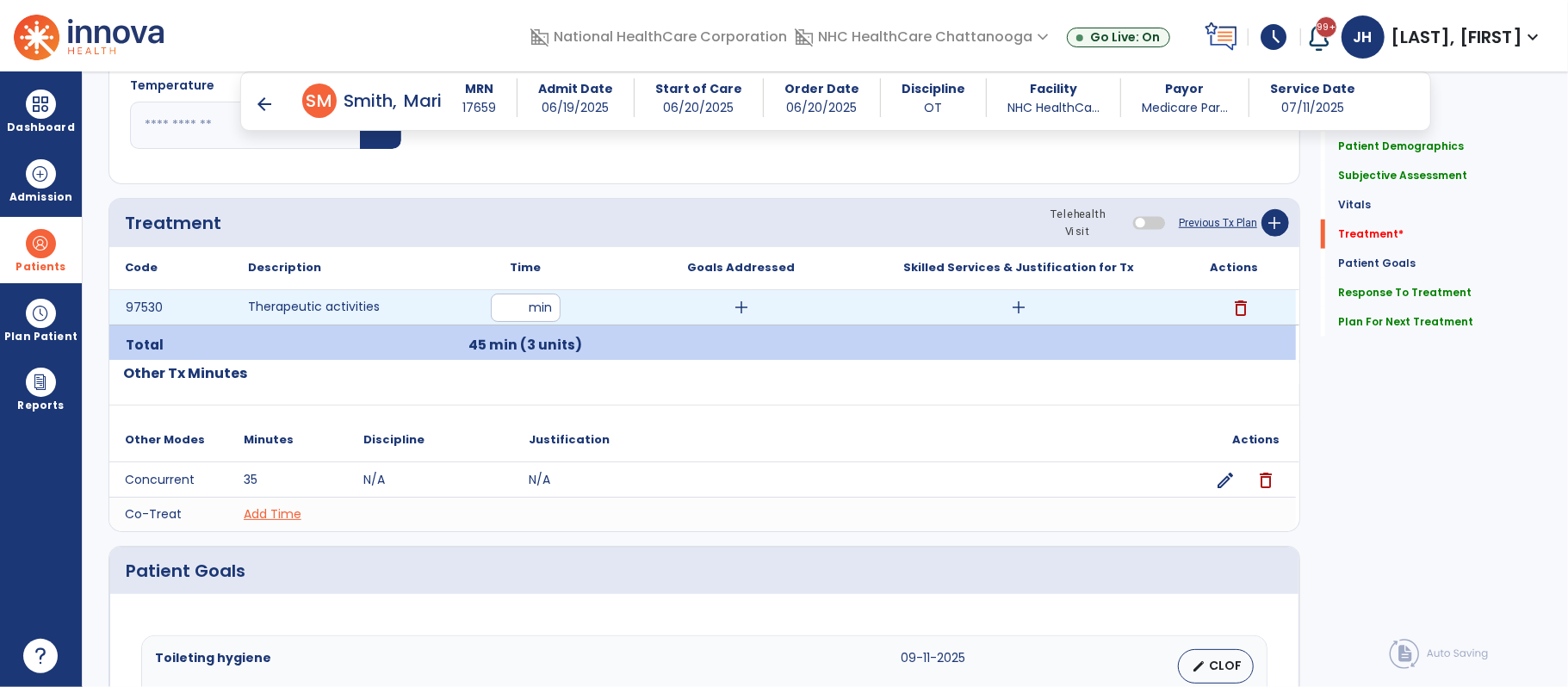click on "add" at bounding box center (1019, 307) 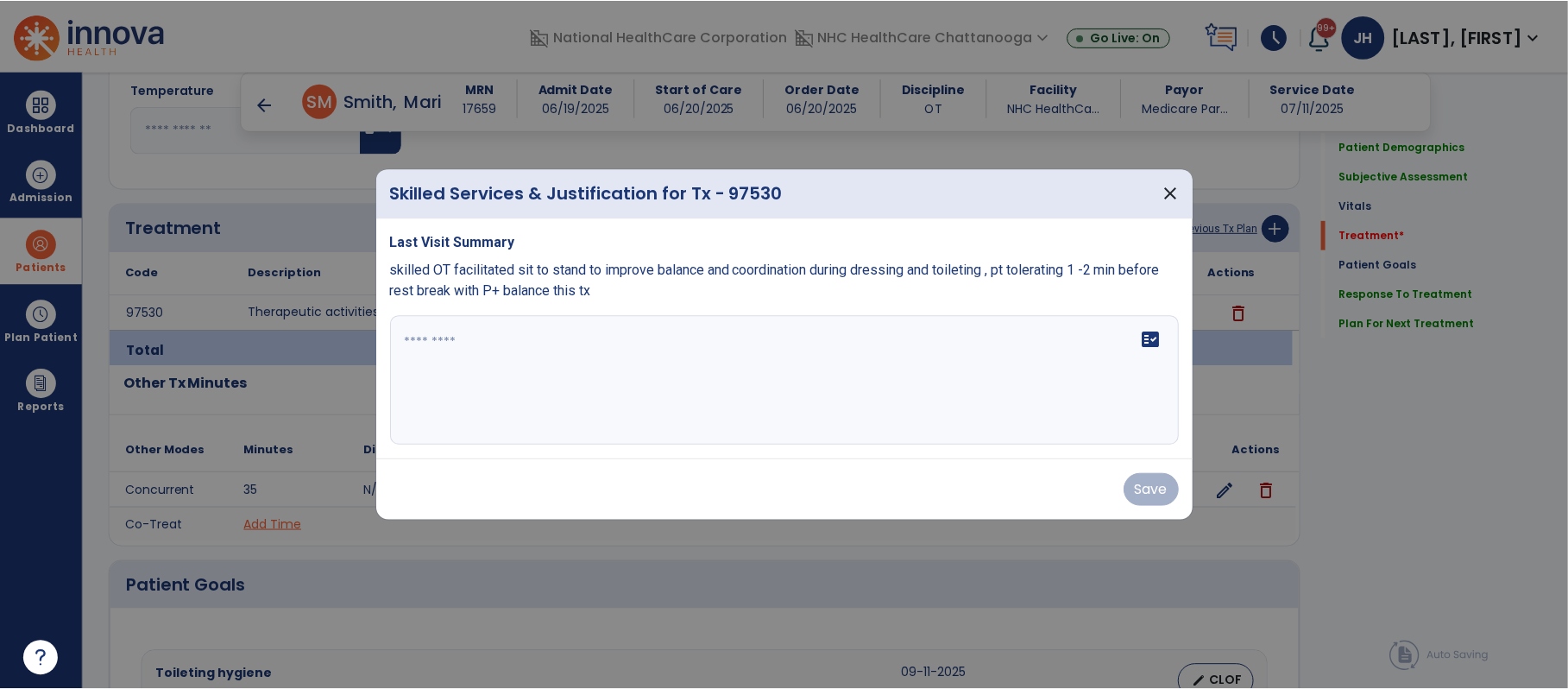 scroll, scrollTop: 992, scrollLeft: 0, axis: vertical 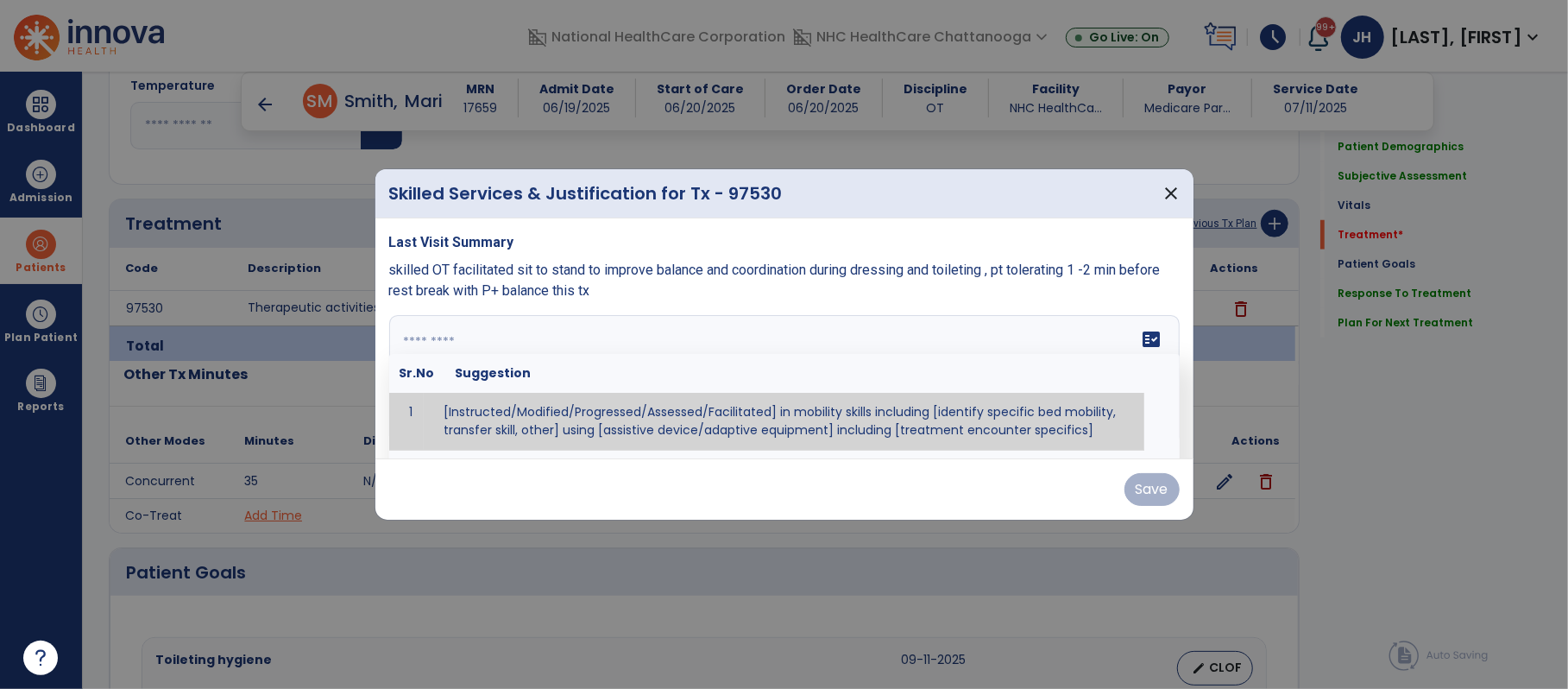 click on "fact_check  Sr.No Suggestion 1 [Instructed/Modified/Progressed/Assessed/Facilitated] in mobility skills including [identify specific bed mobility, transfer skill, other] using [assistive device/adaptive equipment] including [treatment encounter specifics]" at bounding box center (784, 380) 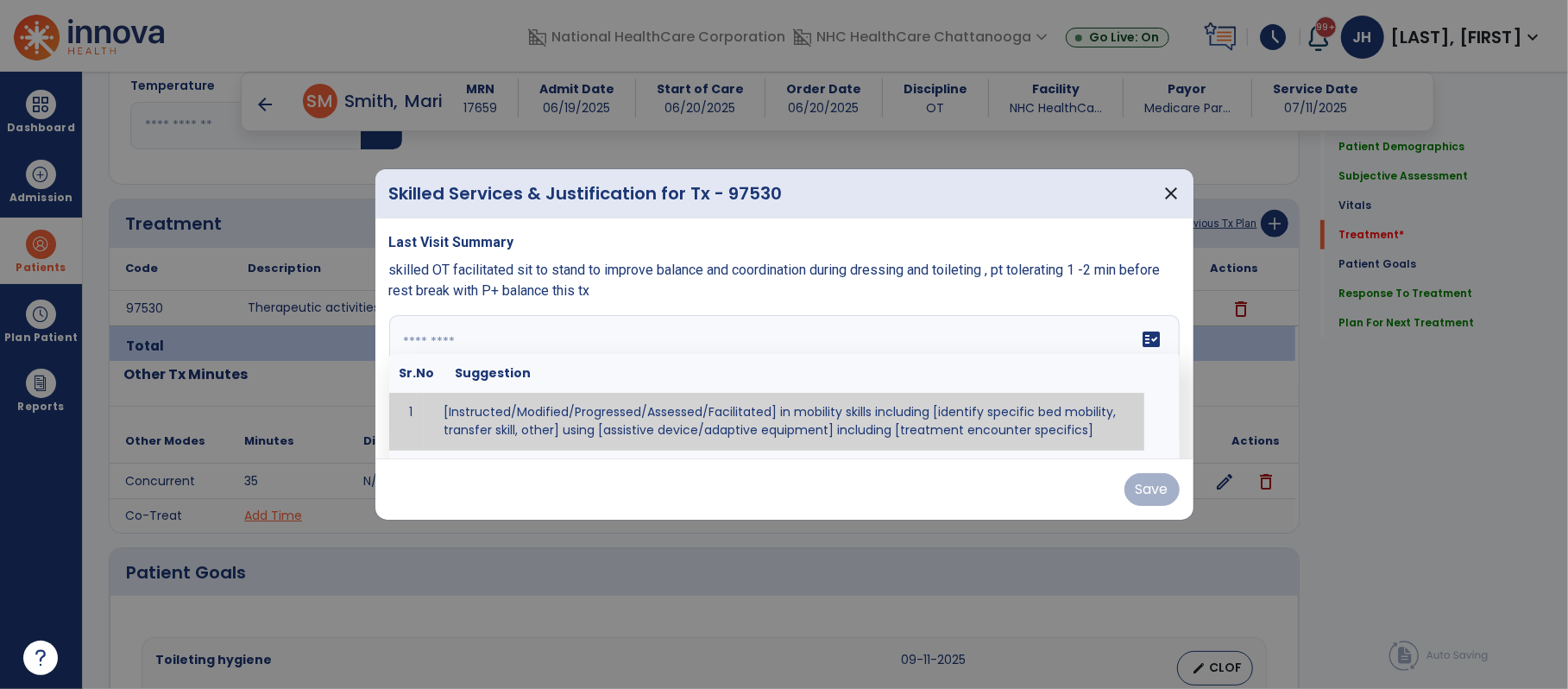 paste on "**********" 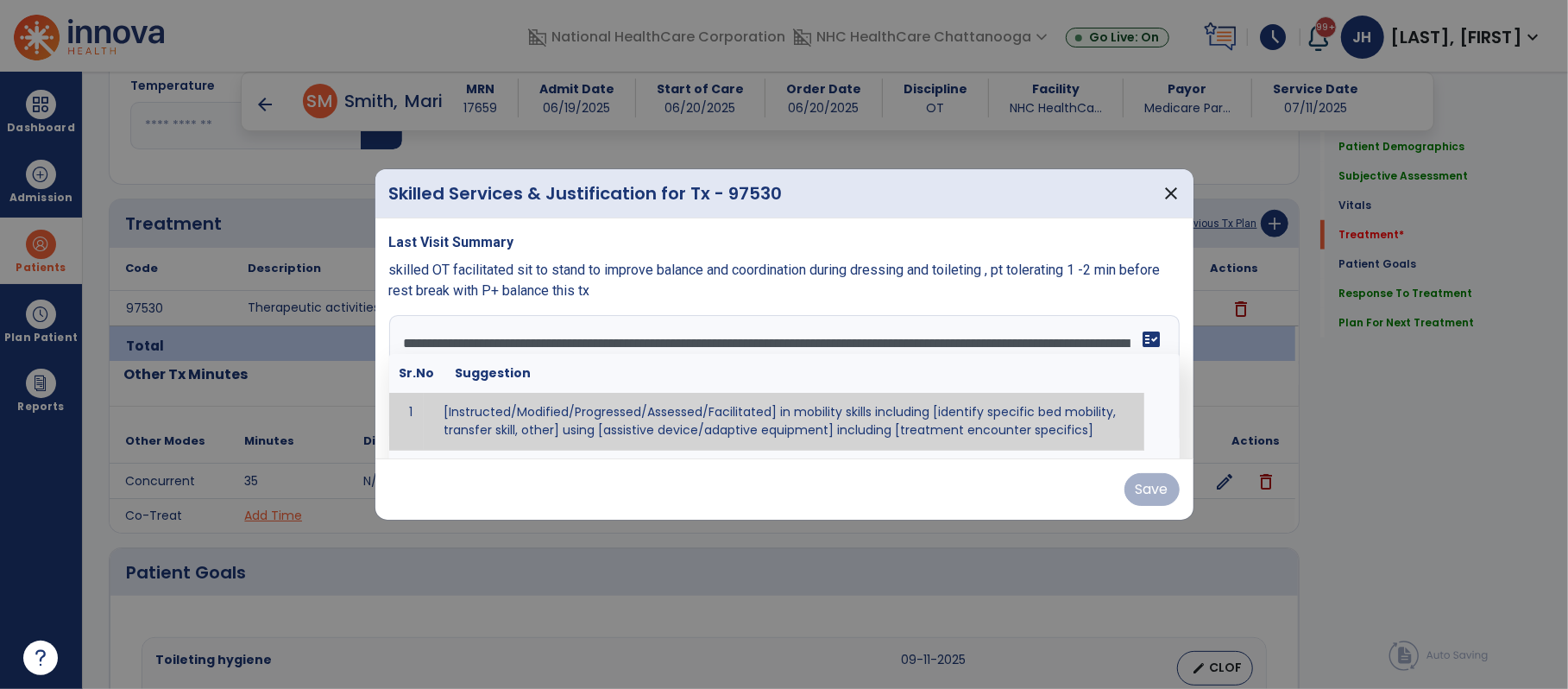 scroll, scrollTop: 21, scrollLeft: 0, axis: vertical 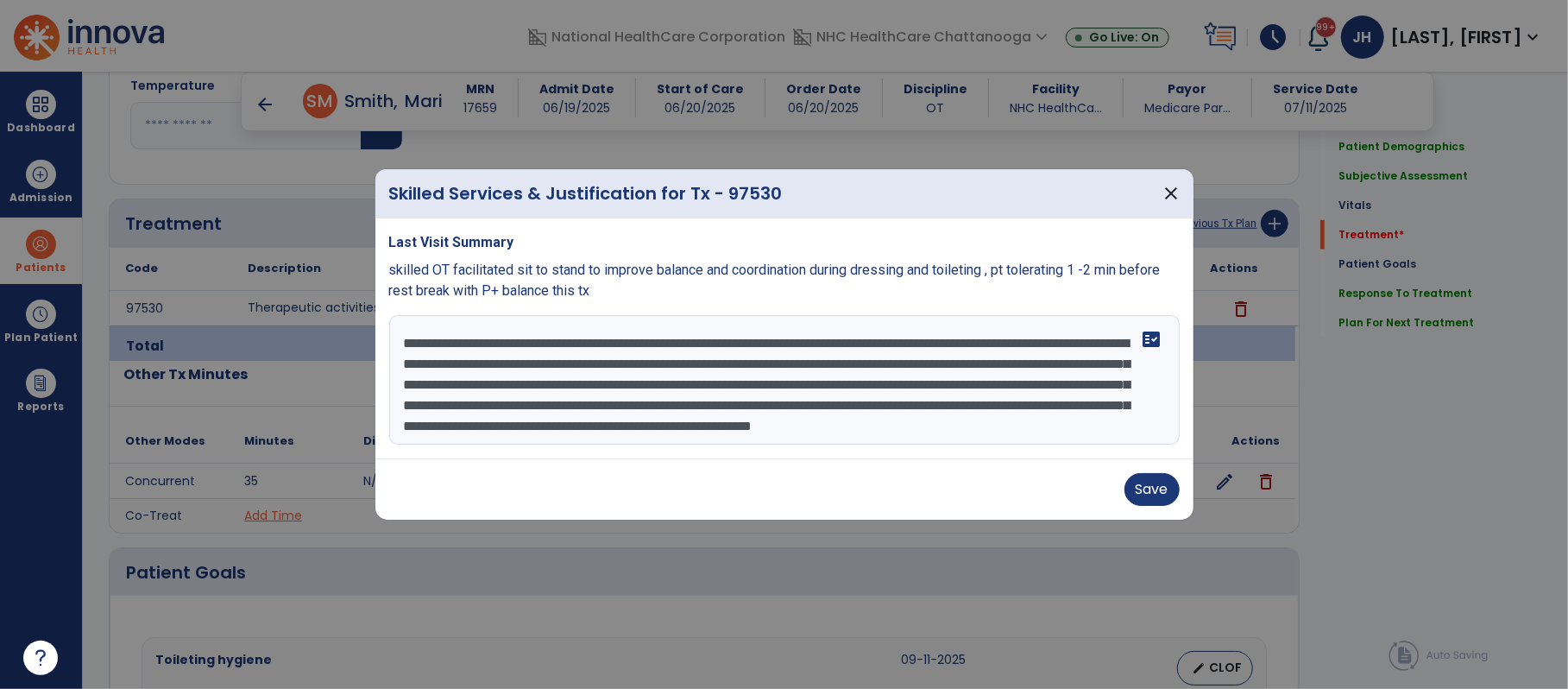 drag, startPoint x: 601, startPoint y: 342, endPoint x: 397, endPoint y: 304, distance: 207.50904 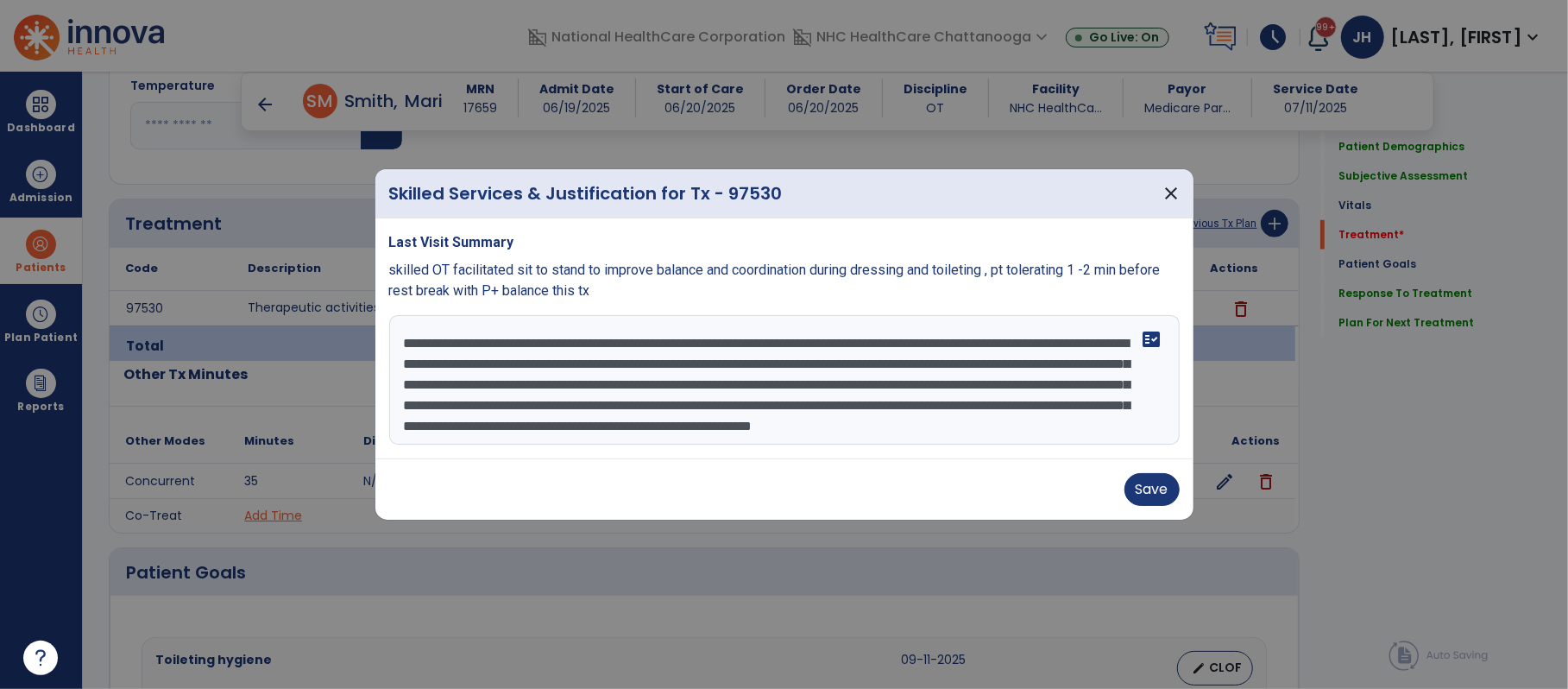 click on "Last Visit Summary skilled OT facilitated sit to stand to improve balance and coordination during dressing and toileting , pt tolerating 1 -2 min before rest break with P+ balance this tx  Training w/ pt on ADL item retrieval utilizing rollator. Cuing for safety awareness for consistently locking brakes at appropriate times. Graded reaching tasks for improved weight shifting and core stability during retrieval task for increased balance and functional reach during ADLs. Graded balance training utilizing foam balance pad for extra balance challenge. Facilitation of reaching outside base of support, weight shifting, and crossing midline w/ reactive components for improving ability to self correct balance loss w/ daily activities. Pt seen concurrently for portion of session today for improved socialization.   fact_check" at bounding box center (784, 338) 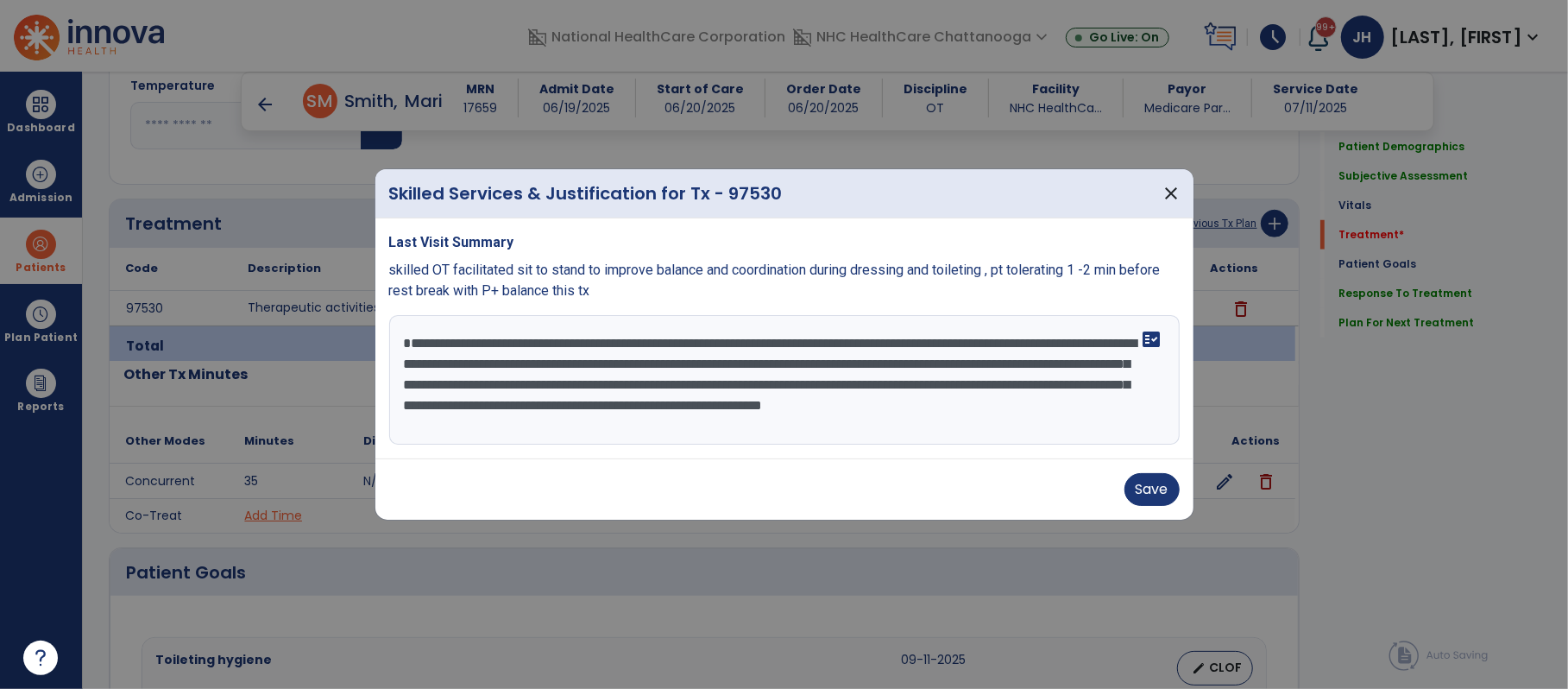 drag, startPoint x: 695, startPoint y: 363, endPoint x: 394, endPoint y: 351, distance: 301.2391 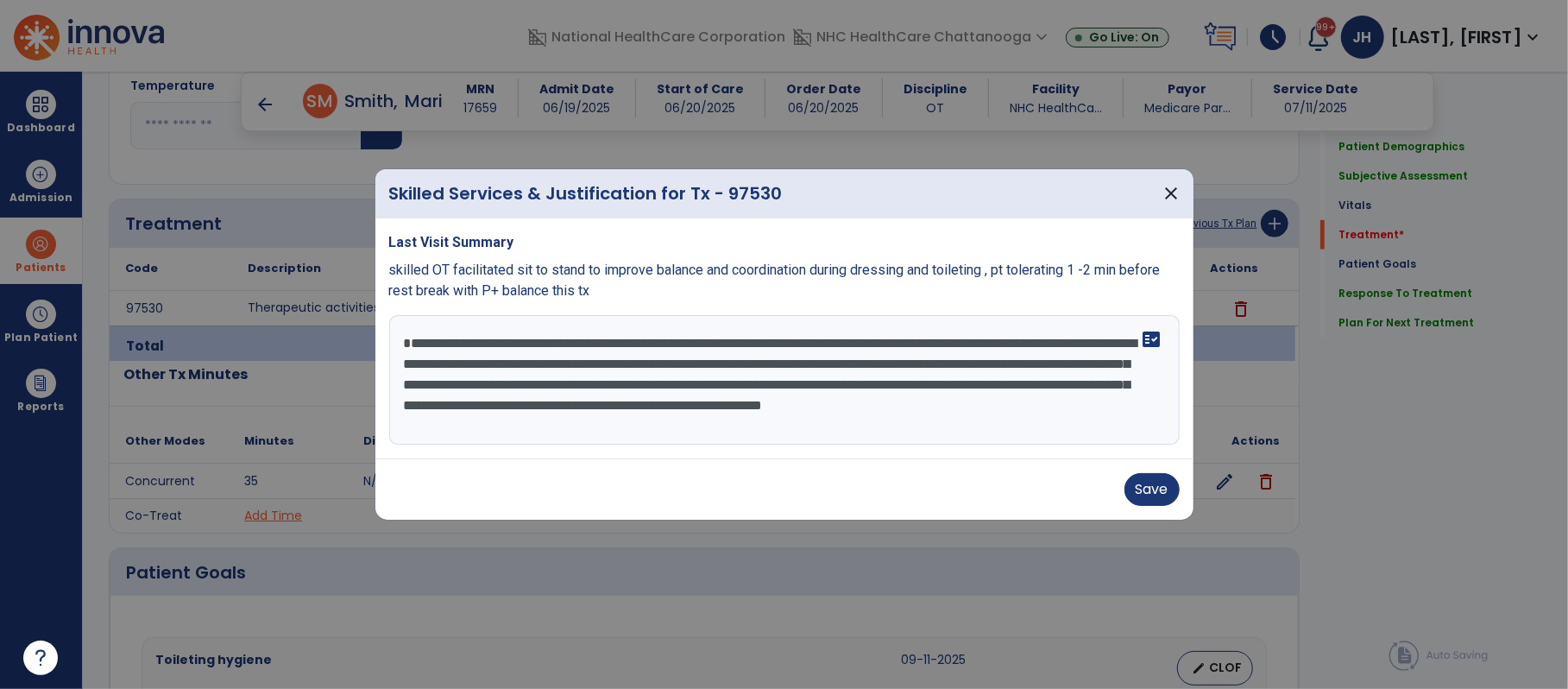click on "**********" at bounding box center (784, 380) 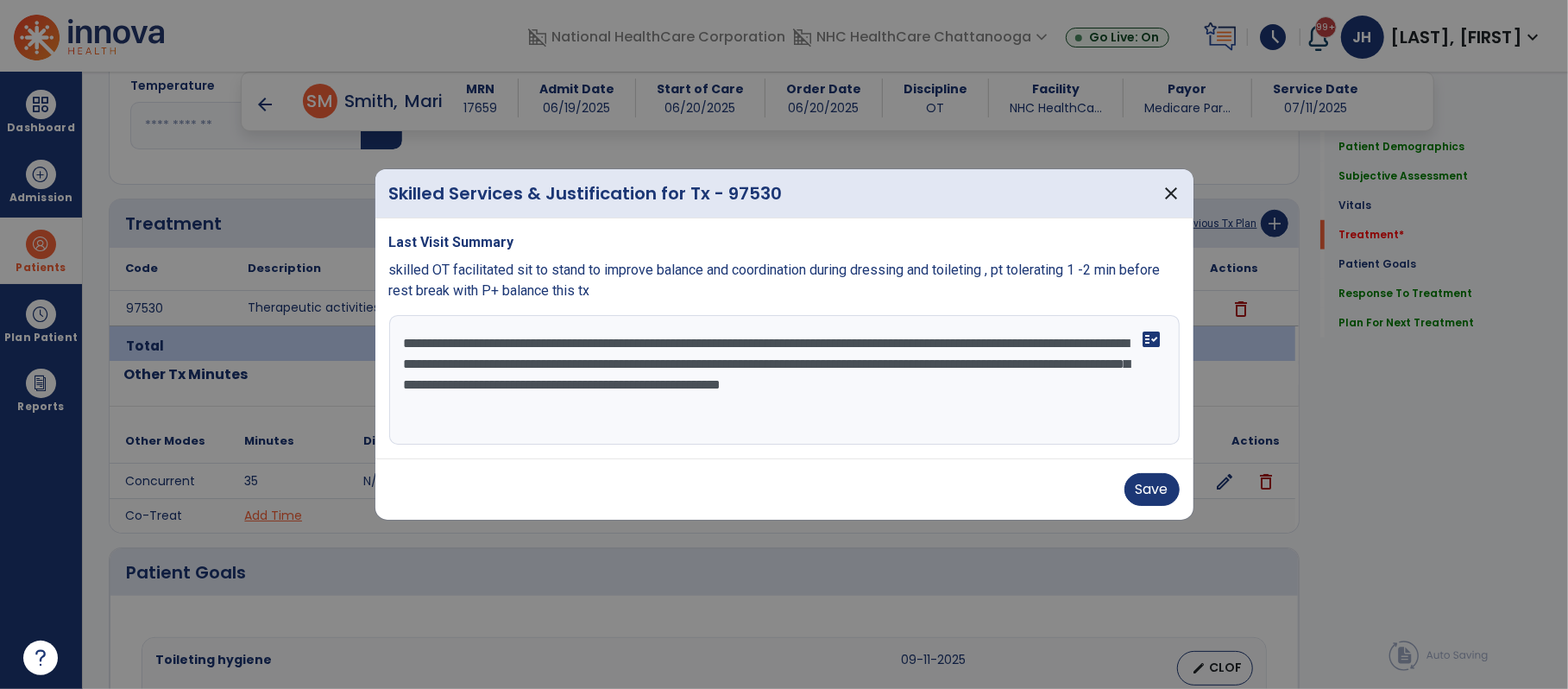 click on "**********" at bounding box center (784, 380) 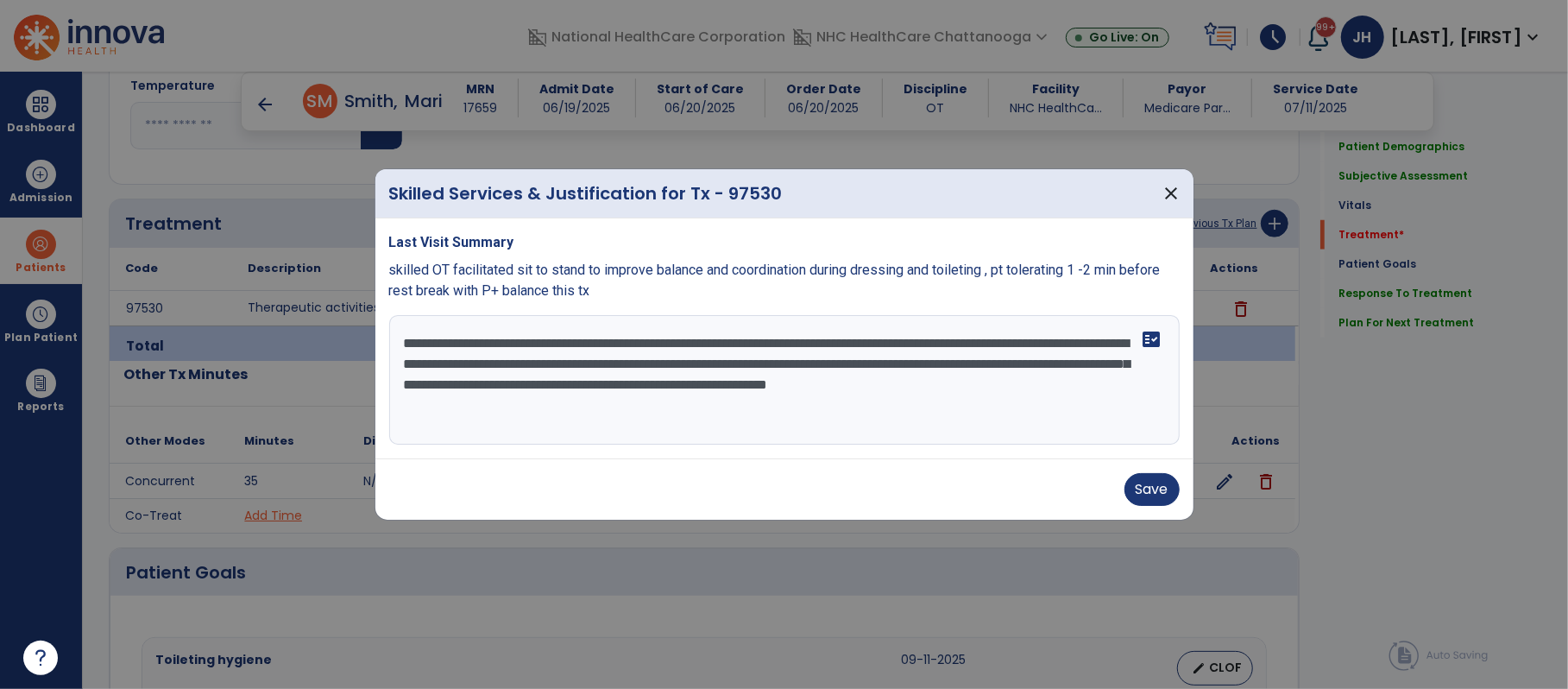 drag, startPoint x: 1023, startPoint y: 345, endPoint x: 637, endPoint y: 346, distance: 386.0013 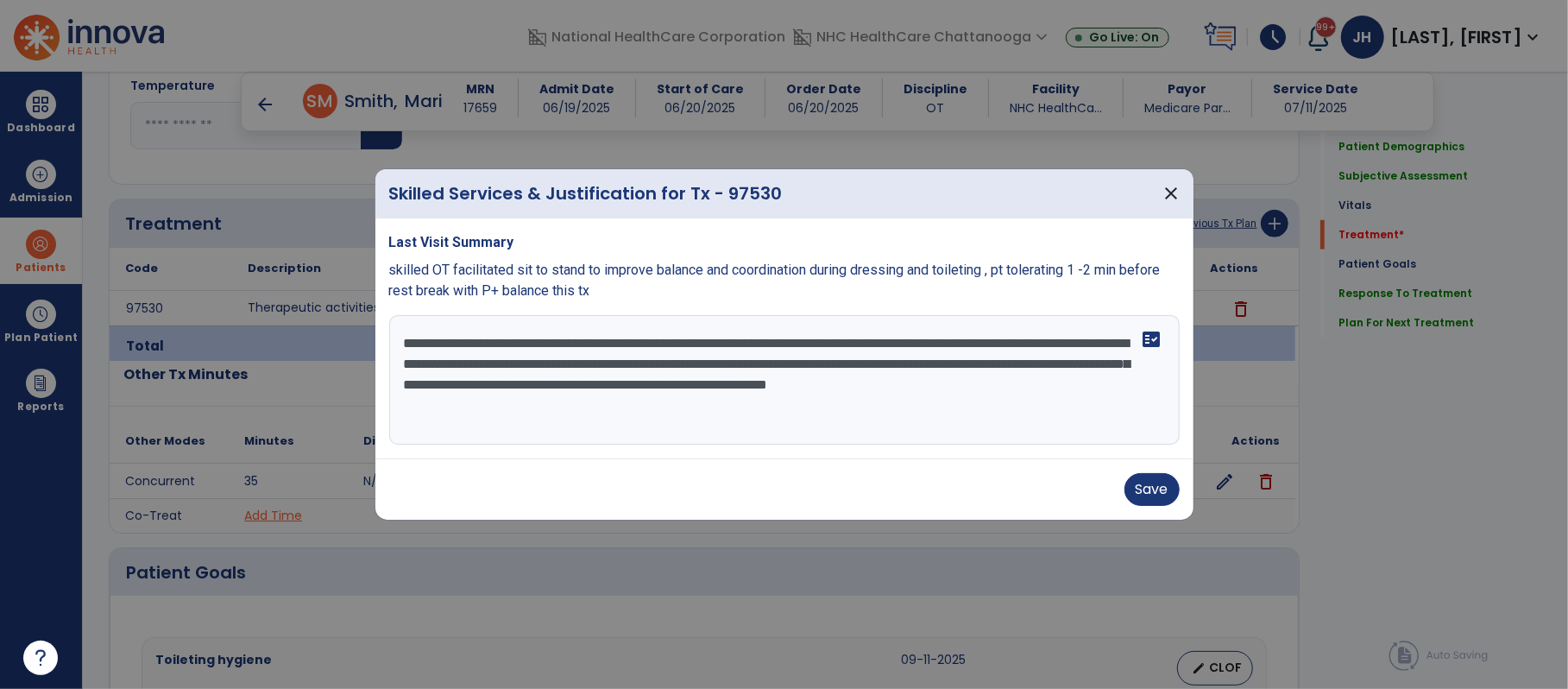 click on "**********" at bounding box center (784, 380) 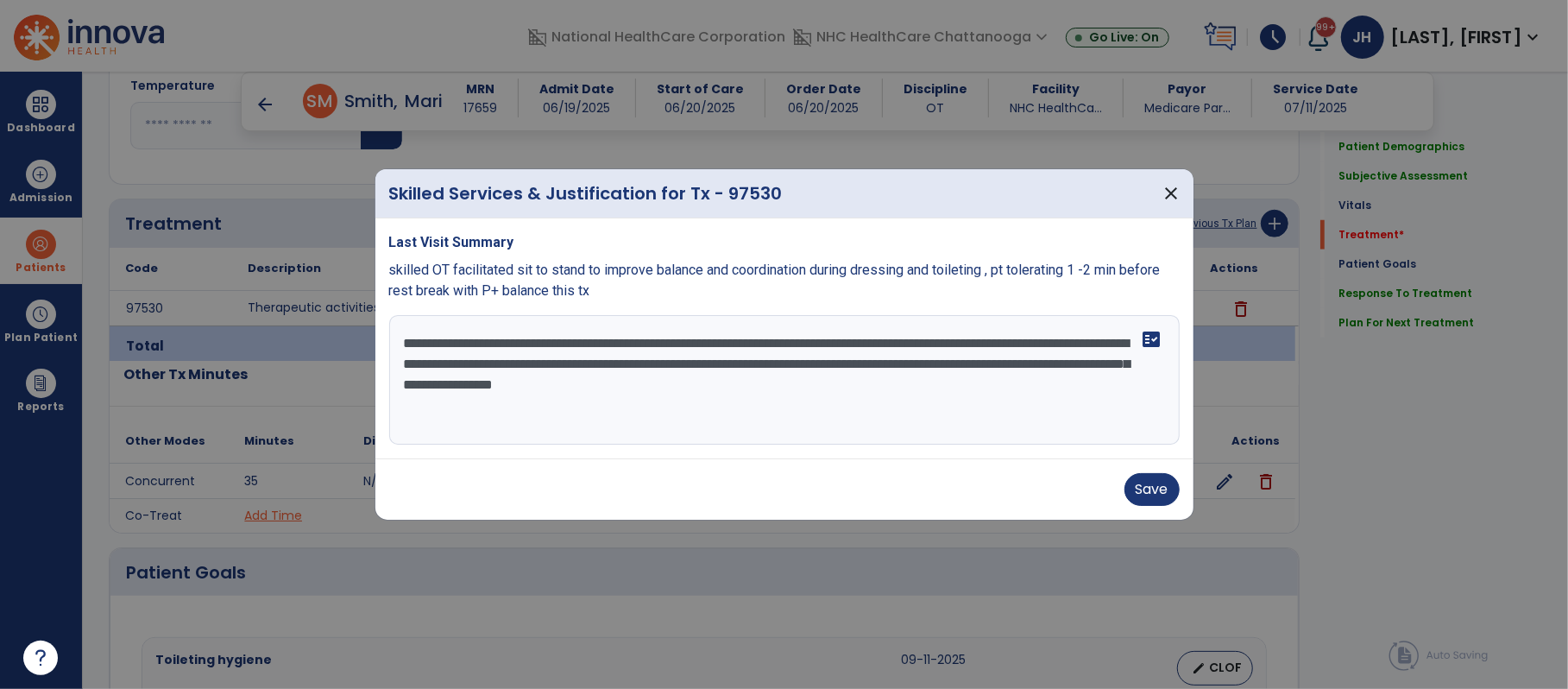 click on "**********" at bounding box center [784, 380] 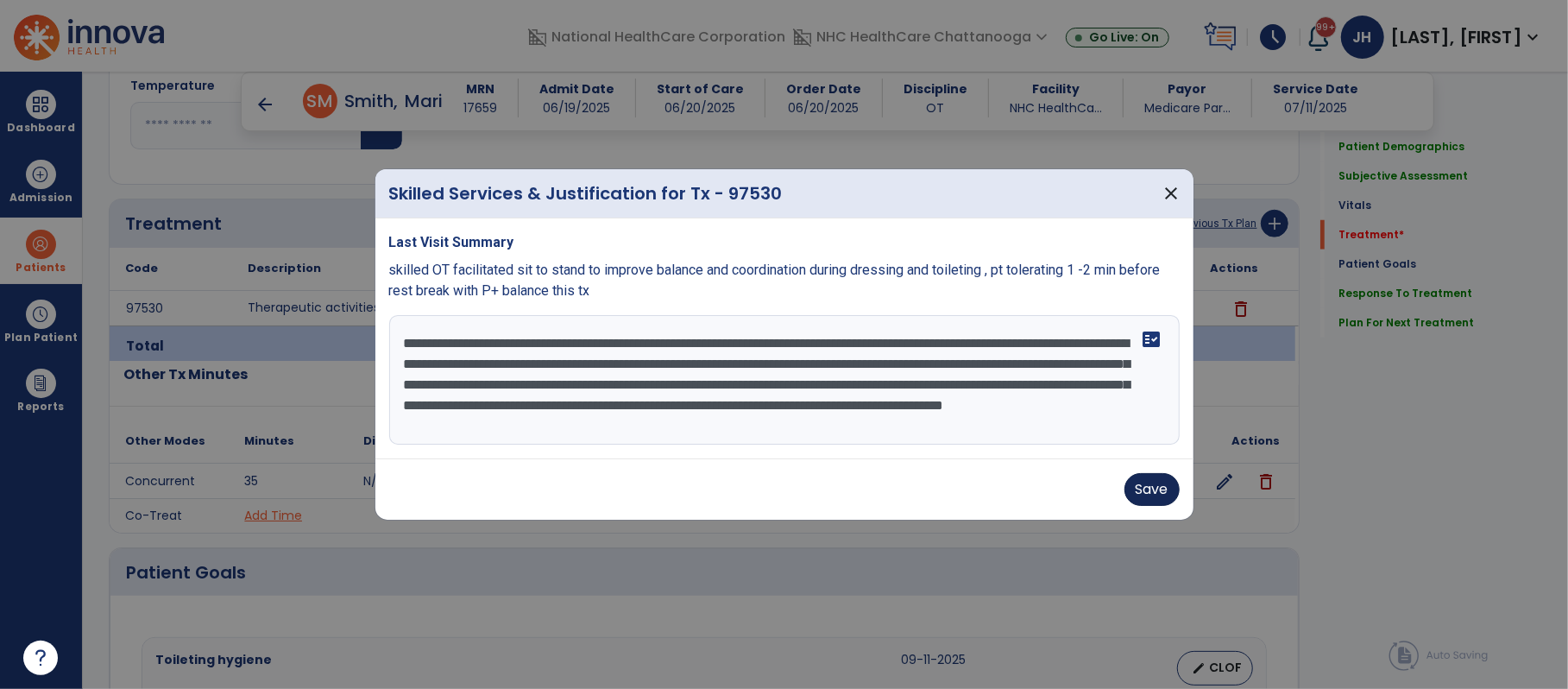 type on "**********" 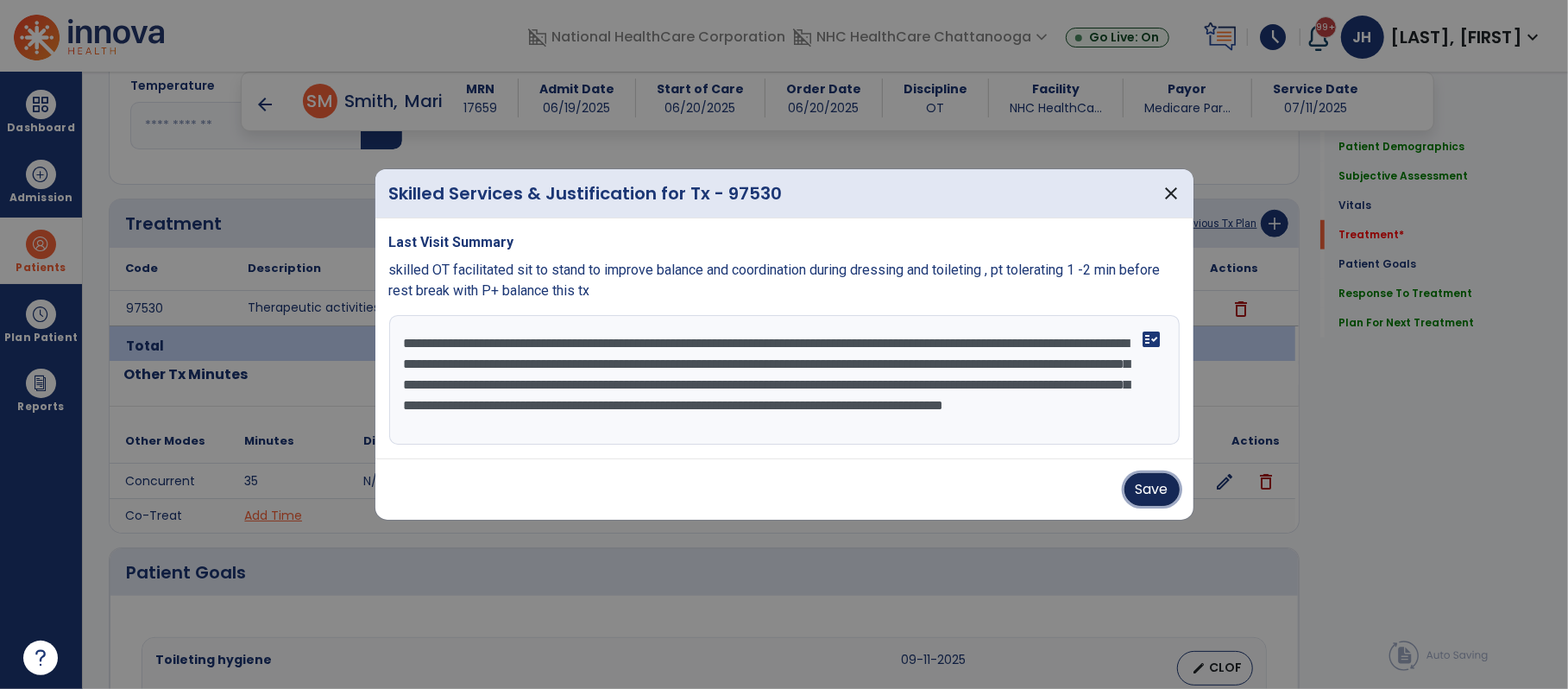 click on "Save" at bounding box center (1152, 490) 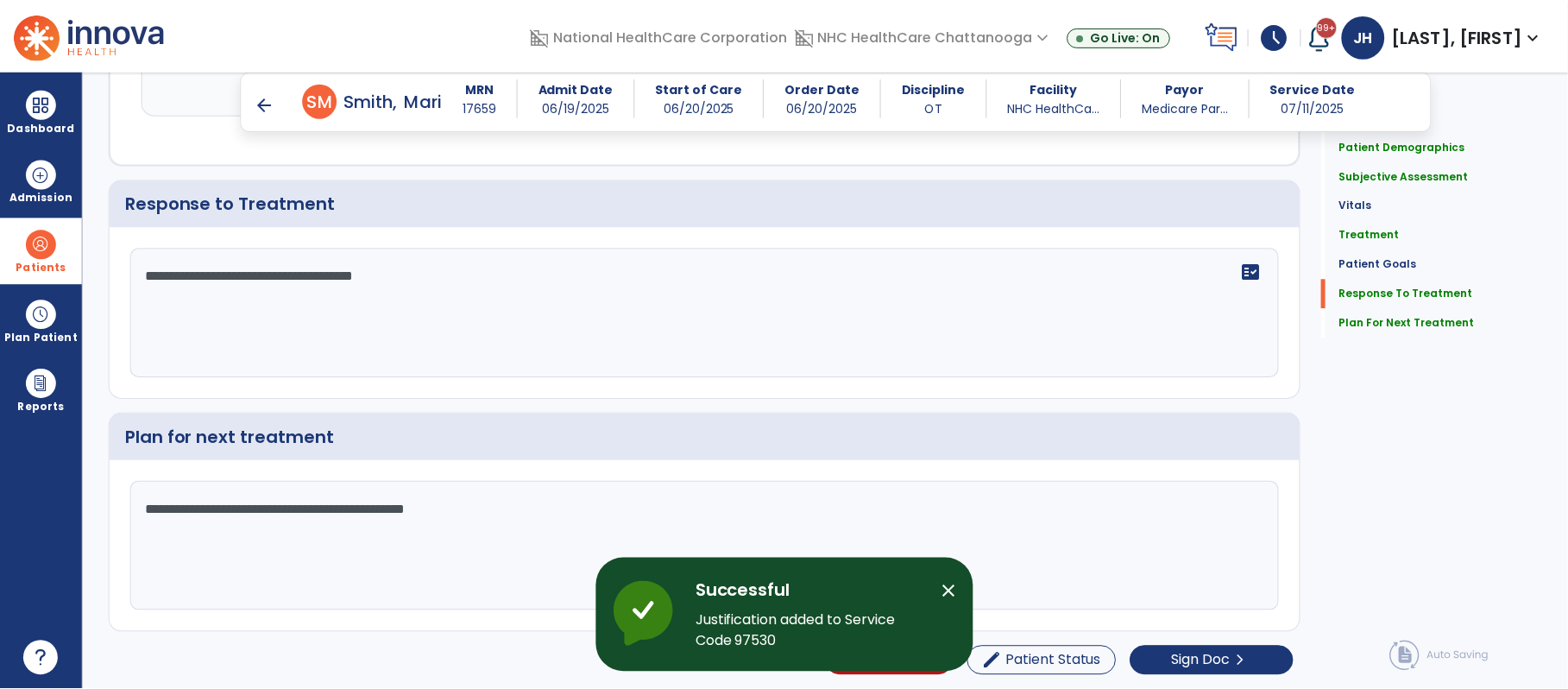 scroll, scrollTop: 2243, scrollLeft: 0, axis: vertical 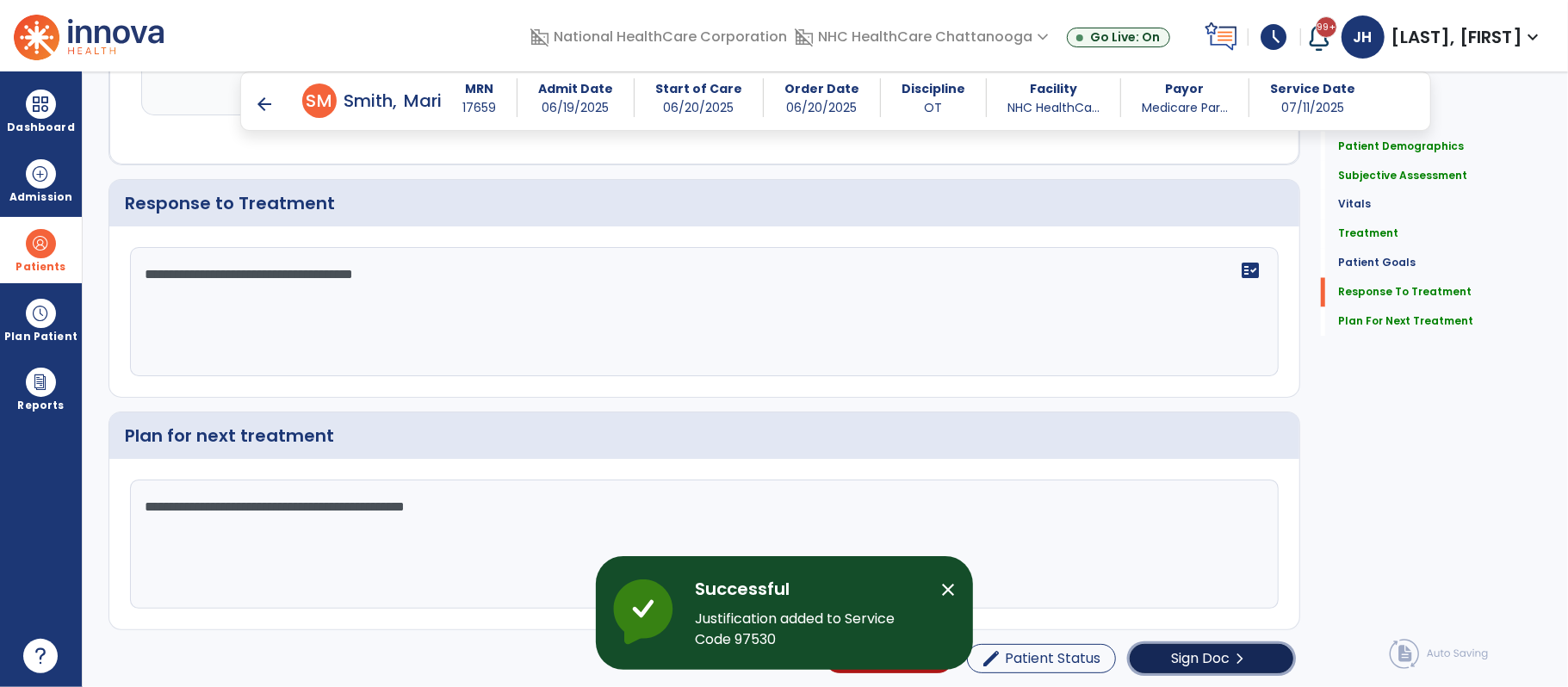 click on "Sign Doc" 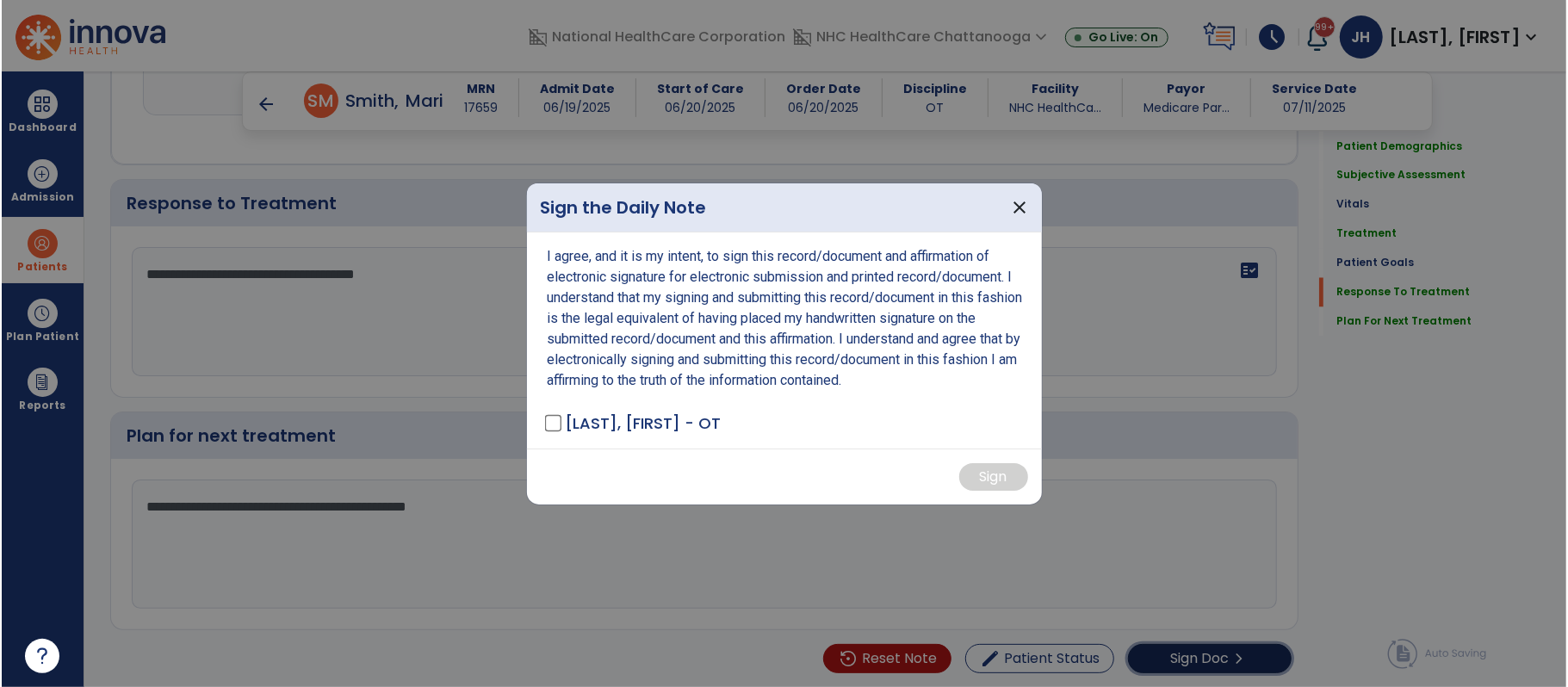 scroll, scrollTop: 2237, scrollLeft: 0, axis: vertical 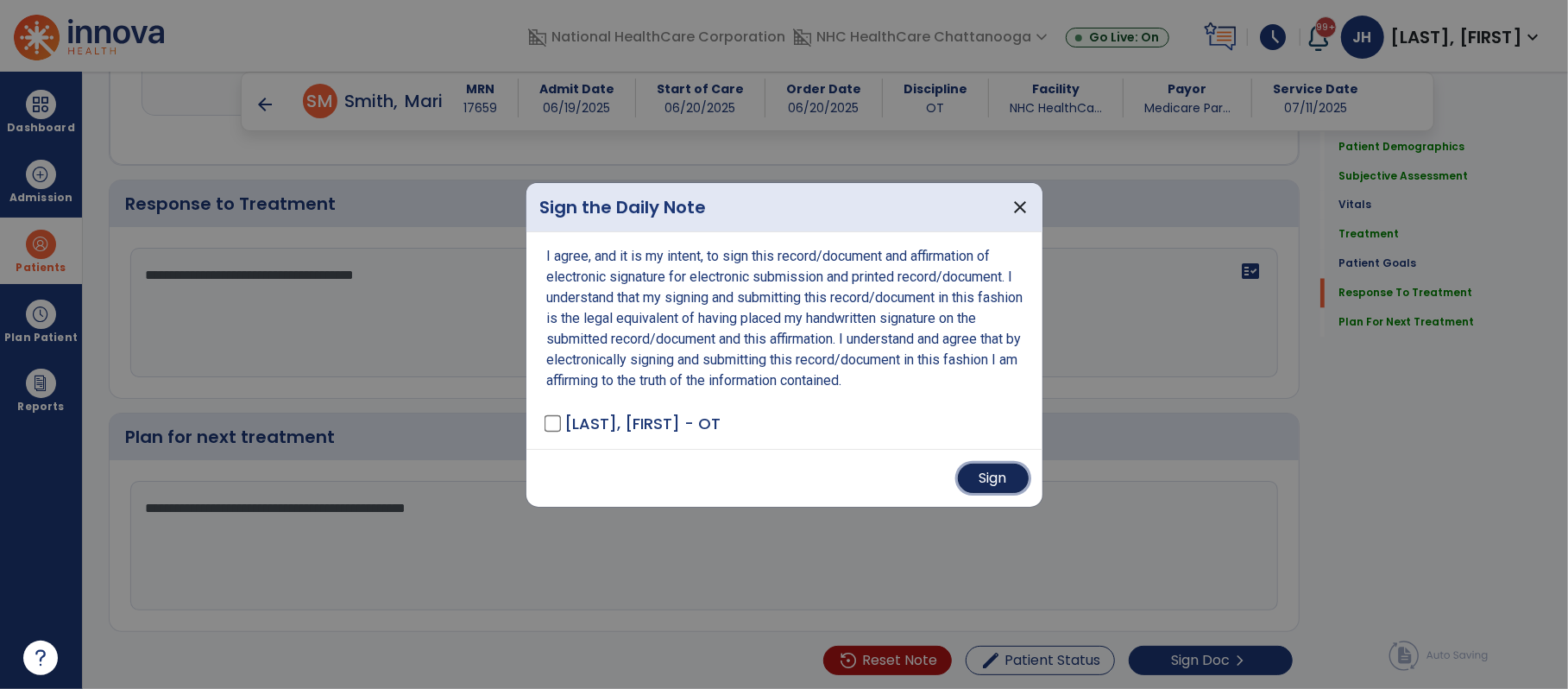 click on "Sign" at bounding box center (993, 478) 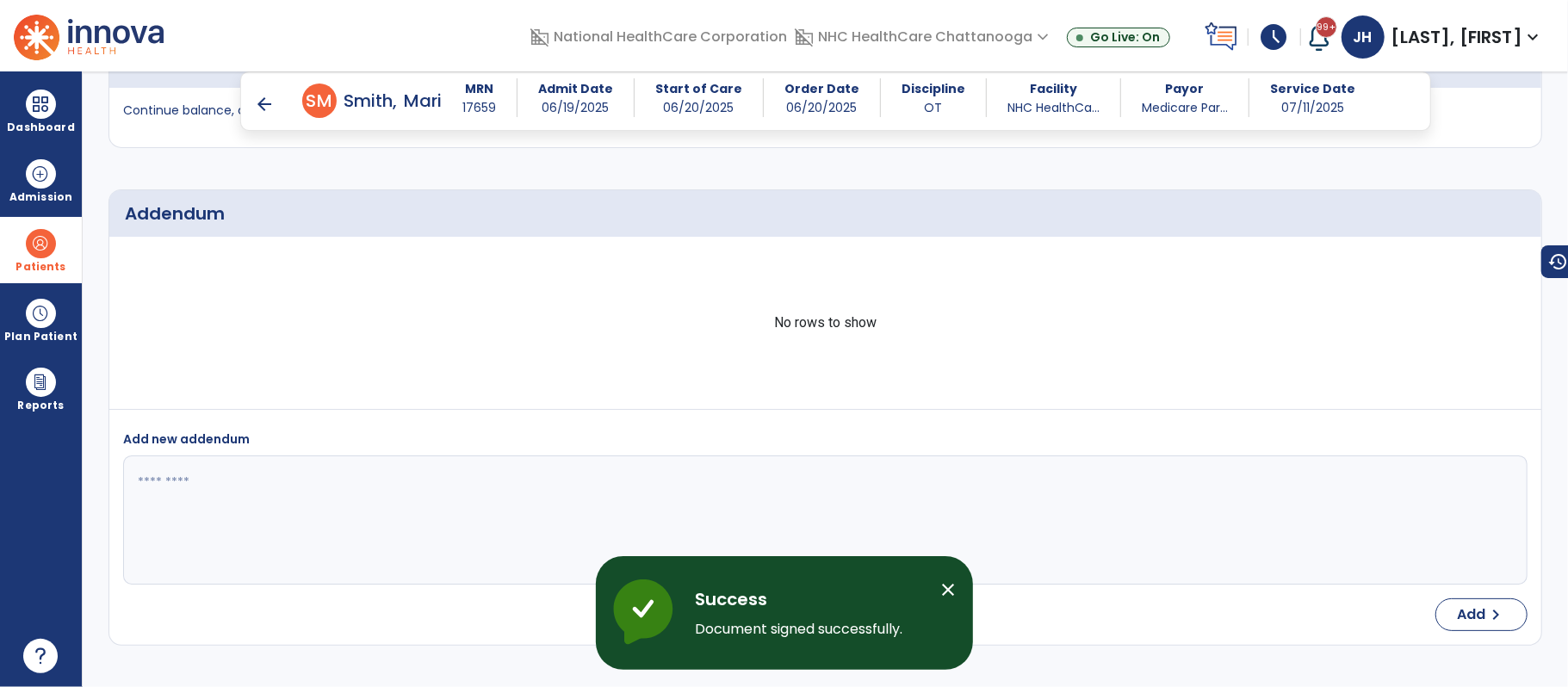 scroll, scrollTop: 2755, scrollLeft: 0, axis: vertical 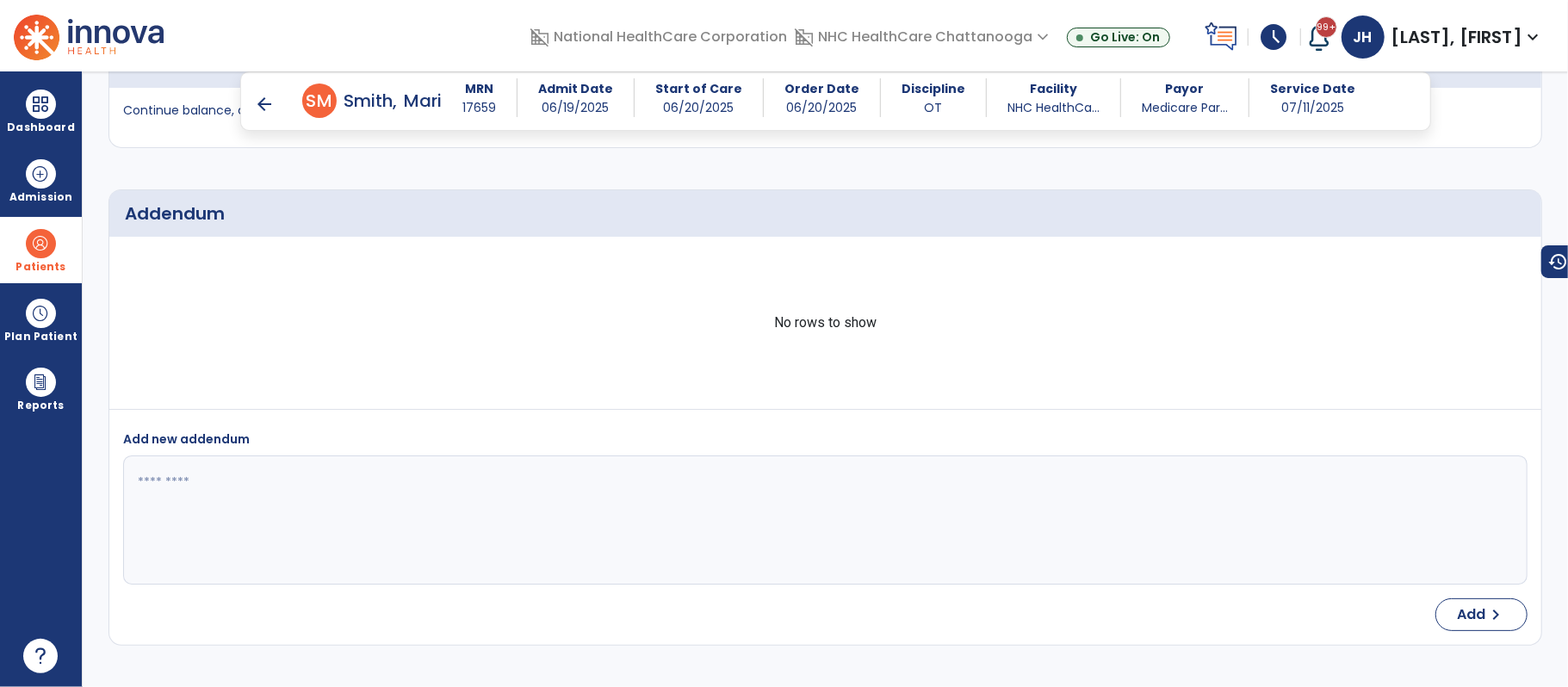 click on "arrow_back" at bounding box center [264, 104] 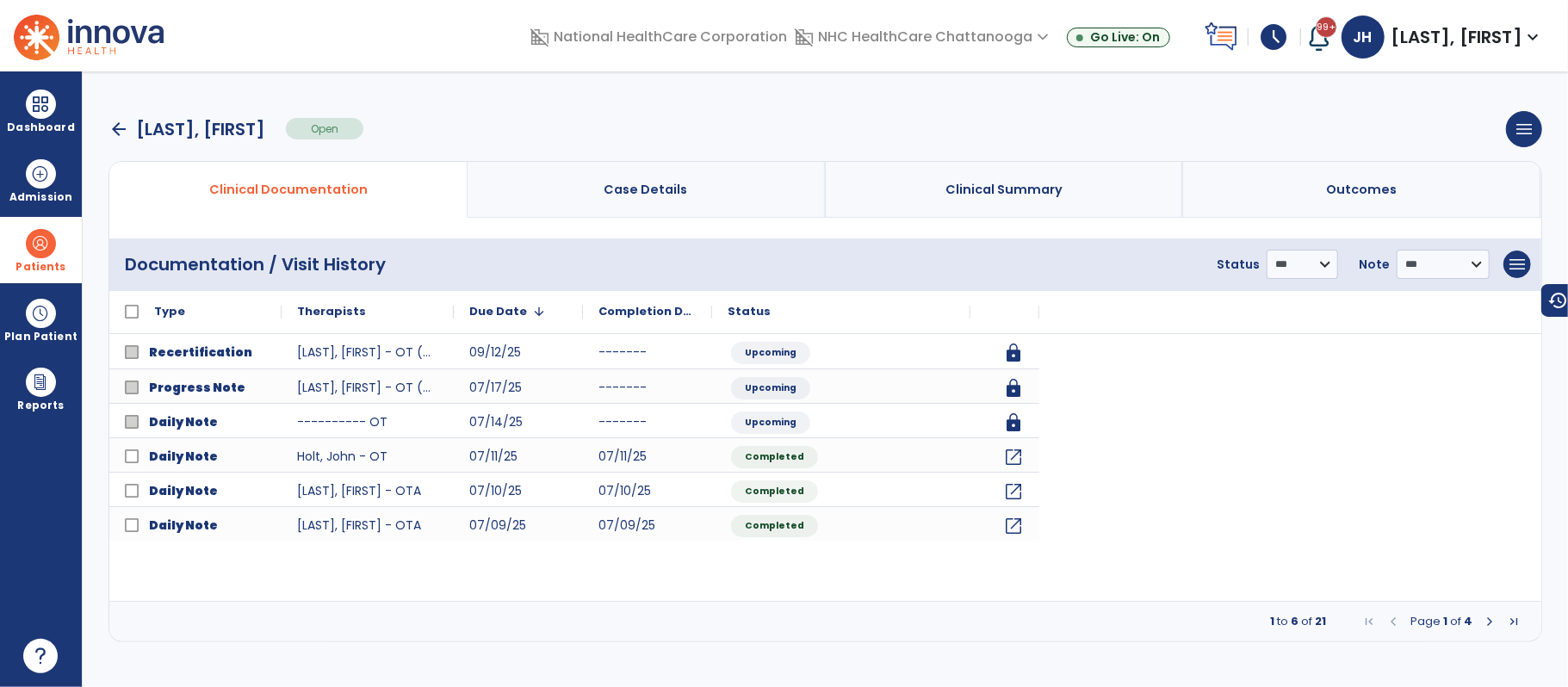 scroll, scrollTop: 0, scrollLeft: 0, axis: both 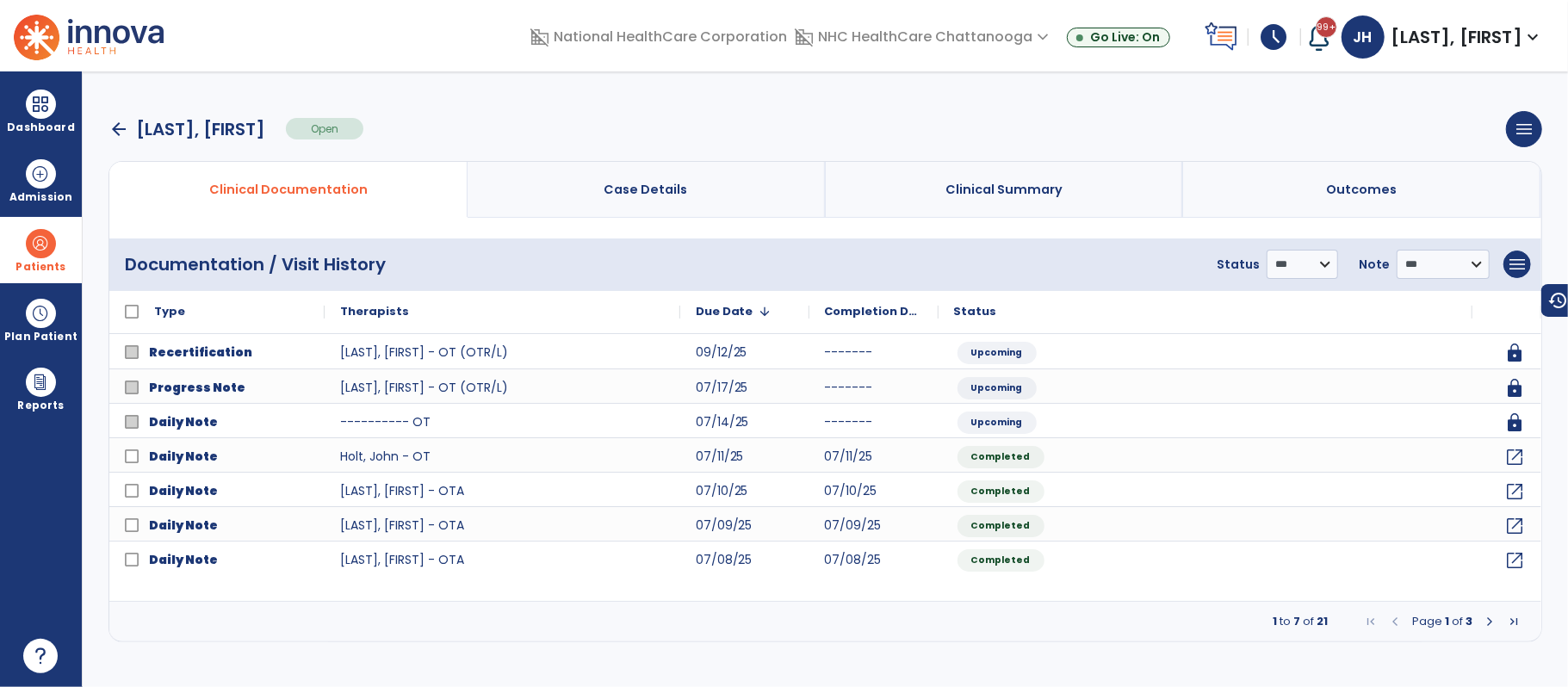 click on "Patients" at bounding box center (40, 250) 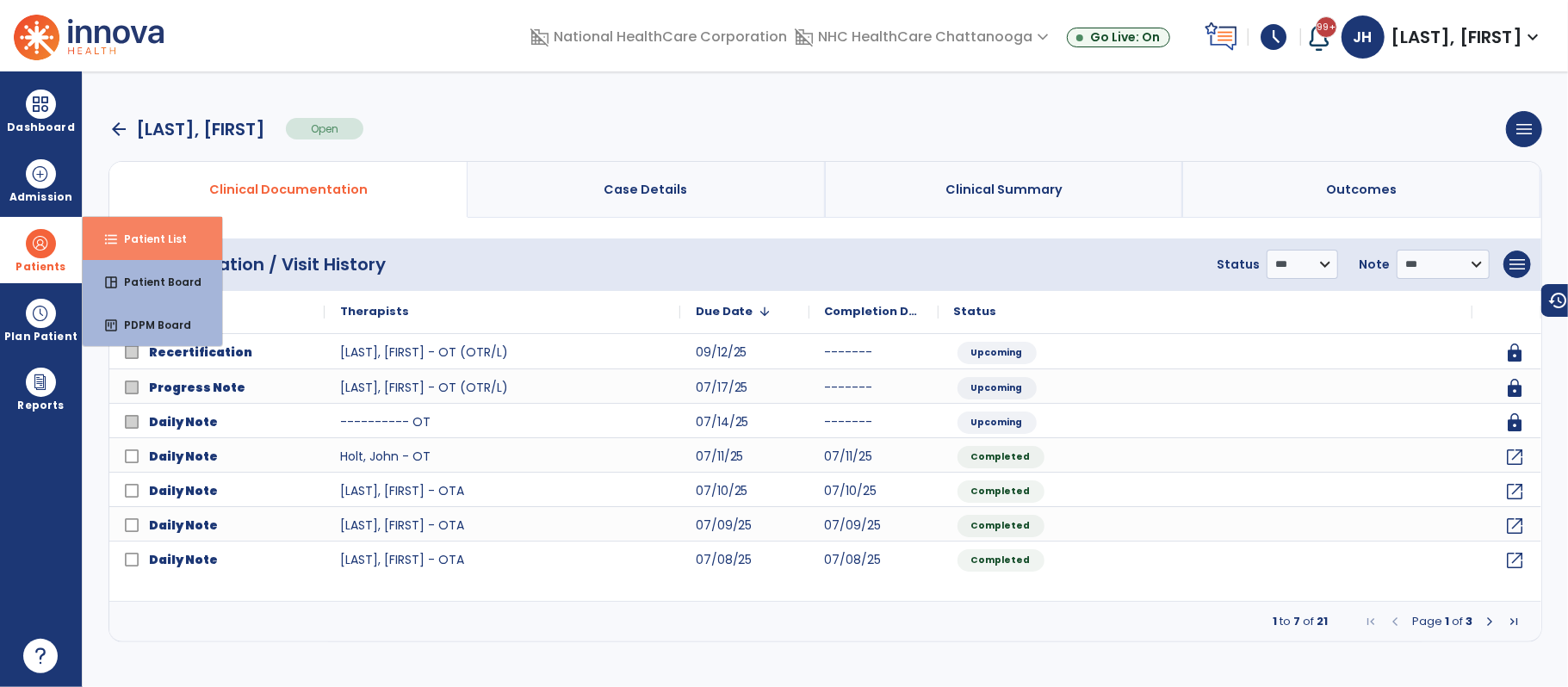 click on "format_list_bulleted  Patient List" at bounding box center [152, 238] 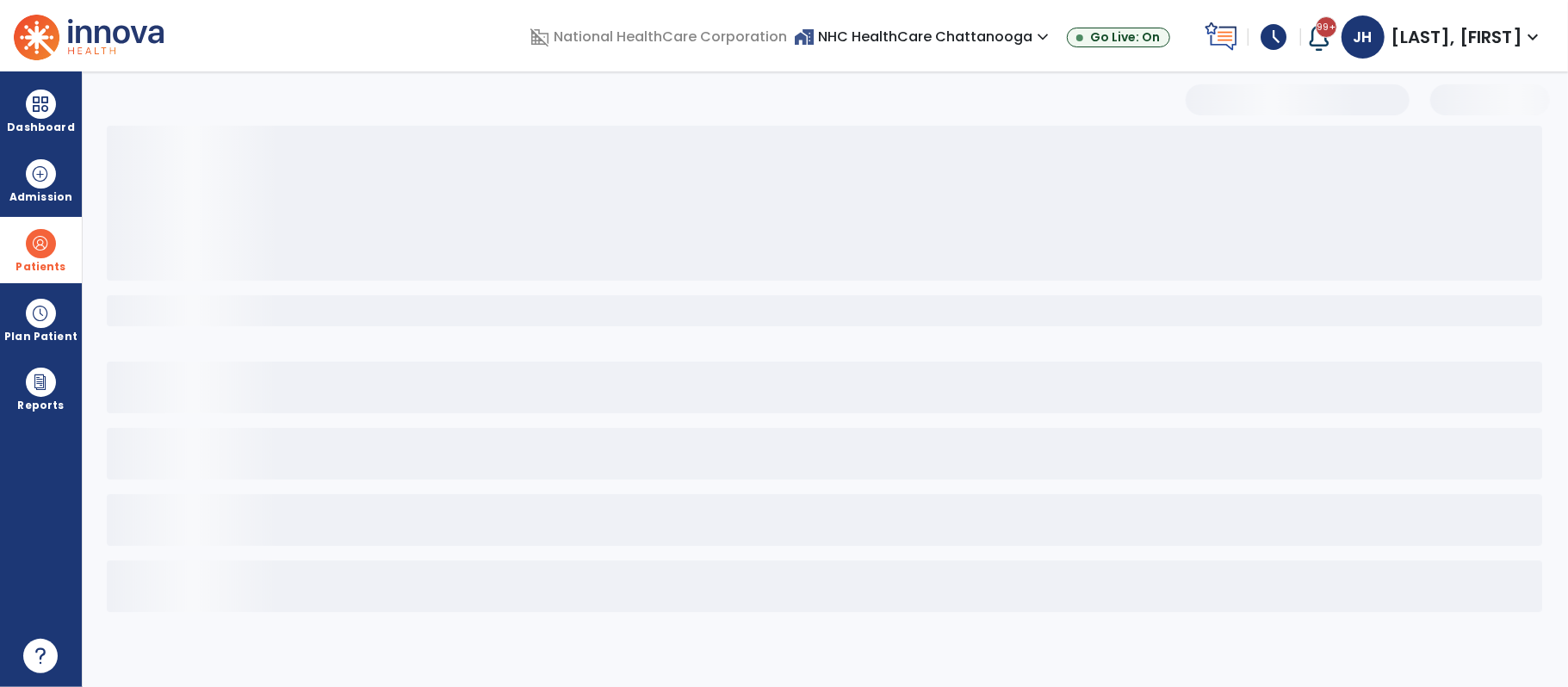 select on "***" 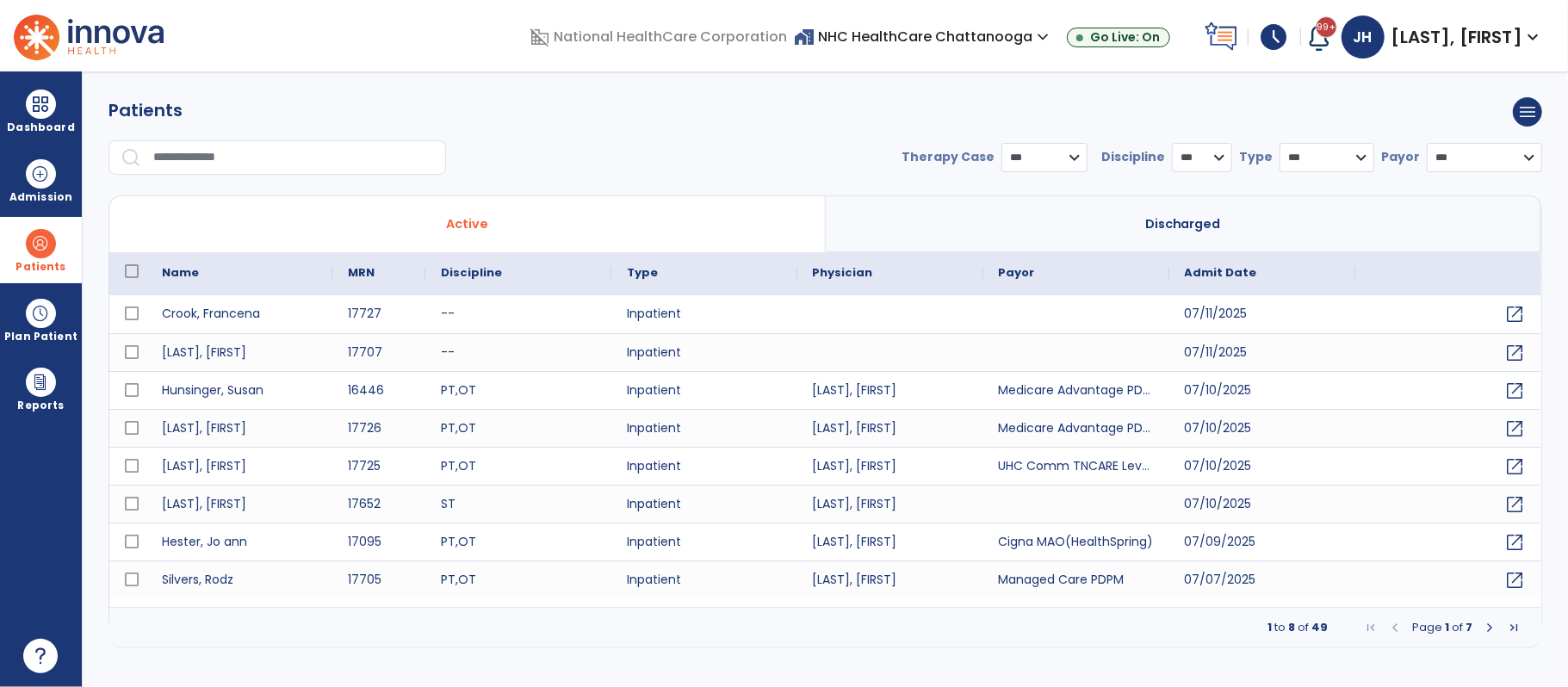 click at bounding box center [294, 158] 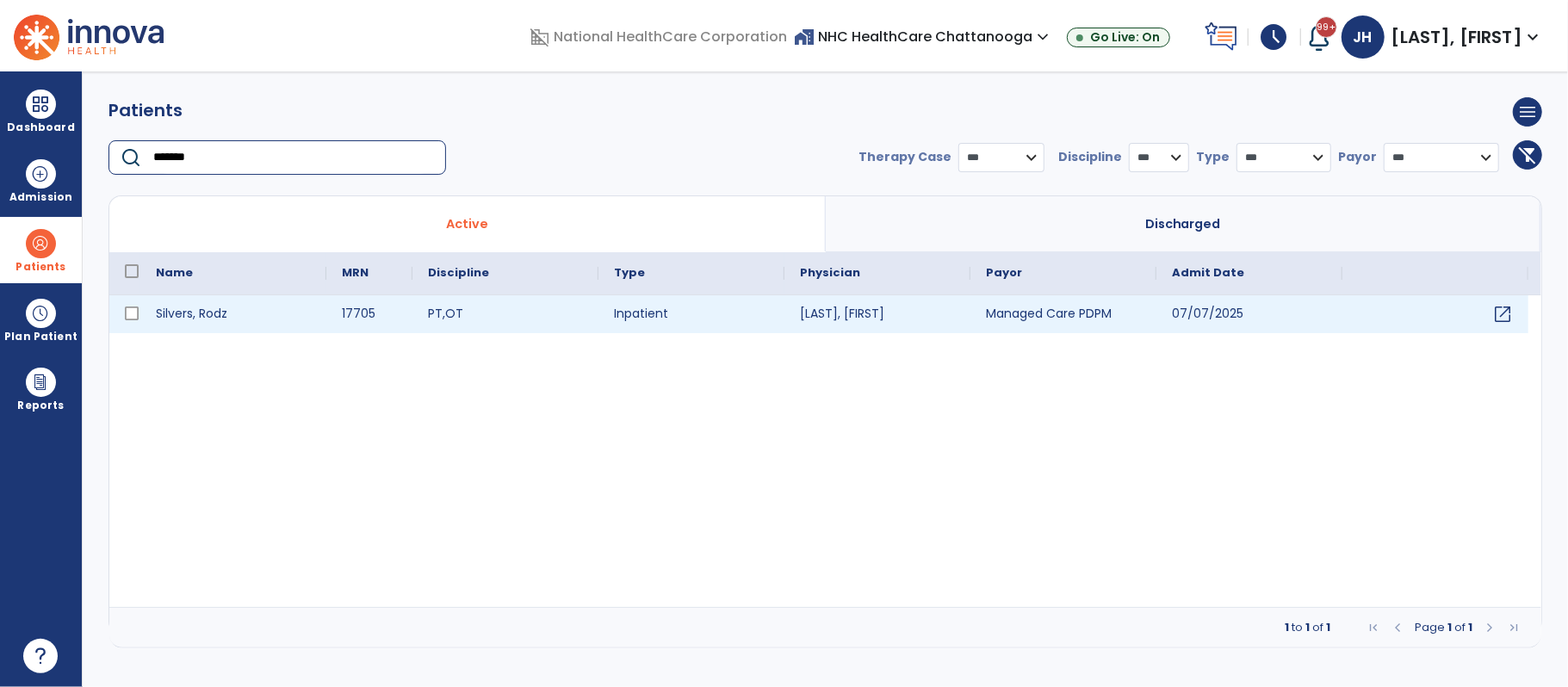 type on "*******" 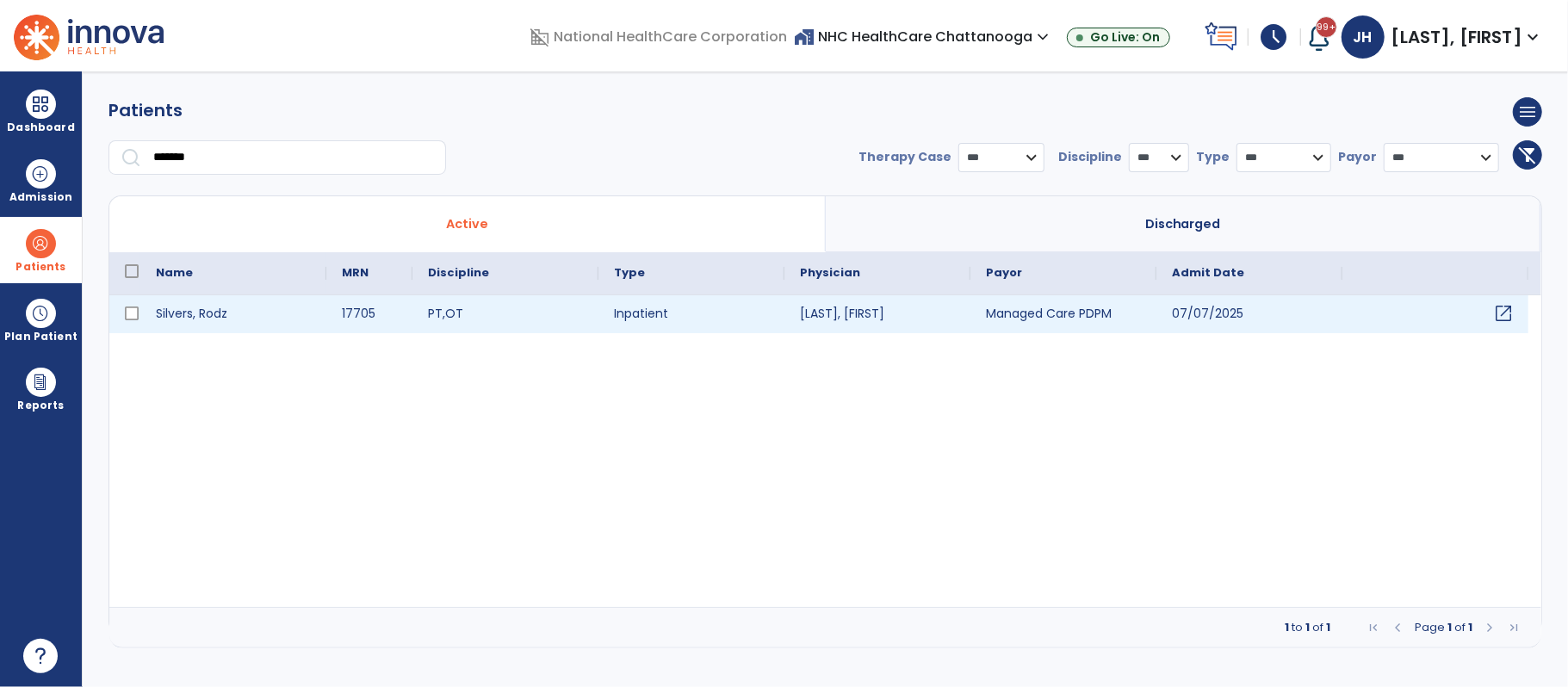 click on "open_in_new" at bounding box center [1503, 313] 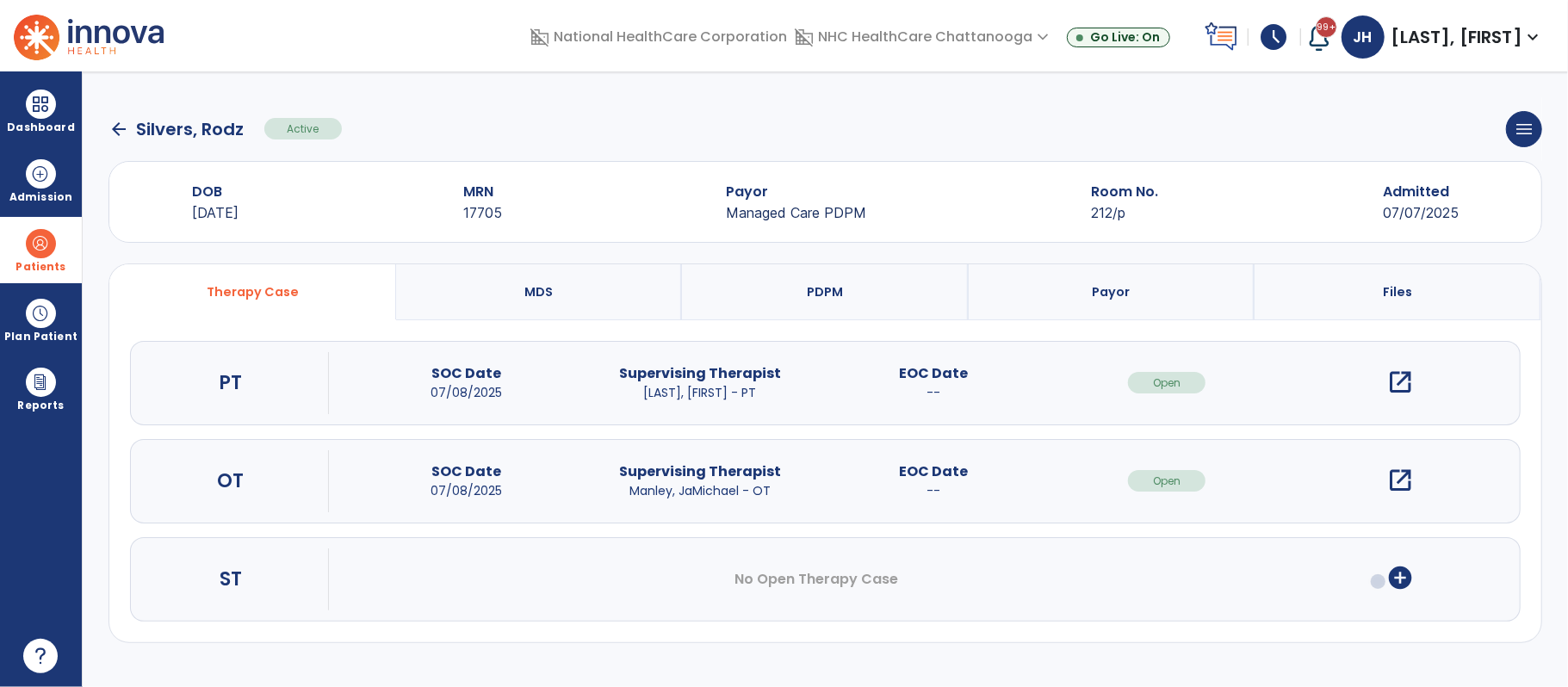 click on "open_in_new" at bounding box center (1400, 480) 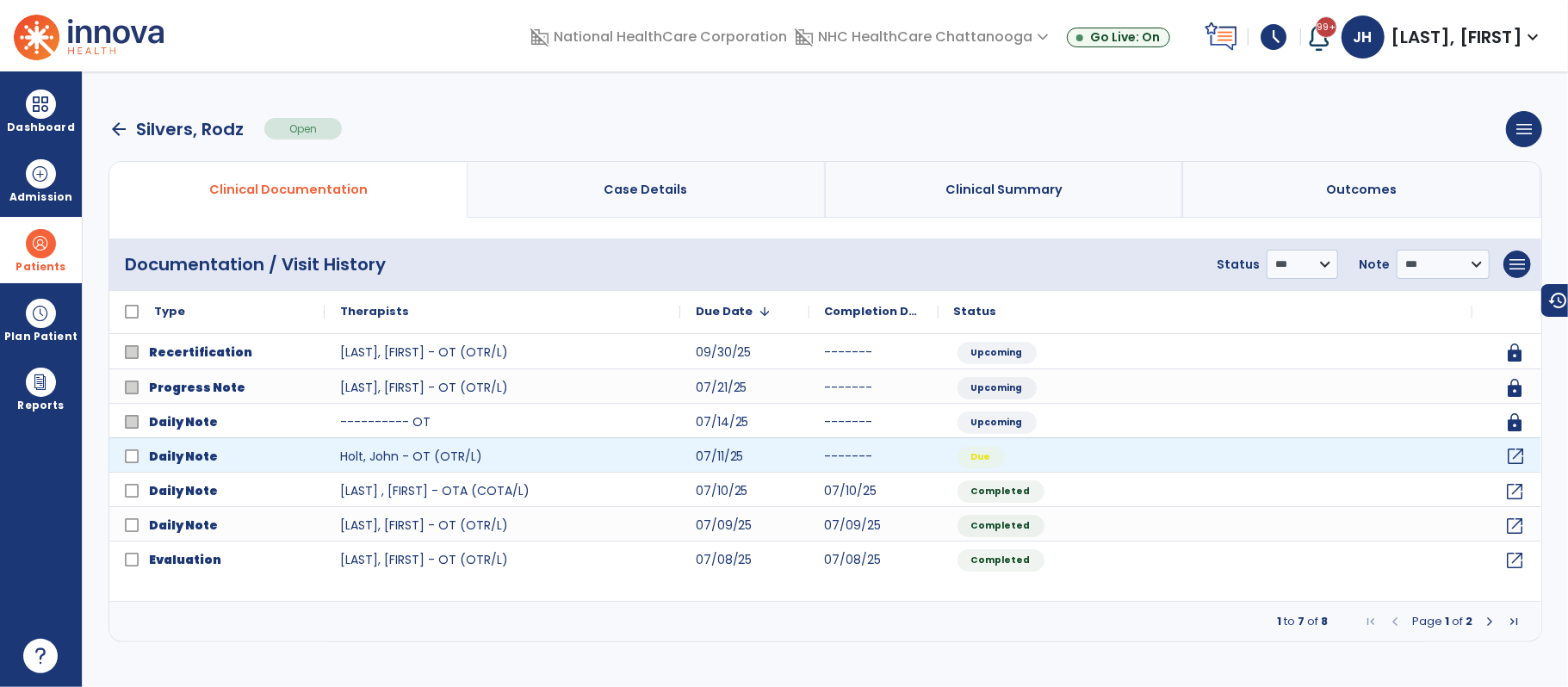 click on "open_in_new" 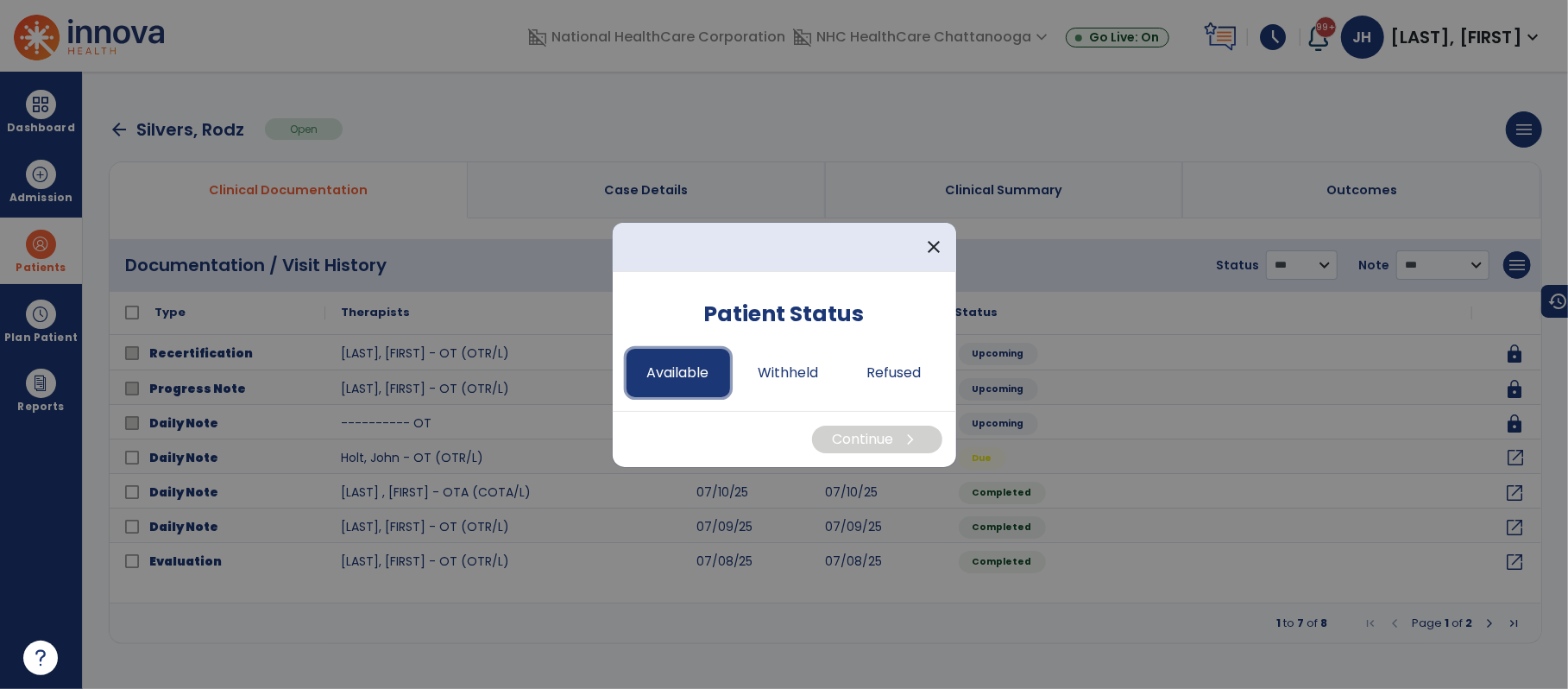 click on "Available" at bounding box center [678, 373] 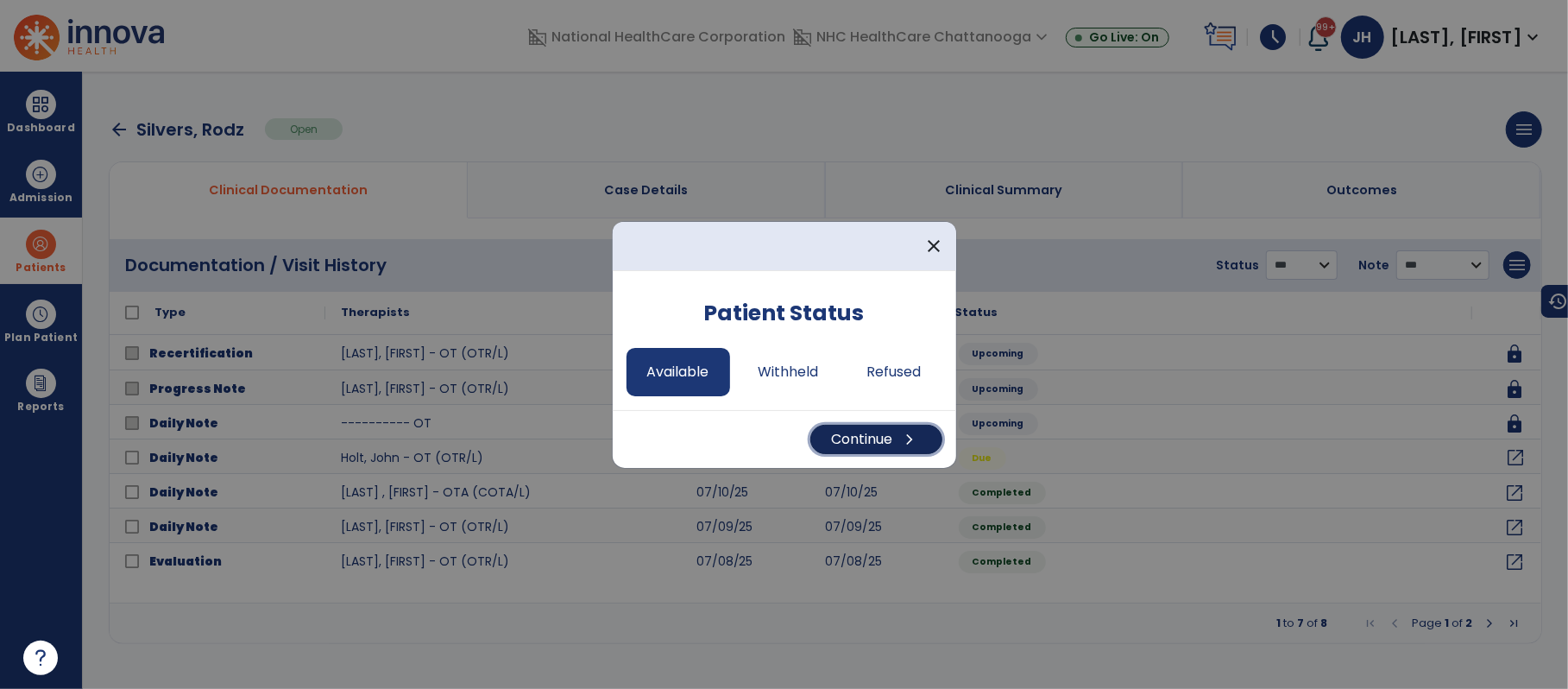 click on "Continue   chevron_right" at bounding box center [876, 439] 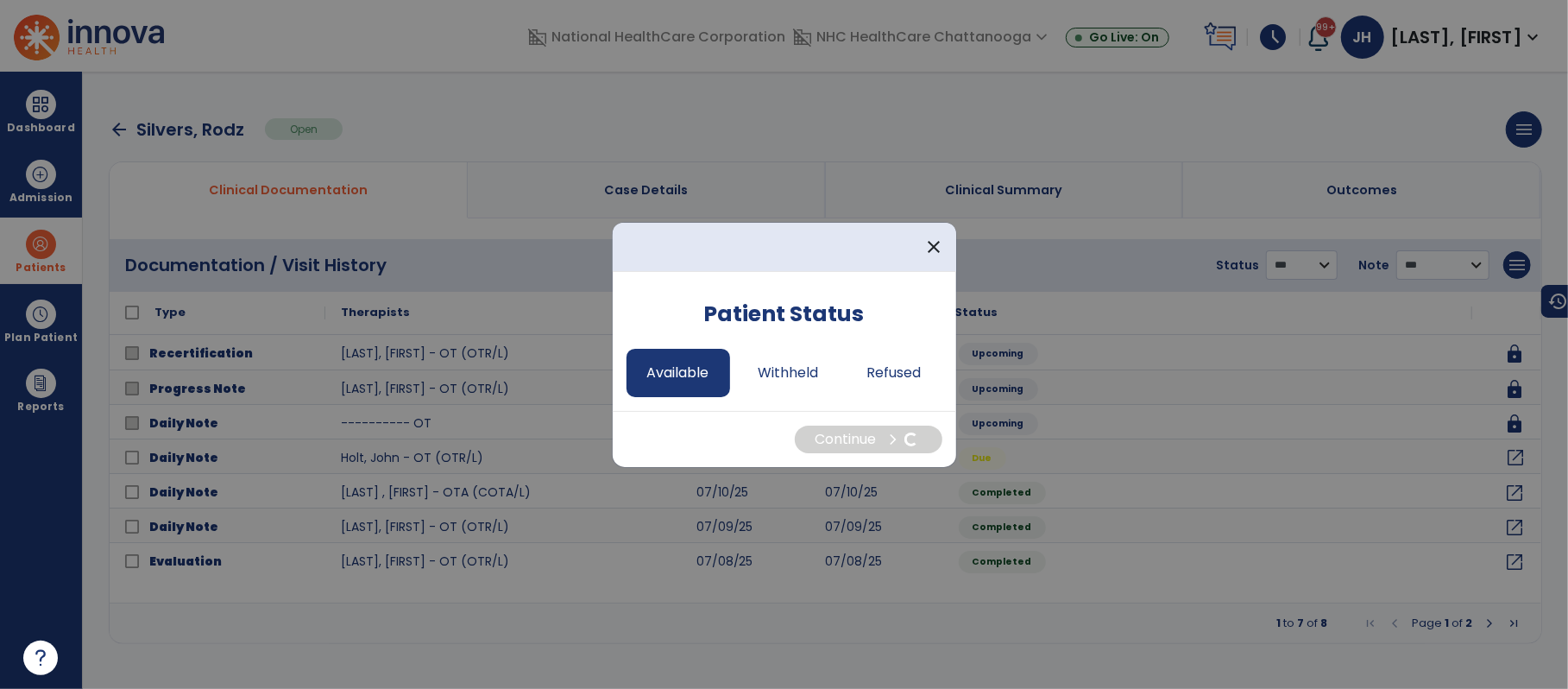 select on "*" 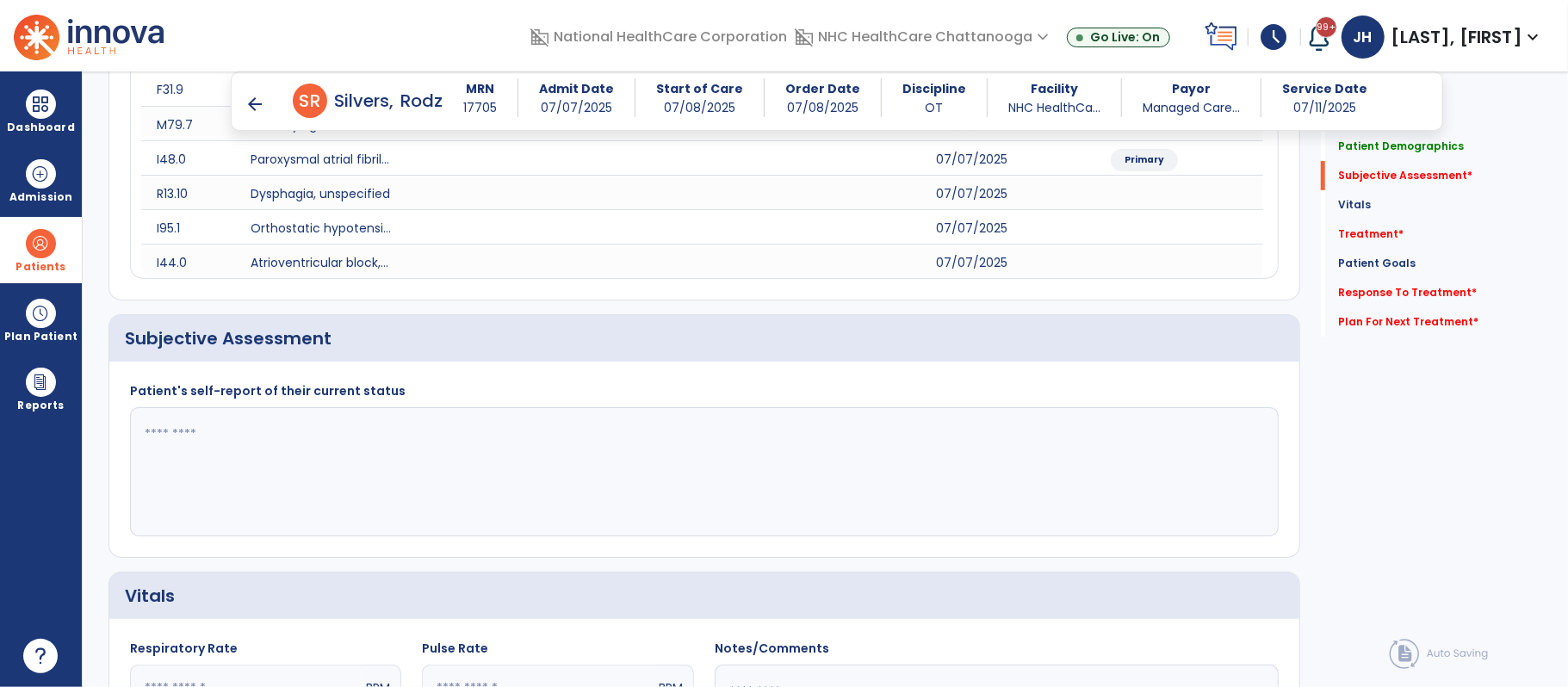 scroll, scrollTop: 322, scrollLeft: 0, axis: vertical 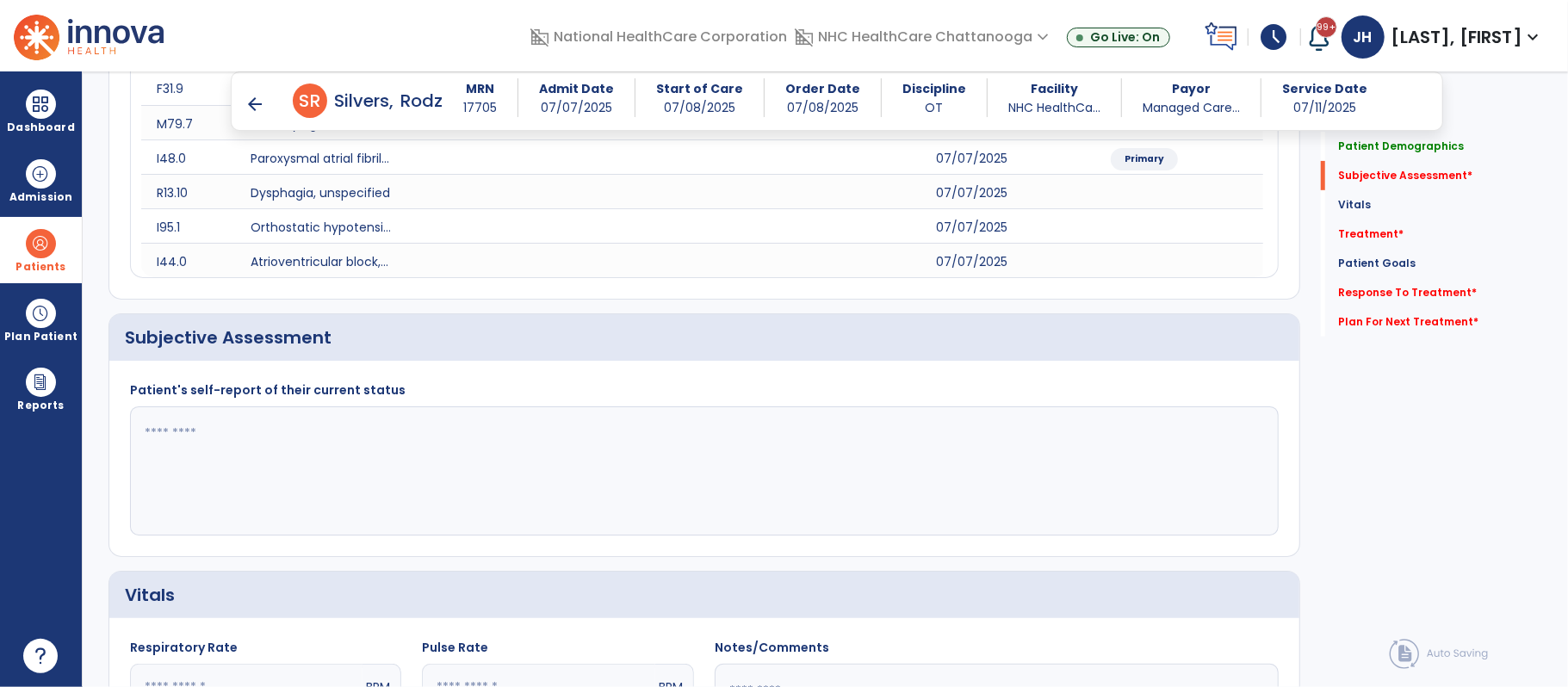 click 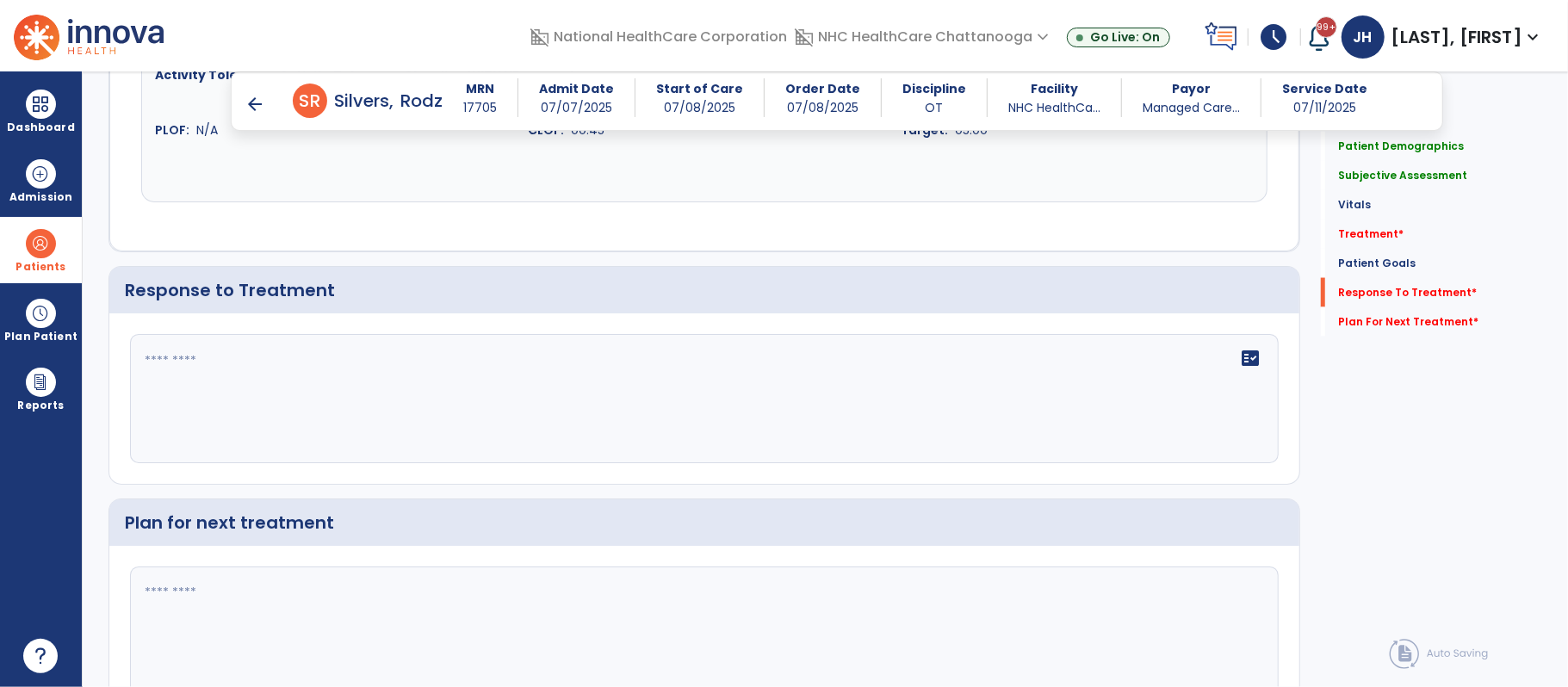 scroll, scrollTop: 1997, scrollLeft: 0, axis: vertical 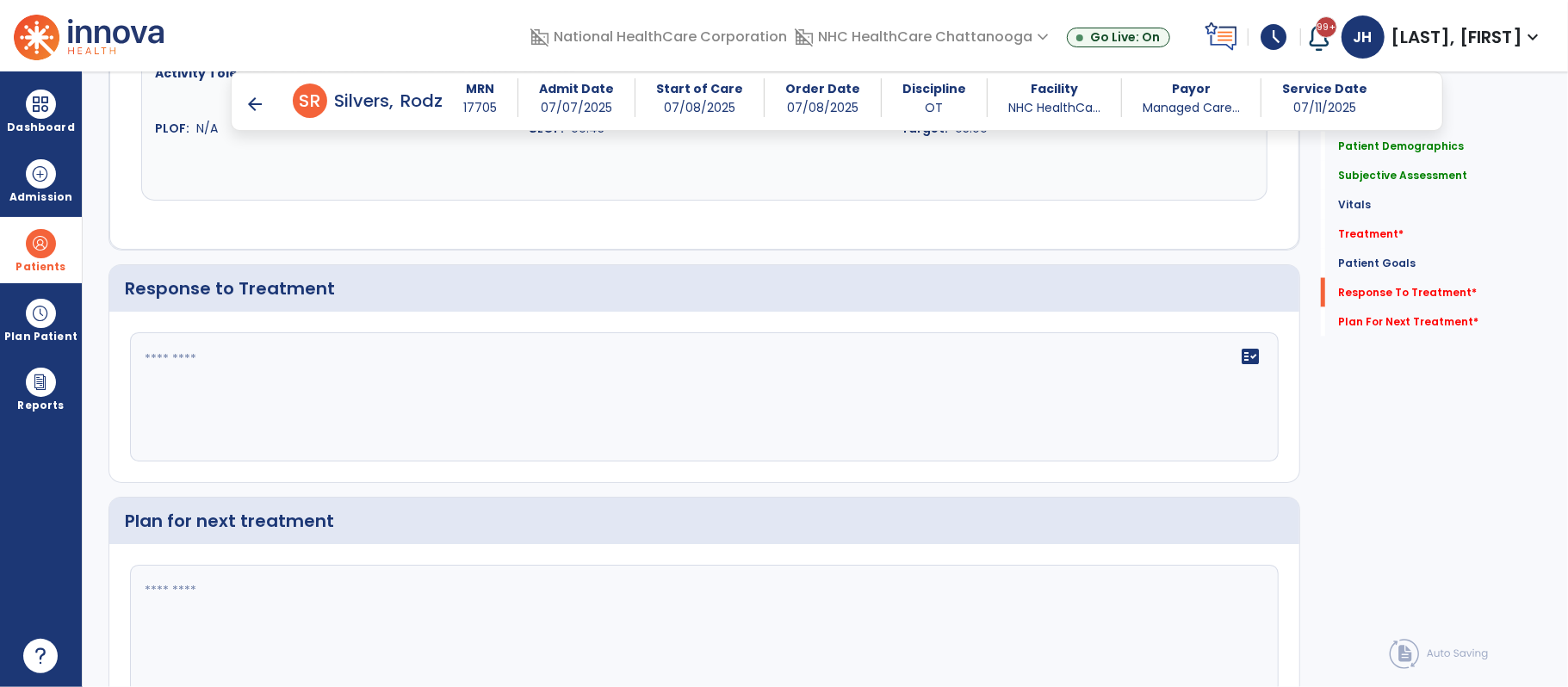 type on "**********" 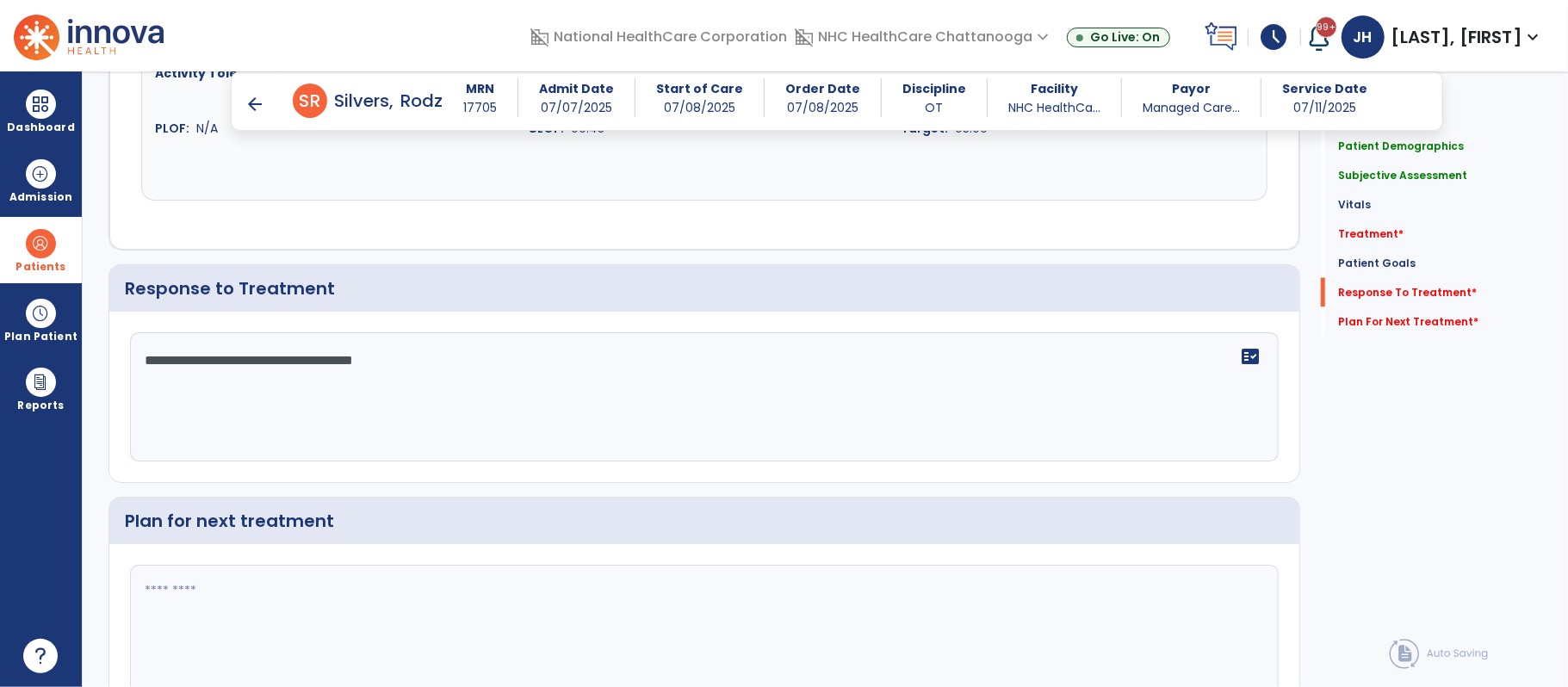 type on "**********" 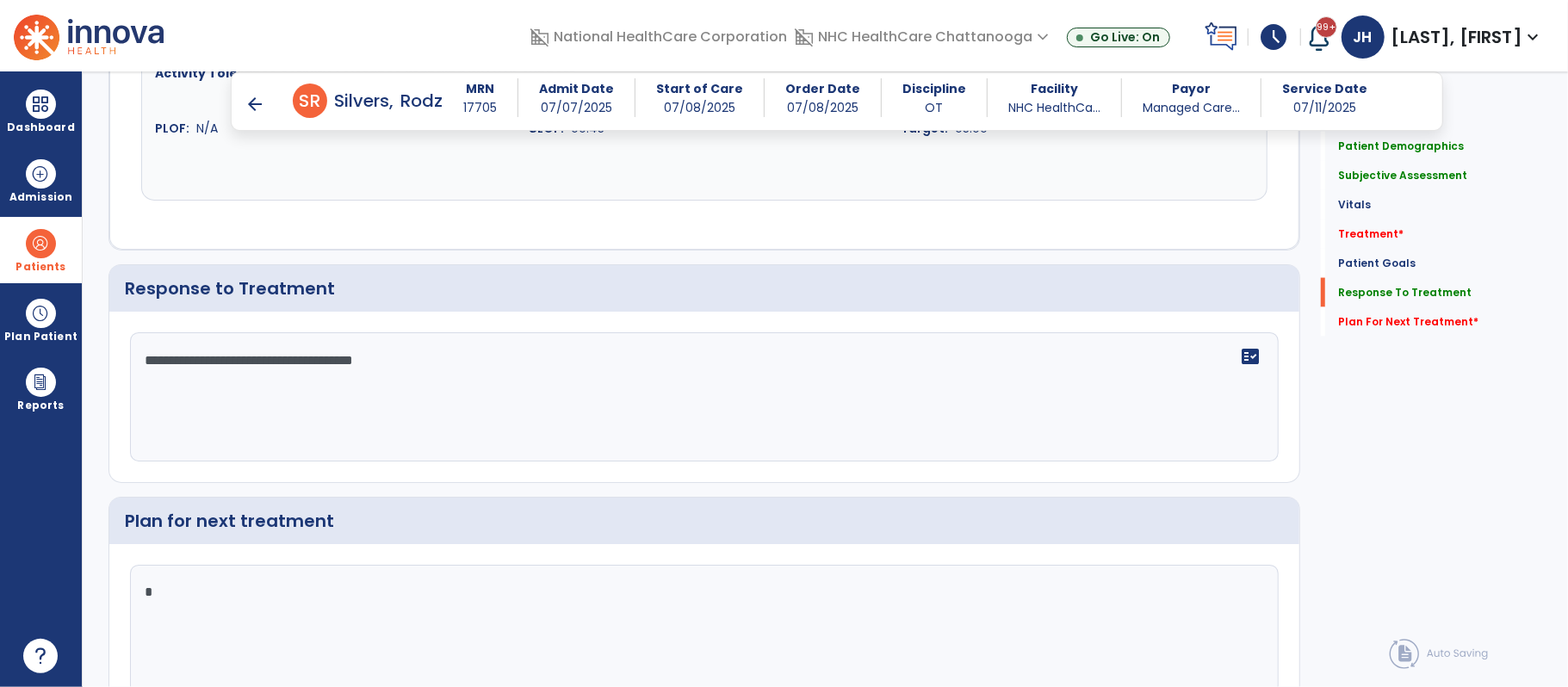 click on "*" 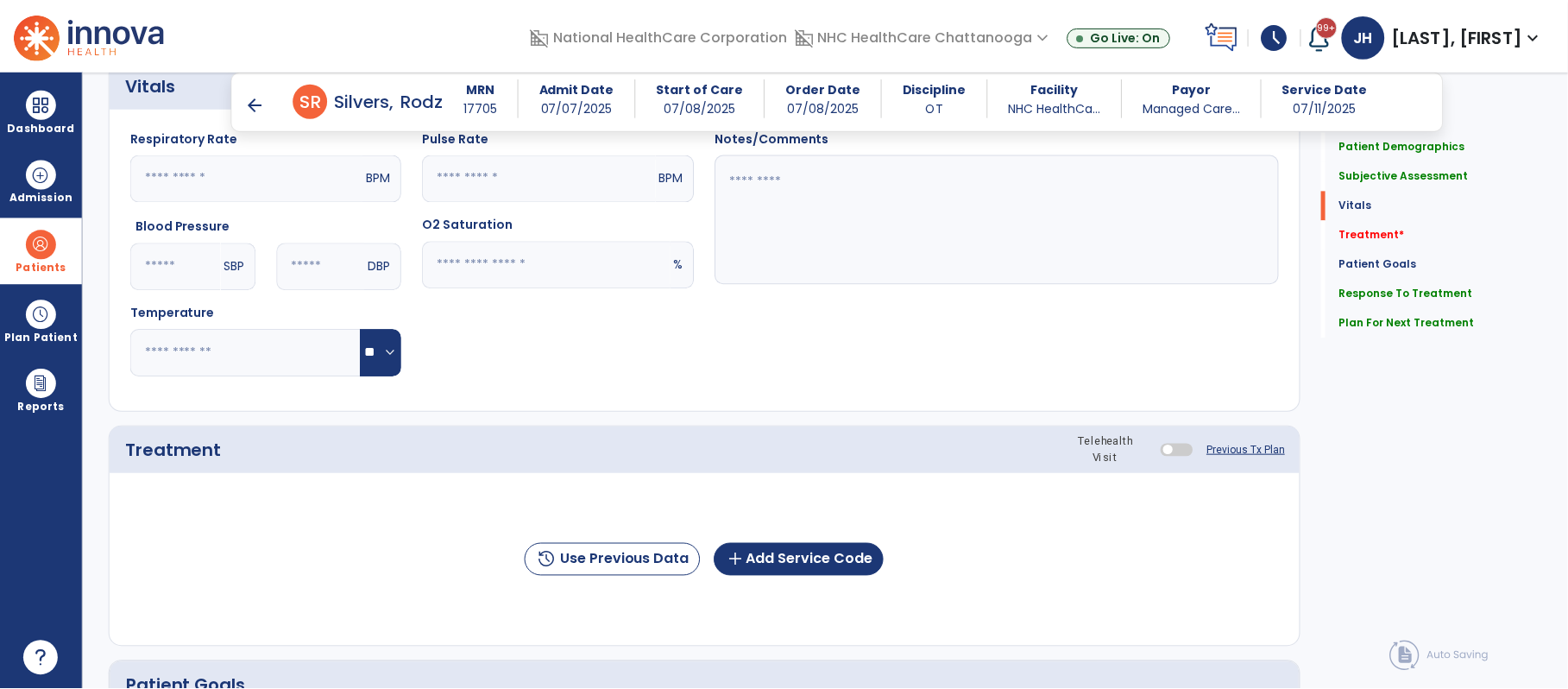 scroll, scrollTop: 837, scrollLeft: 0, axis: vertical 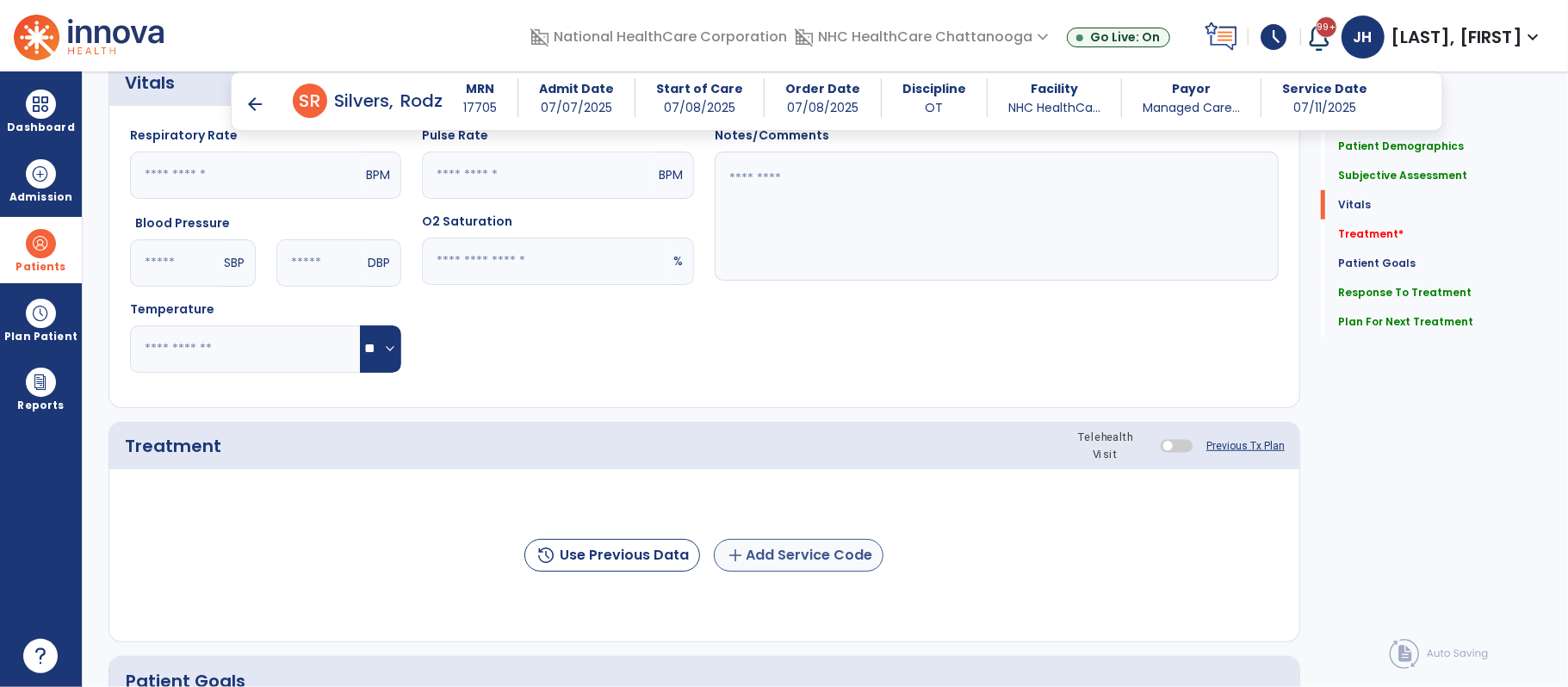 type on "**********" 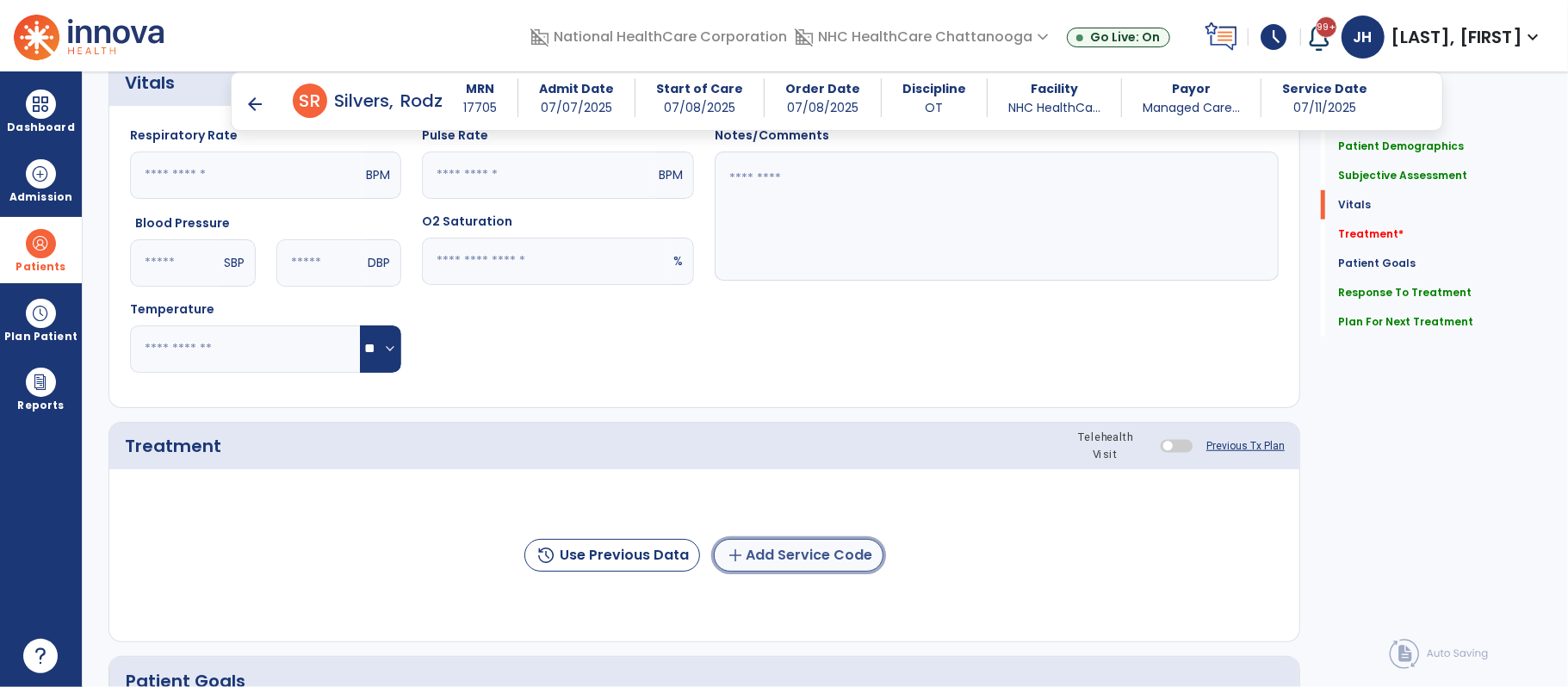 click on "add  Add Service Code" 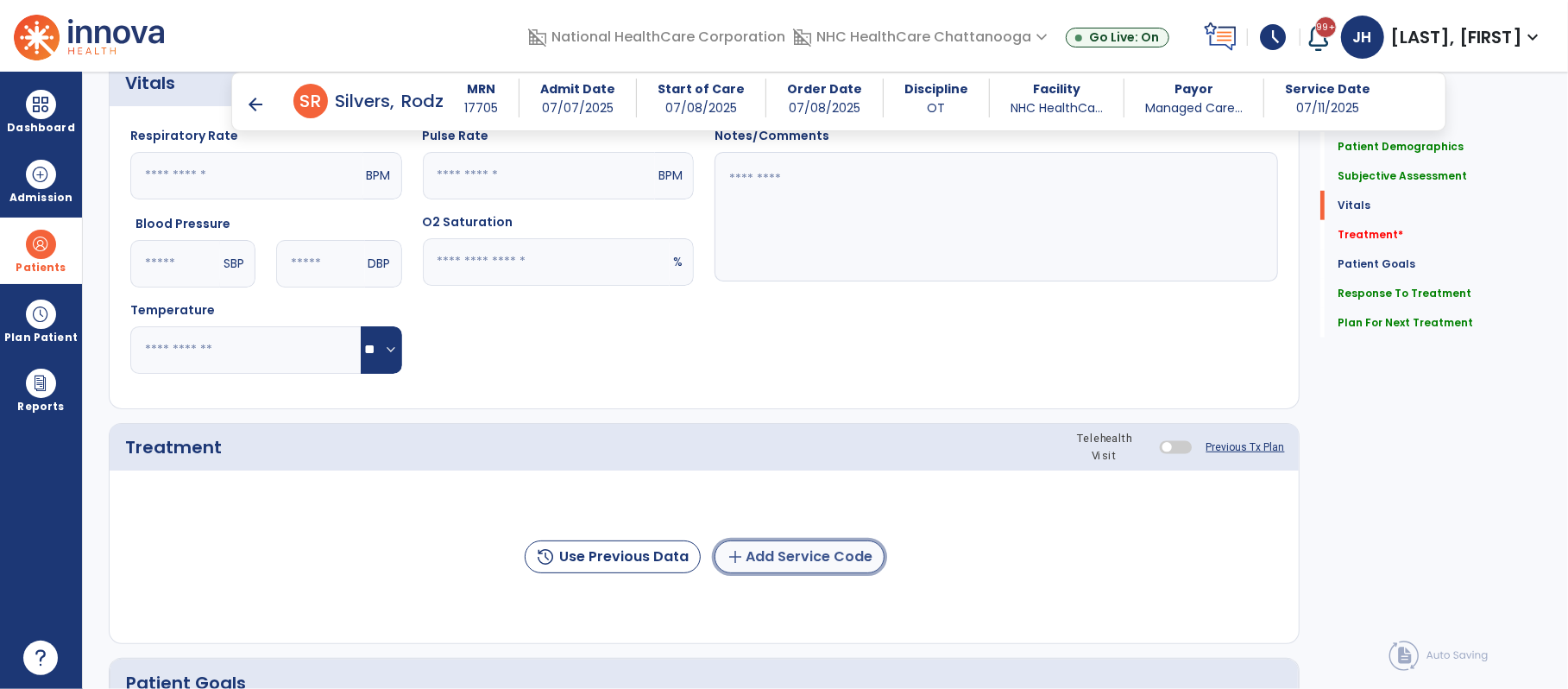 scroll, scrollTop: 837, scrollLeft: 0, axis: vertical 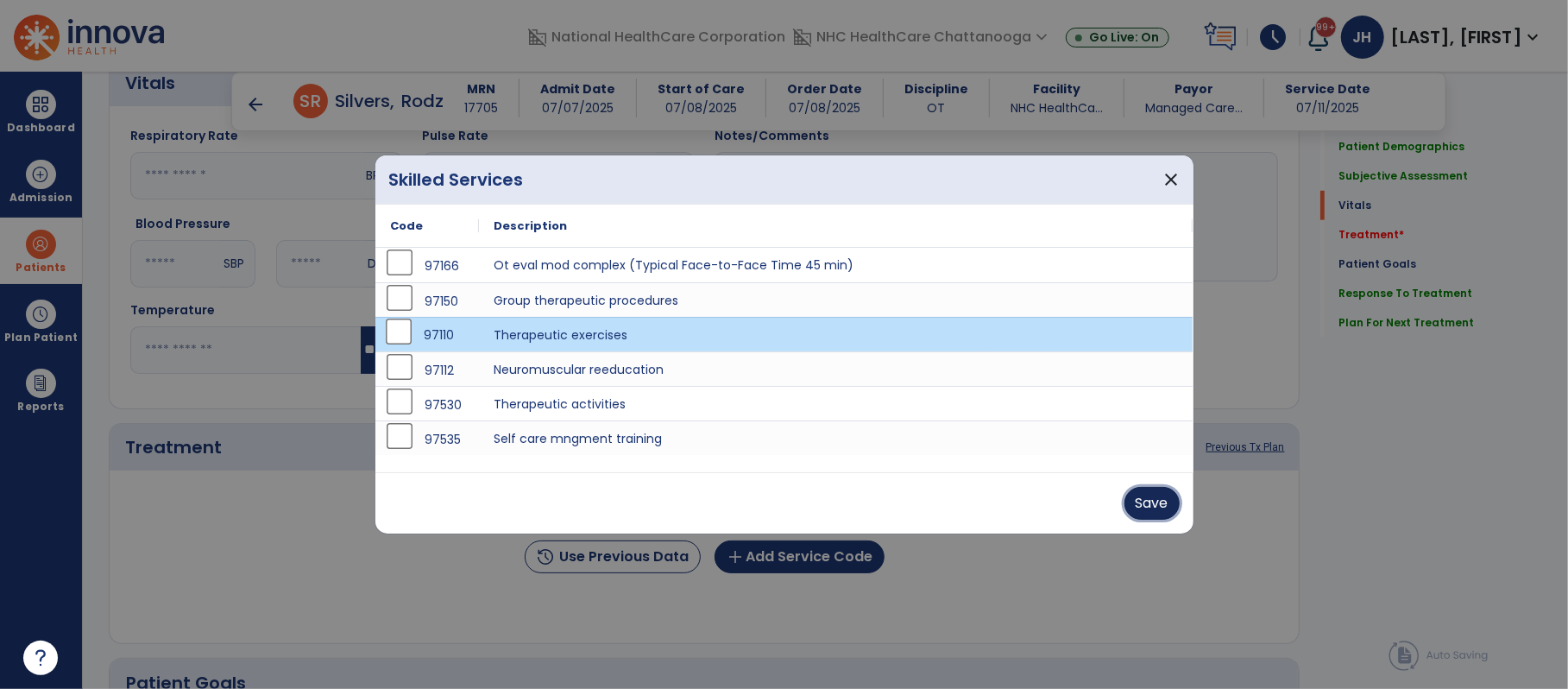 click on "Save" at bounding box center (1152, 503) 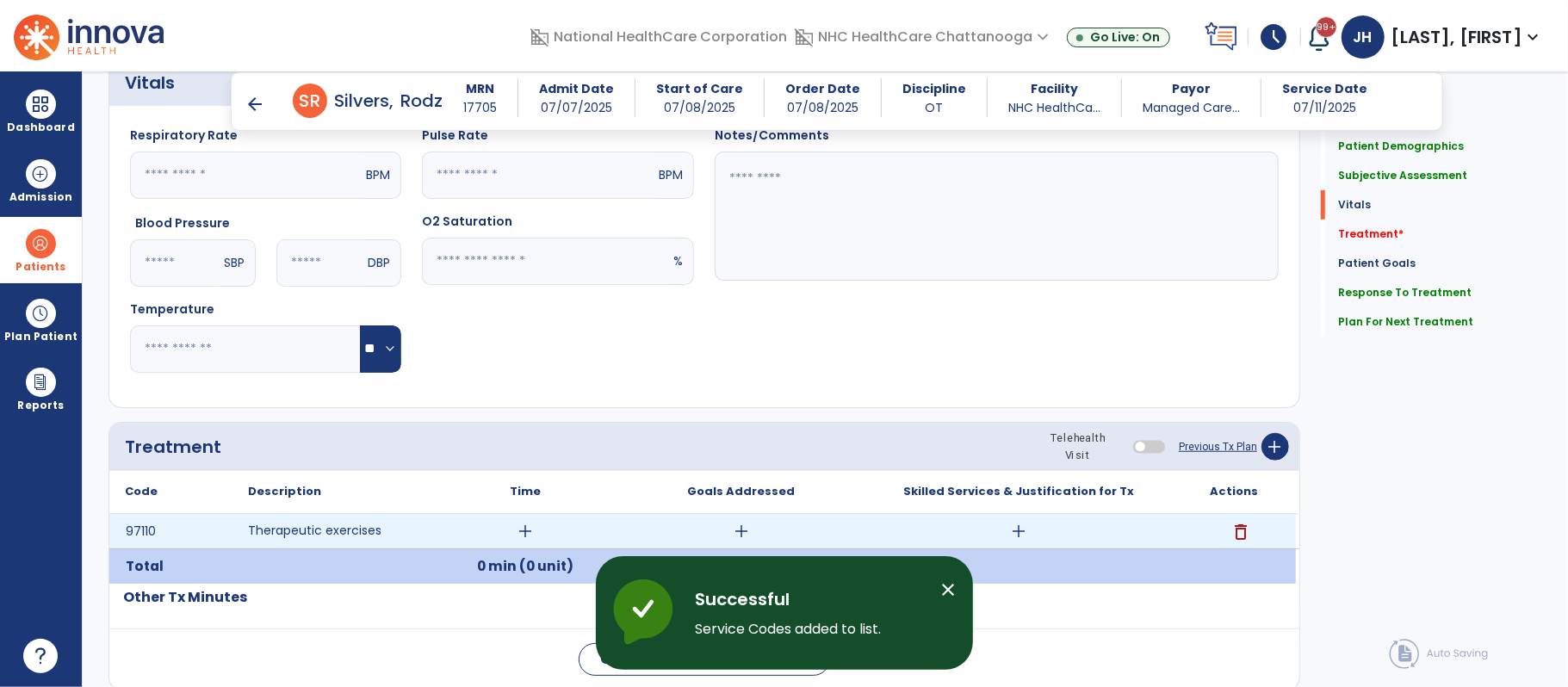 click on "add" at bounding box center (525, 531) 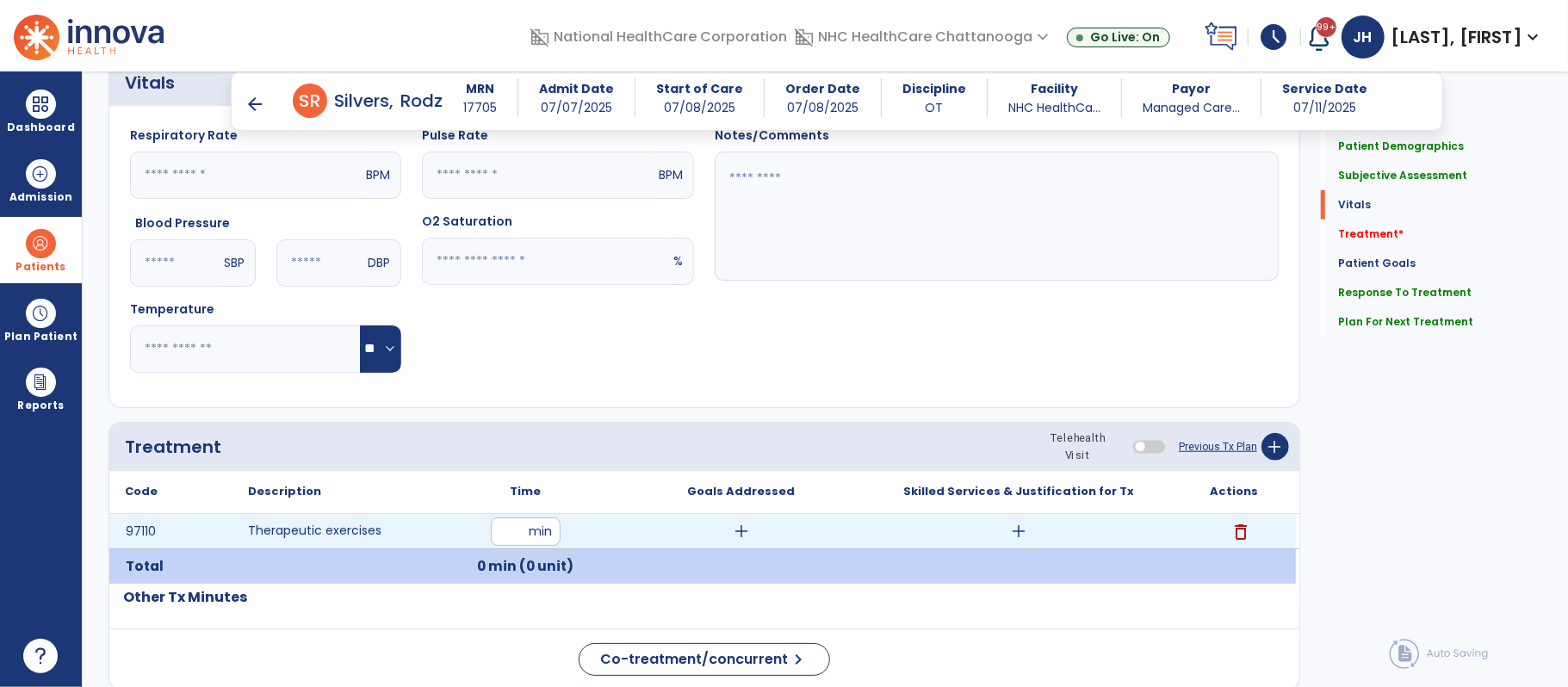 type on "**" 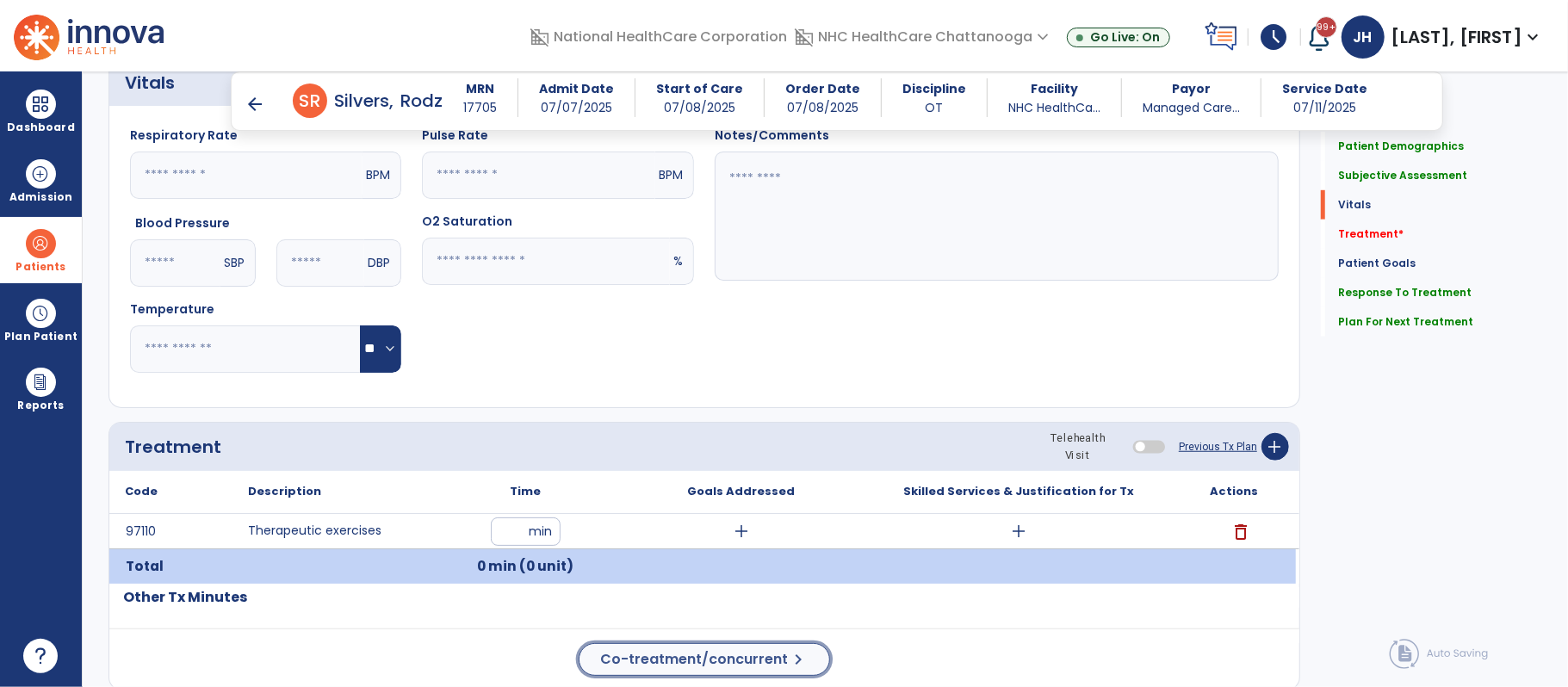 click on "Co-treatment/concurrent" 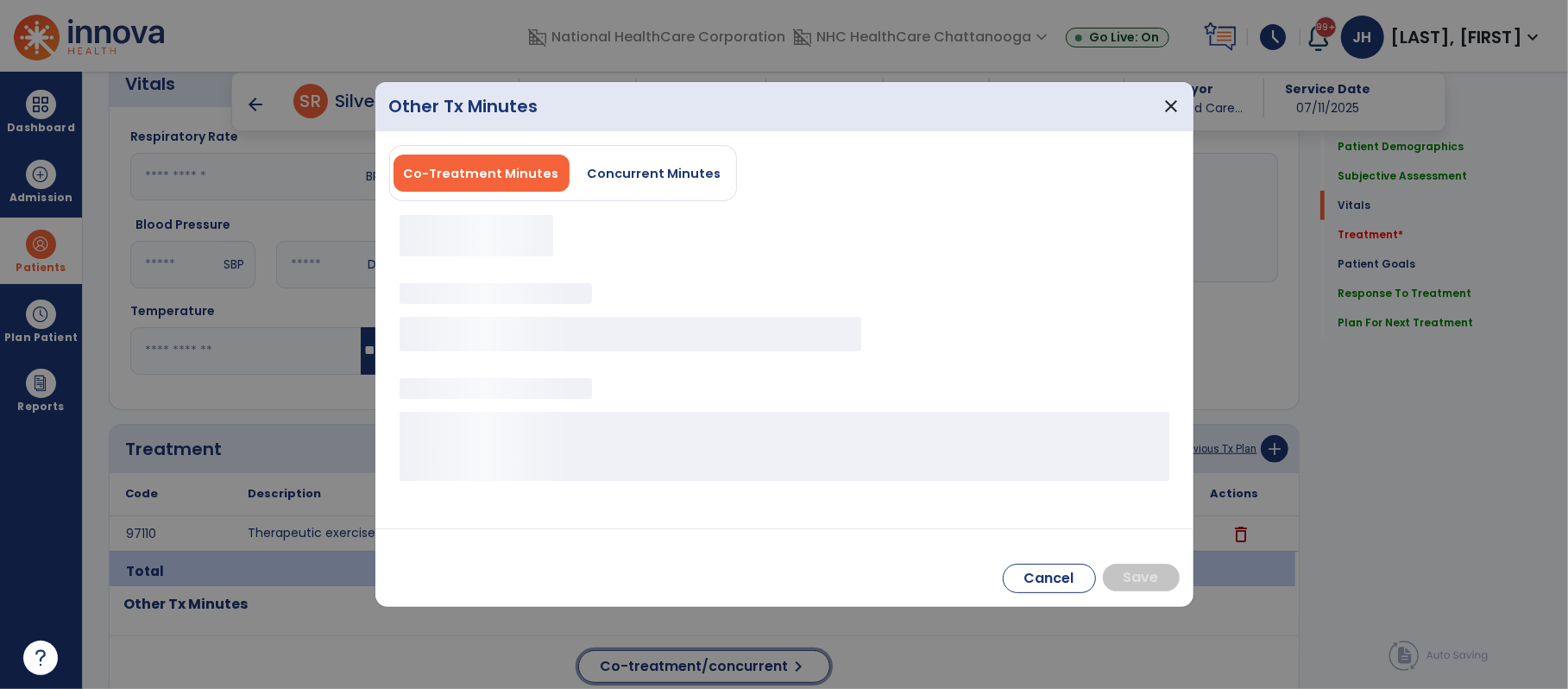 scroll, scrollTop: 837, scrollLeft: 0, axis: vertical 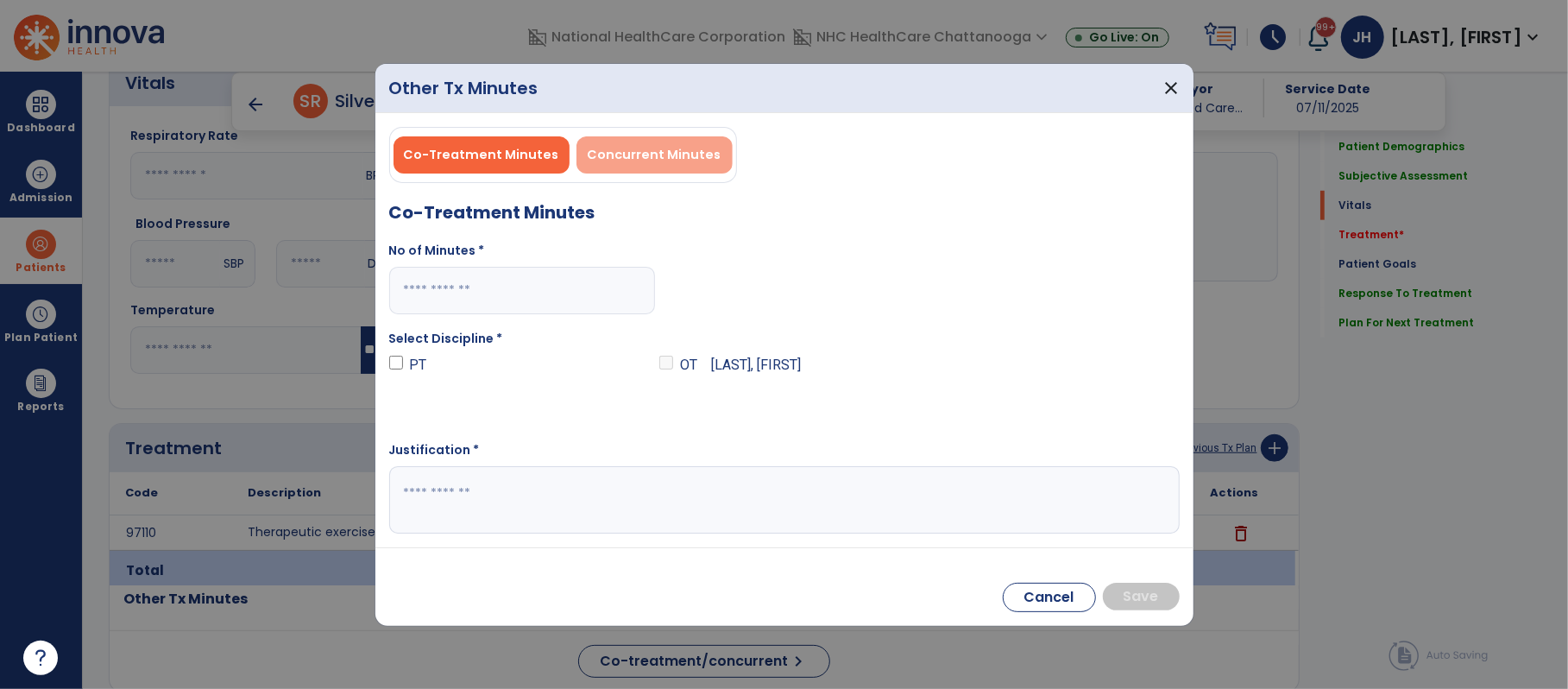 click on "Concurrent Minutes" at bounding box center [654, 155] 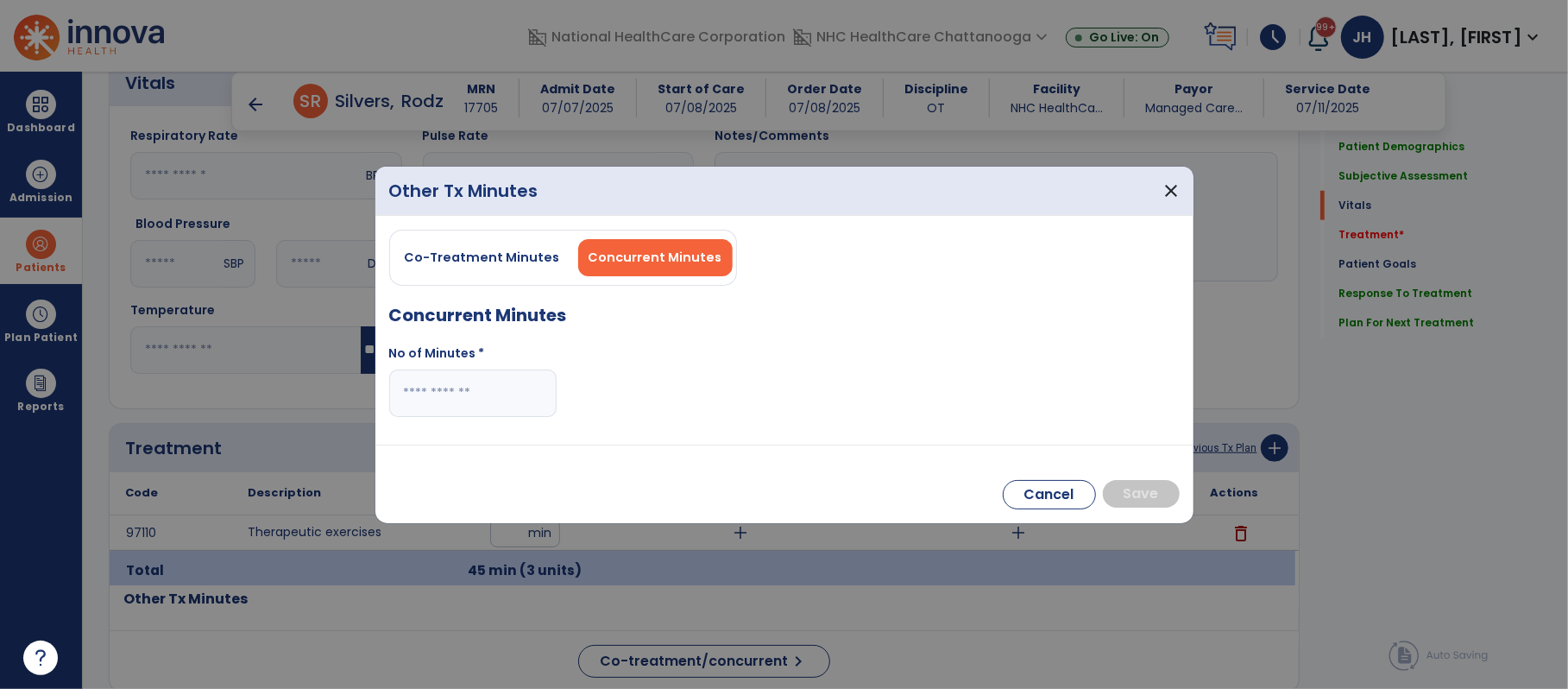 click at bounding box center (473, 393) 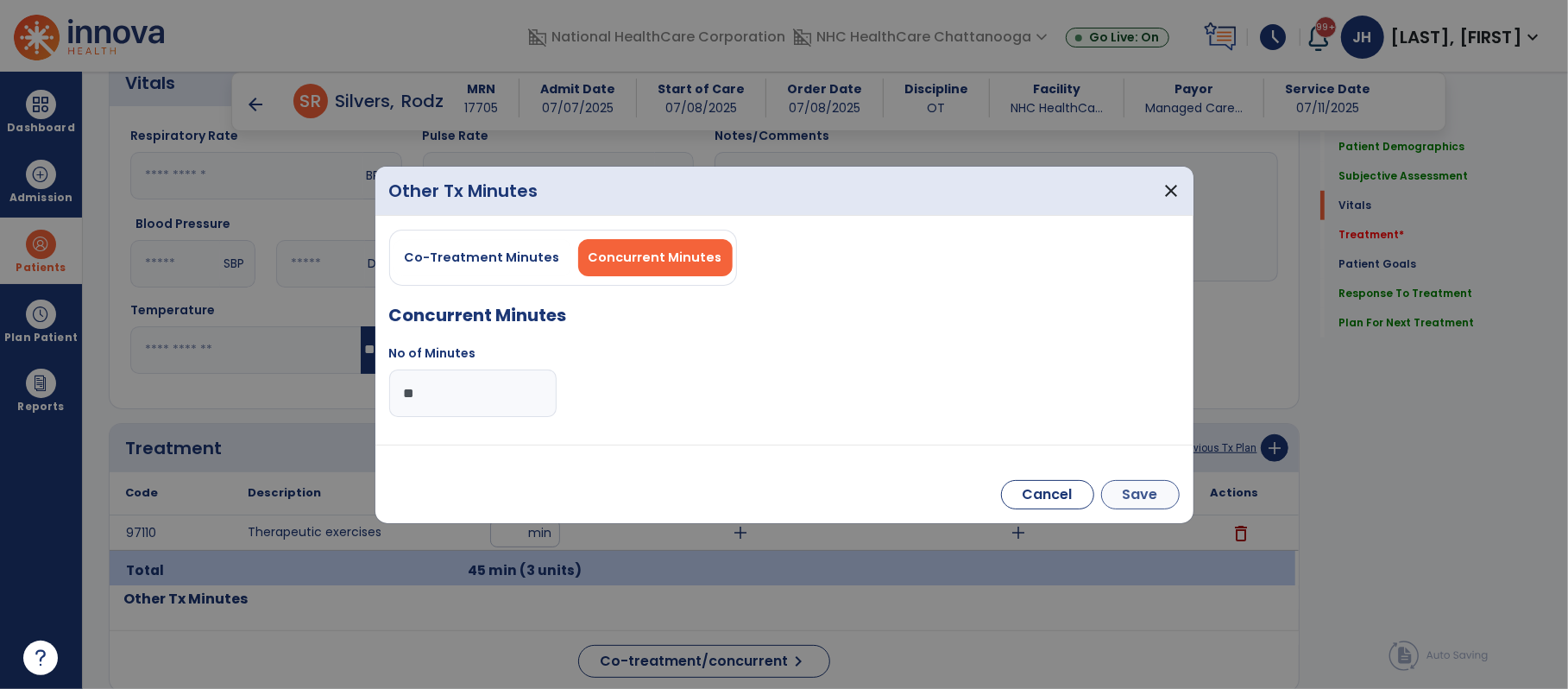 type on "**" 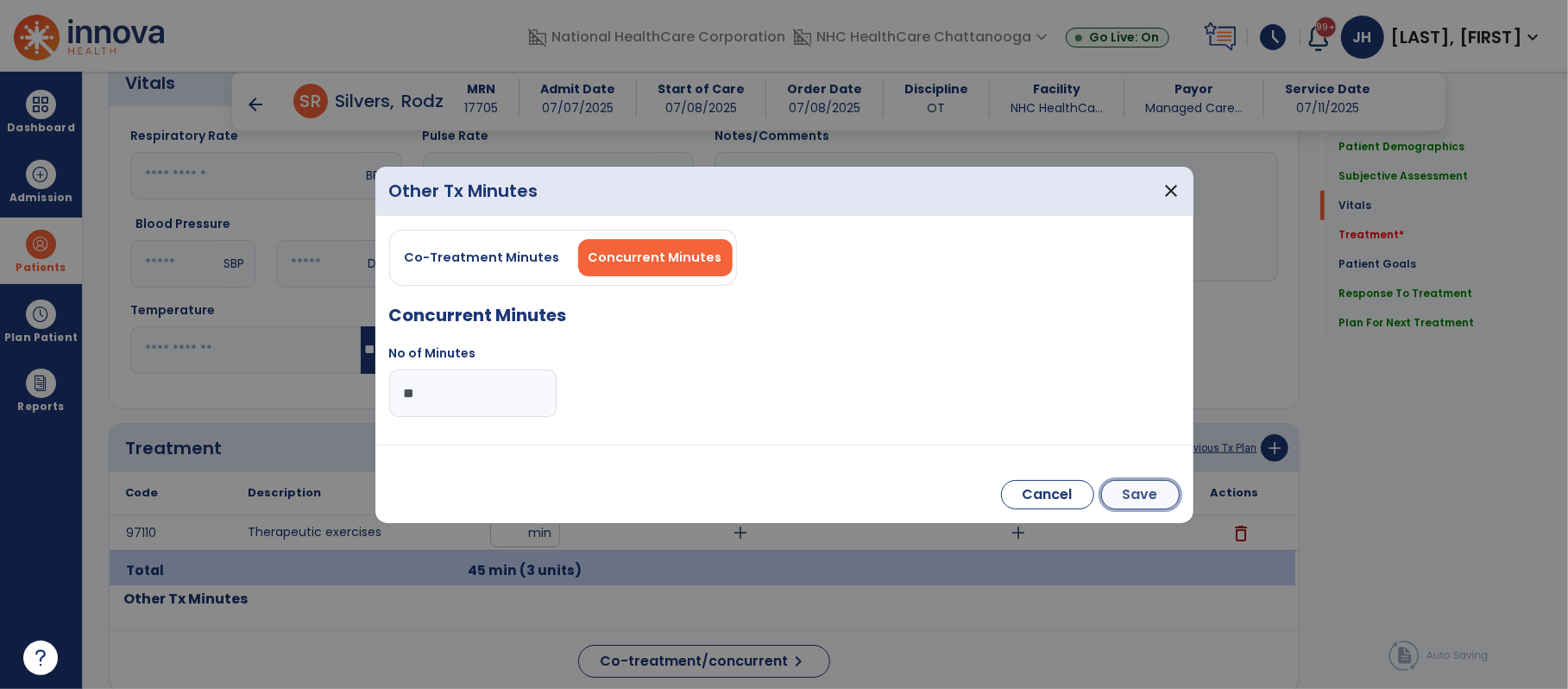 click on "Save" at bounding box center [1140, 495] 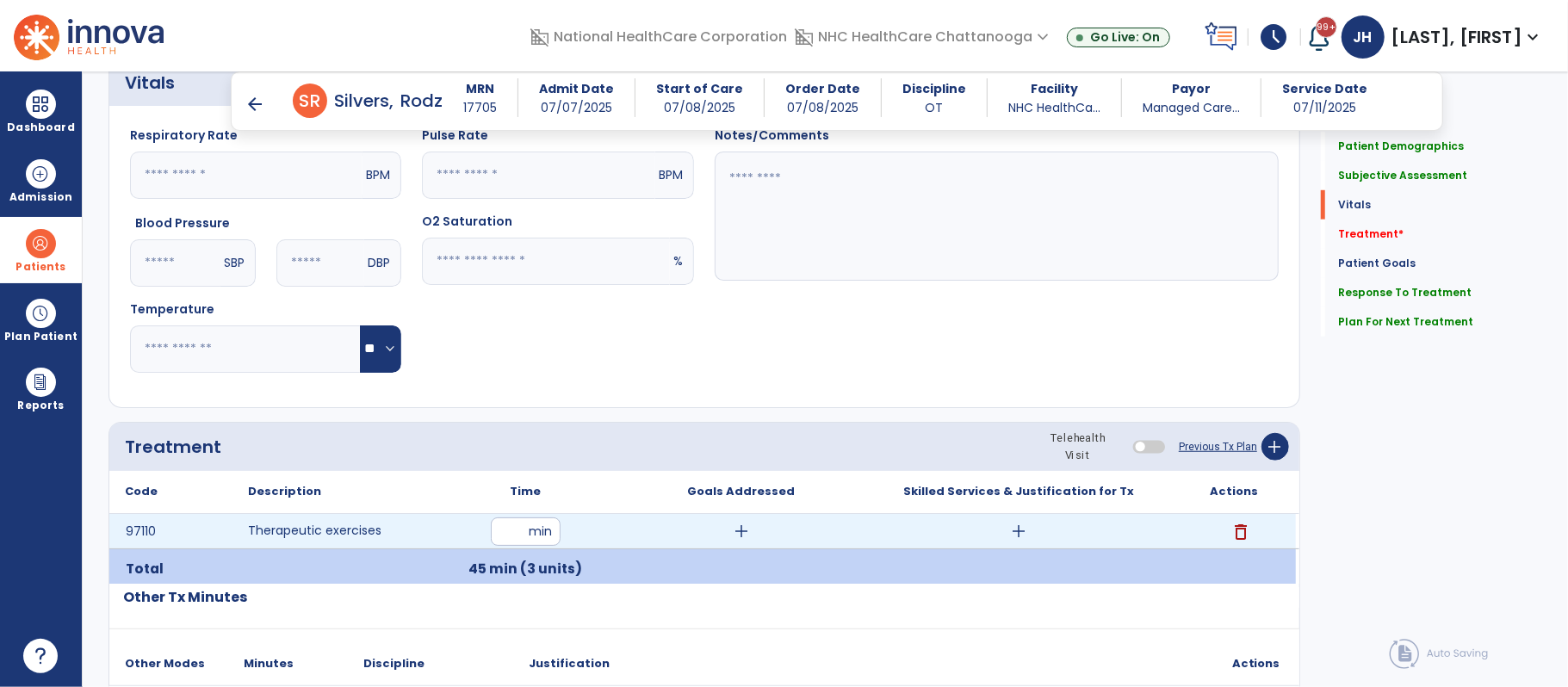 click on "add" at bounding box center (1019, 531) 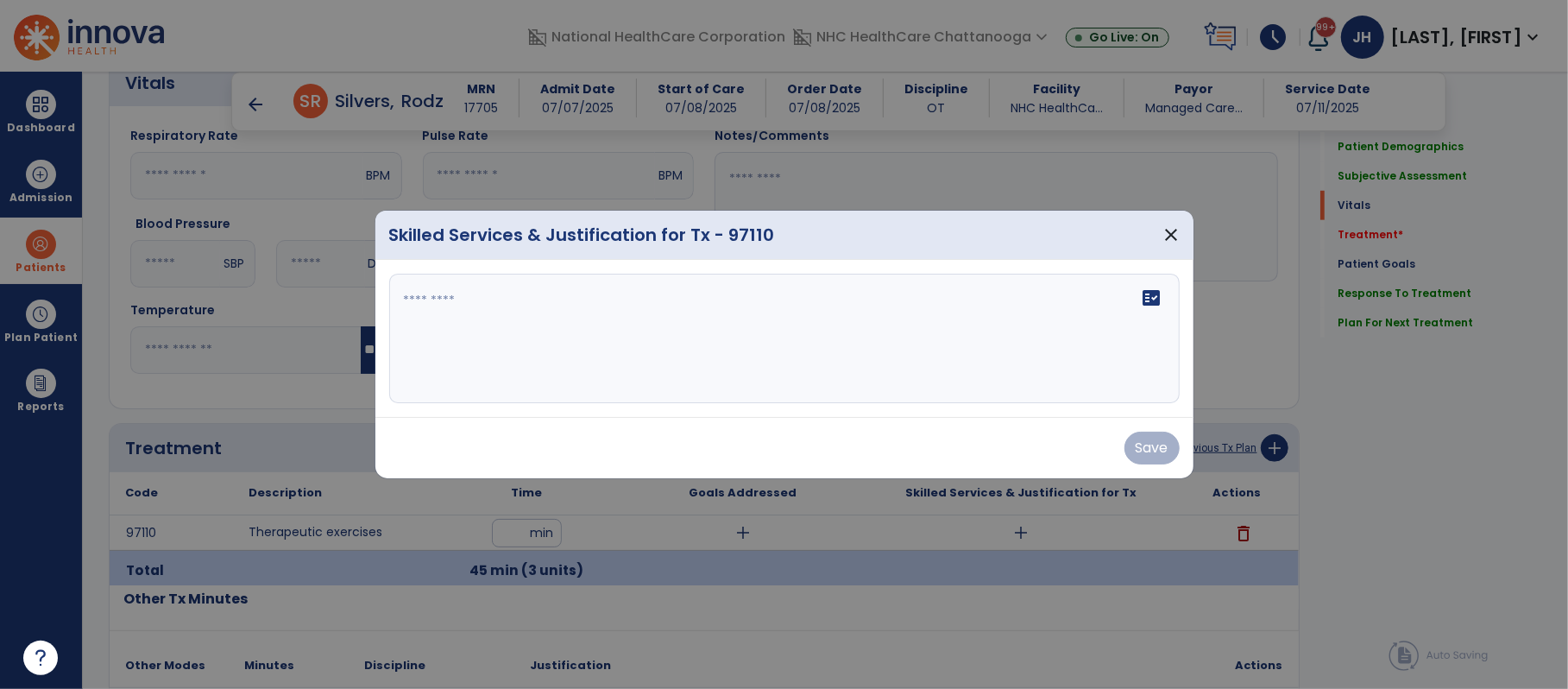 scroll, scrollTop: 837, scrollLeft: 0, axis: vertical 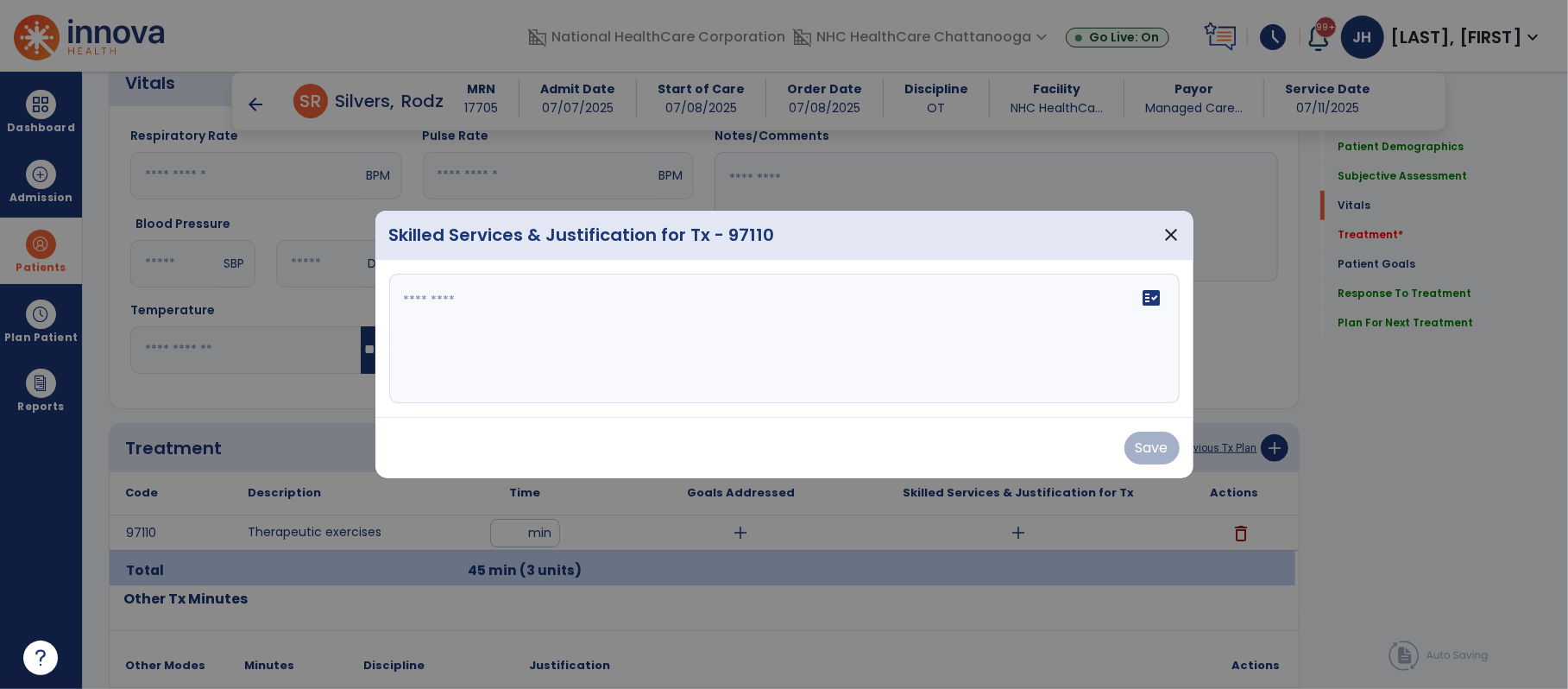 click on "fact_check" at bounding box center (784, 338) 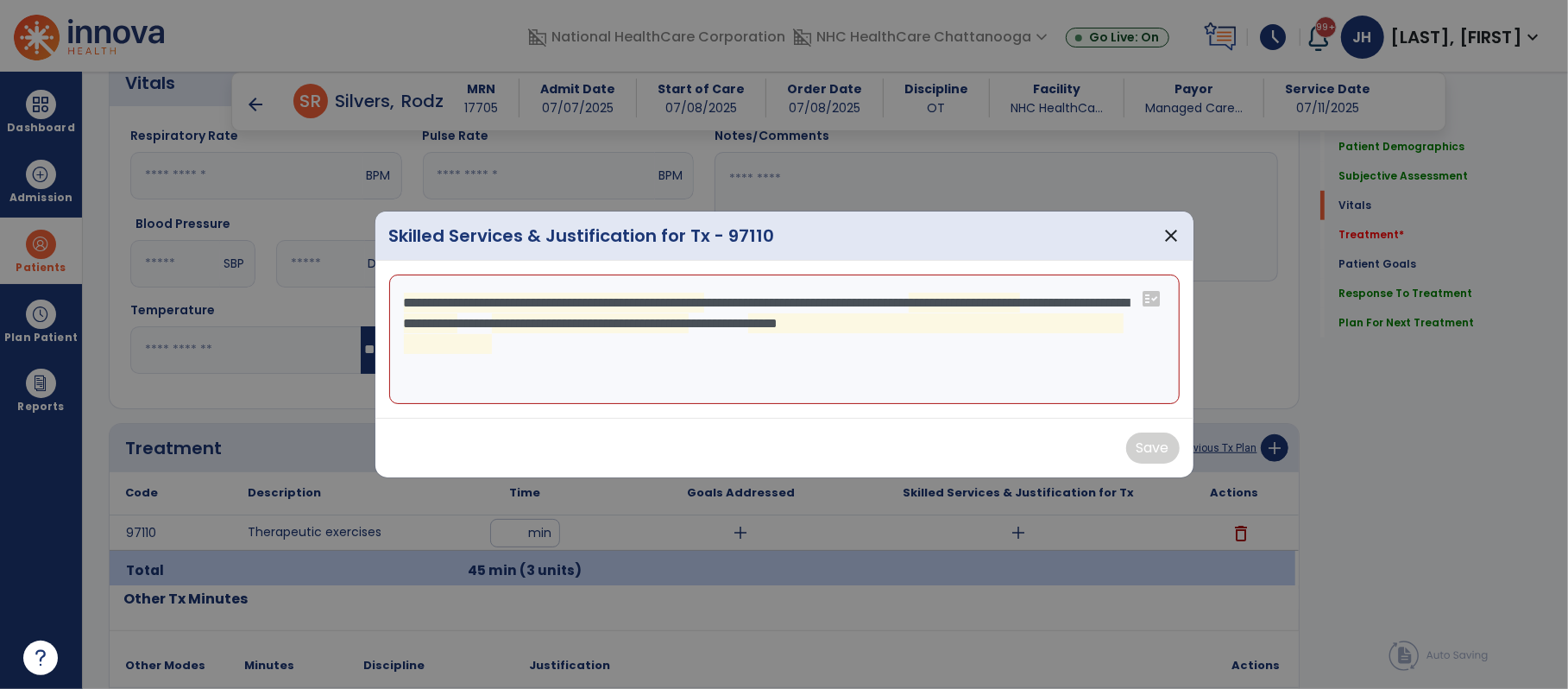 click on "**********" at bounding box center [784, 339] 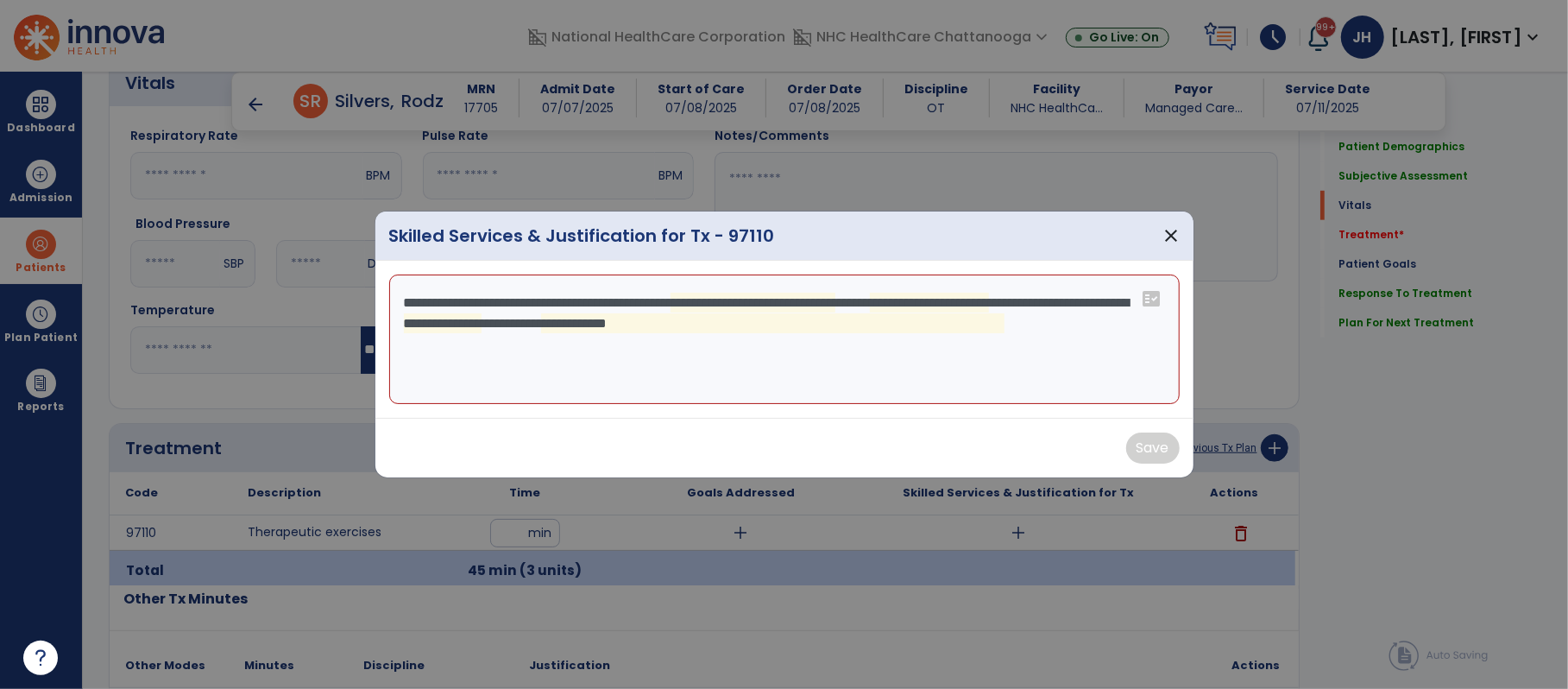 drag, startPoint x: 464, startPoint y: 298, endPoint x: 1075, endPoint y: 322, distance: 611.47118 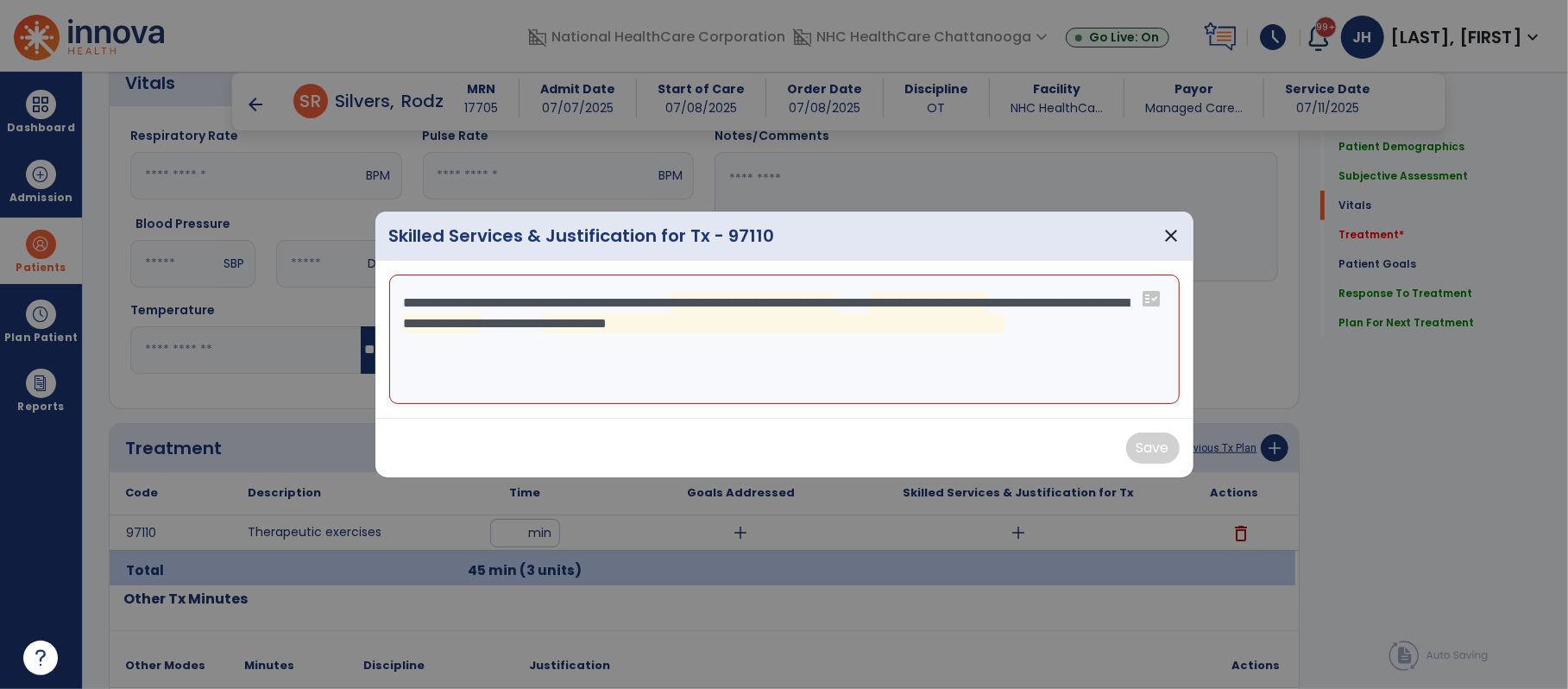 click on "**********" at bounding box center [784, 339] 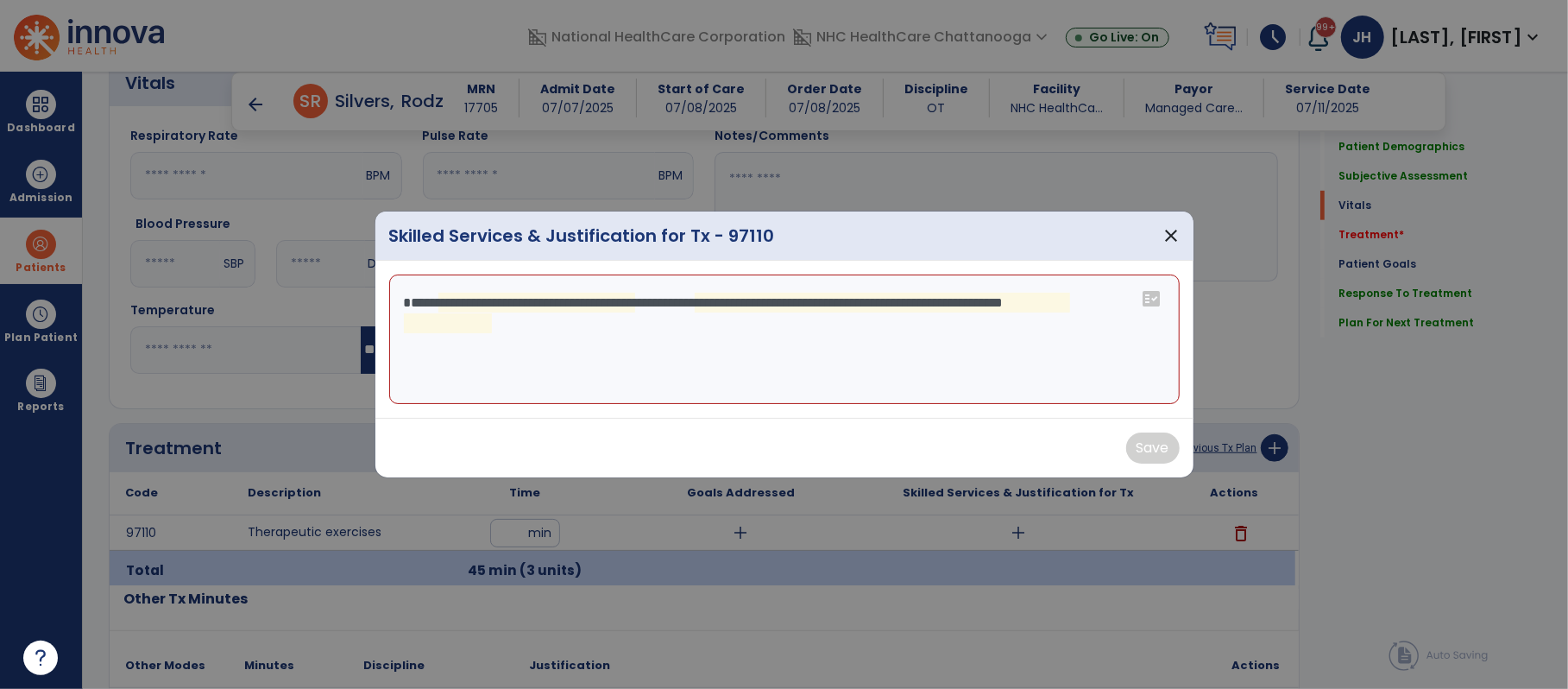 drag, startPoint x: 866, startPoint y: 353, endPoint x: 404, endPoint y: 290, distance: 466.27567 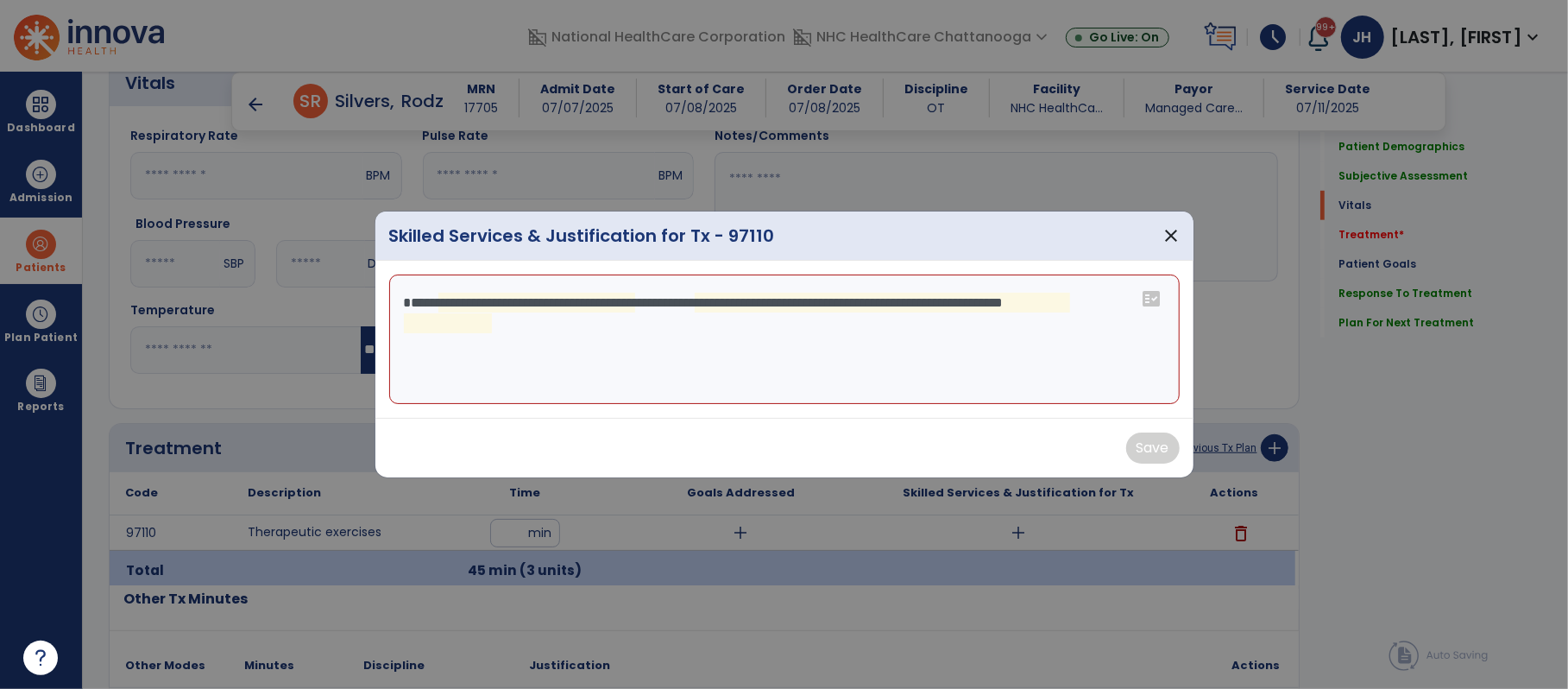 click on "**********" at bounding box center (784, 339) 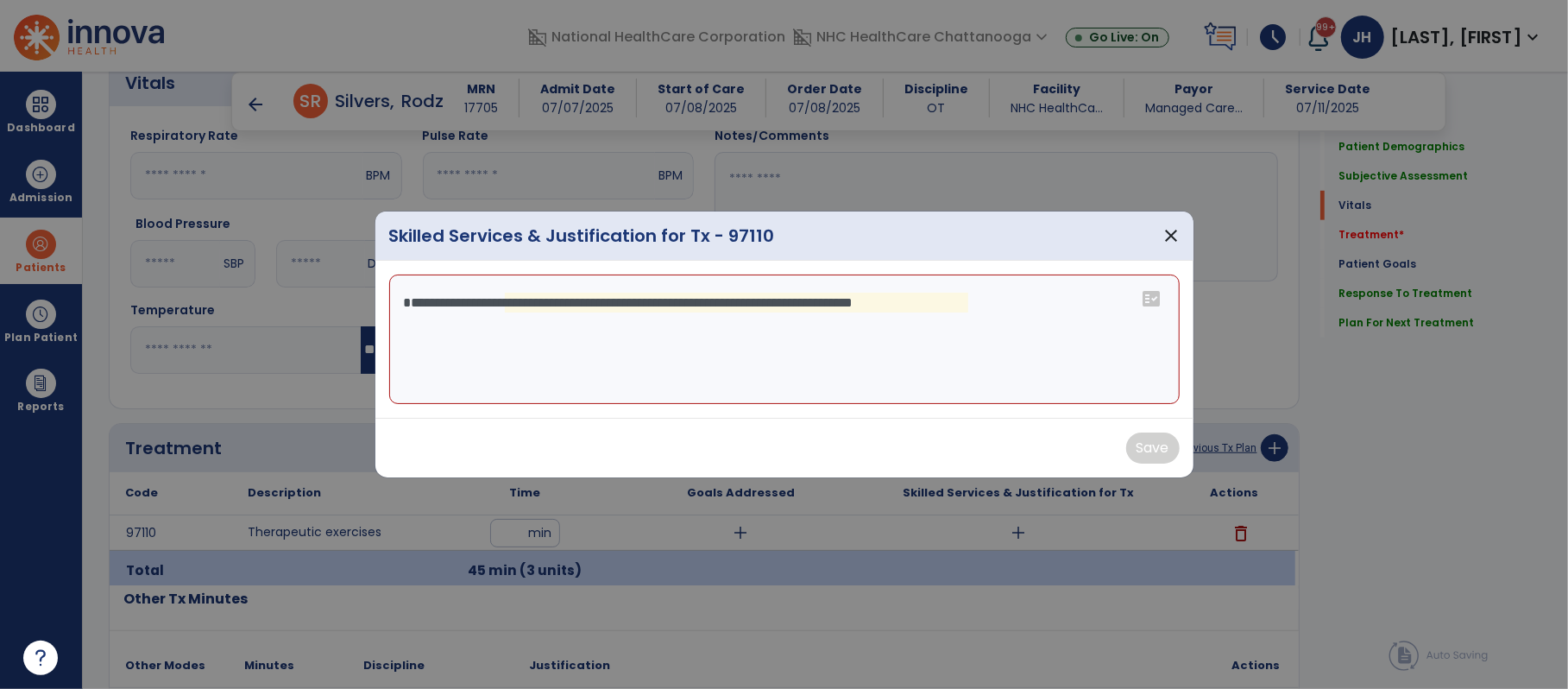 click on "**********" at bounding box center [784, 339] 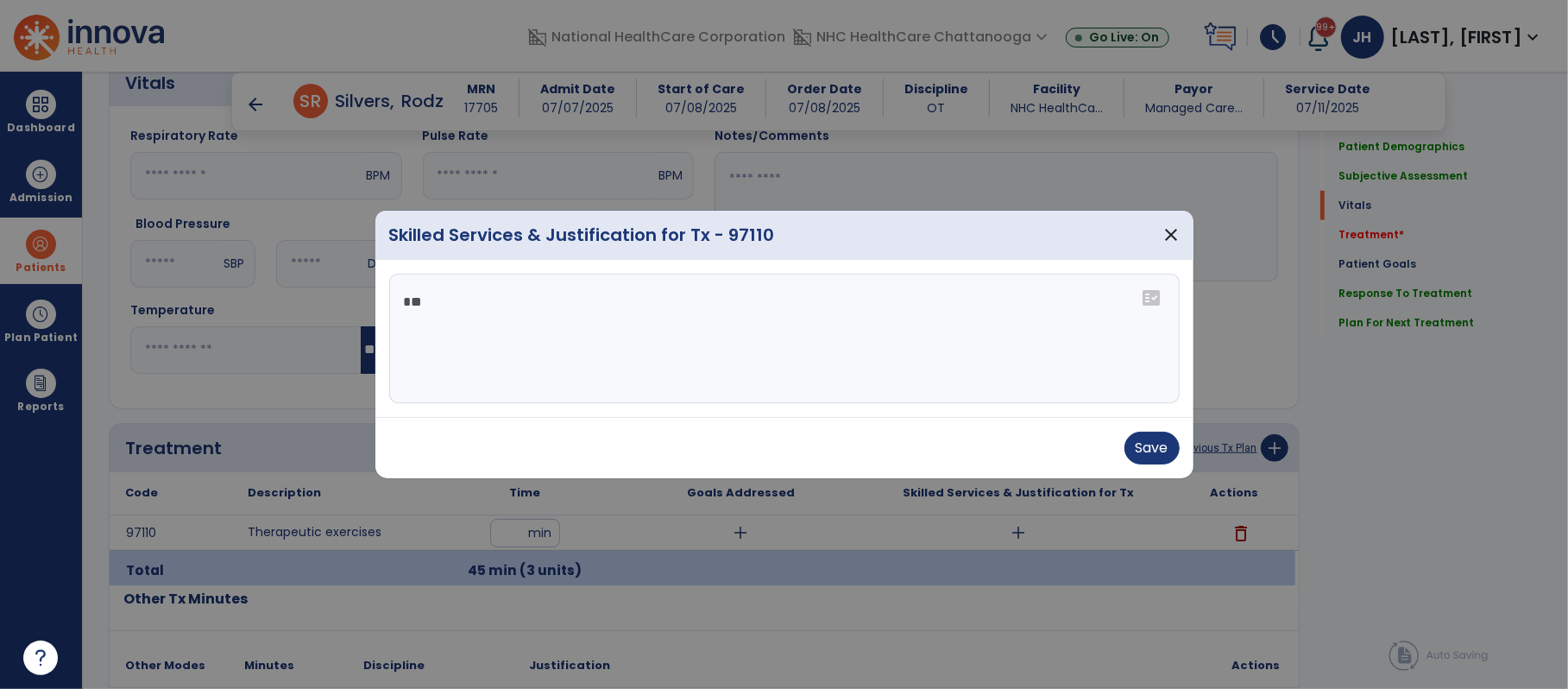 type on "*" 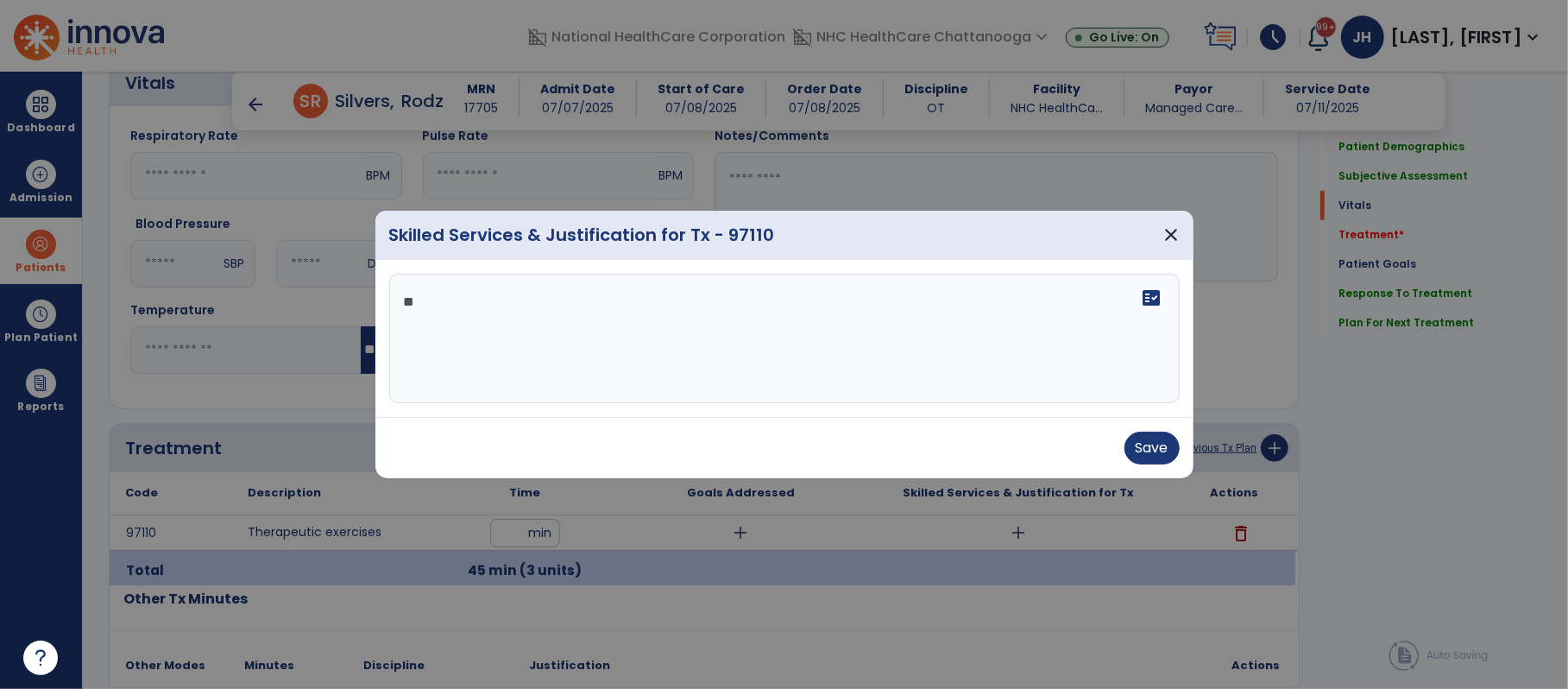 type on "*" 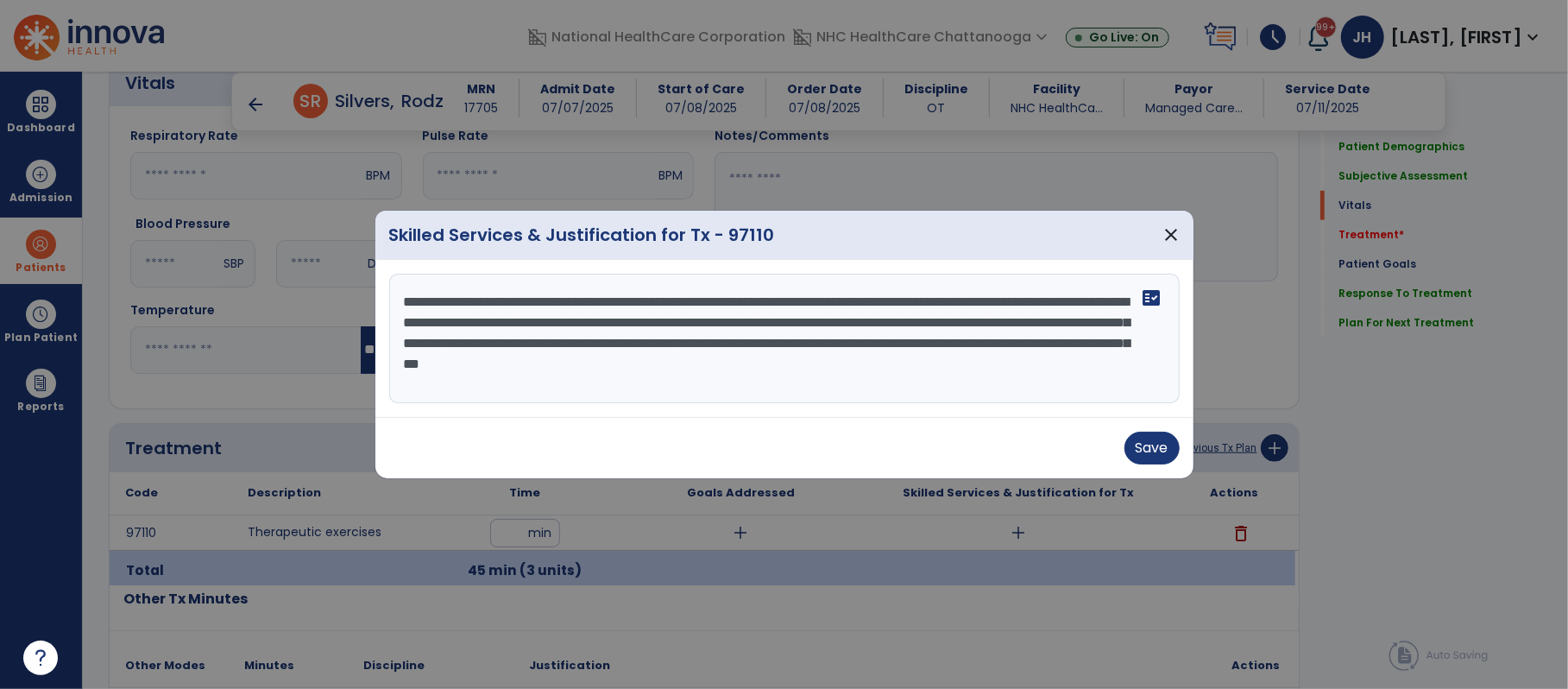 click on "**********" at bounding box center [784, 338] 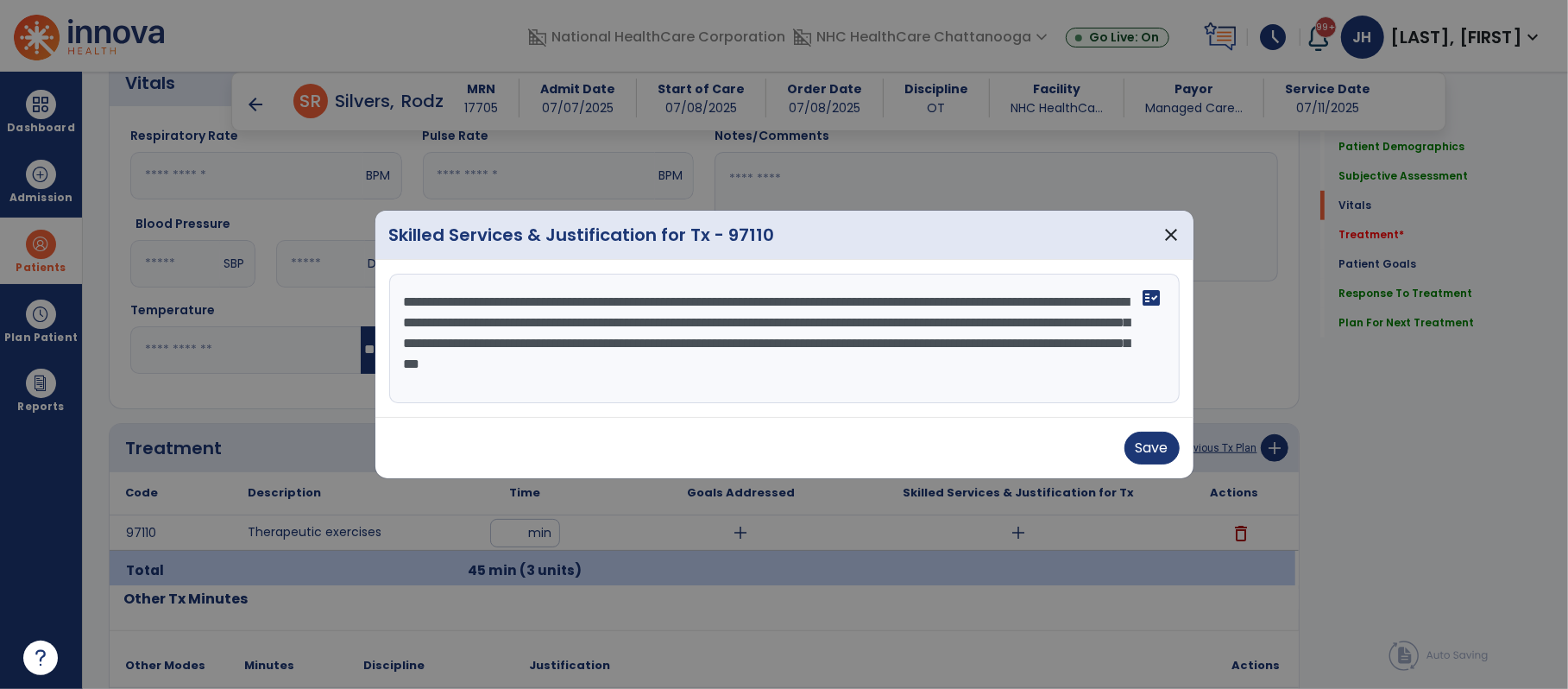 click on "**********" at bounding box center (784, 338) 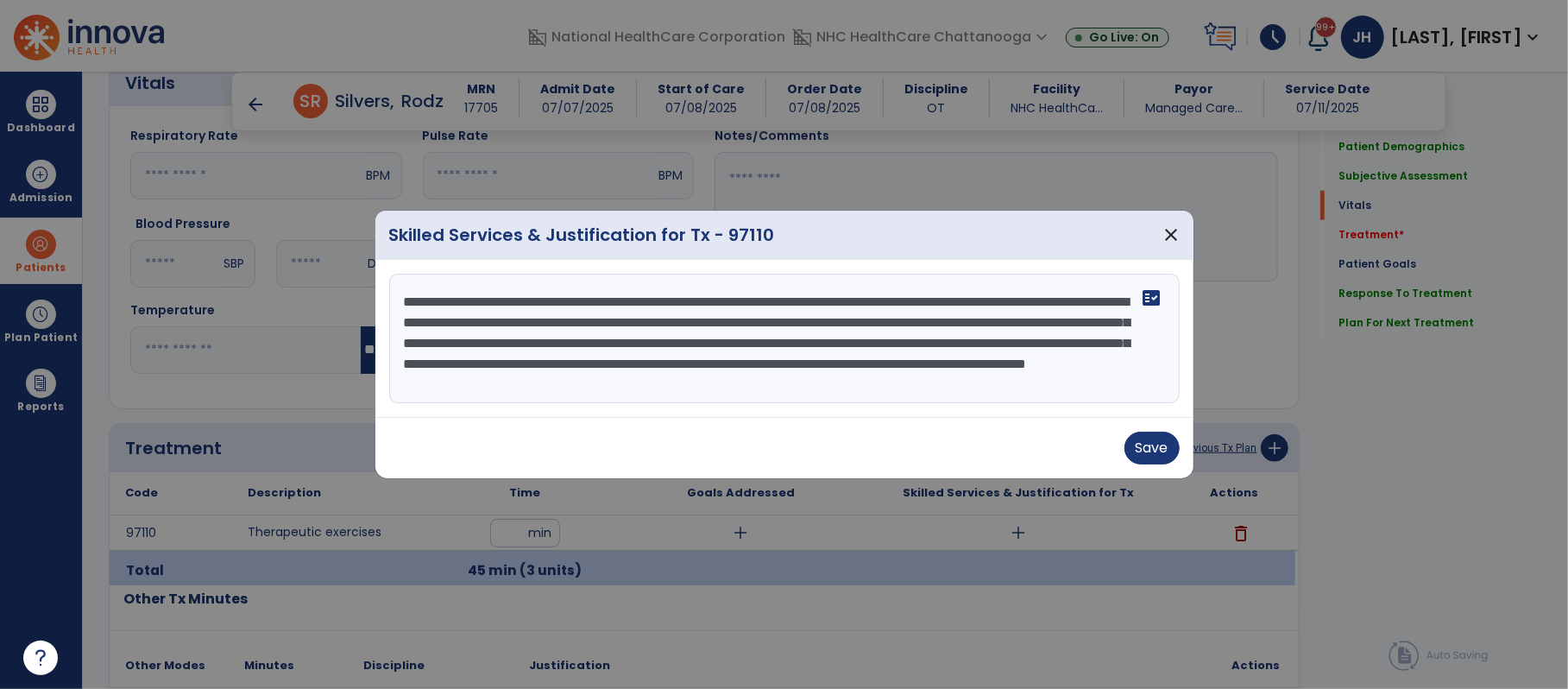 scroll, scrollTop: 21, scrollLeft: 0, axis: vertical 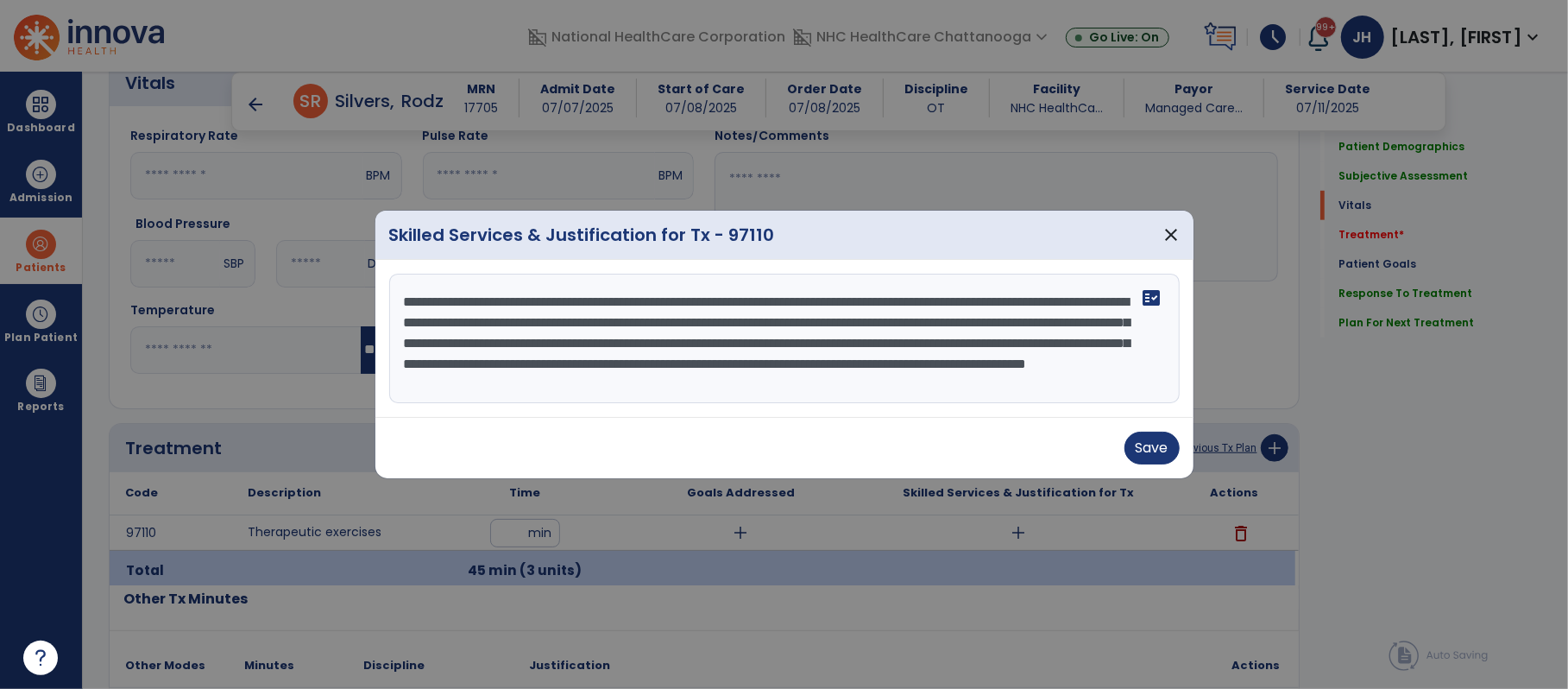 click on "Progressive standing times and additional resistive components for improving conditioning needed for chaining daily tasks together at home. Training training w/ instruction on set up, body mechanics for sit<stand, coordination turns, and safety awareness. Pt seen concurrently for portion of session today for improved socialization. fact_check Save" at bounding box center (784, 344) 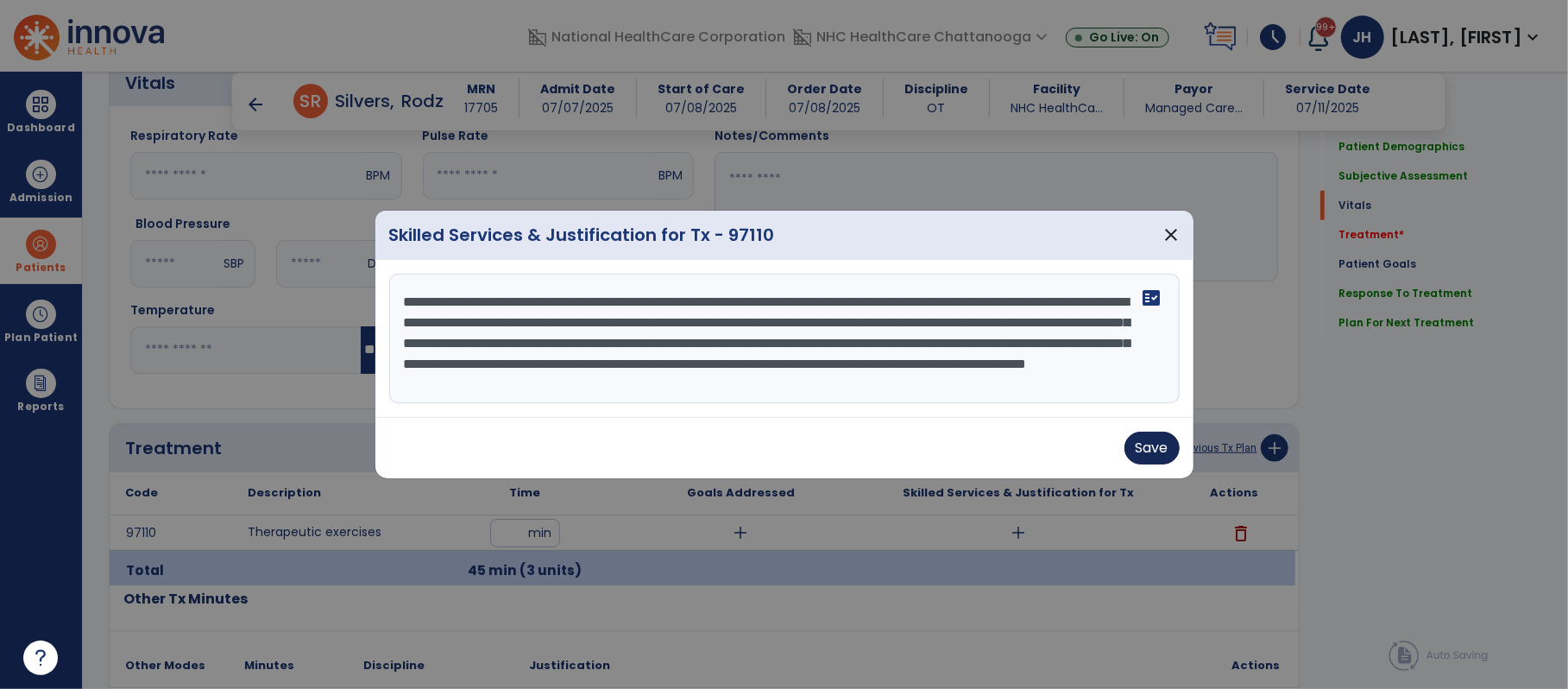 type on "**********" 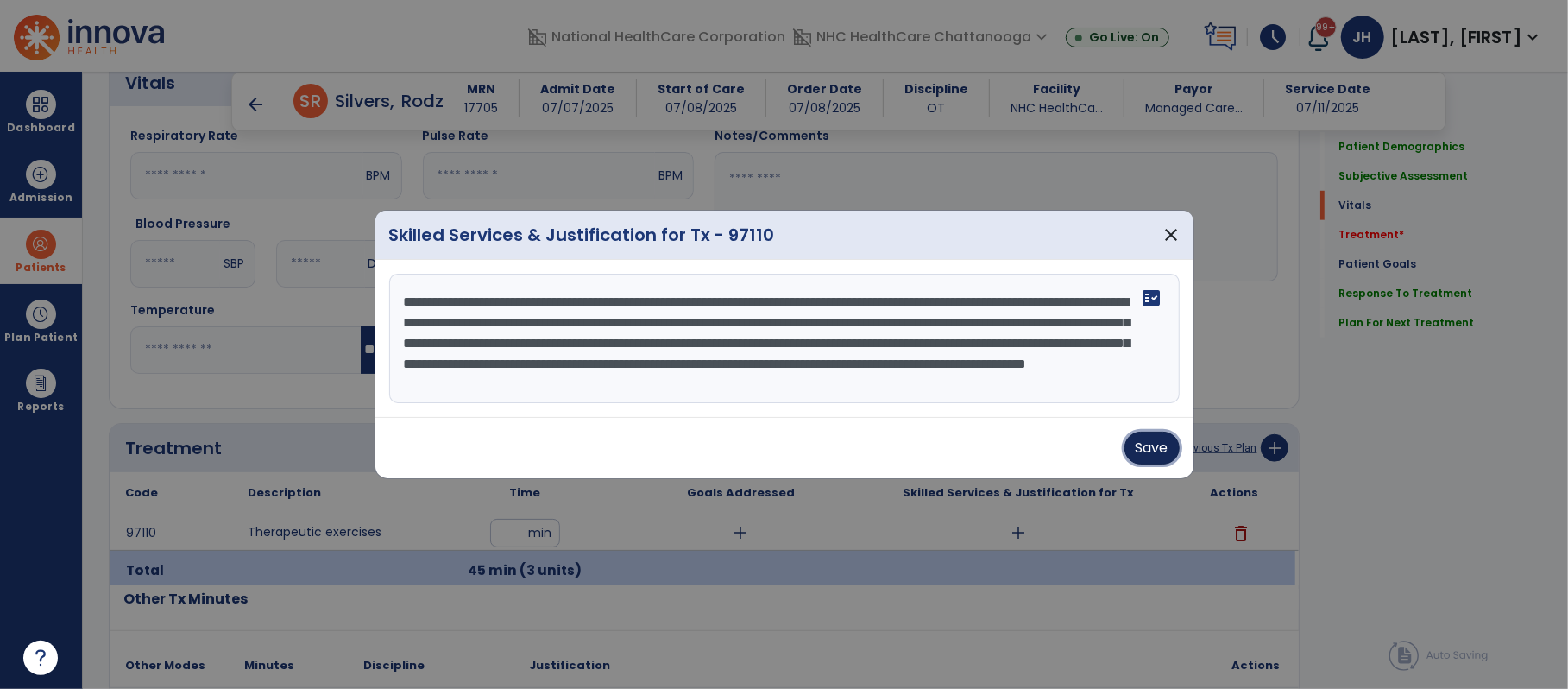 click on "Save" at bounding box center [1152, 448] 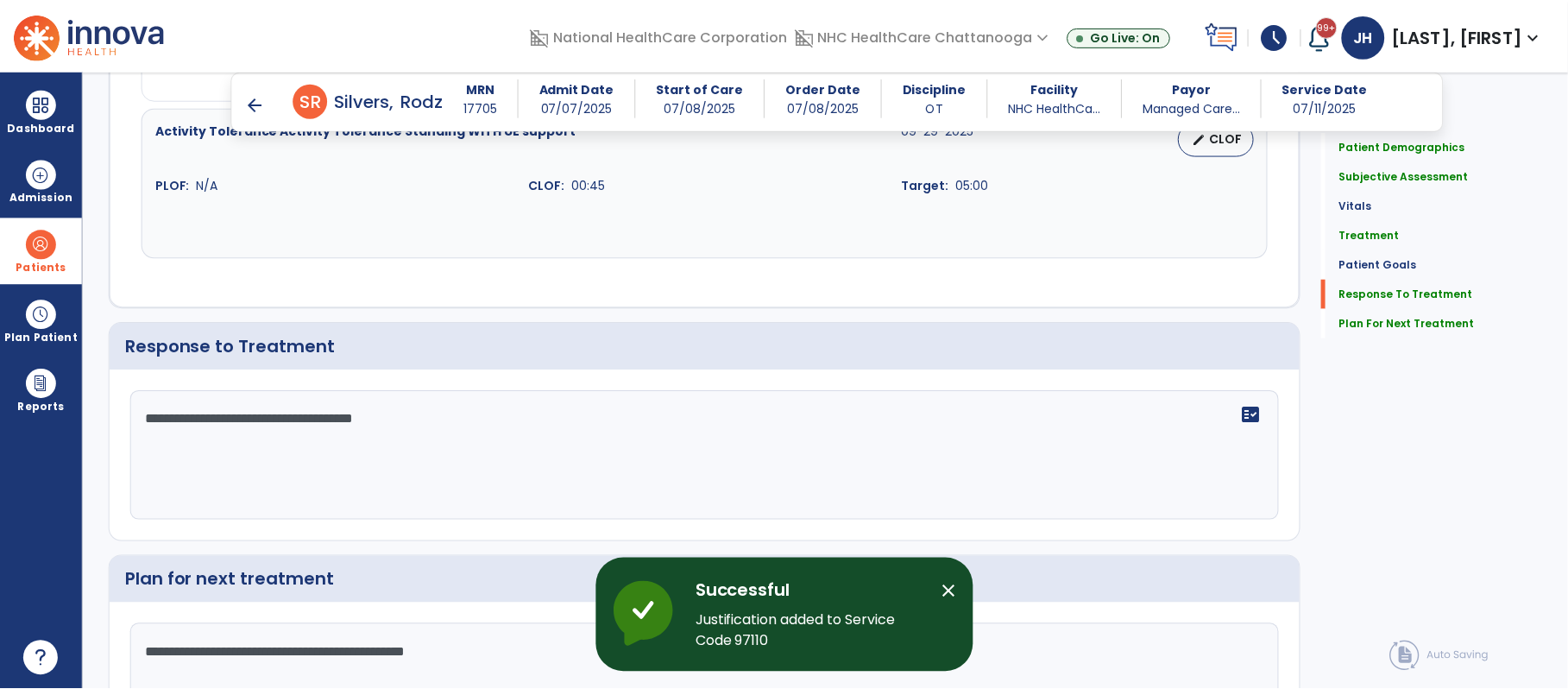 scroll, scrollTop: 2233, scrollLeft: 0, axis: vertical 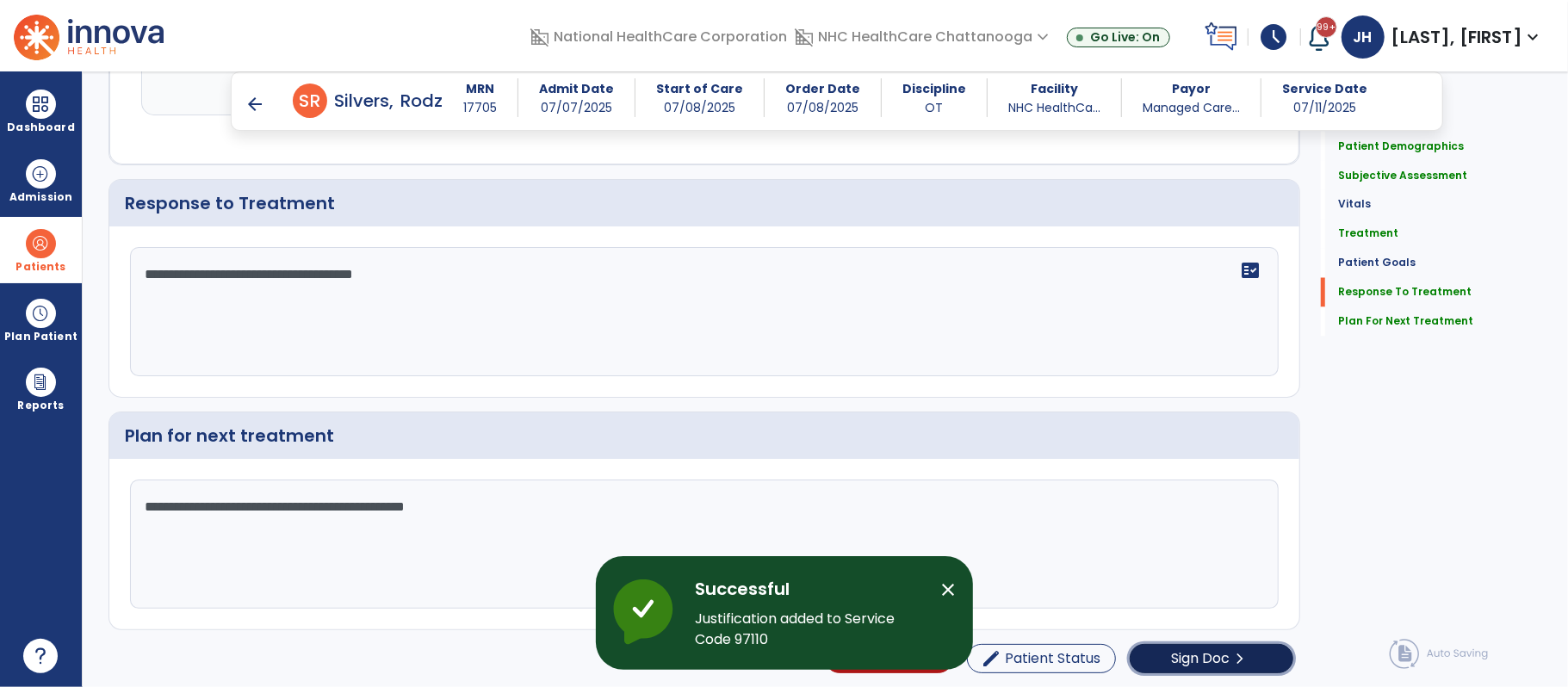 click on "Sign Doc" 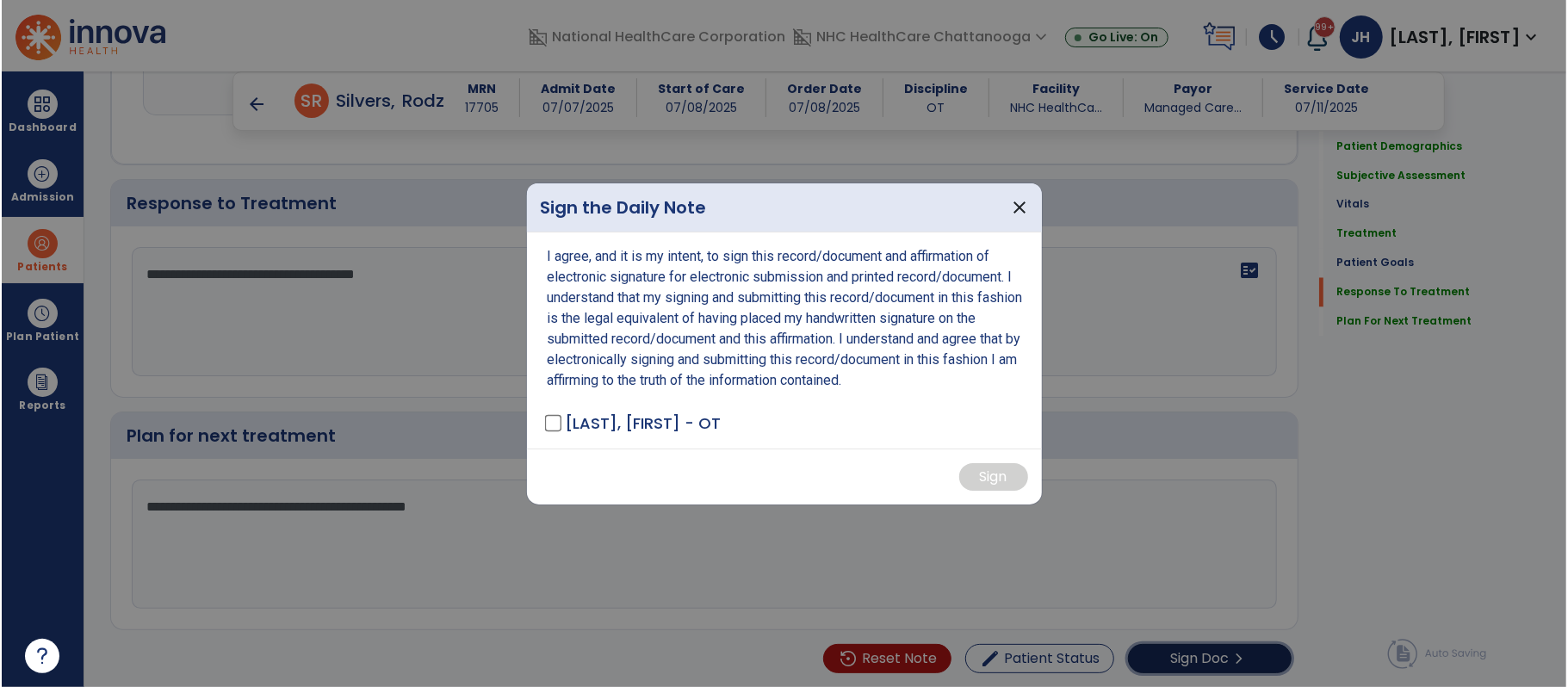 scroll, scrollTop: 2226, scrollLeft: 0, axis: vertical 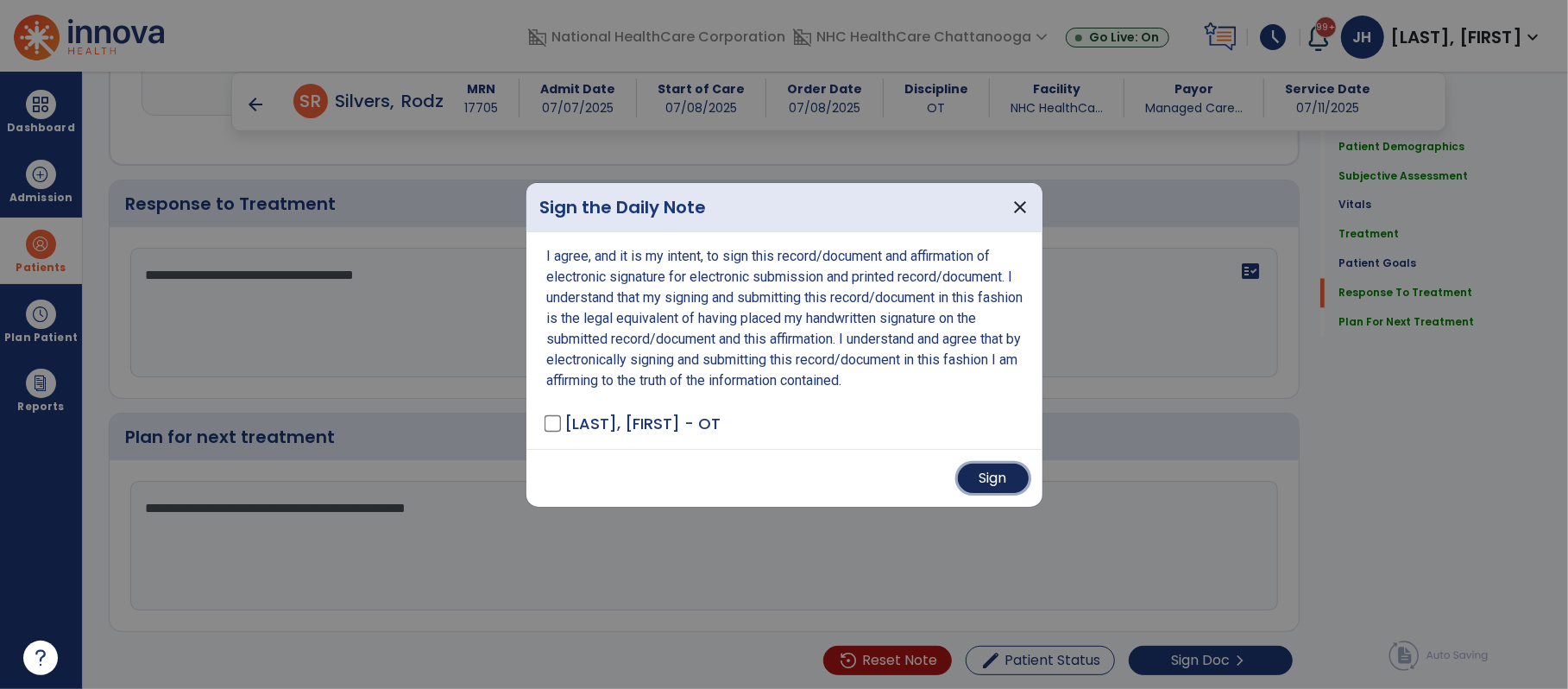 click on "Sign" at bounding box center (993, 478) 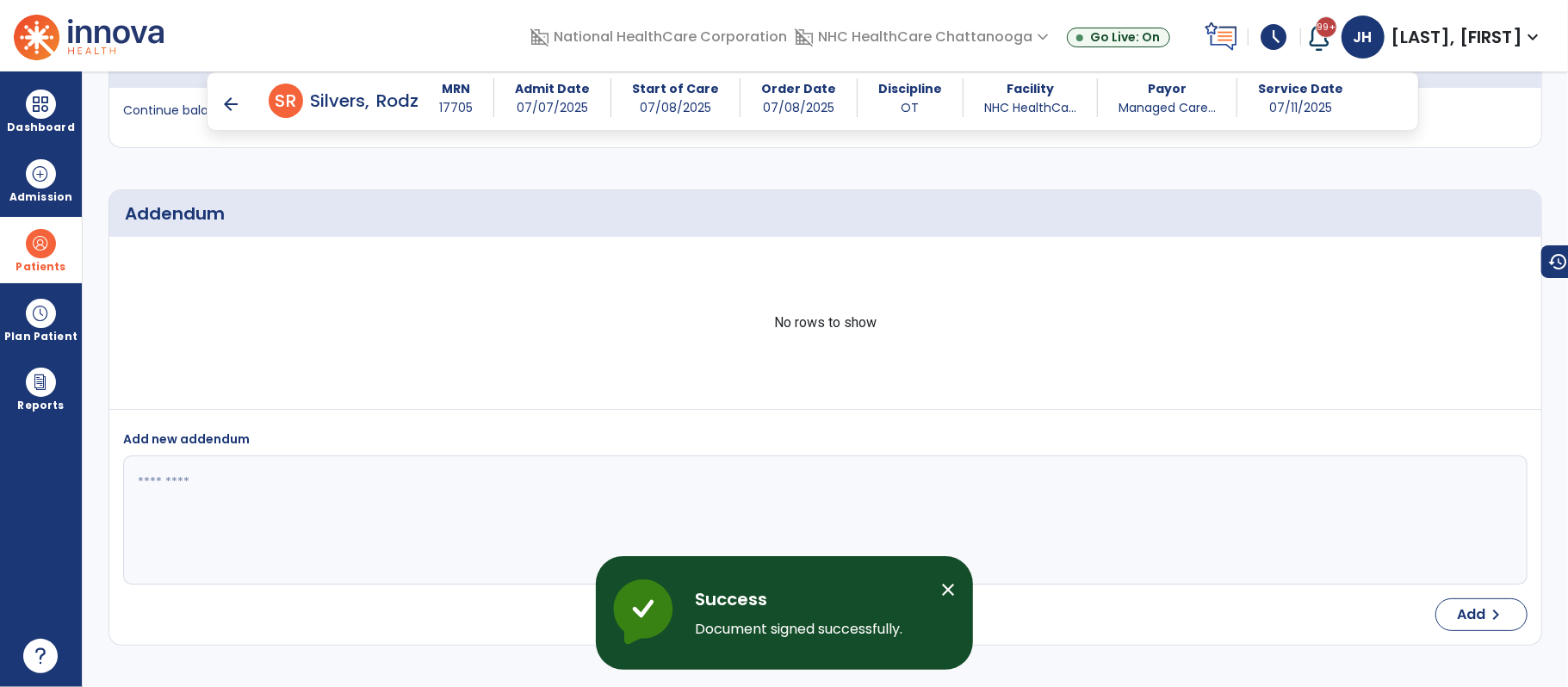 scroll, scrollTop: 2807, scrollLeft: 0, axis: vertical 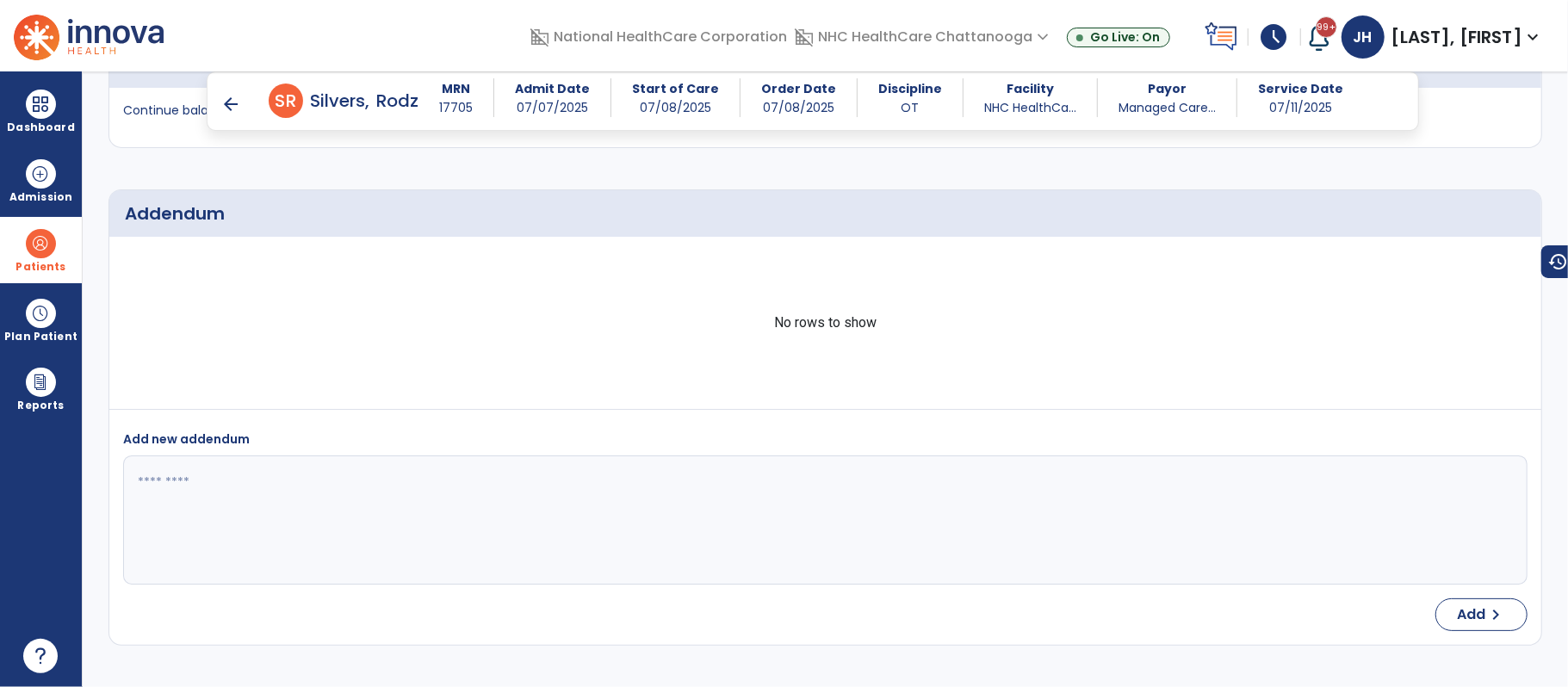 click on "arrow_back" at bounding box center (231, 104) 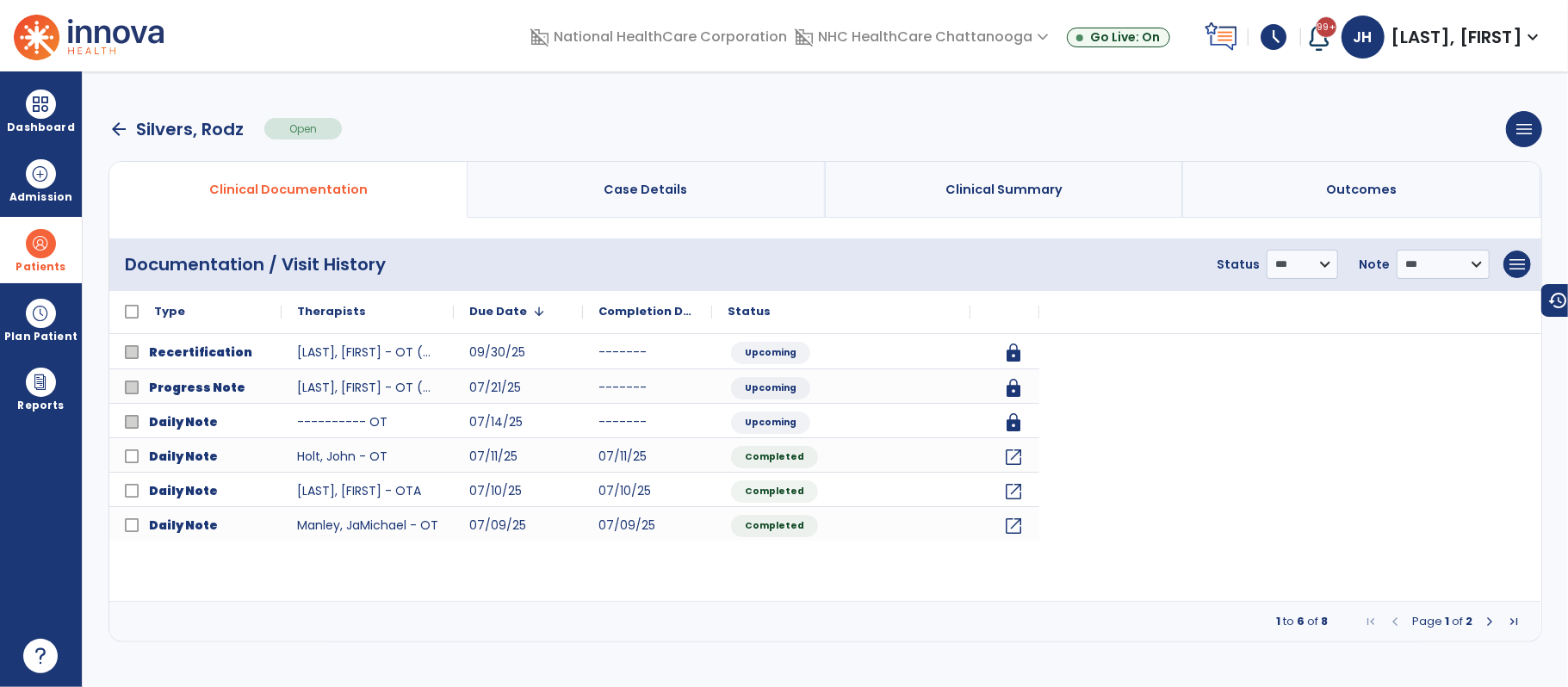 scroll, scrollTop: 0, scrollLeft: 0, axis: both 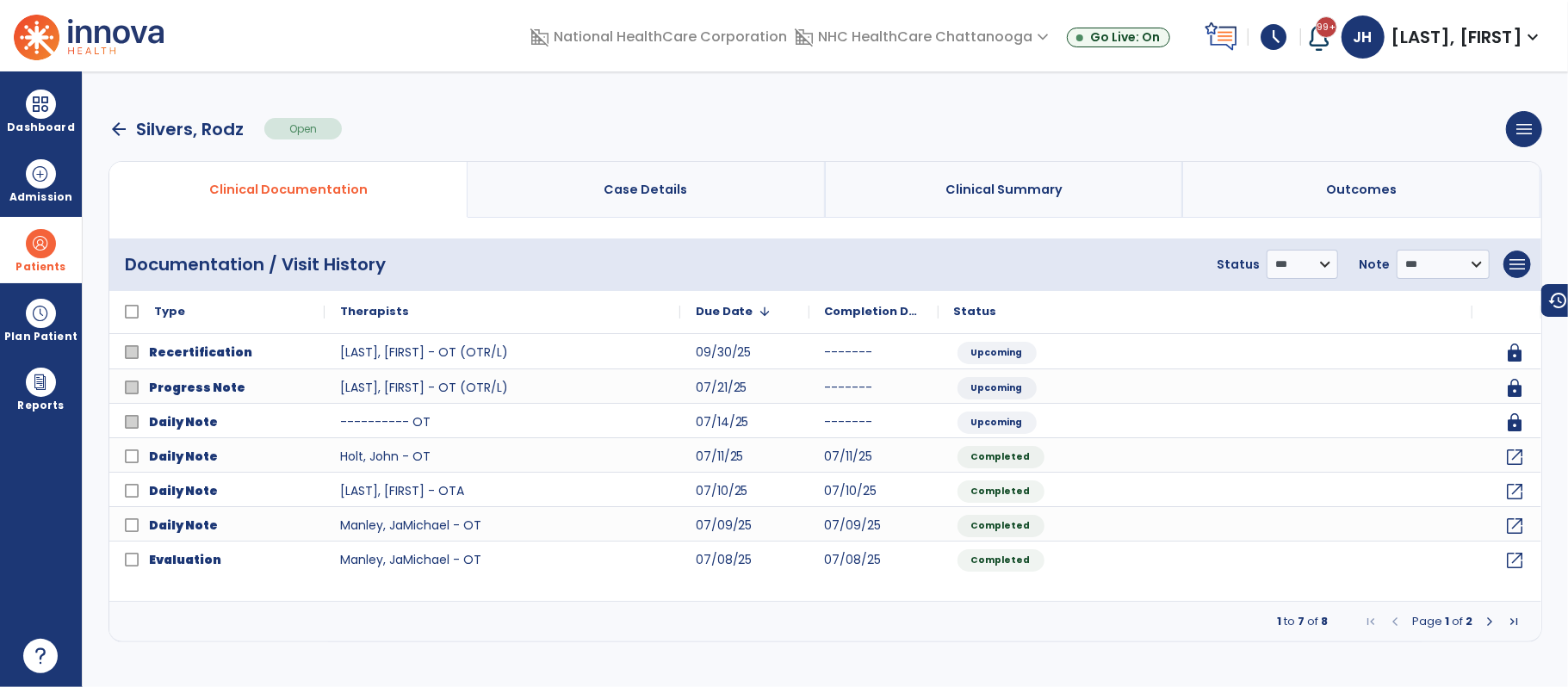 click at bounding box center (40, 244) 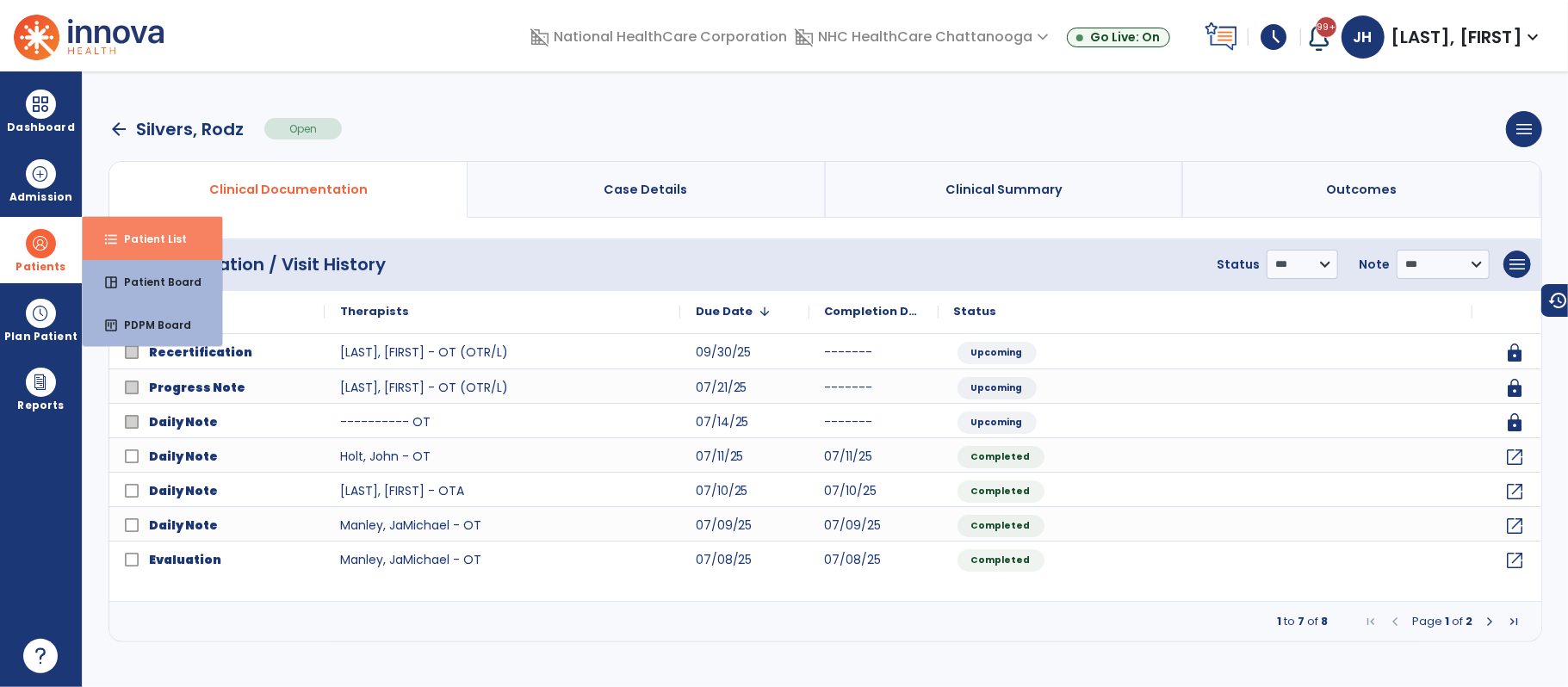 click on "format_list_bulleted  Patient List" at bounding box center [152, 238] 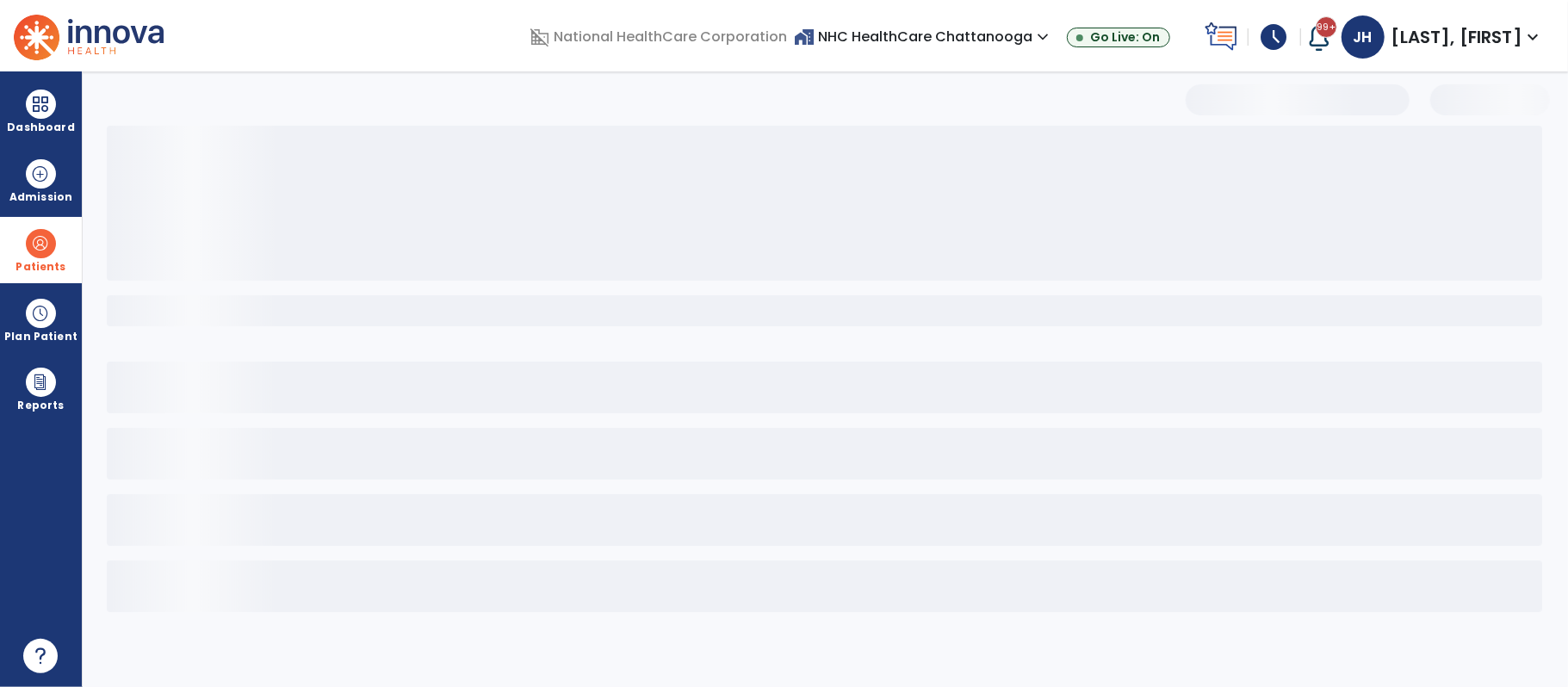 select on "***" 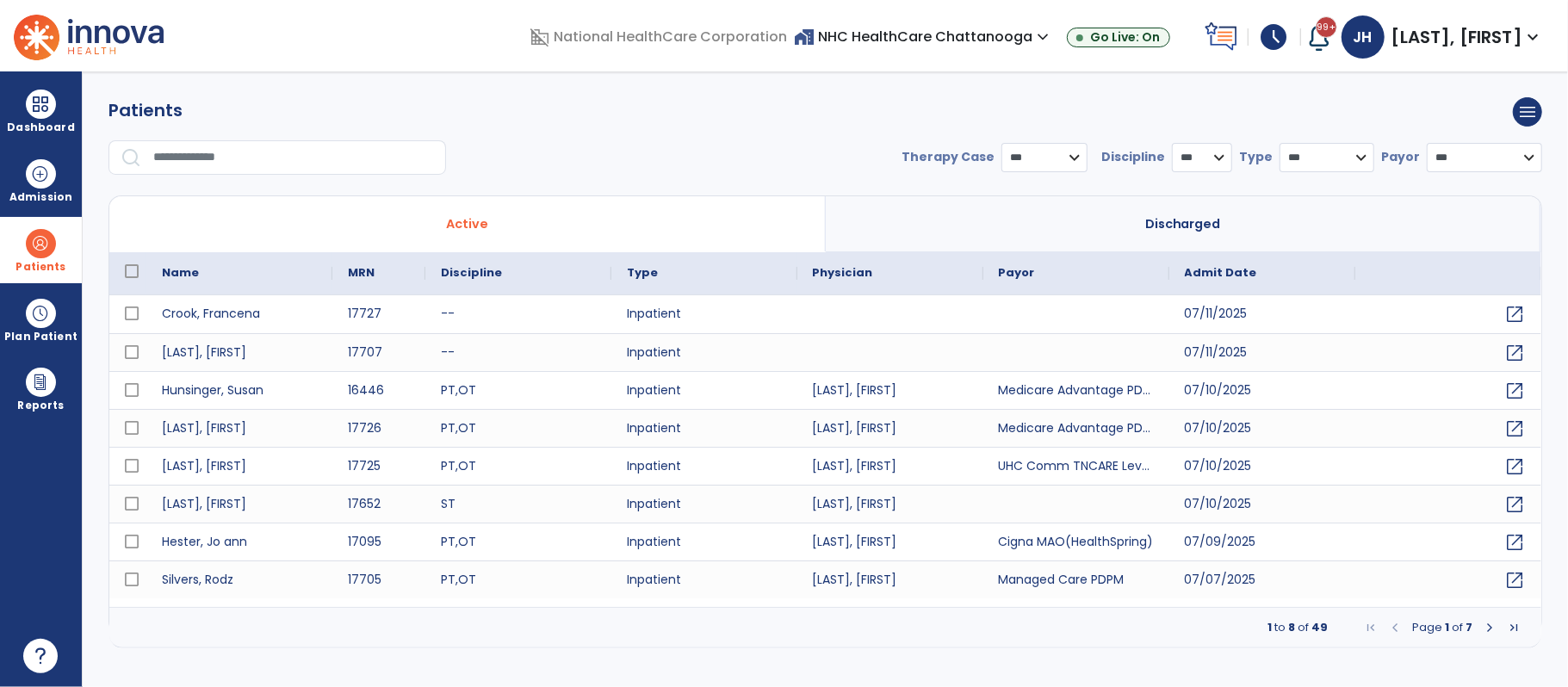 click at bounding box center [294, 158] 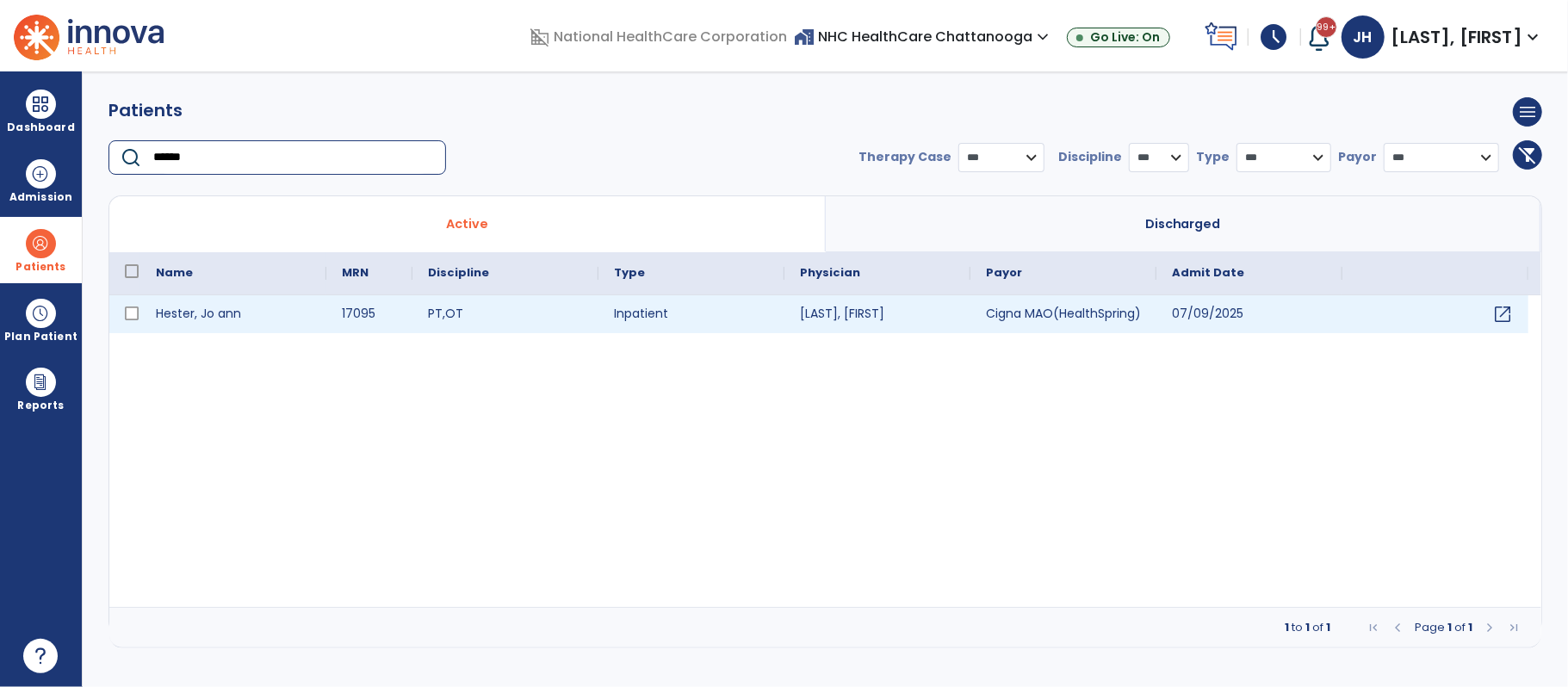 type on "******" 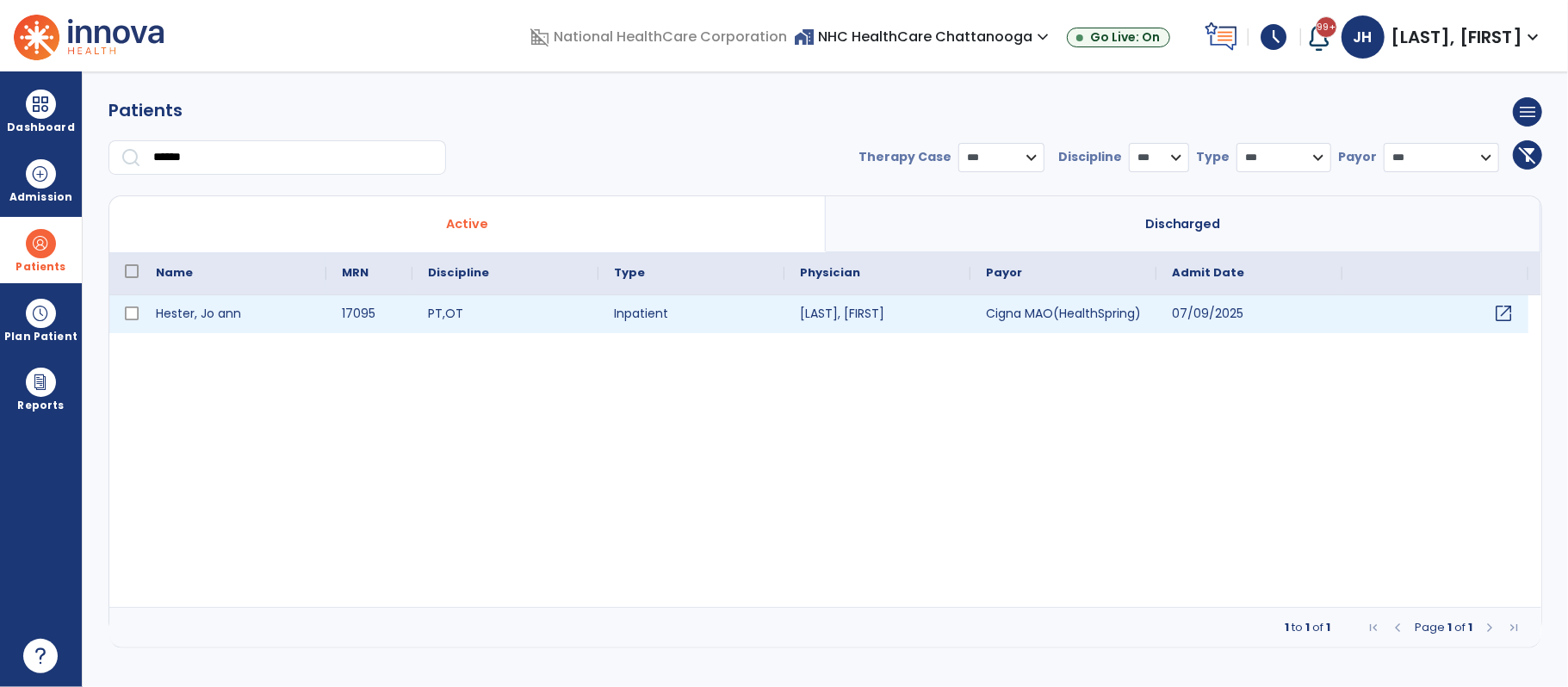 click on "open_in_new" at bounding box center (1503, 313) 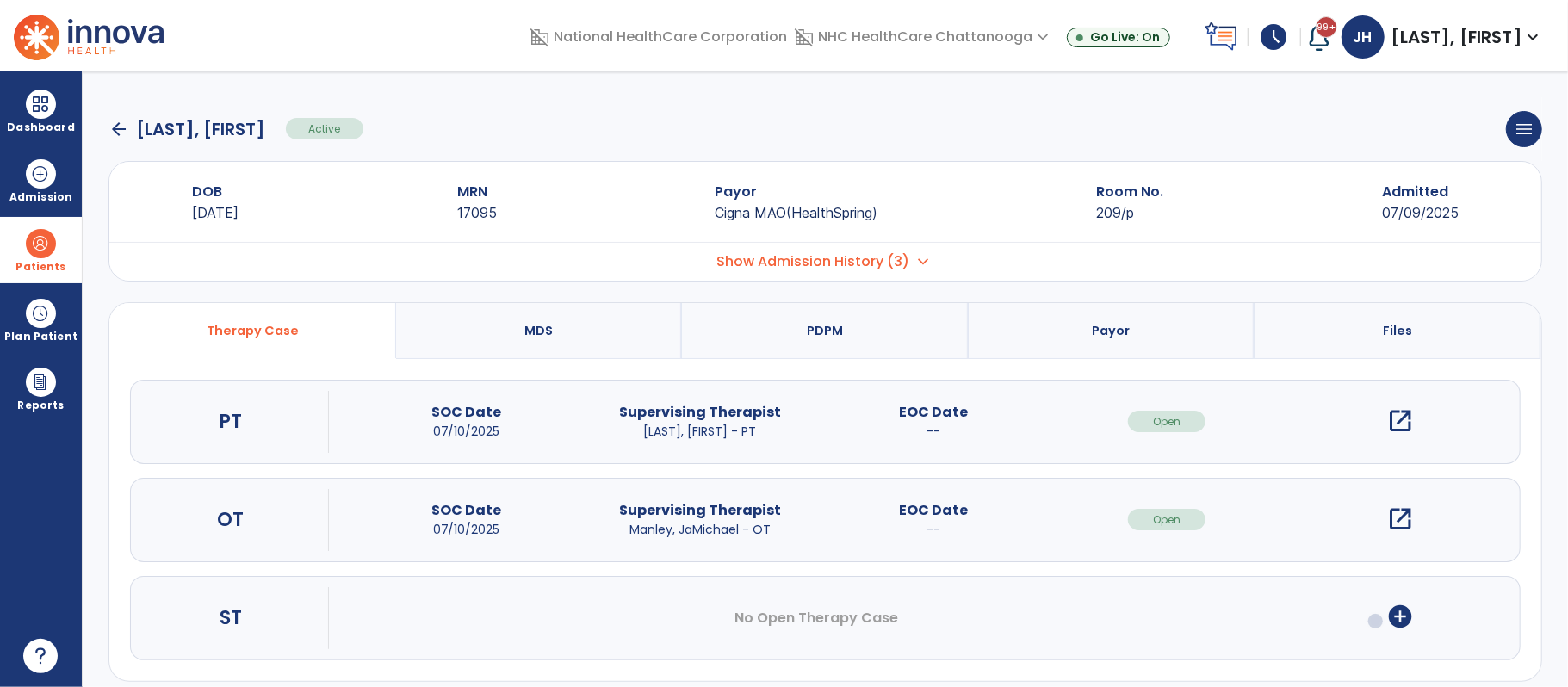 click on "open_in_new" at bounding box center (1400, 519) 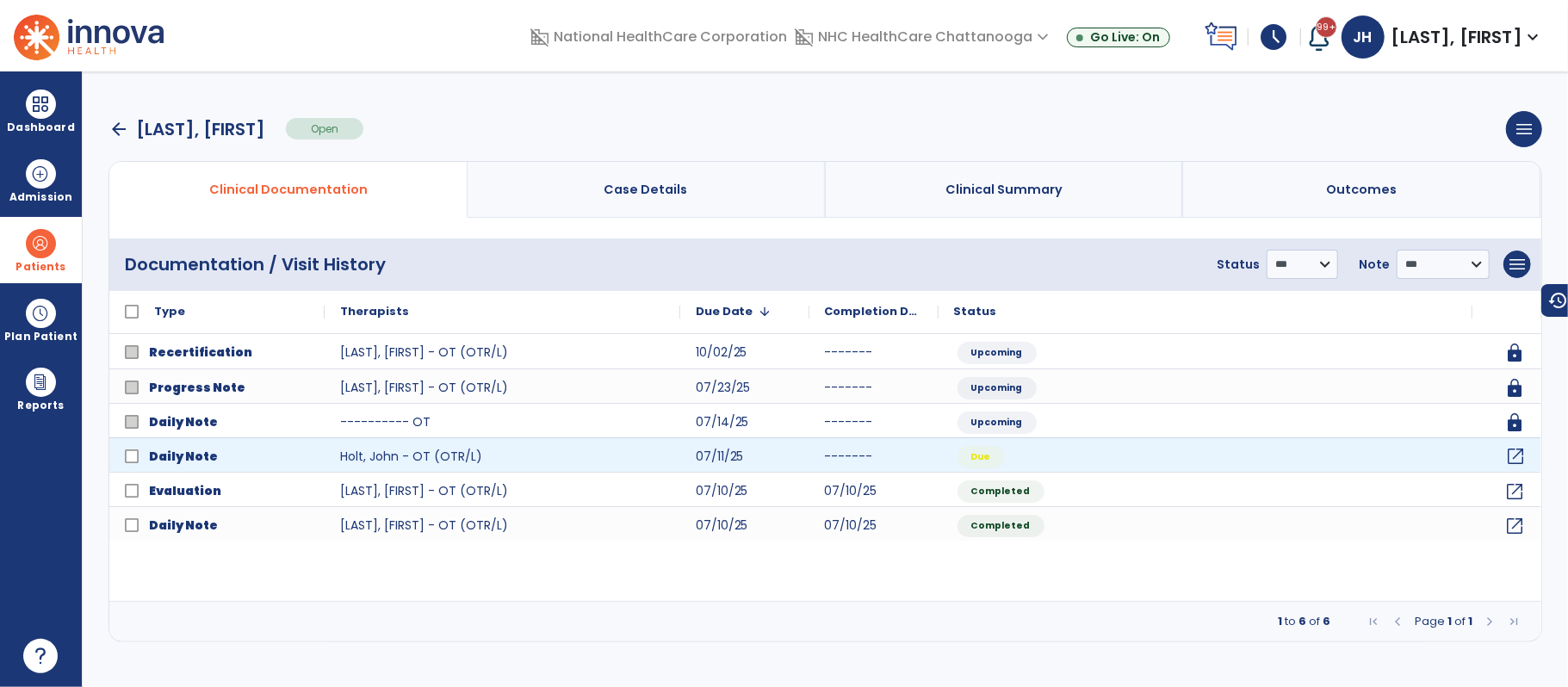 click on "open_in_new" 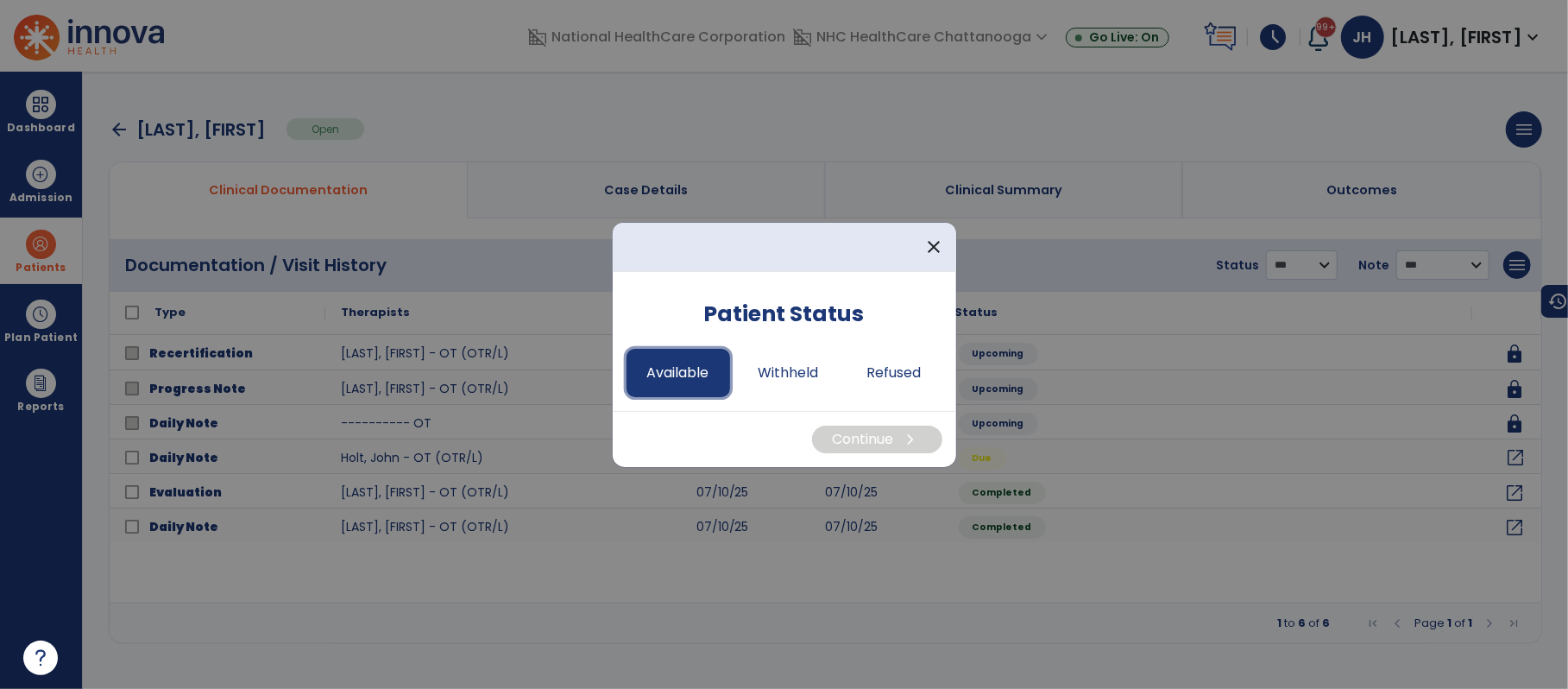 click on "Available" at bounding box center (678, 373) 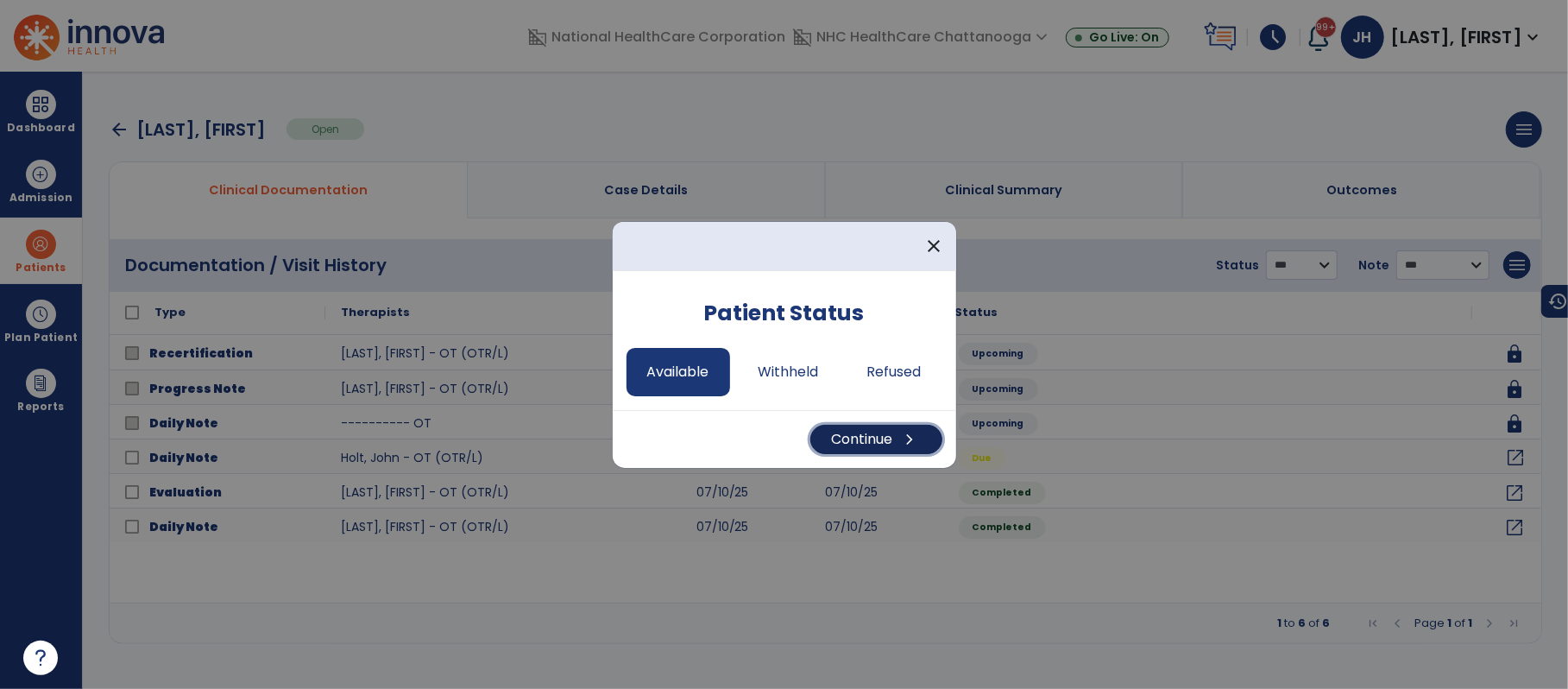 click on "Continue   chevron_right" at bounding box center [876, 439] 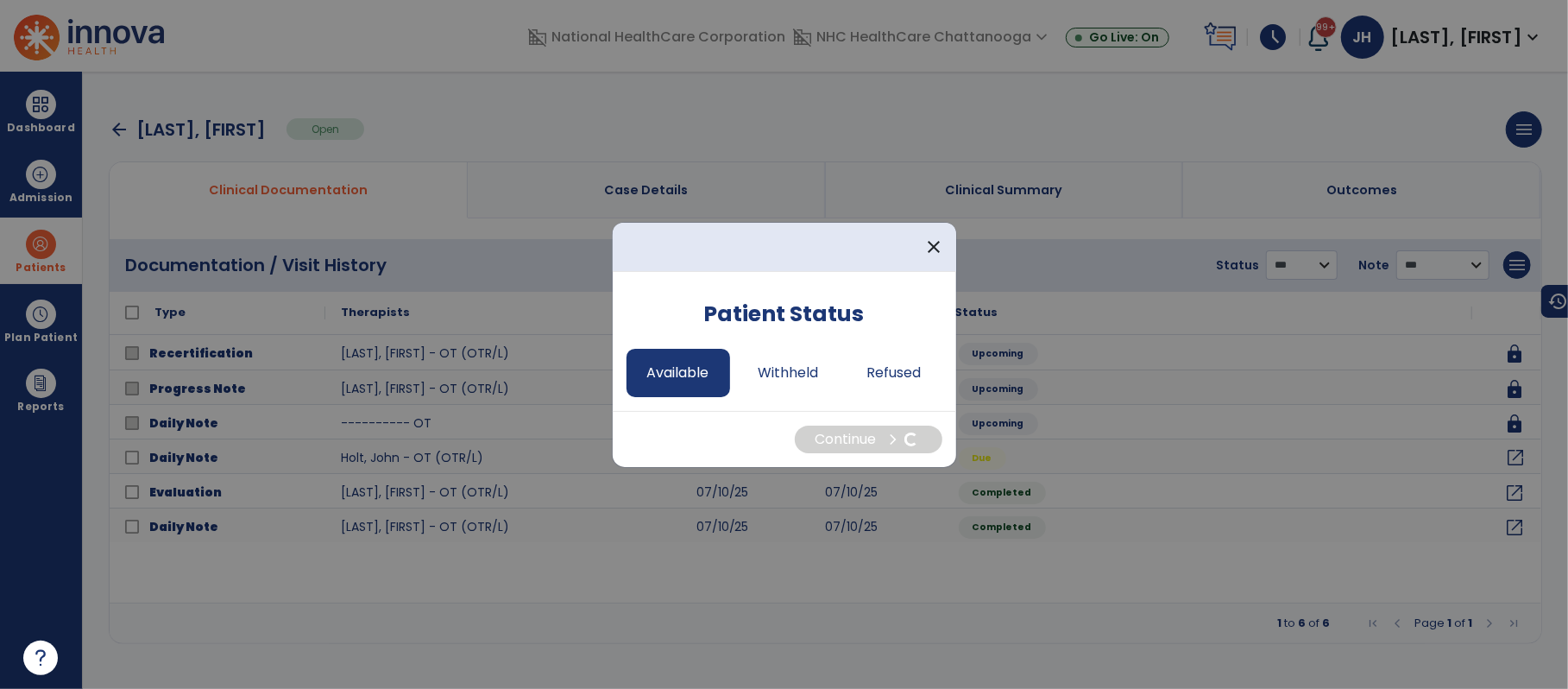 select on "*" 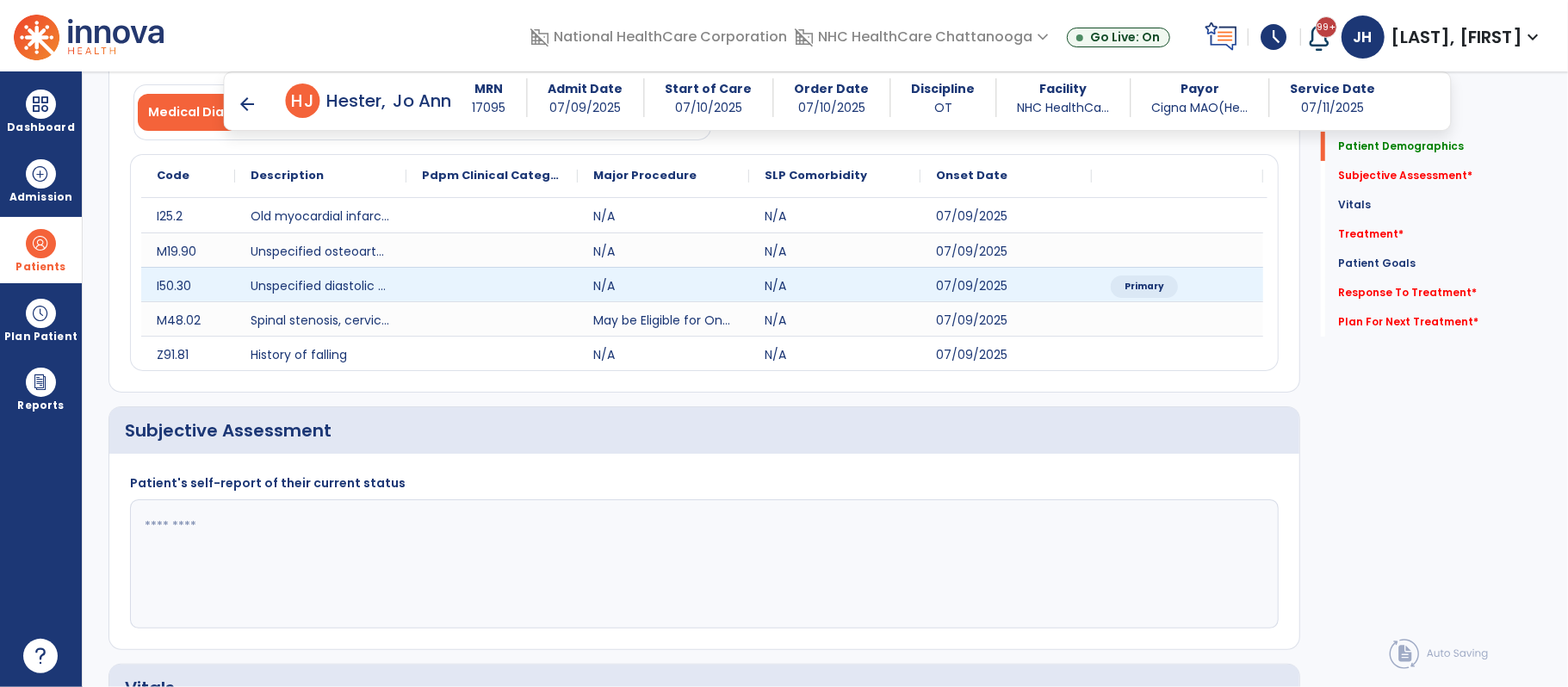 scroll, scrollTop: 196, scrollLeft: 0, axis: vertical 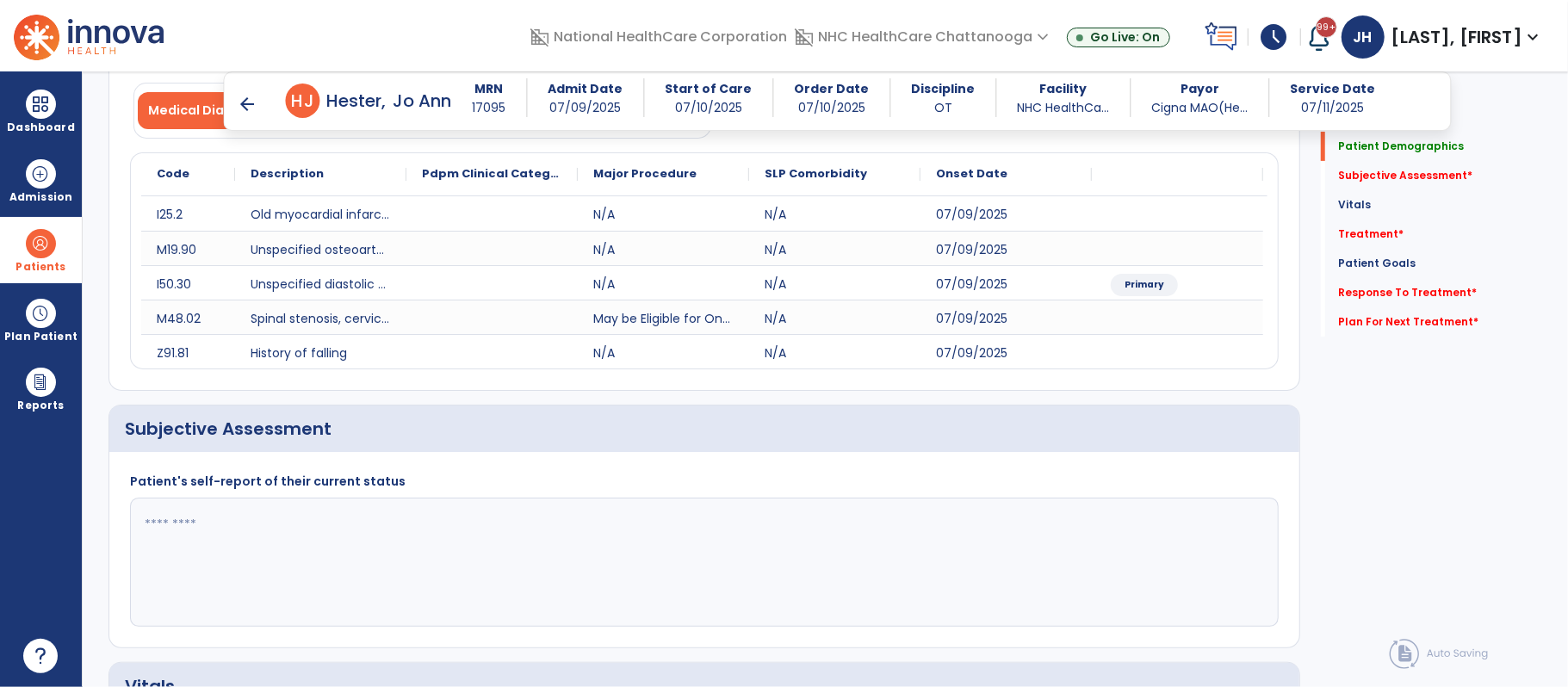 click 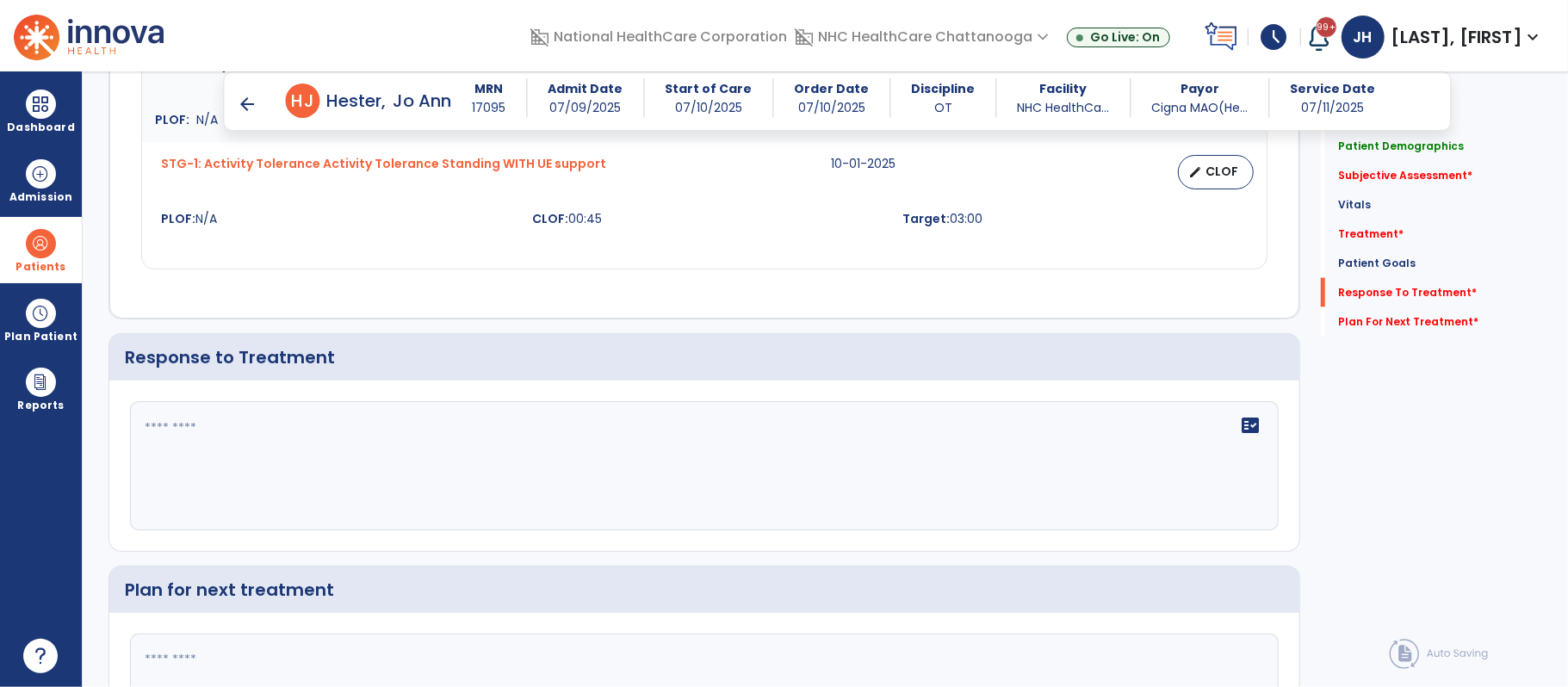 scroll, scrollTop: 2058, scrollLeft: 0, axis: vertical 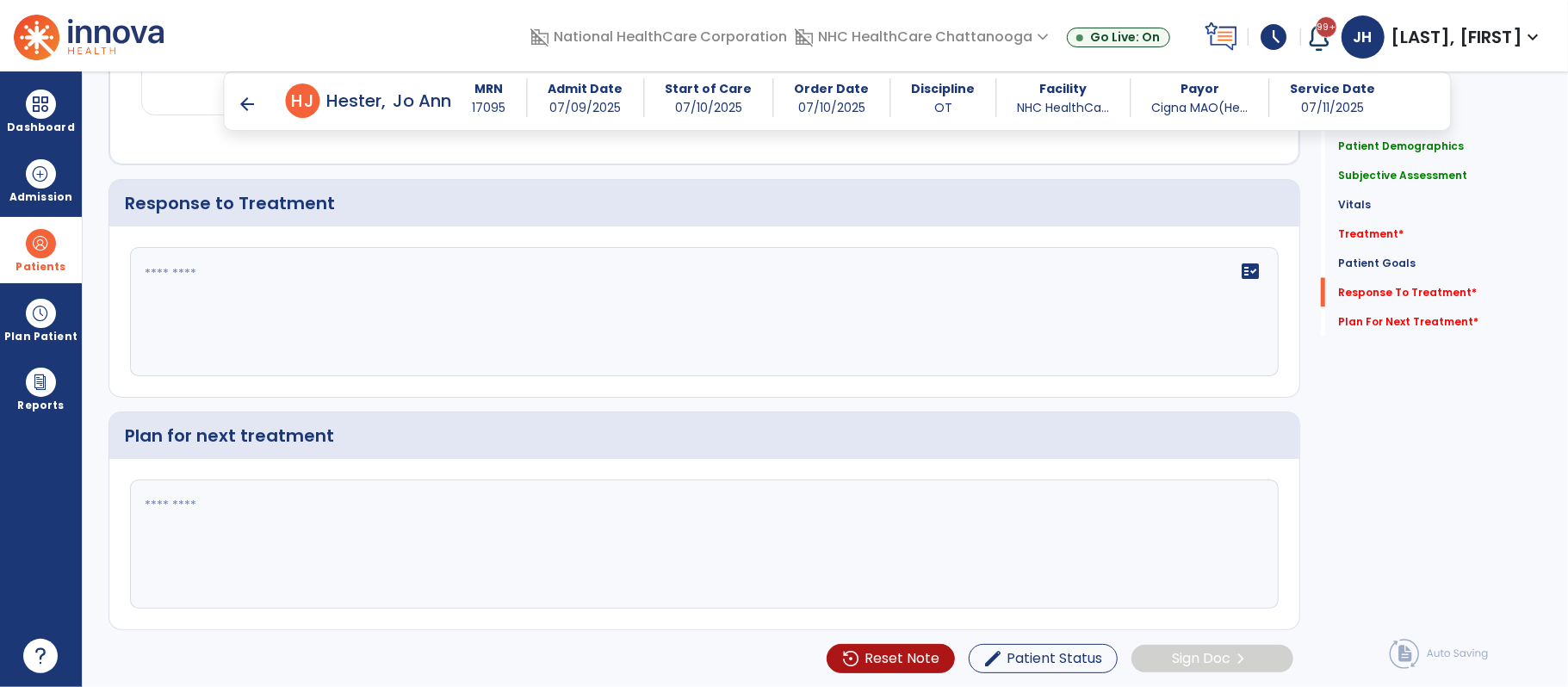 type on "**********" 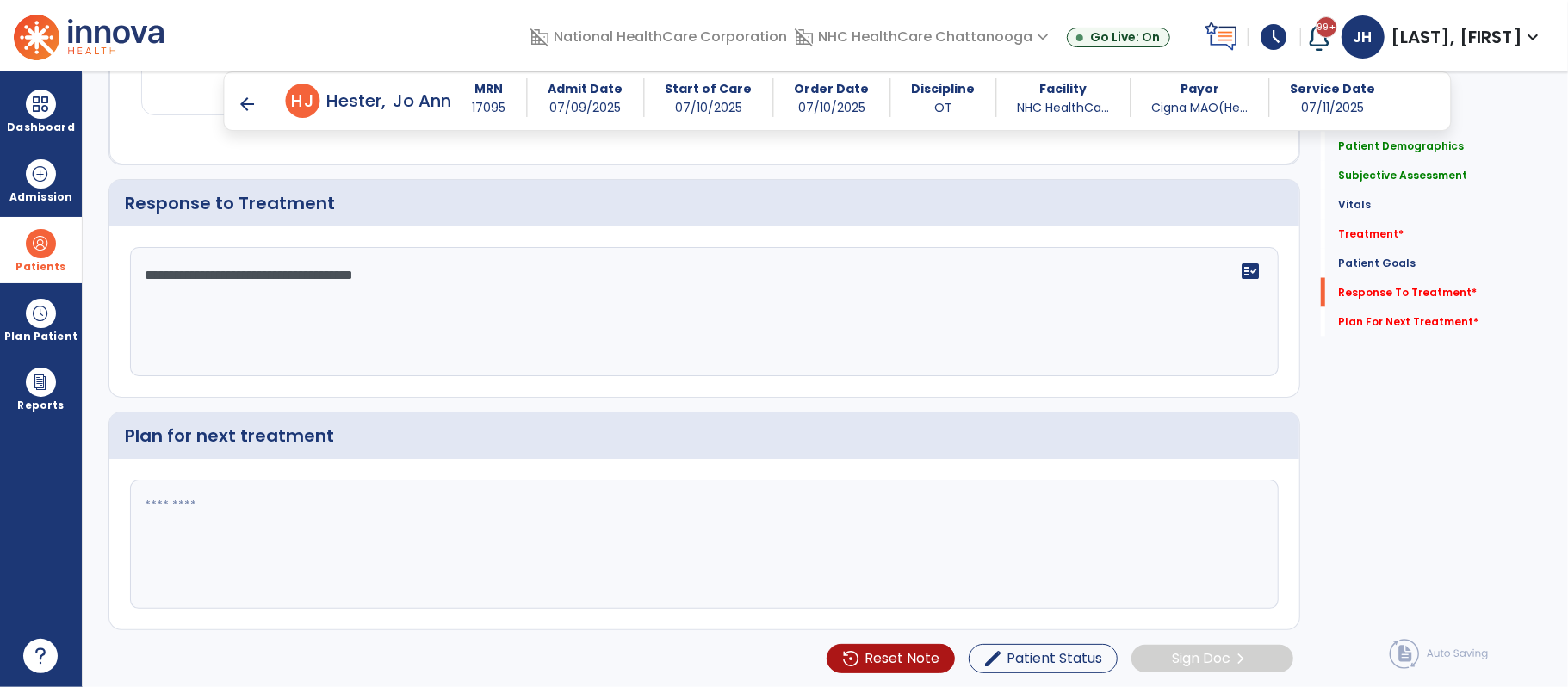 type on "**********" 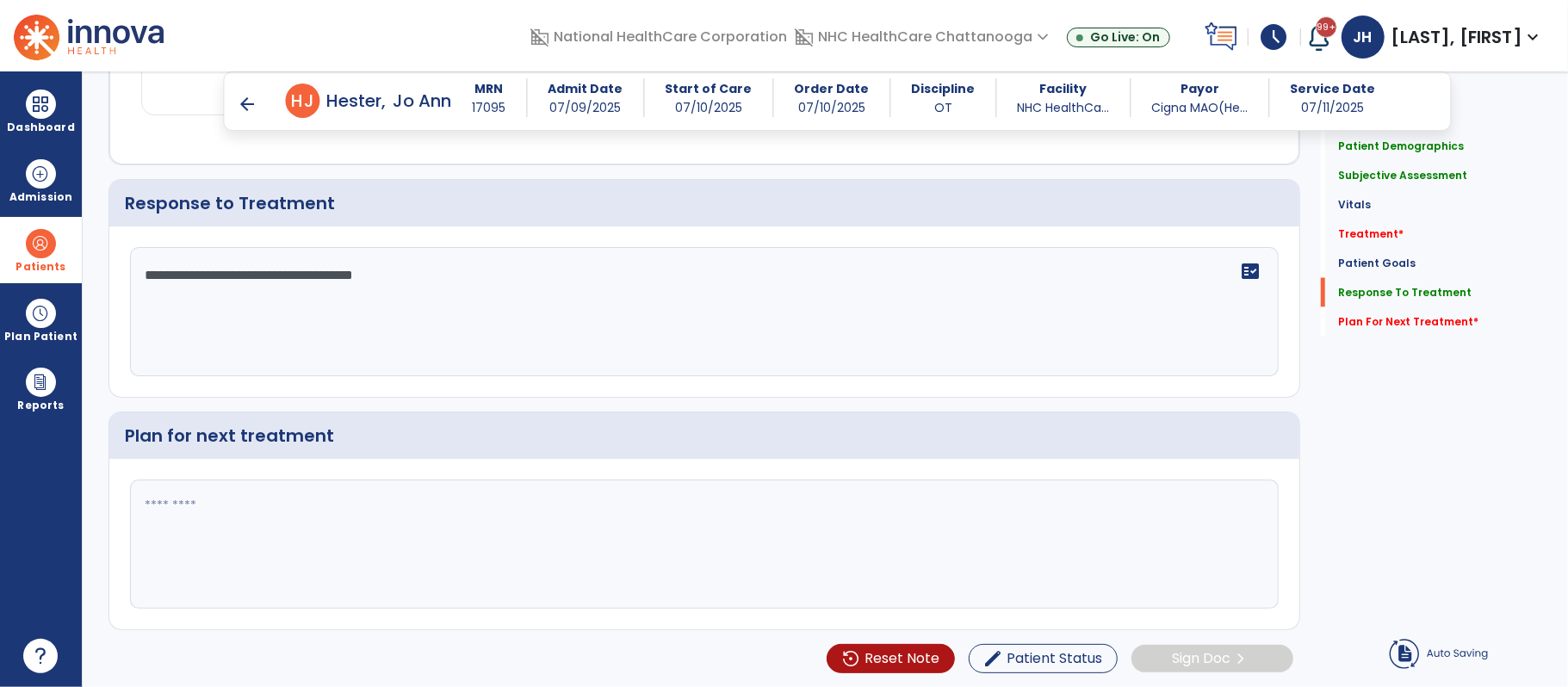 click 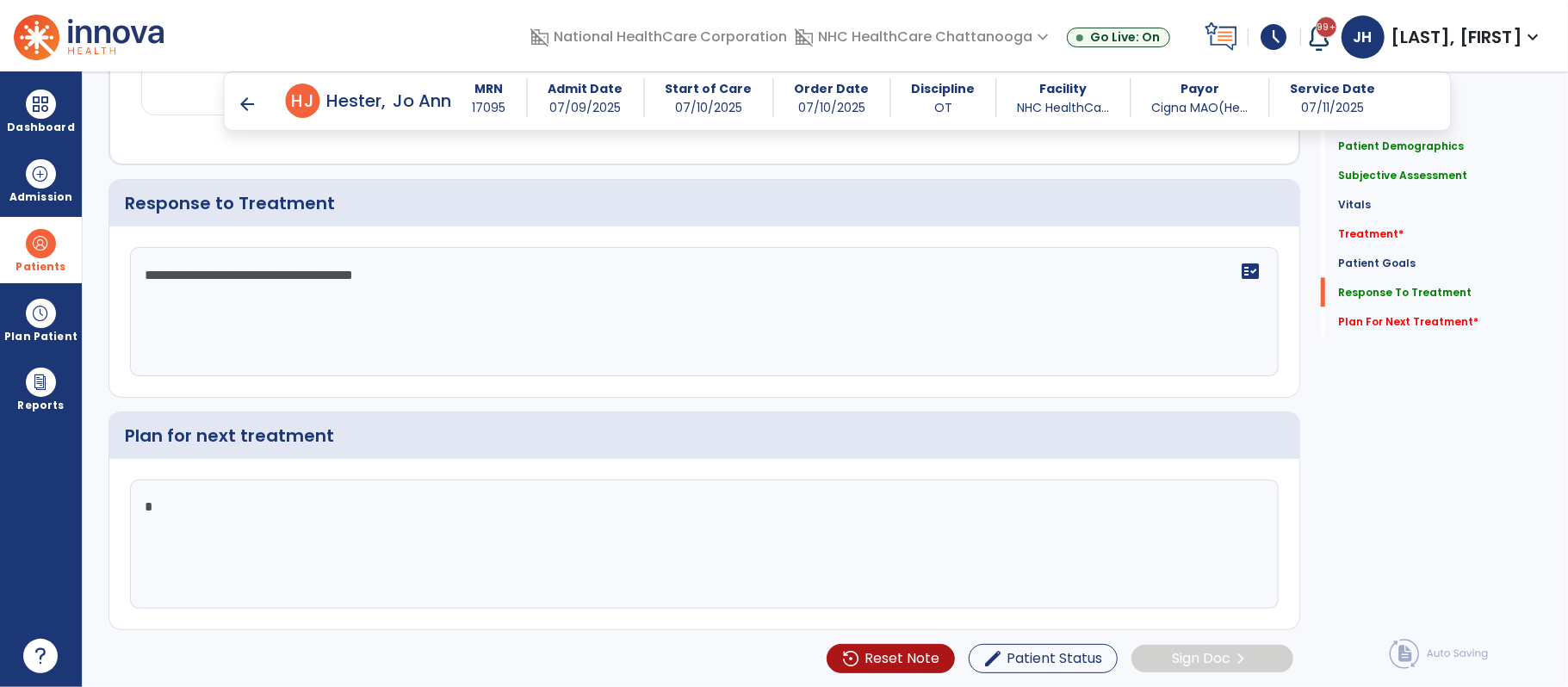 click on "*" 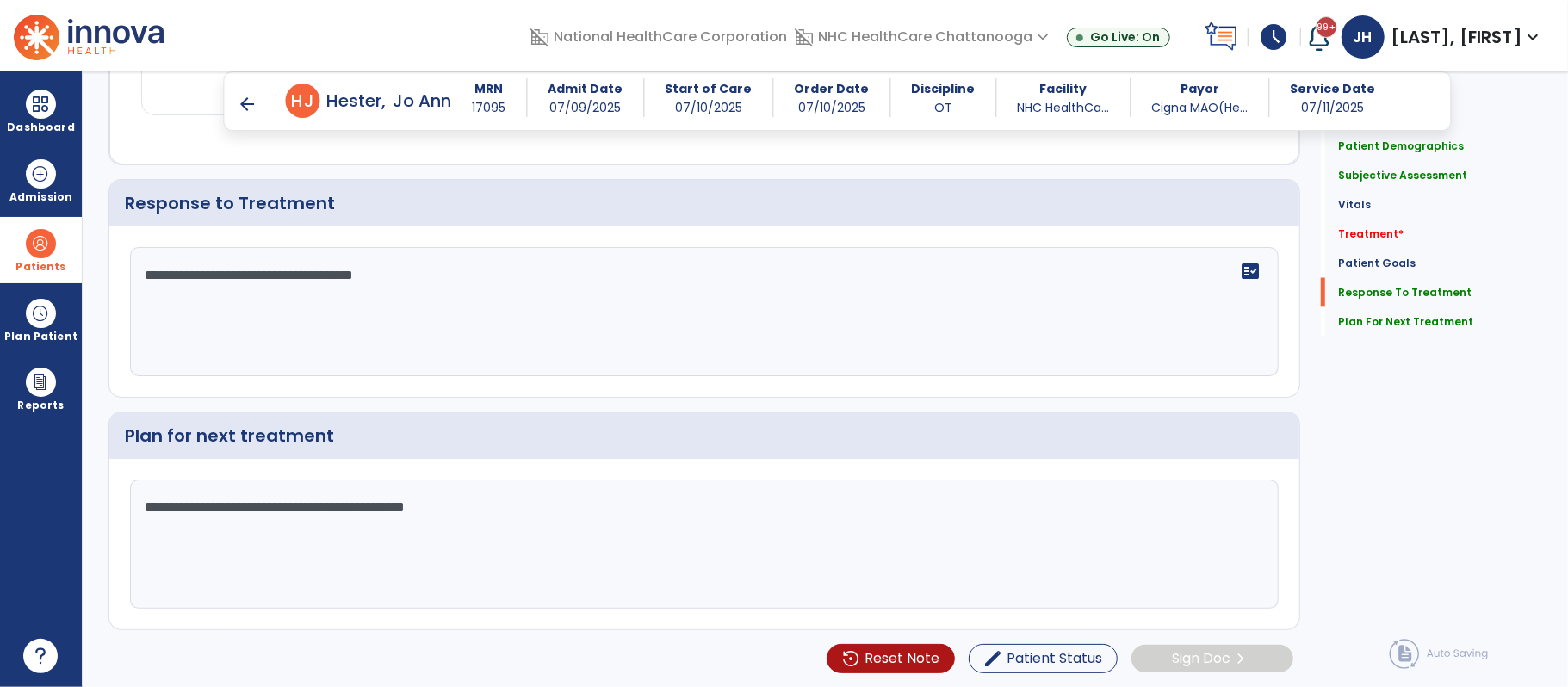 type on "**********" 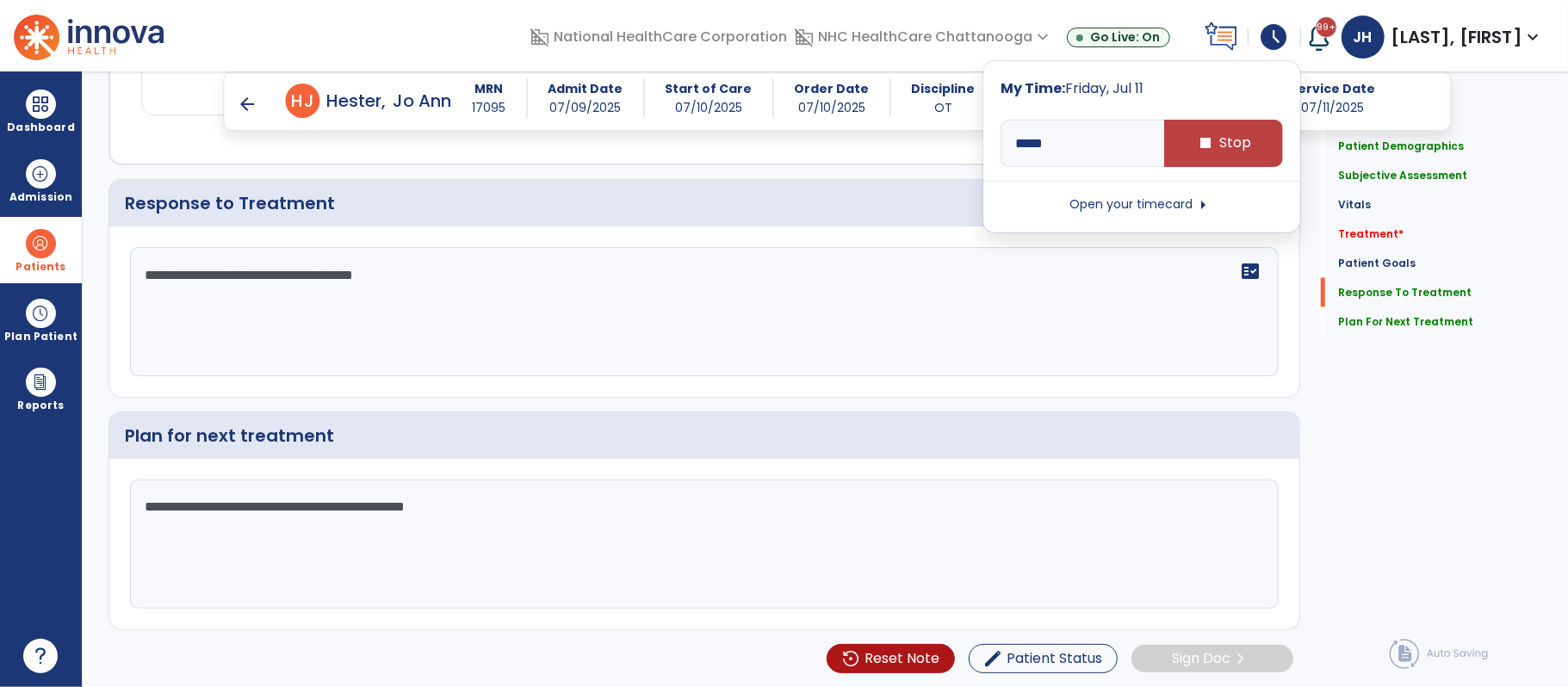 click on "schedule" at bounding box center (1274, 37) 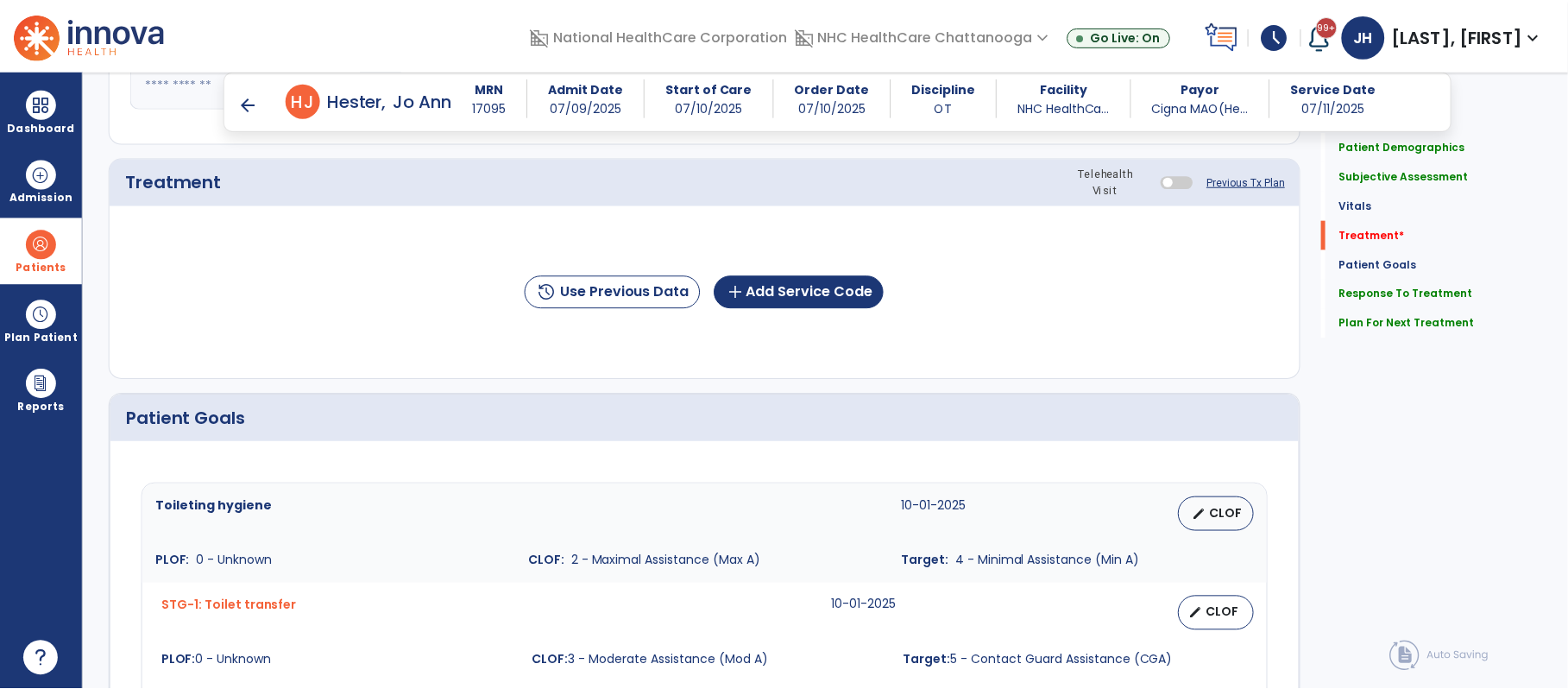 scroll, scrollTop: 1065, scrollLeft: 0, axis: vertical 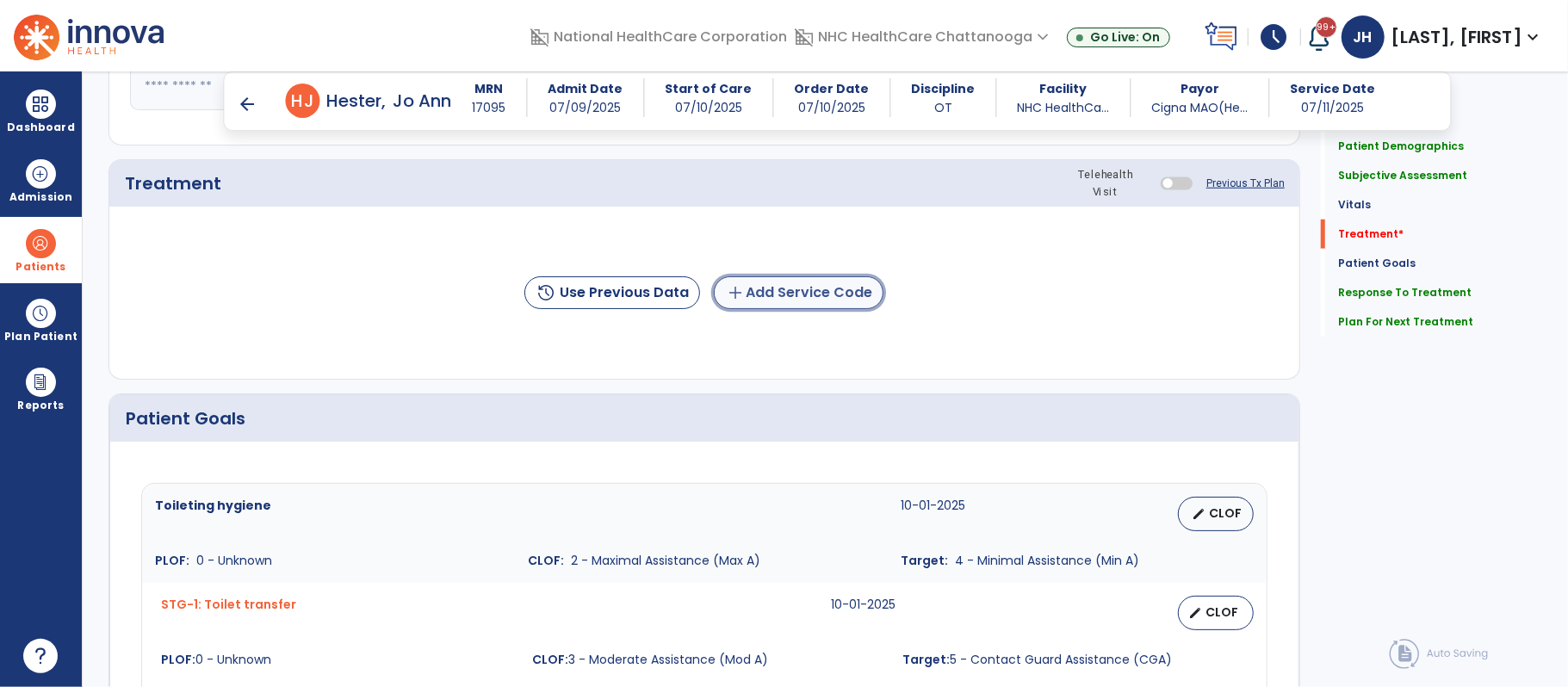 click on "add  Add Service Code" 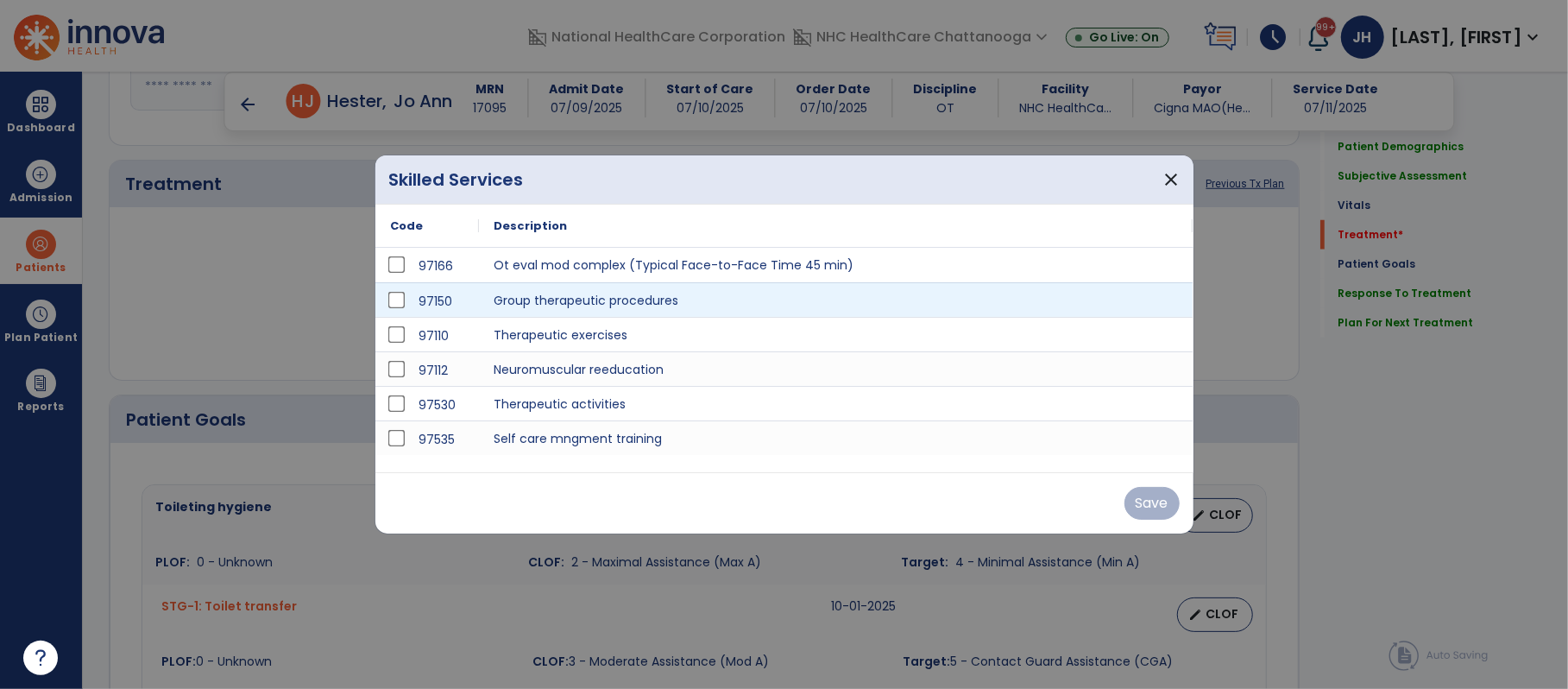 scroll, scrollTop: 1065, scrollLeft: 0, axis: vertical 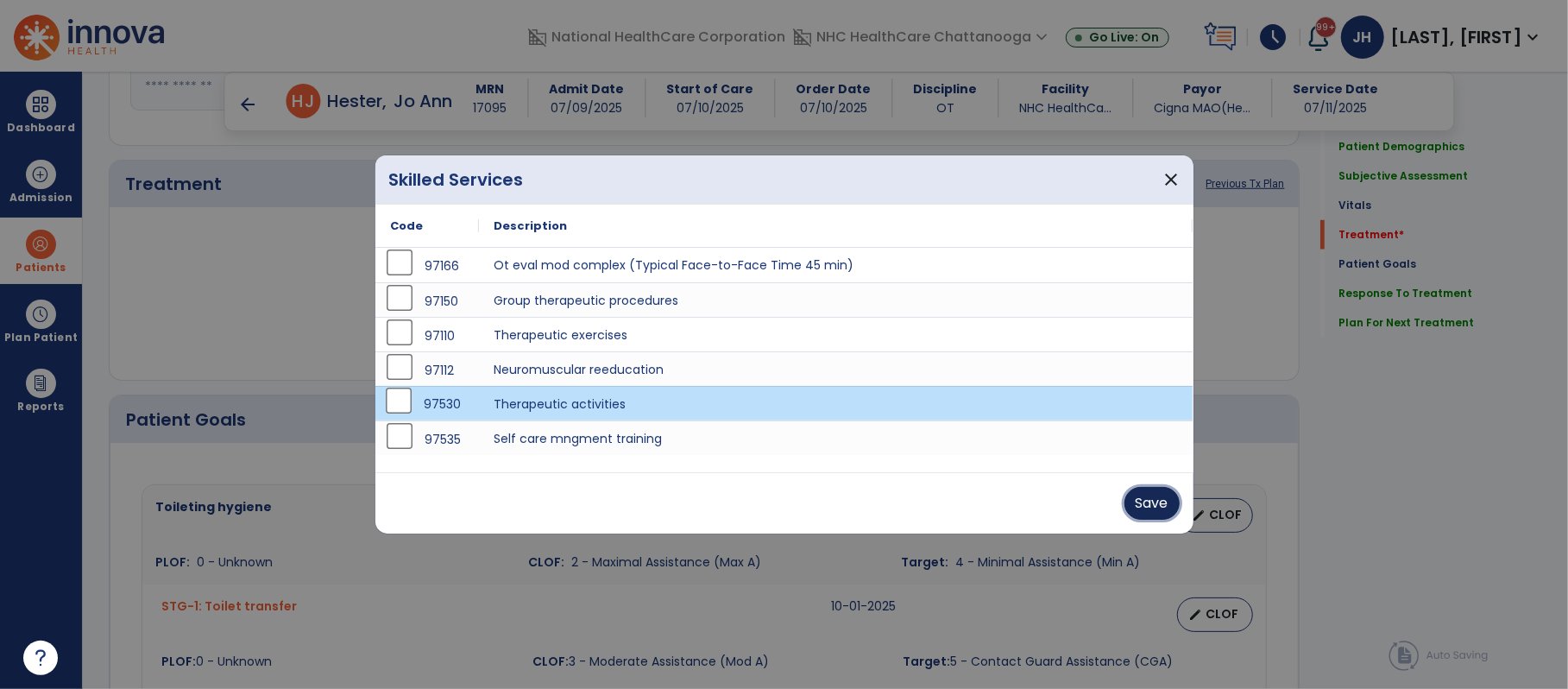 click on "Save" at bounding box center (1152, 503) 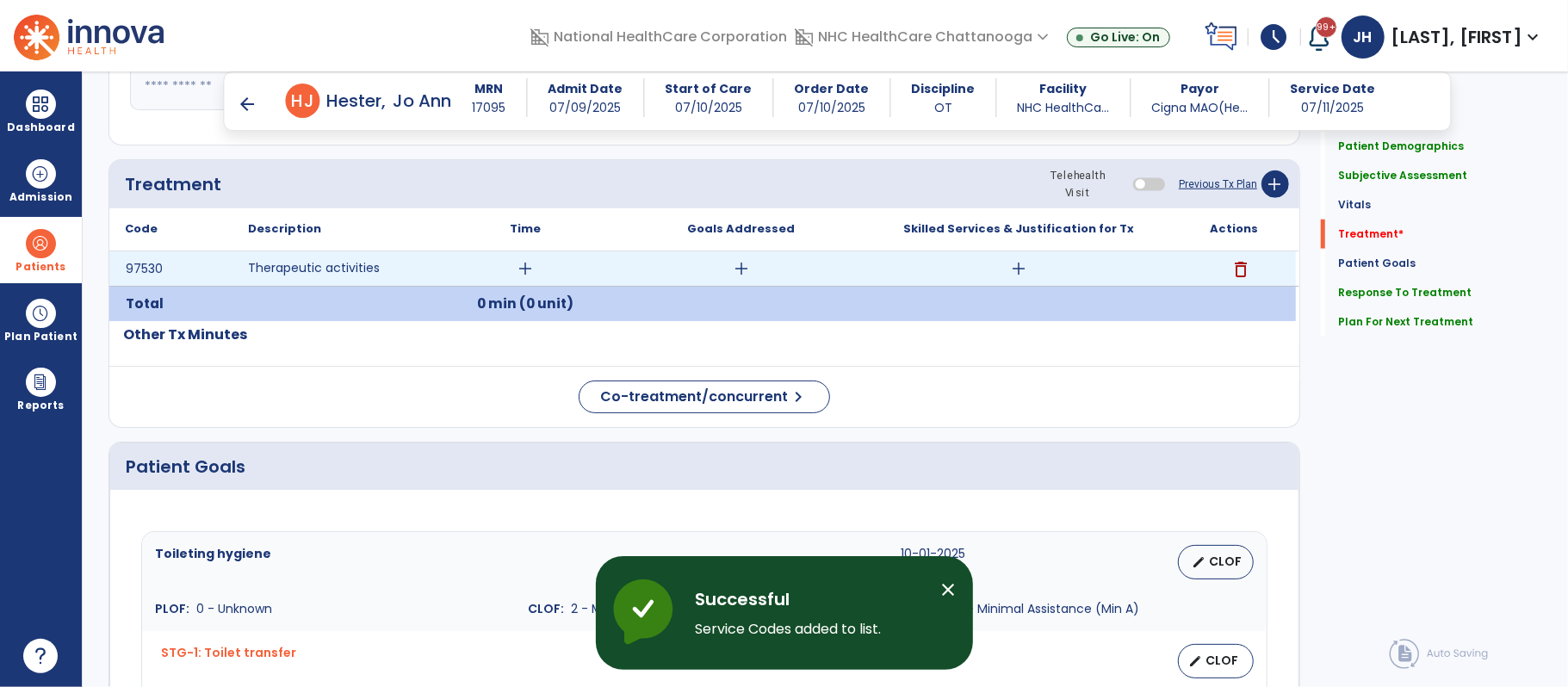 click on "add" at bounding box center (525, 269) 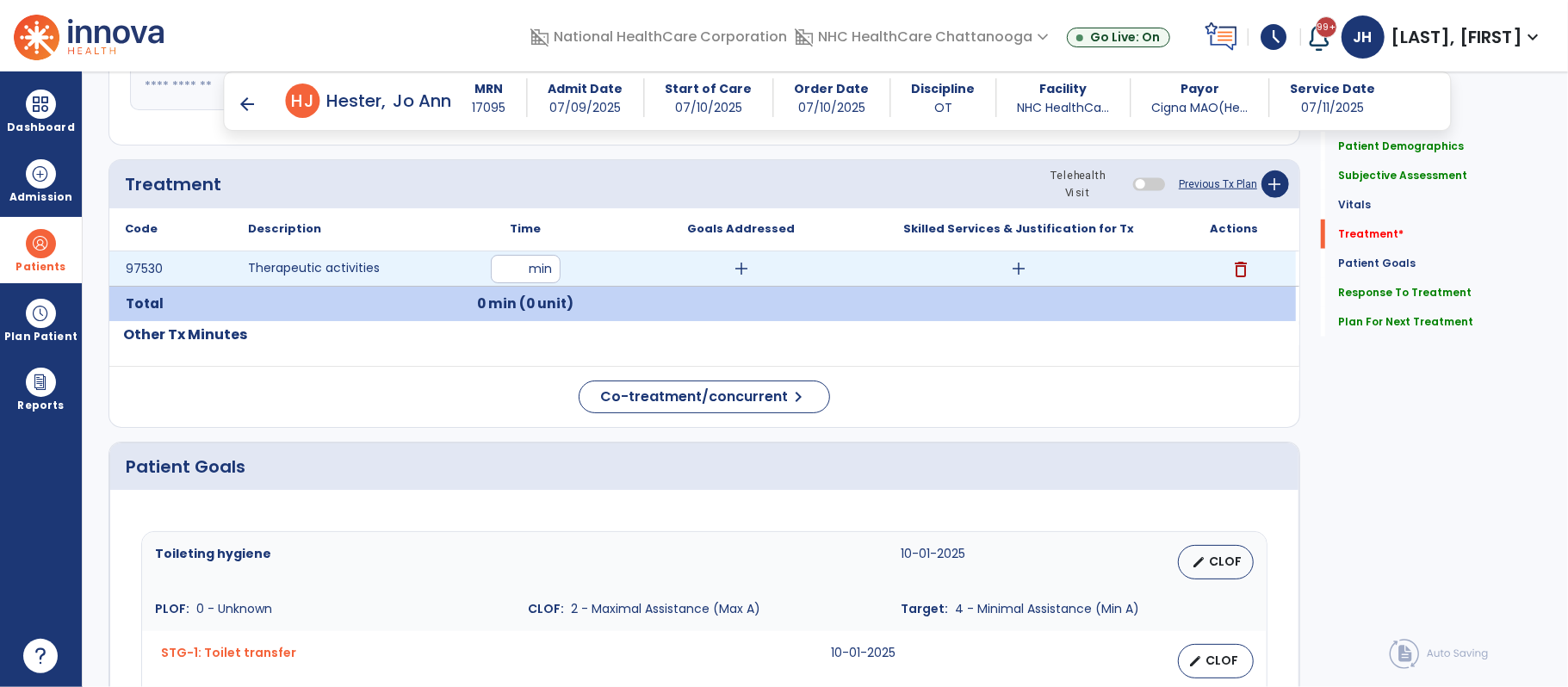 type on "**" 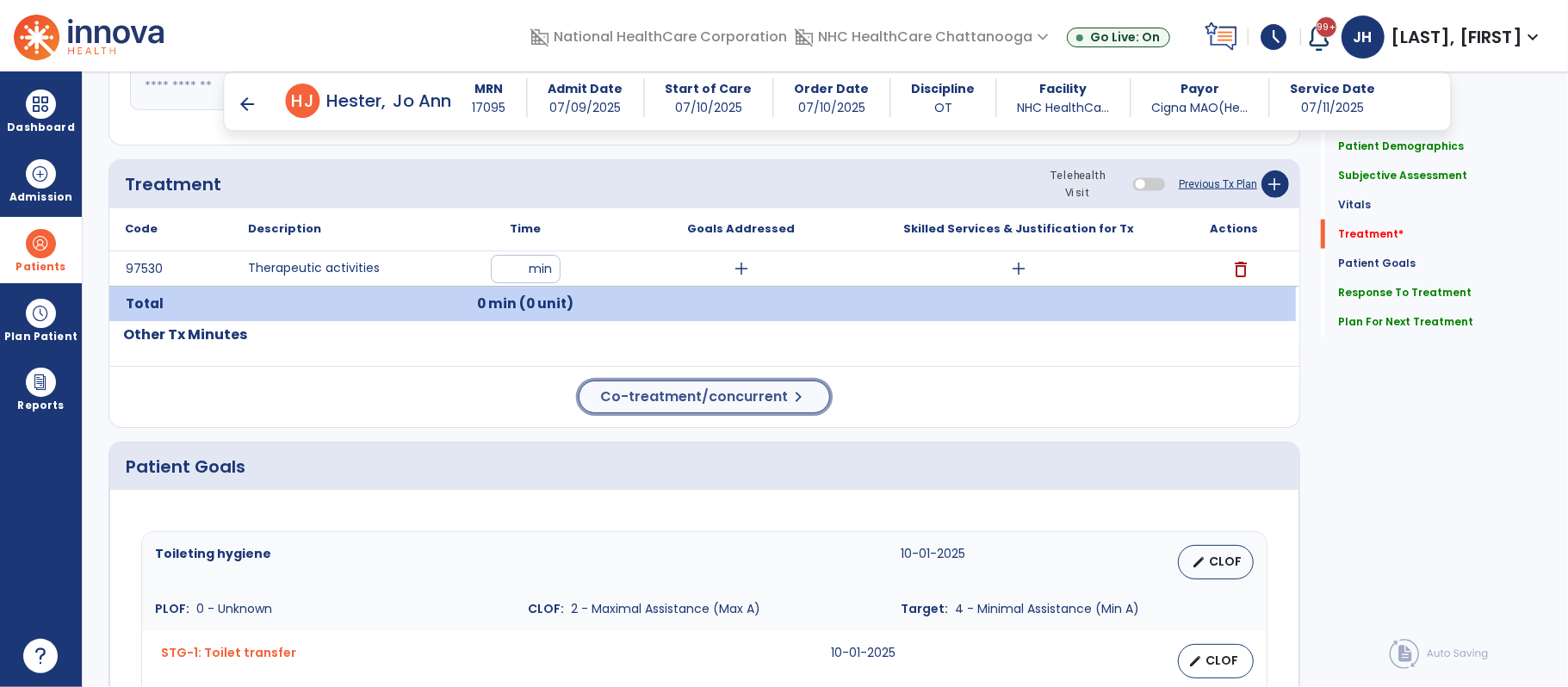 click on "Co-treatment/concurrent" 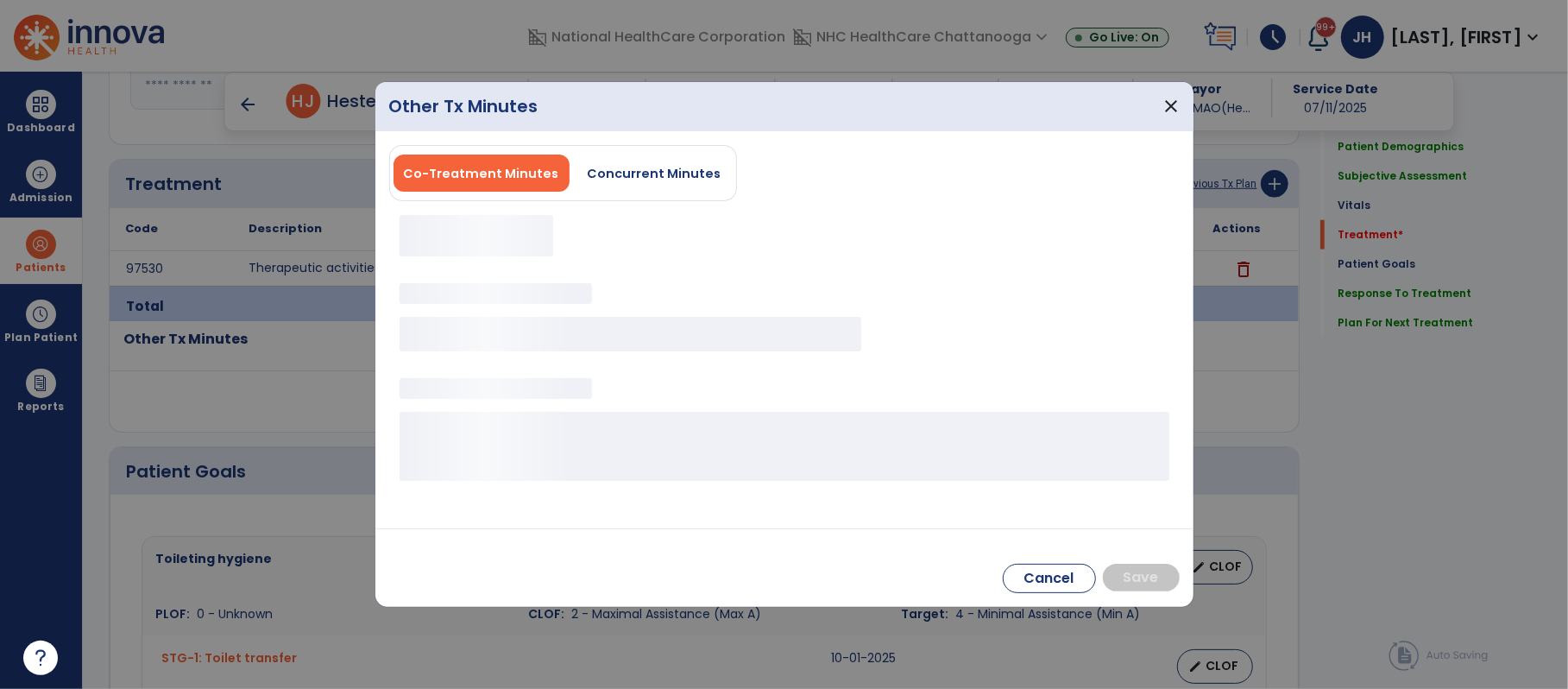 scroll, scrollTop: 1065, scrollLeft: 0, axis: vertical 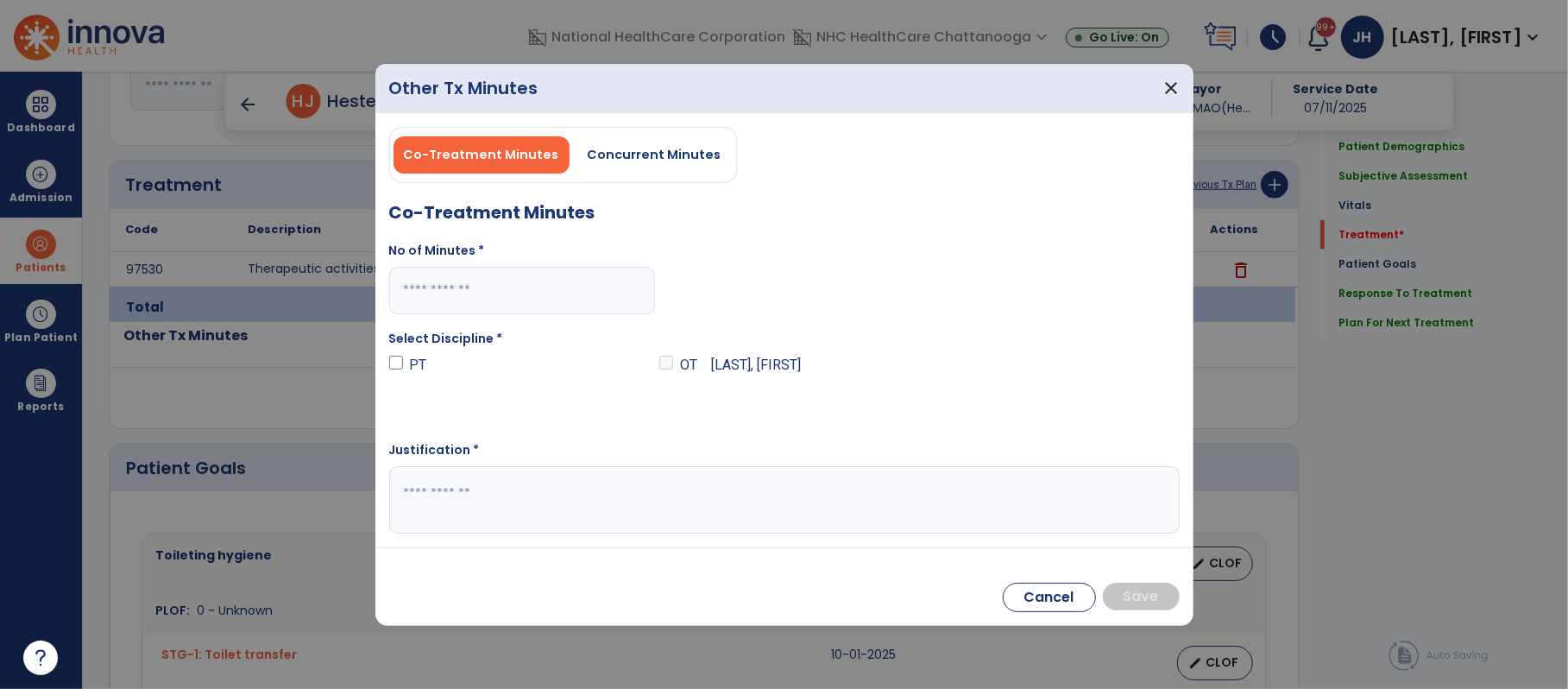 click on "Co-Treatment Minutes   Concurrent Minutes" at bounding box center [563, 155] 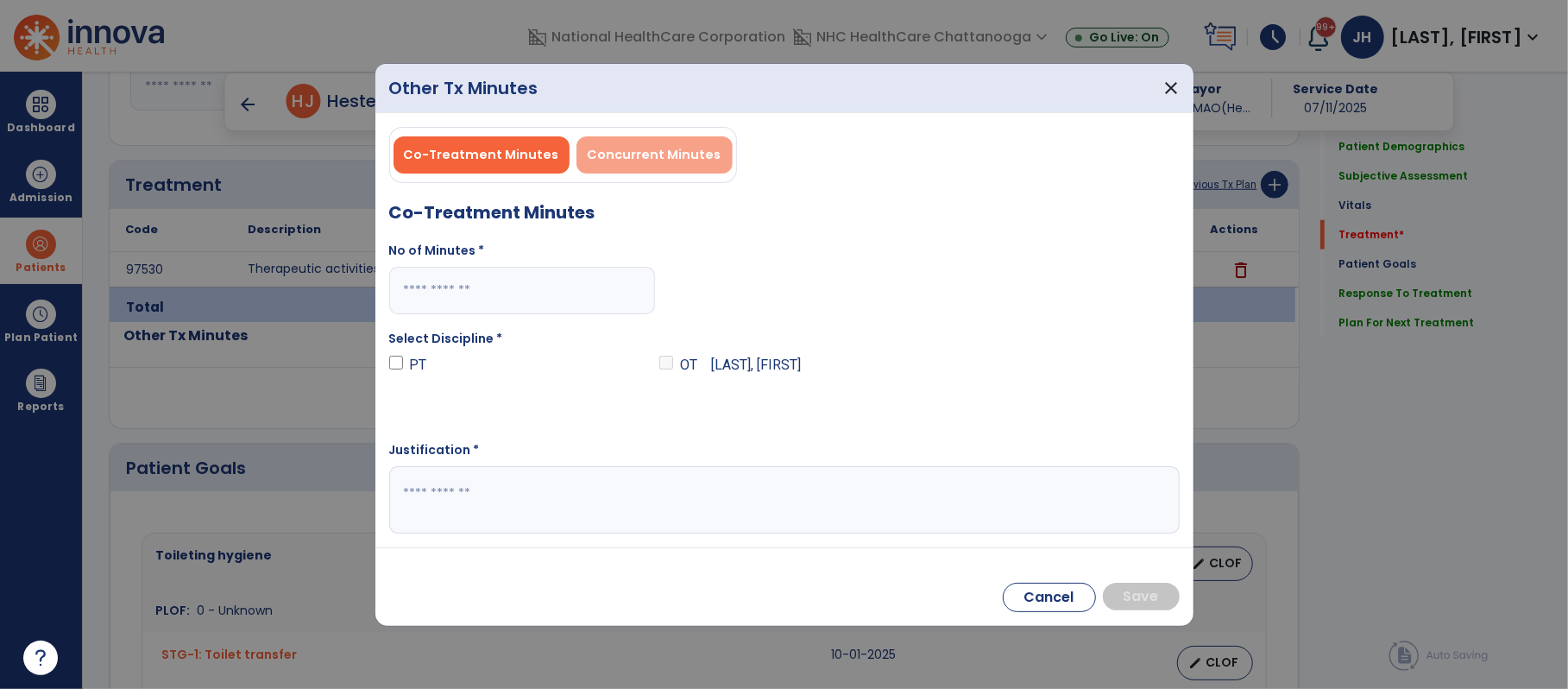 click on "Concurrent Minutes" at bounding box center (654, 155) 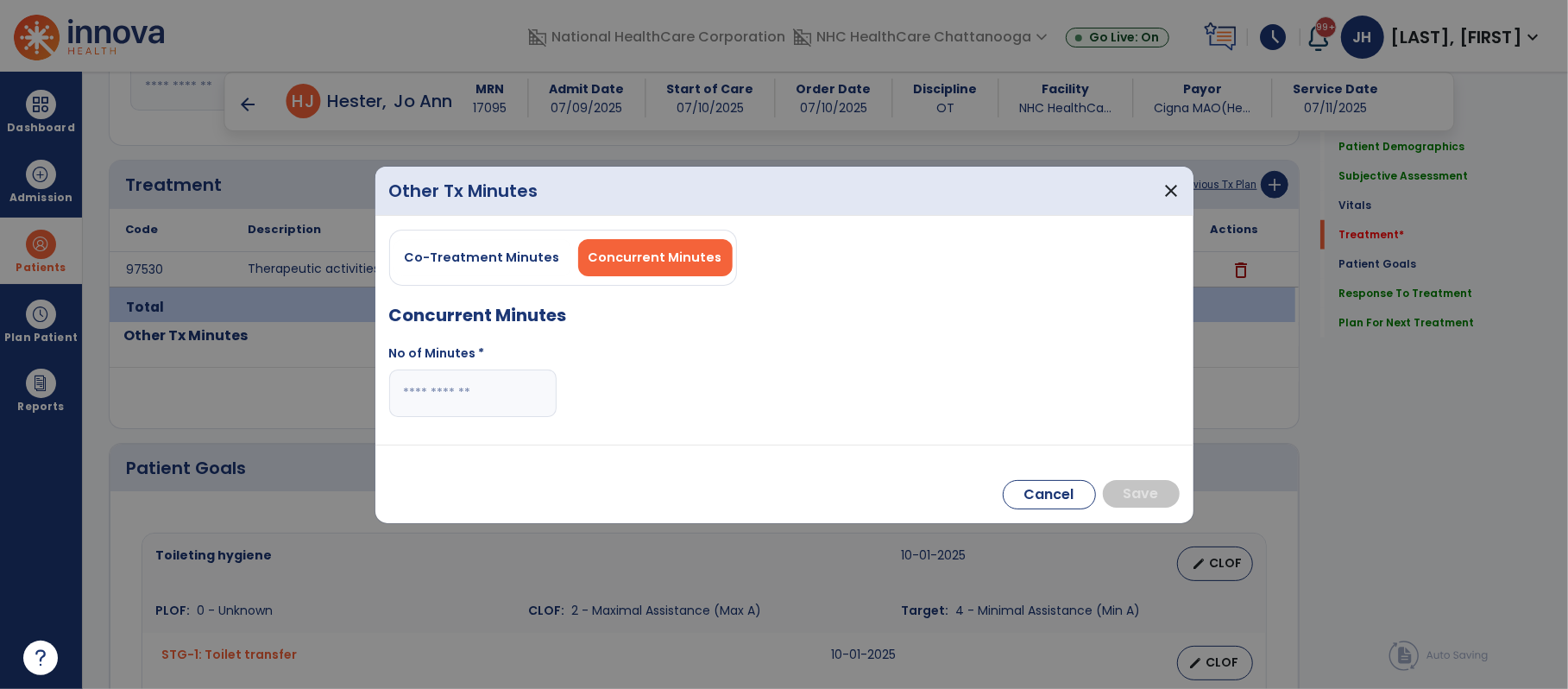 click at bounding box center [473, 393] 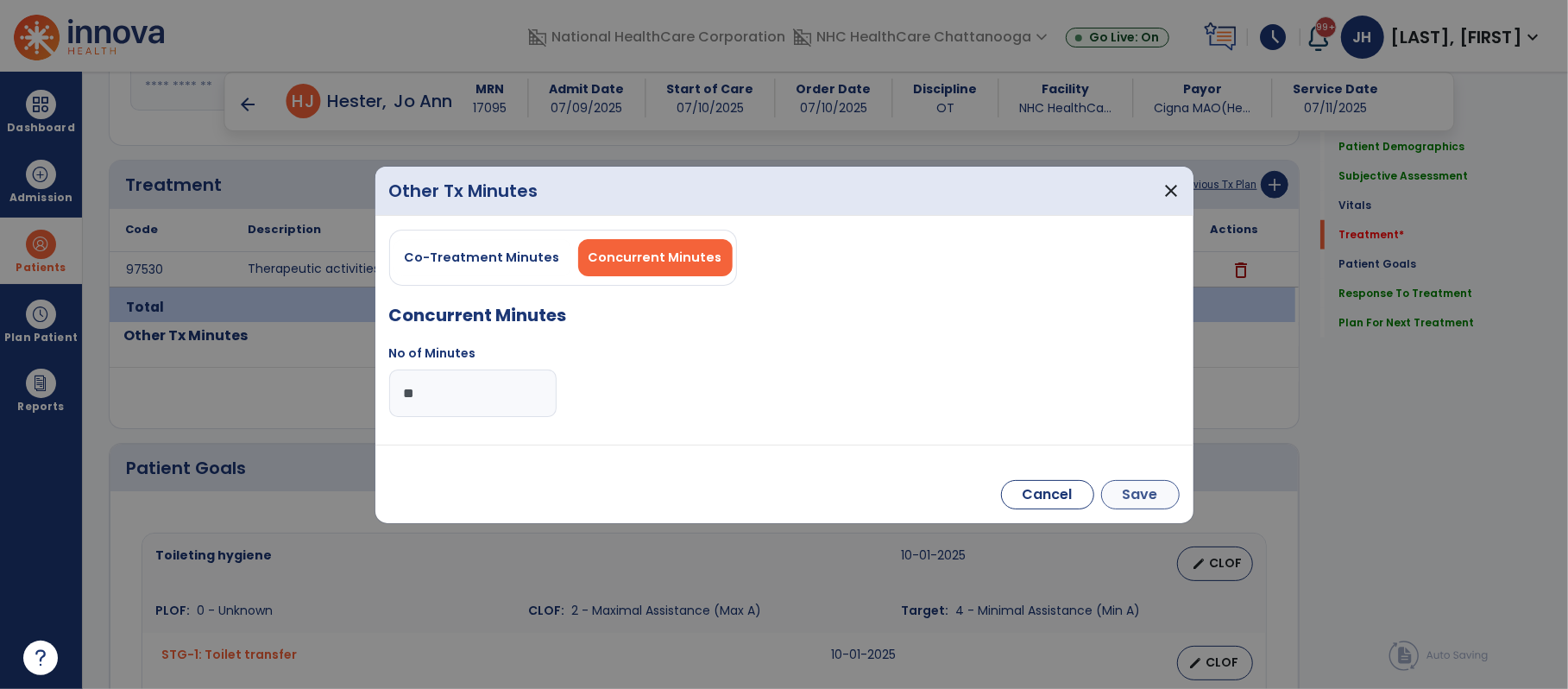 type on "**" 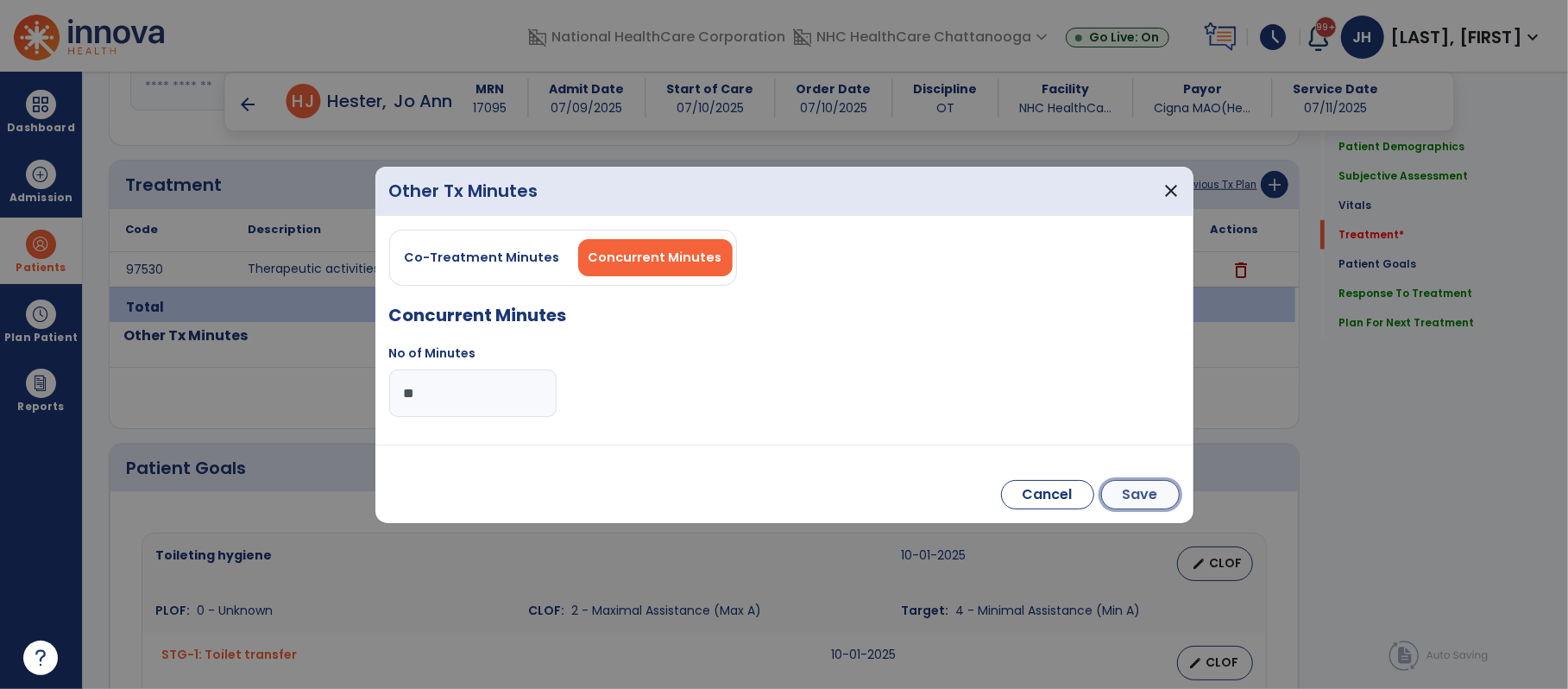 click on "Save" at bounding box center [1140, 495] 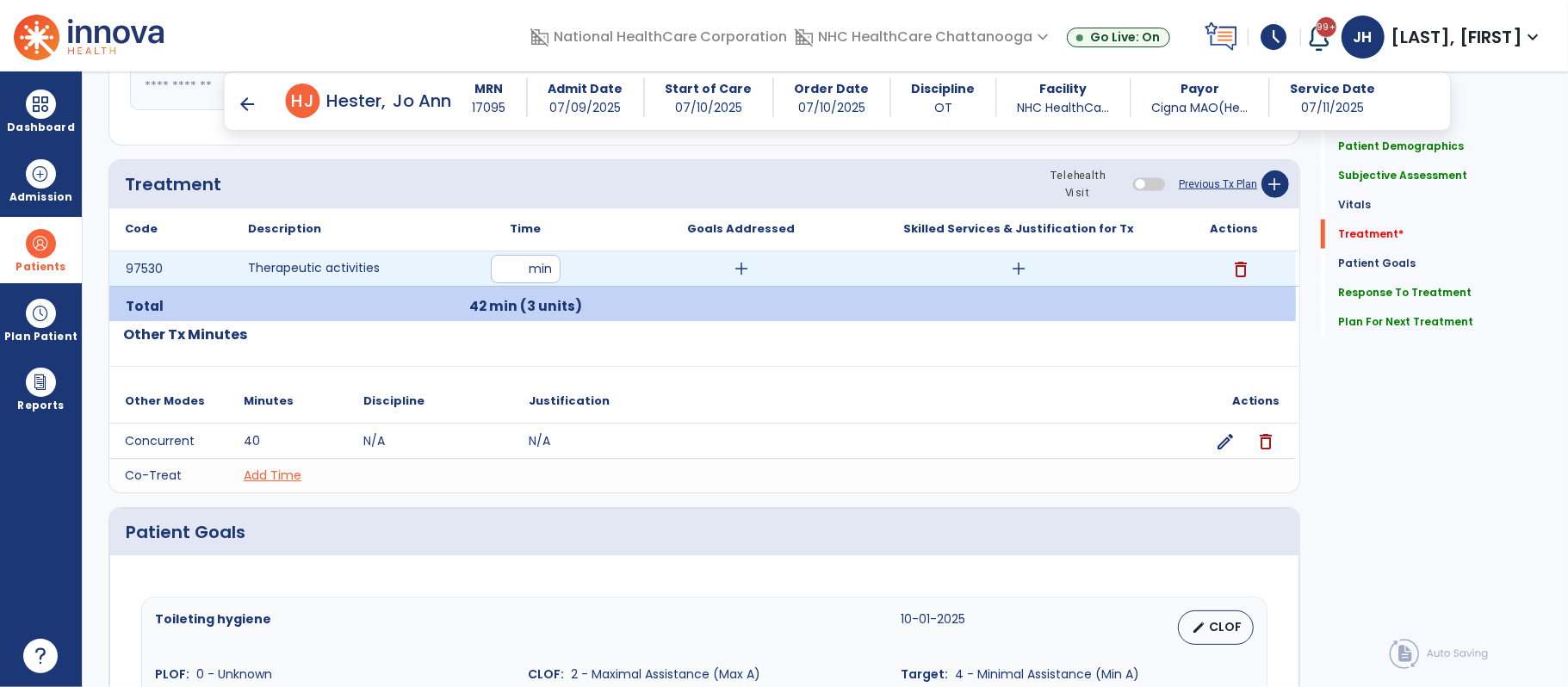 click on "add" at bounding box center [1019, 269] 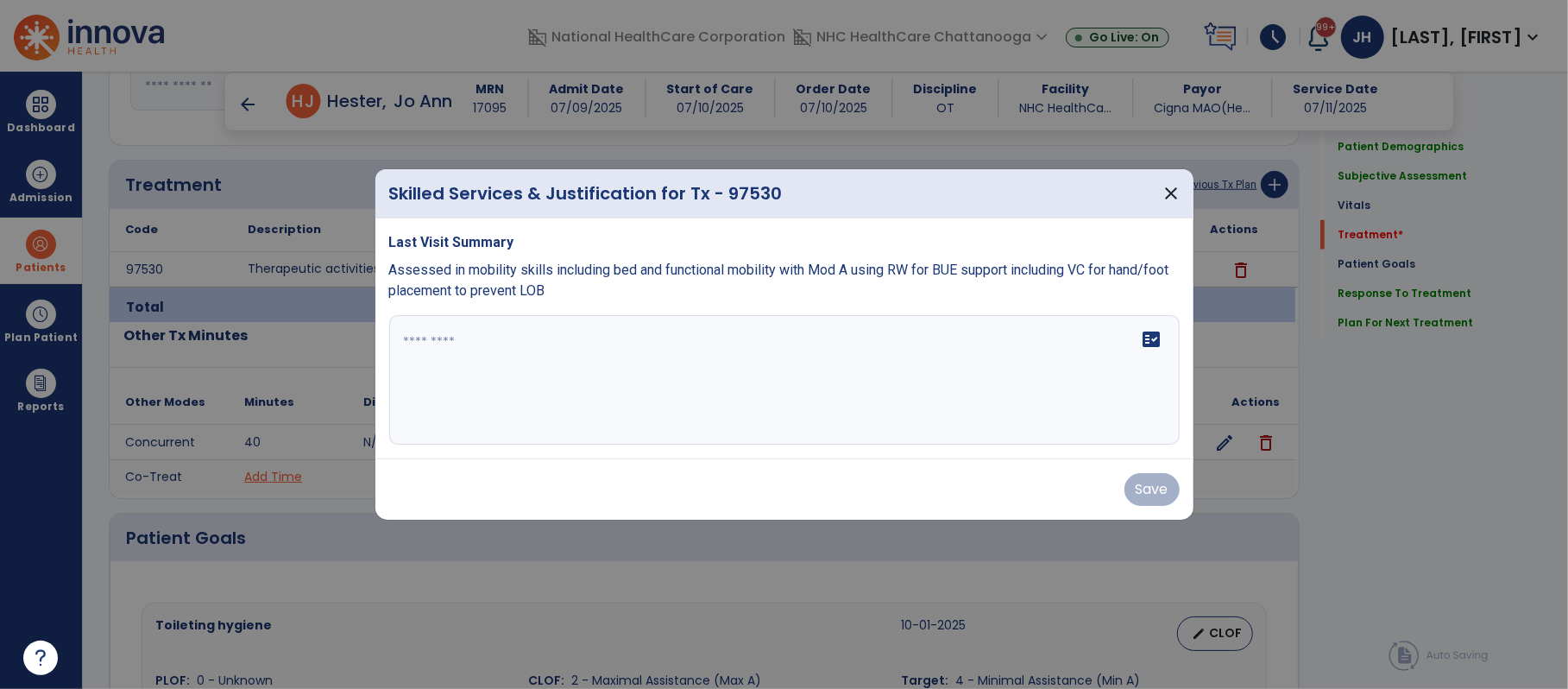 scroll, scrollTop: 1065, scrollLeft: 0, axis: vertical 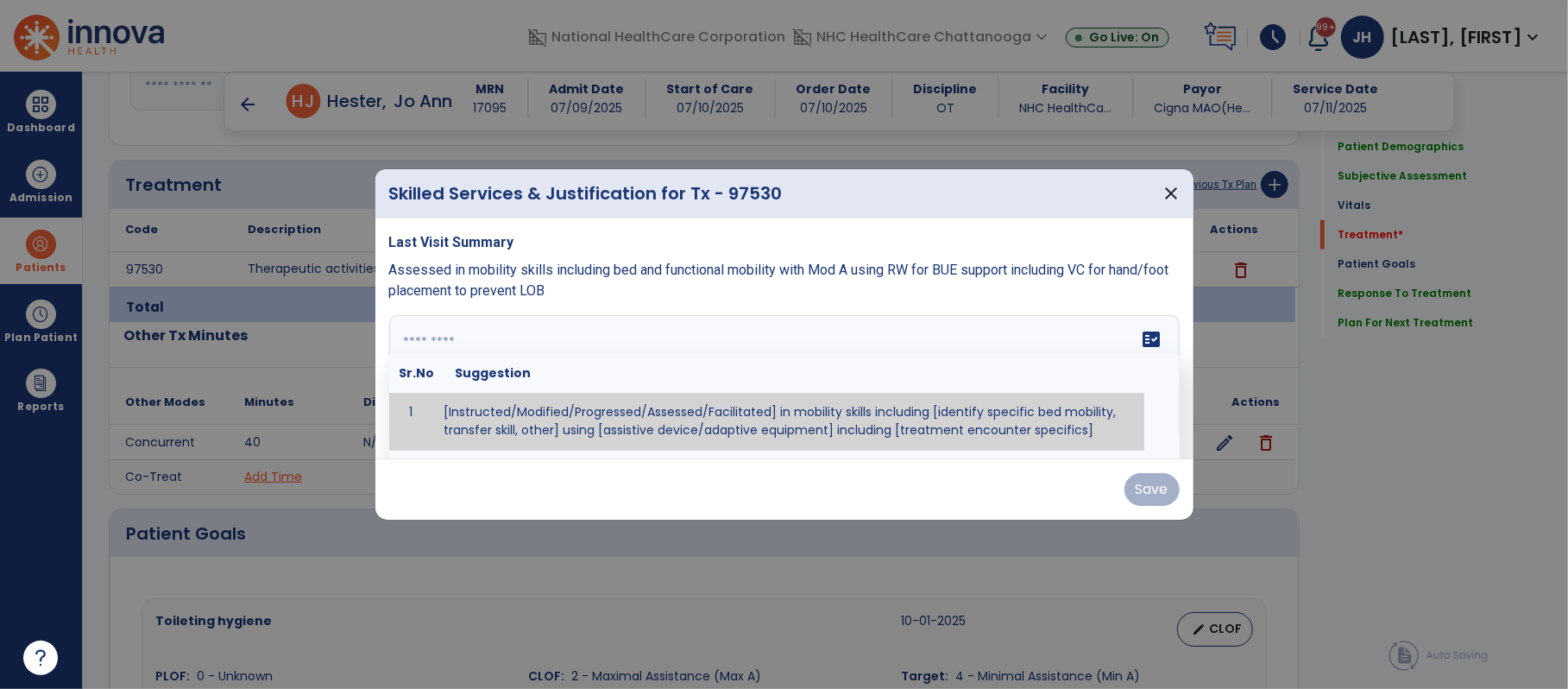 click at bounding box center (782, 380) 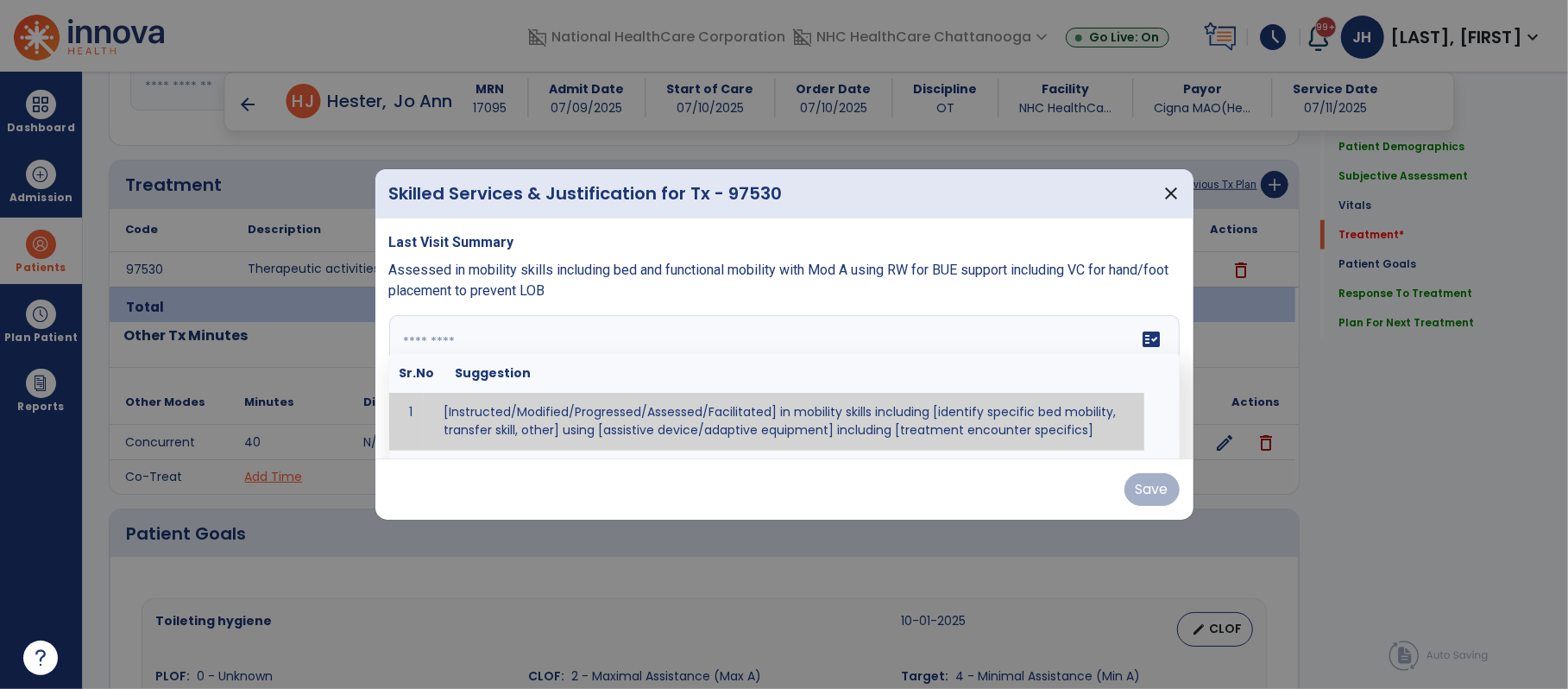 paste on "**********" 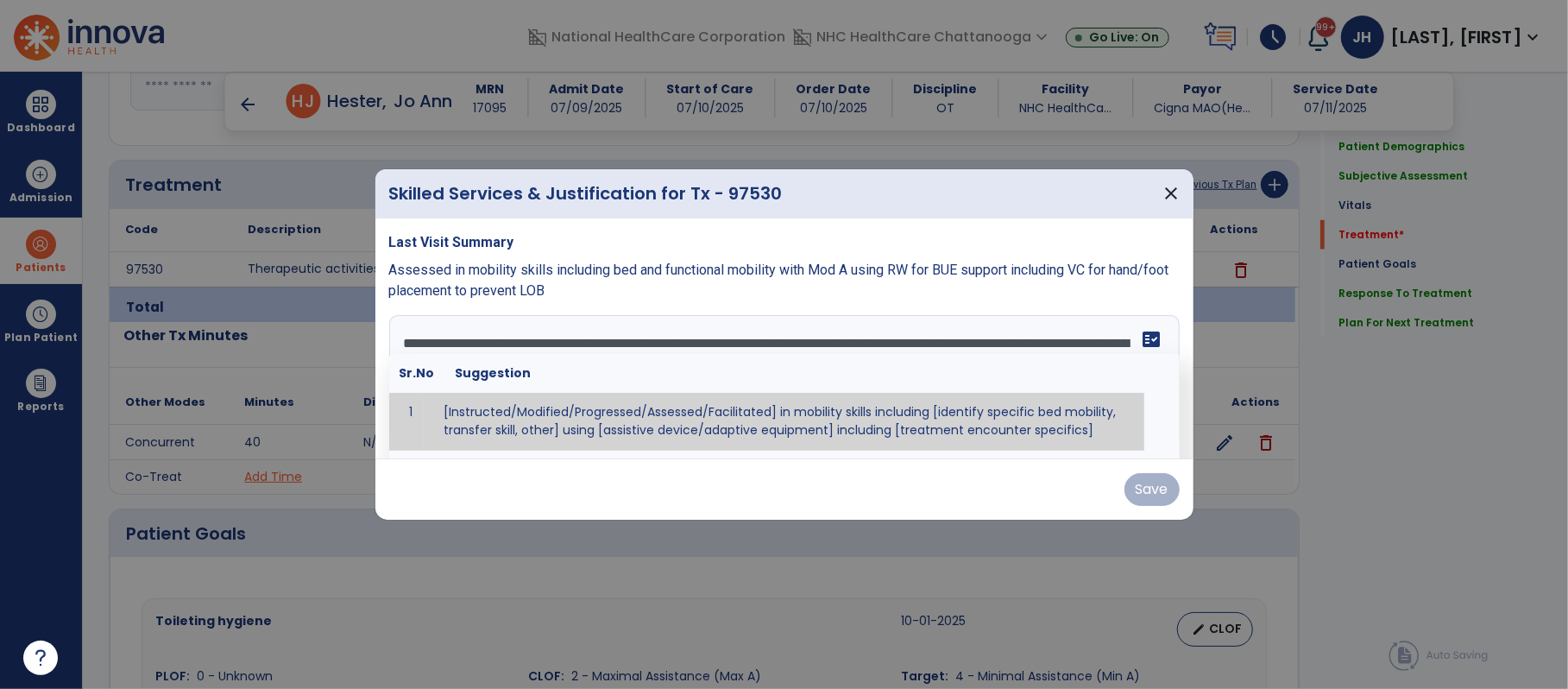 scroll, scrollTop: 14, scrollLeft: 0, axis: vertical 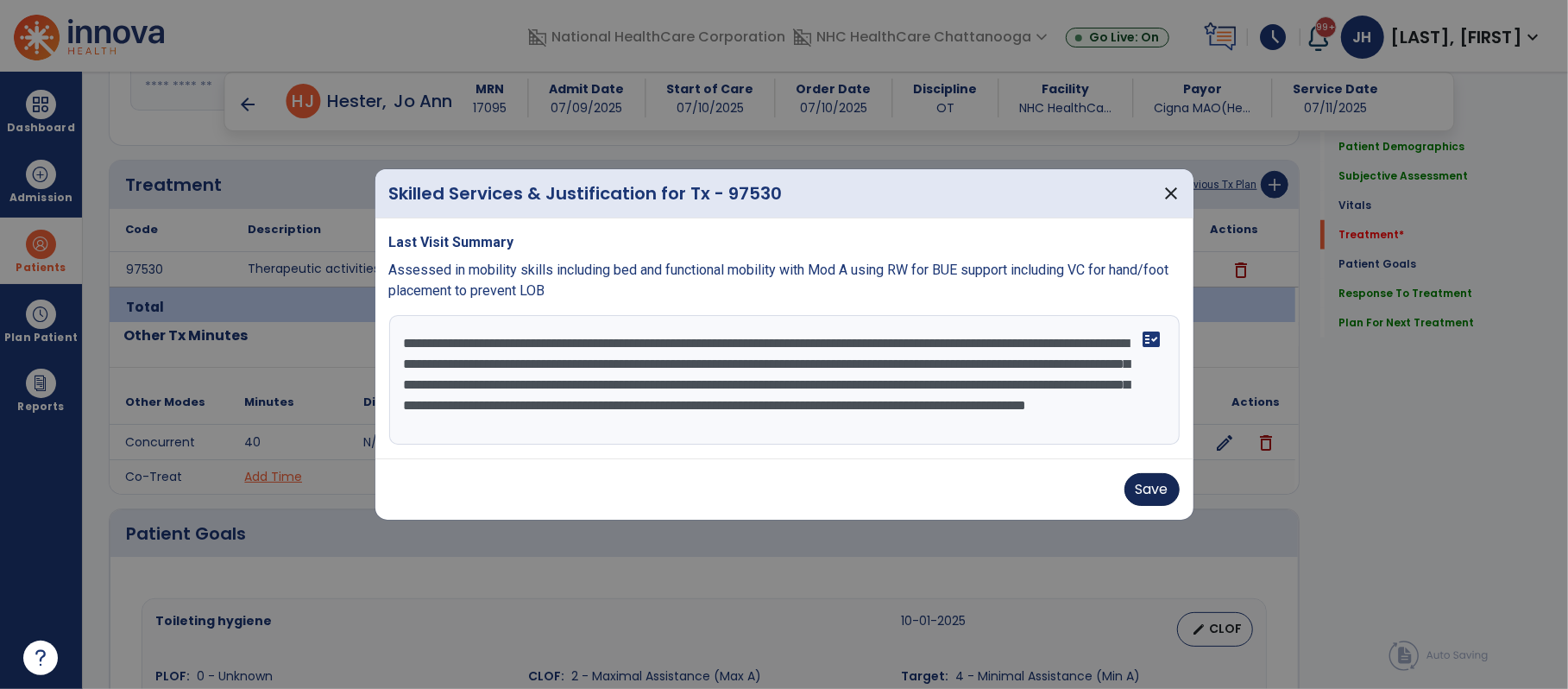 type on "**********" 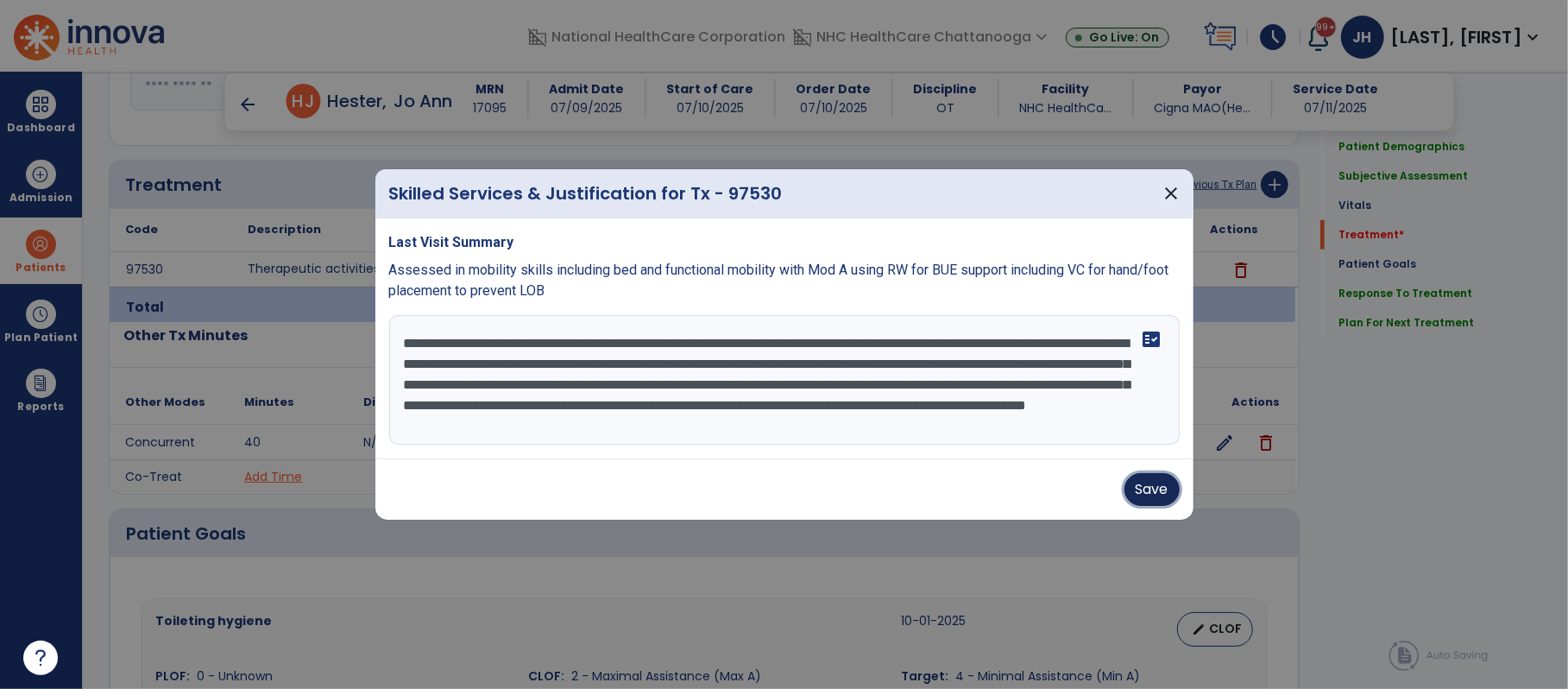 click on "Save" at bounding box center (1152, 490) 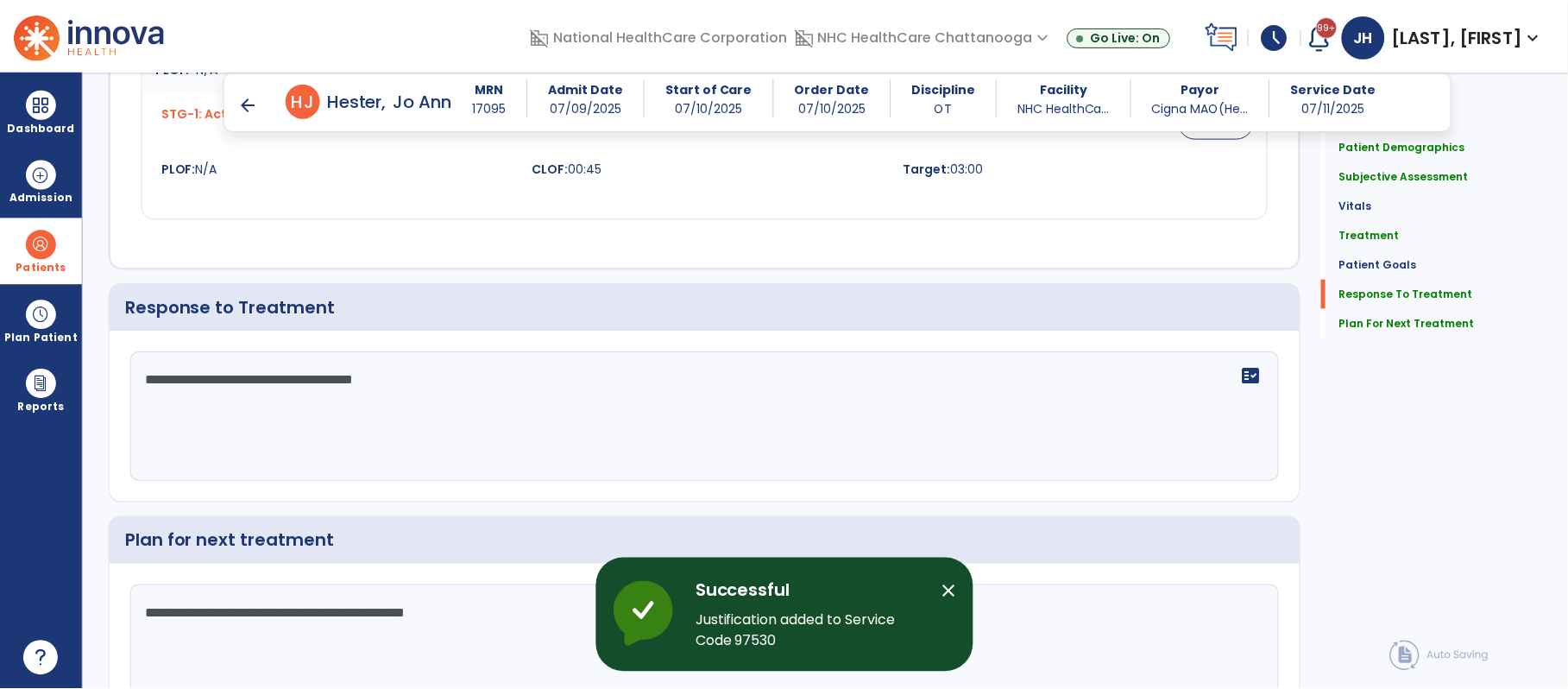 scroll, scrollTop: 2198, scrollLeft: 0, axis: vertical 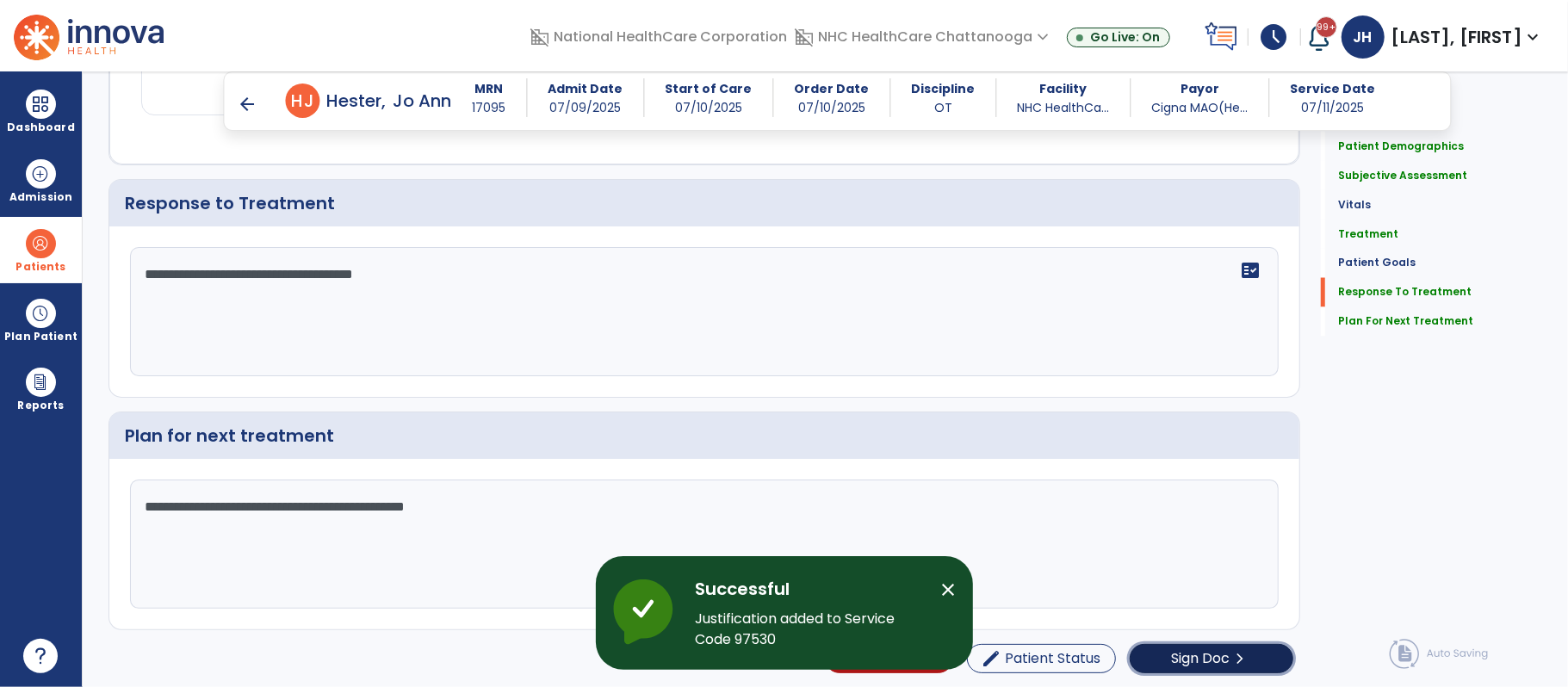 click on "Sign Doc" 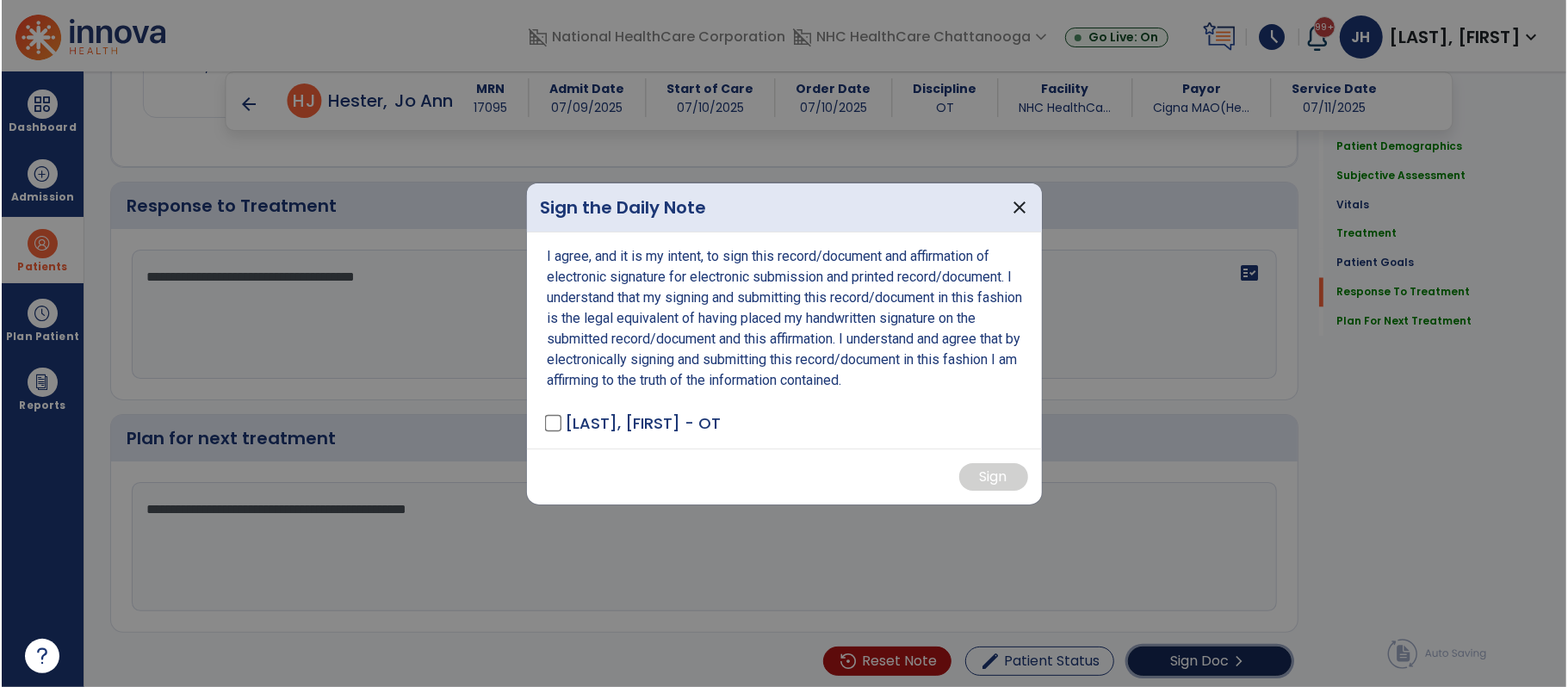 scroll, scrollTop: 2192, scrollLeft: 0, axis: vertical 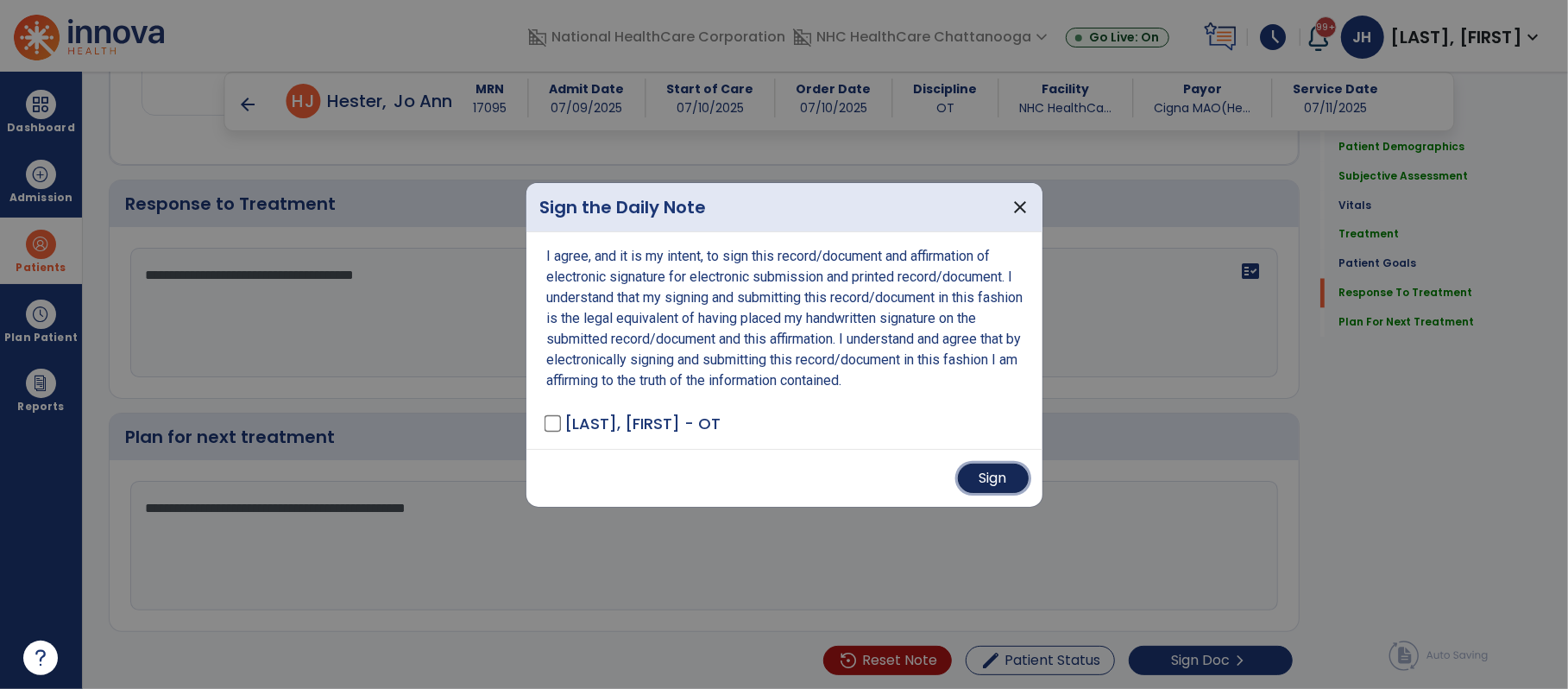 click on "Sign" at bounding box center [993, 478] 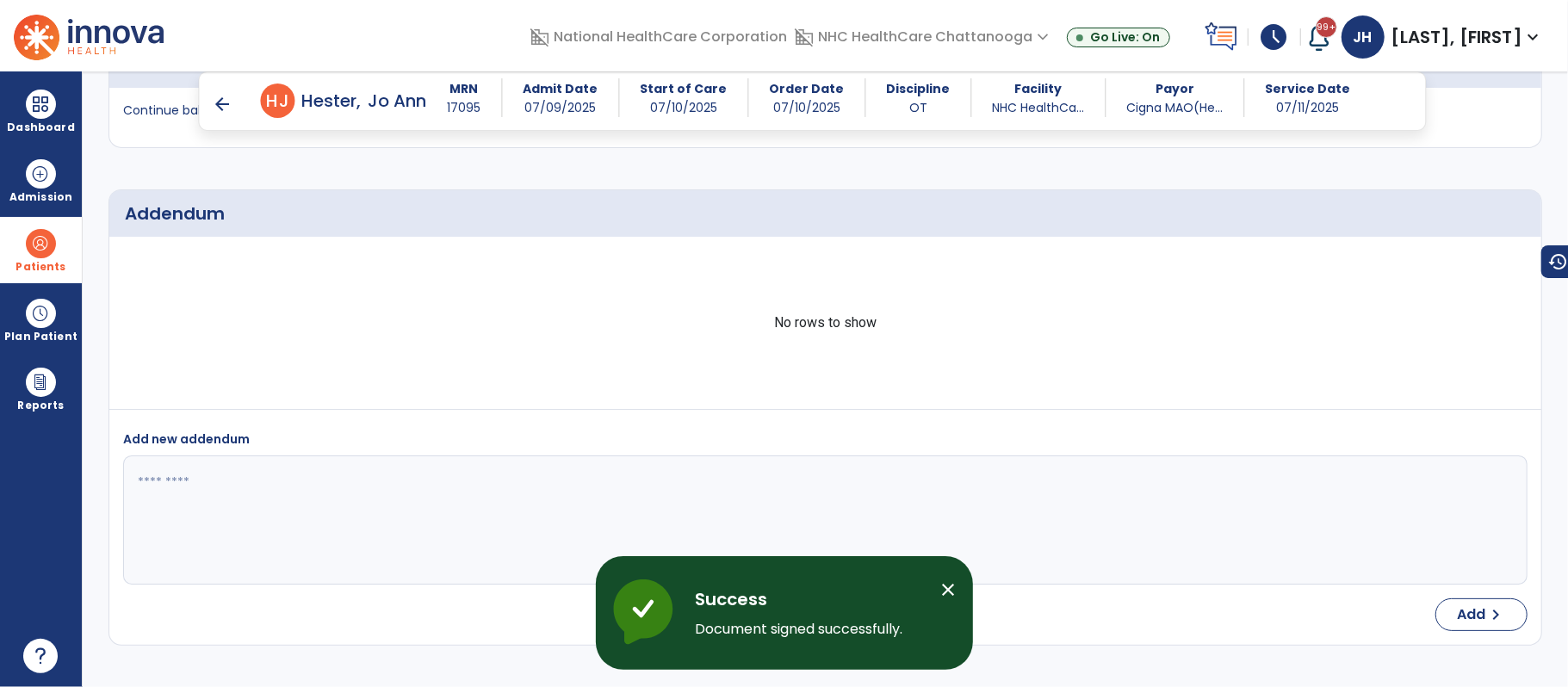 scroll, scrollTop: 2755, scrollLeft: 0, axis: vertical 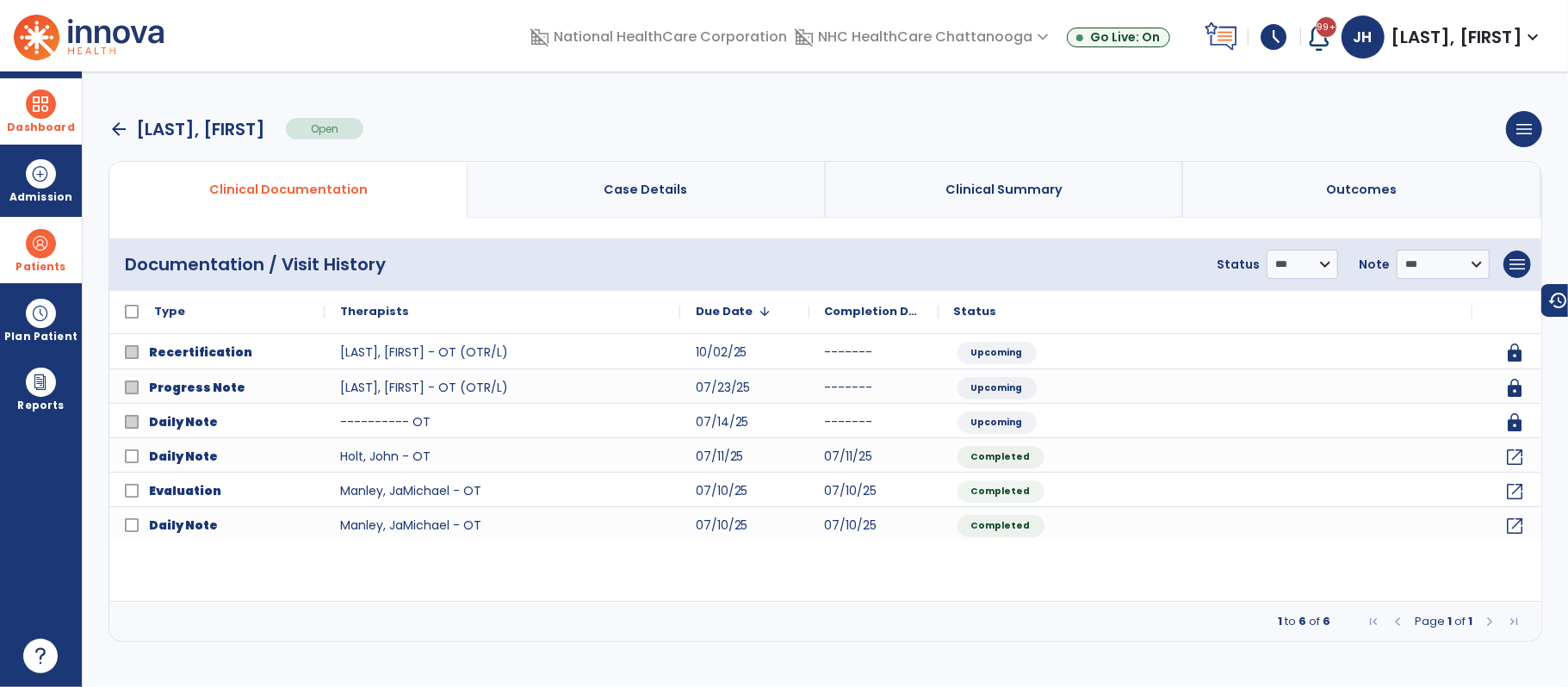 click on "Dashboard" at bounding box center (40, 111) 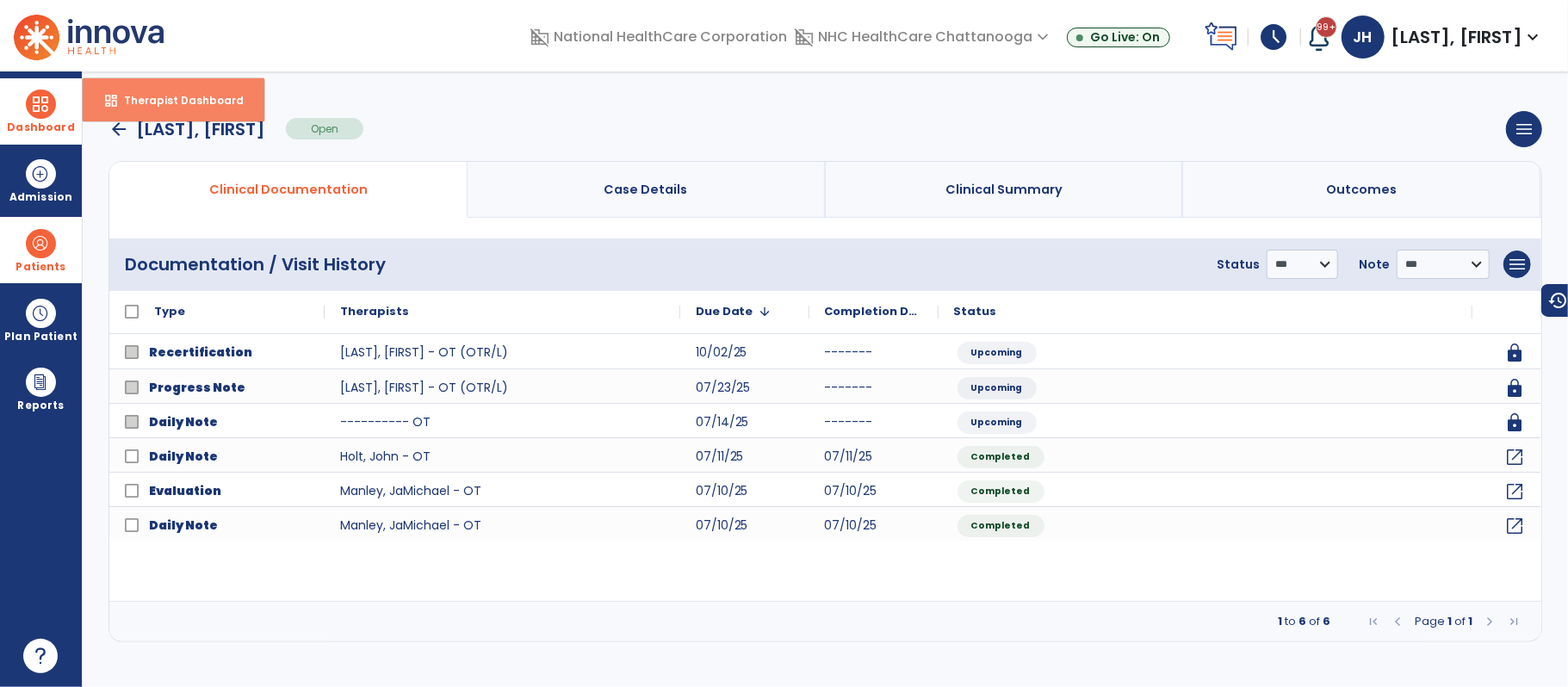 click on "Therapist Dashboard" at bounding box center [177, 100] 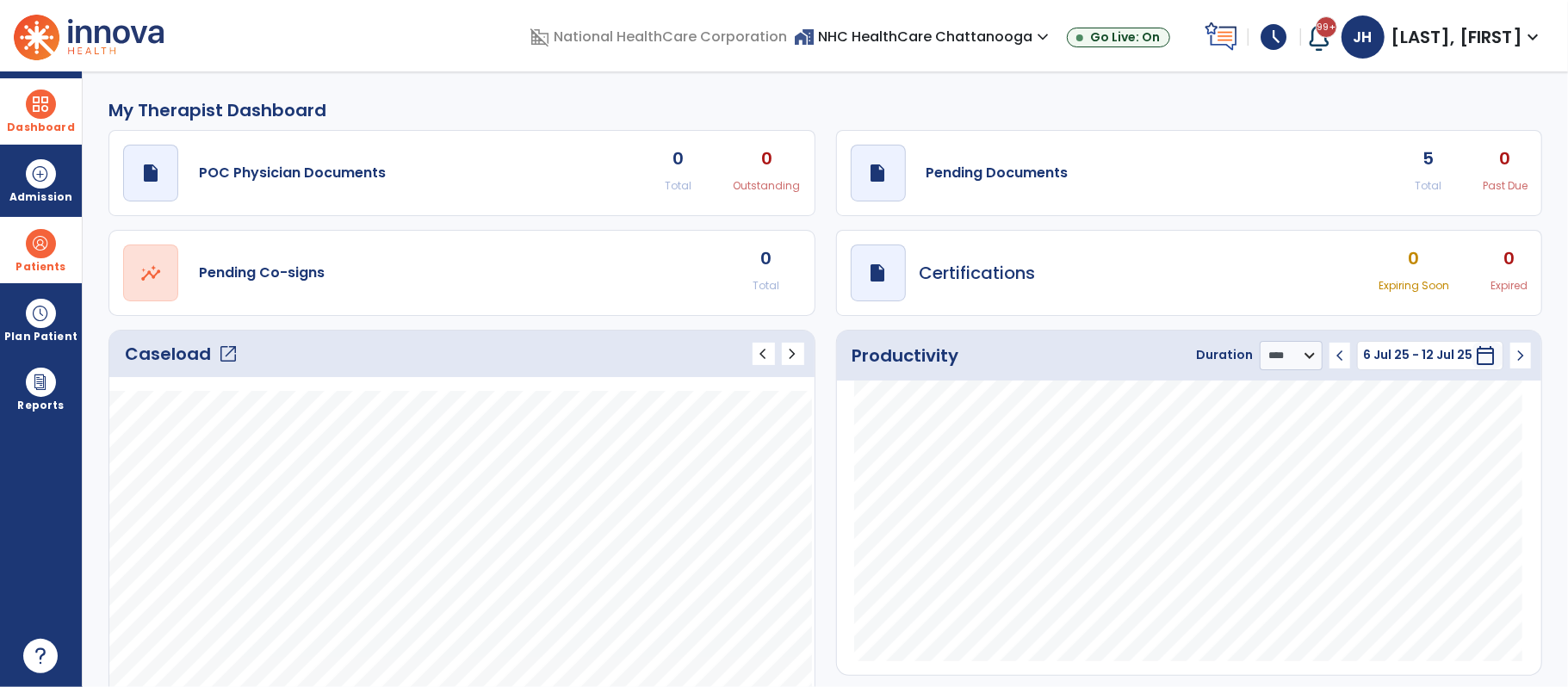 click on "open_in_new" 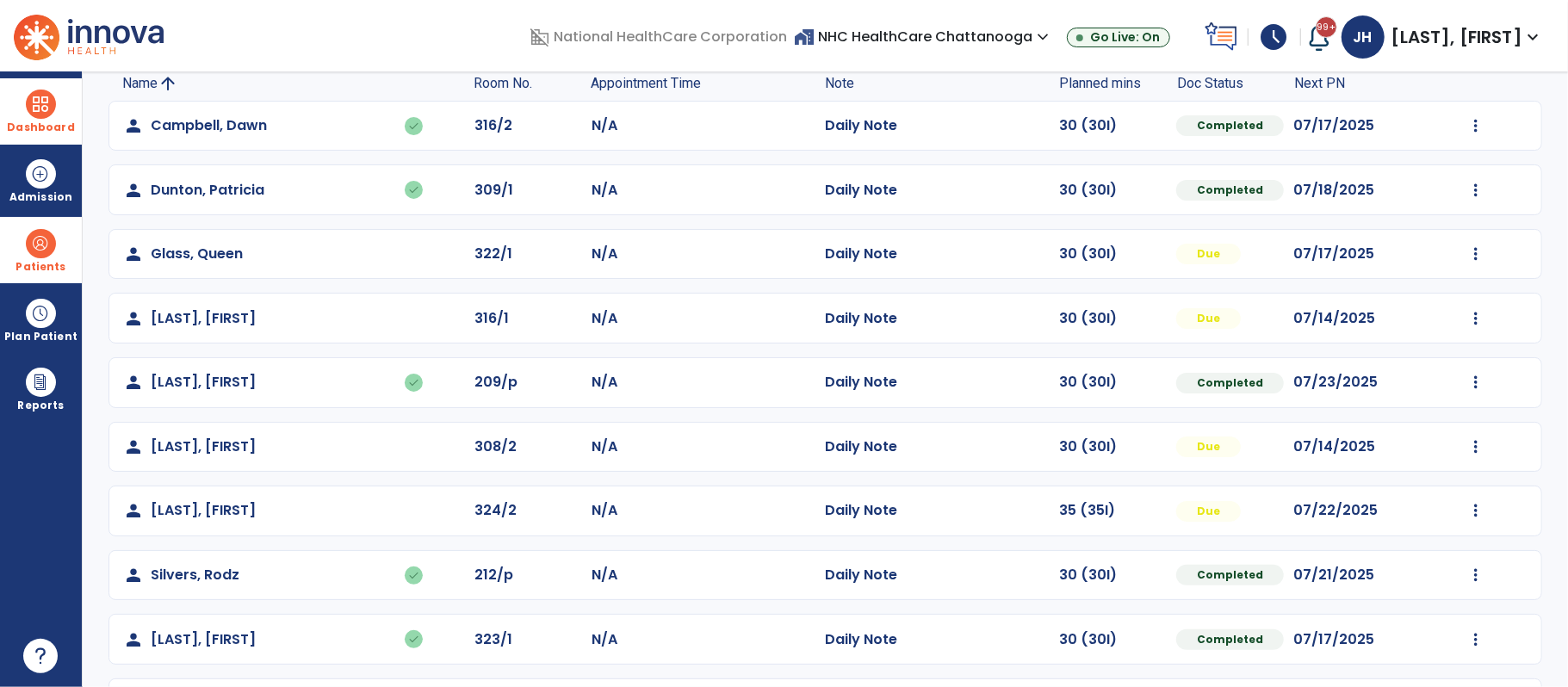 scroll, scrollTop: 201, scrollLeft: 0, axis: vertical 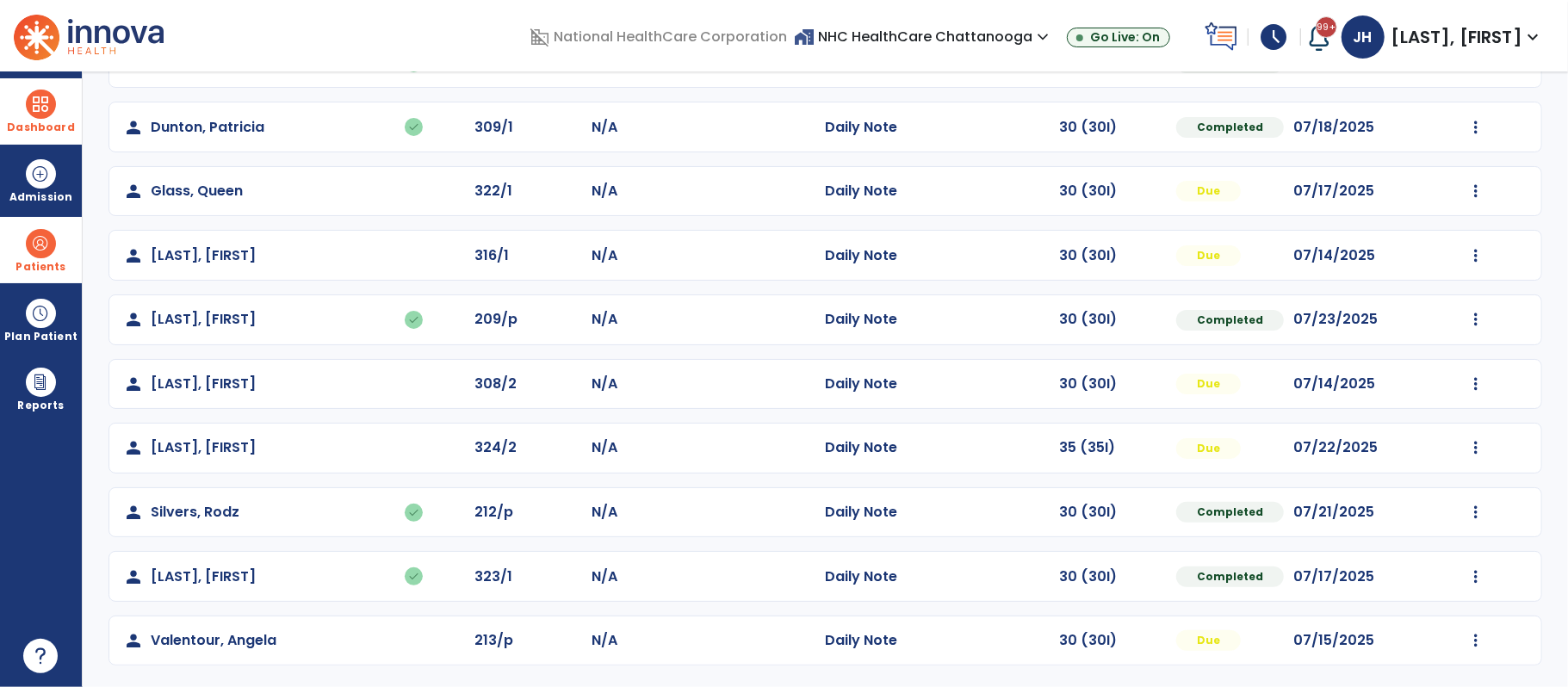 click at bounding box center (40, 244) 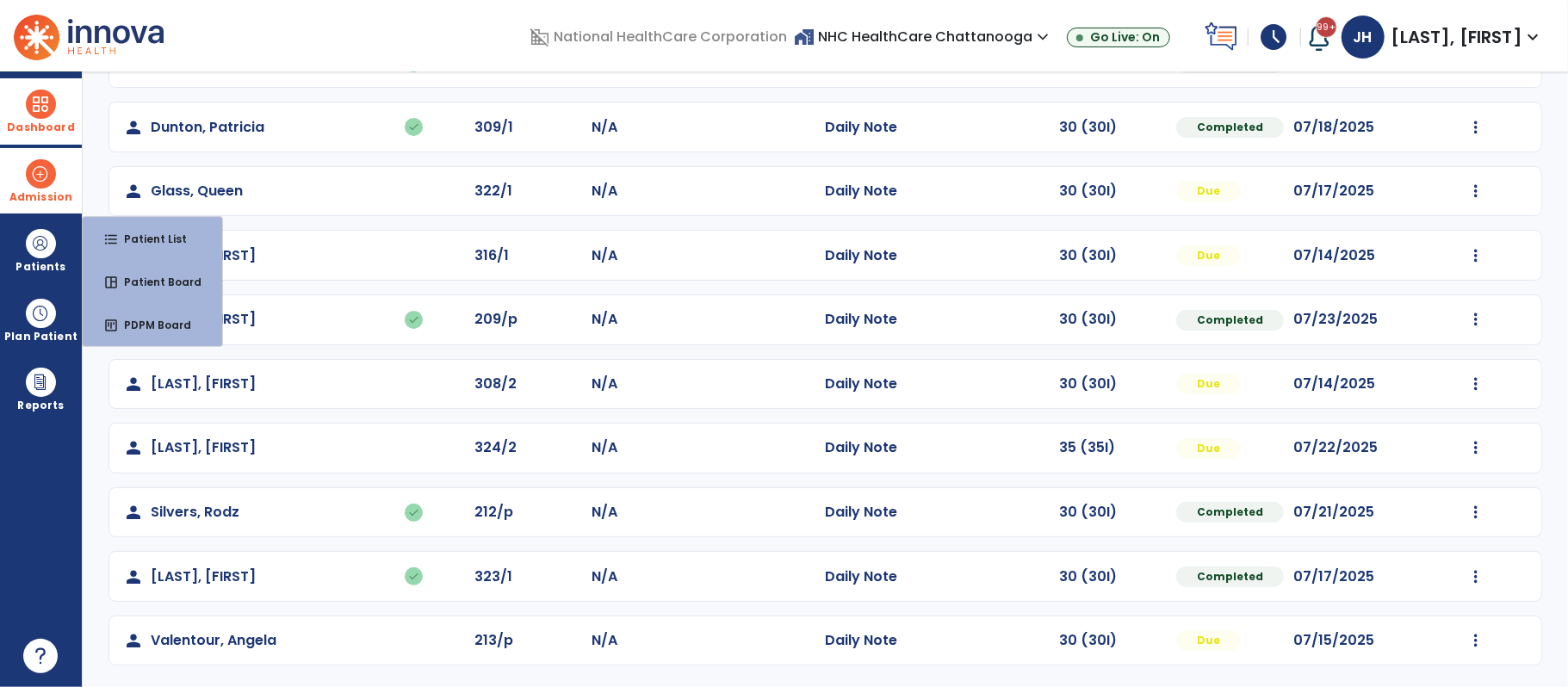 click on "Admission" at bounding box center (40, 197) 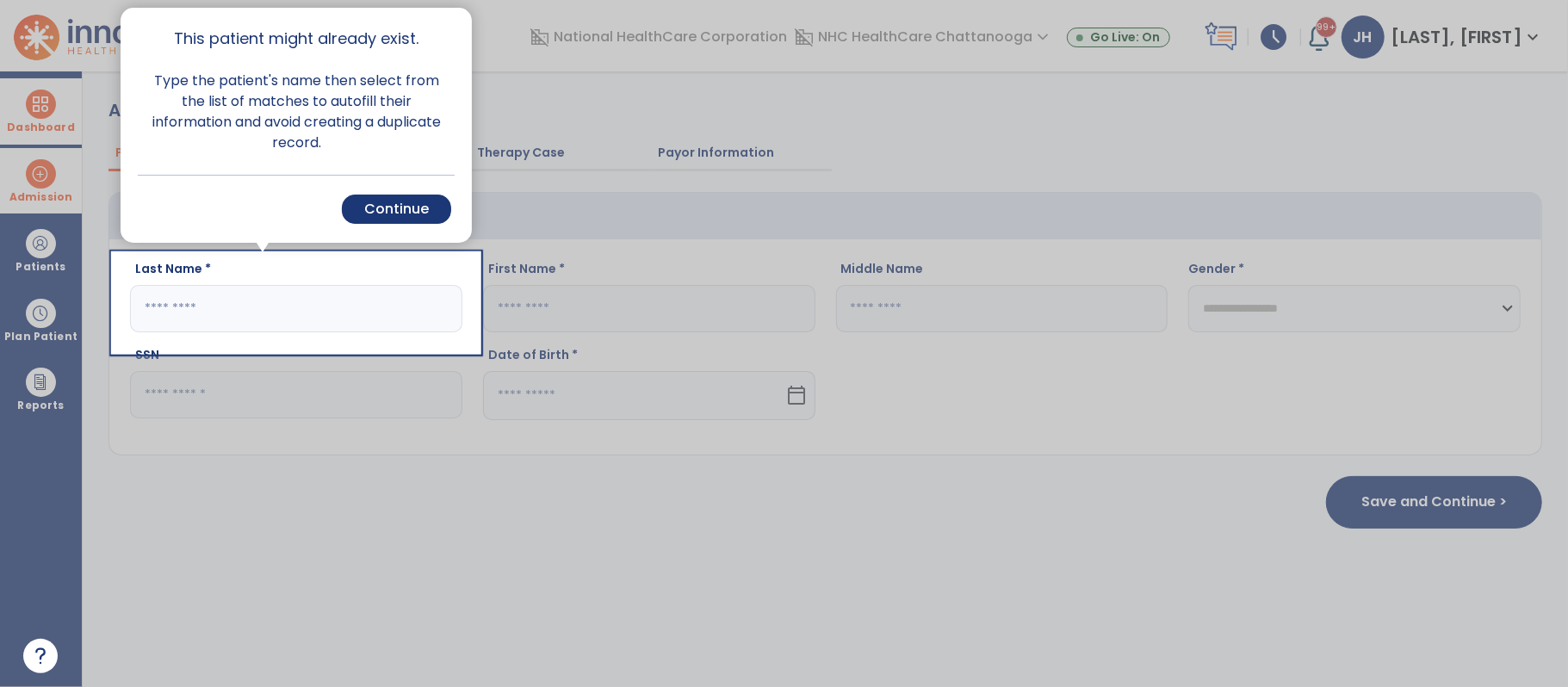 scroll, scrollTop: 0, scrollLeft: 0, axis: both 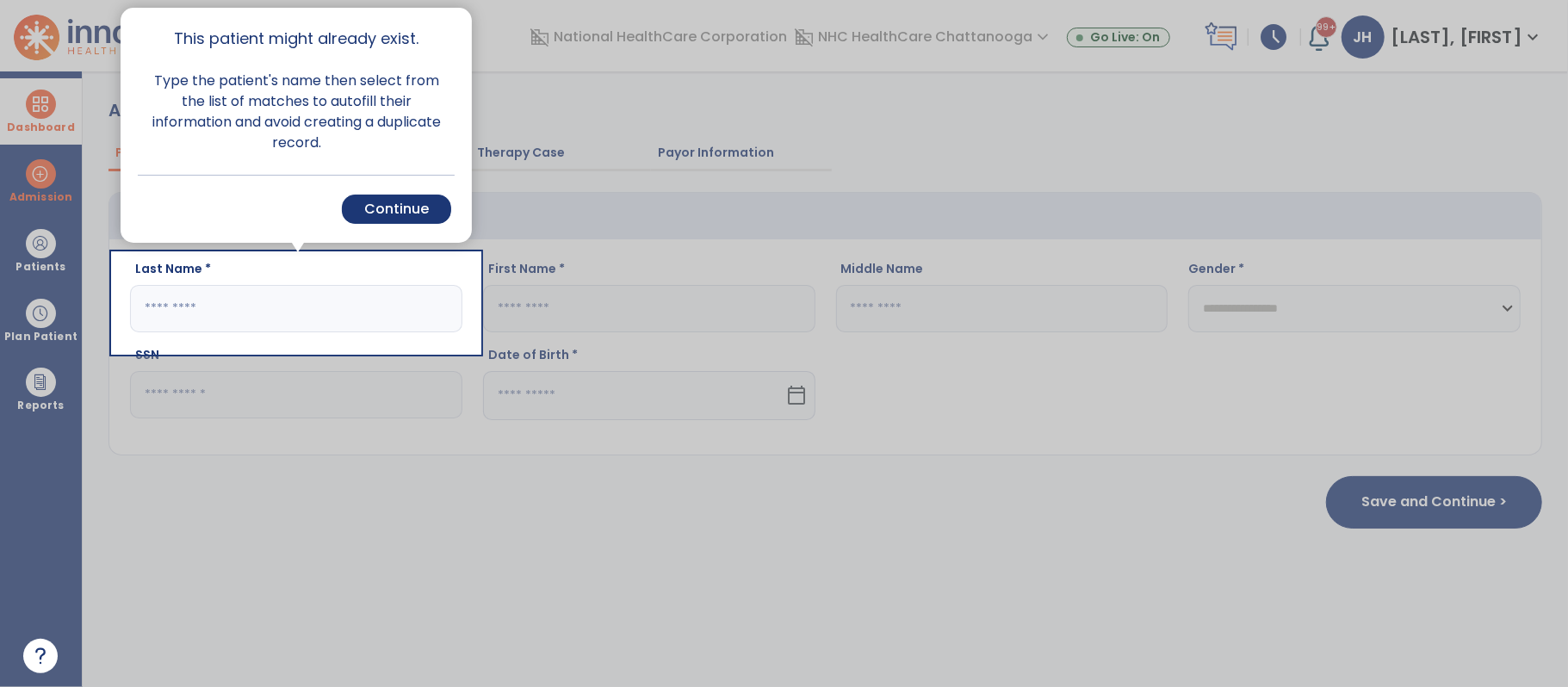 click at bounding box center (56, 344) 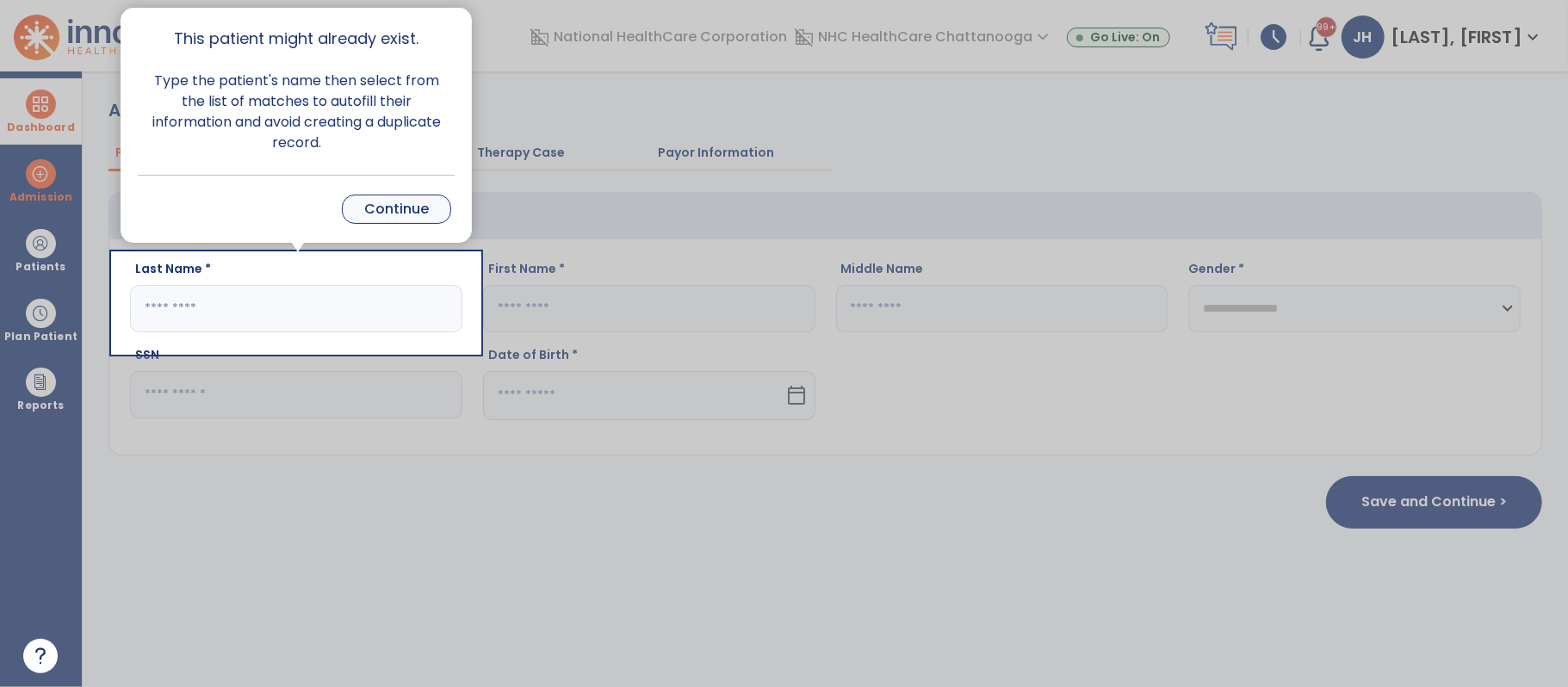 click on "Continue" at bounding box center (396, 209) 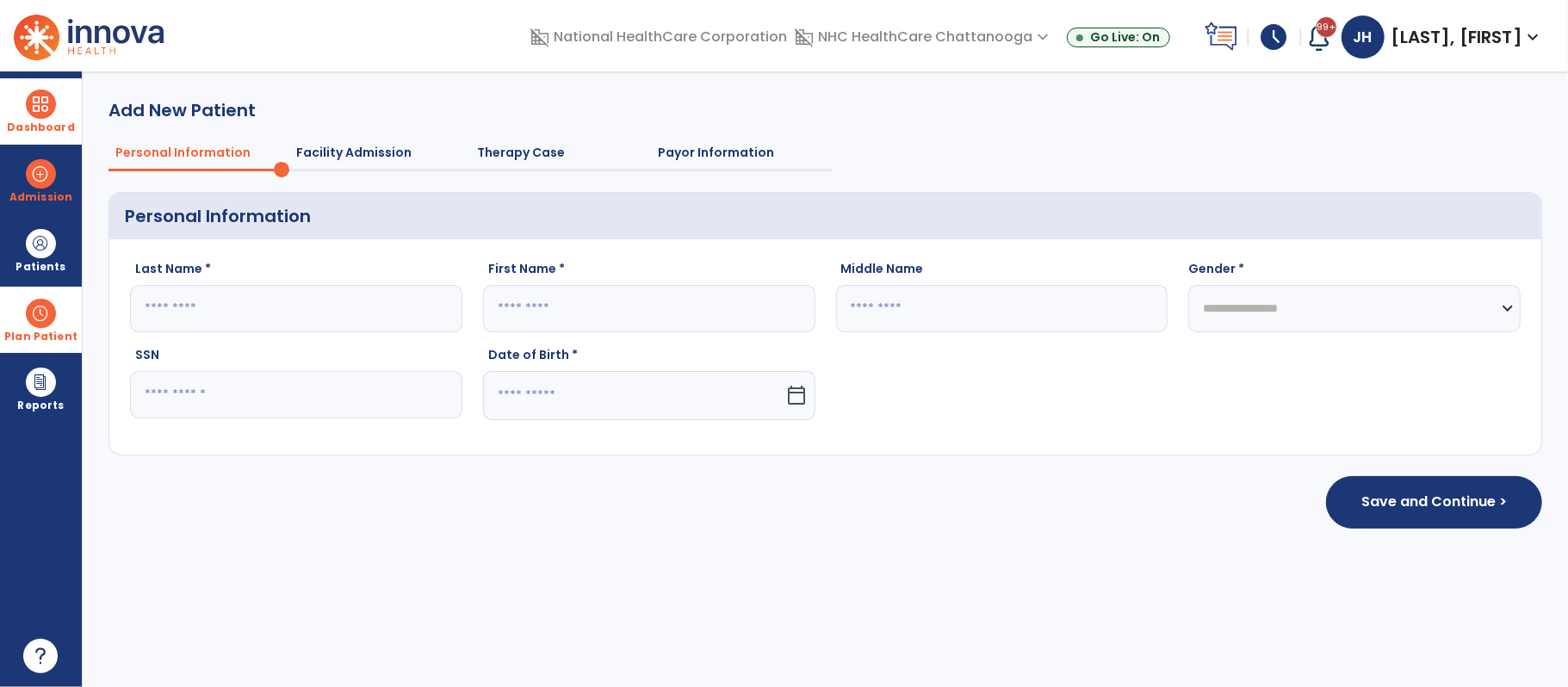 click on "Plan Patient" at bounding box center [40, 250] 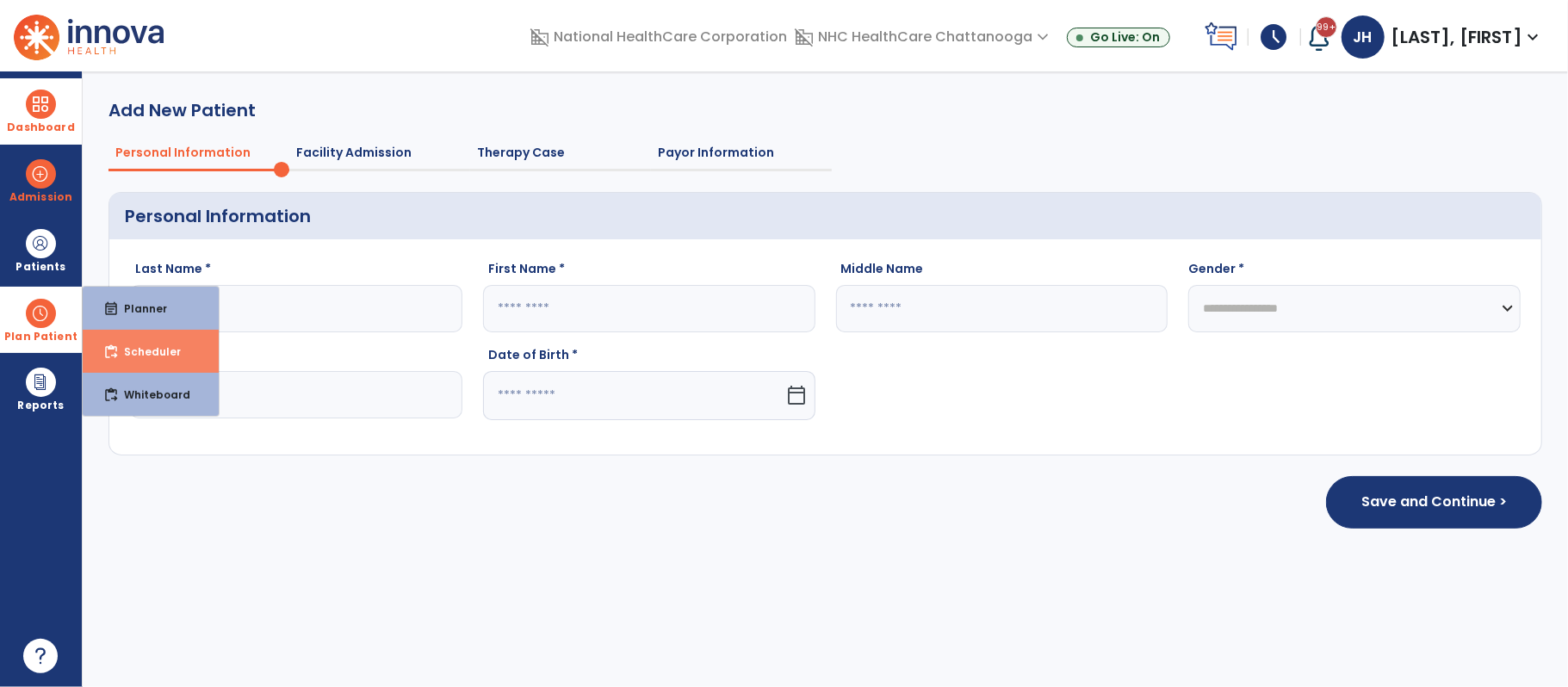 click on "content_paste_go  Scheduler" at bounding box center (151, 351) 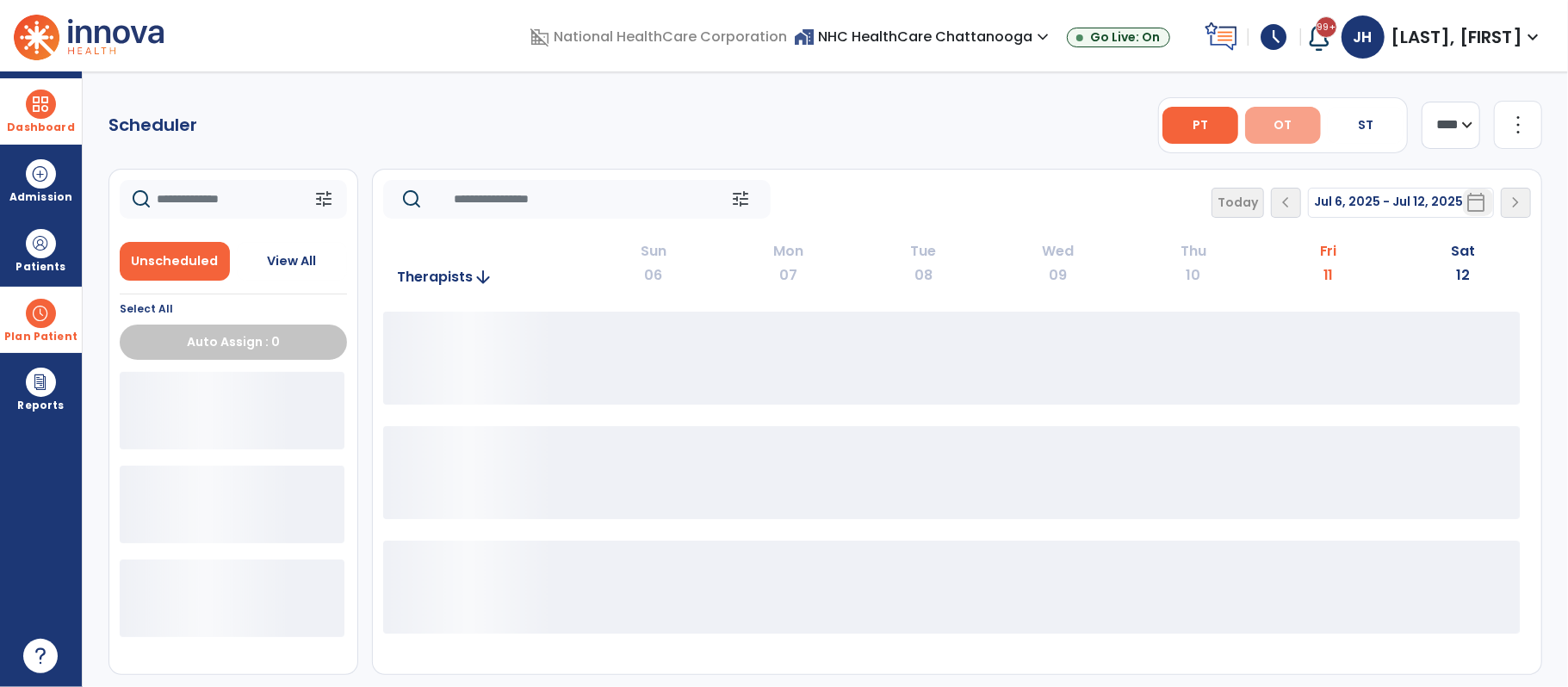click on "OT" at bounding box center (1283, 125) 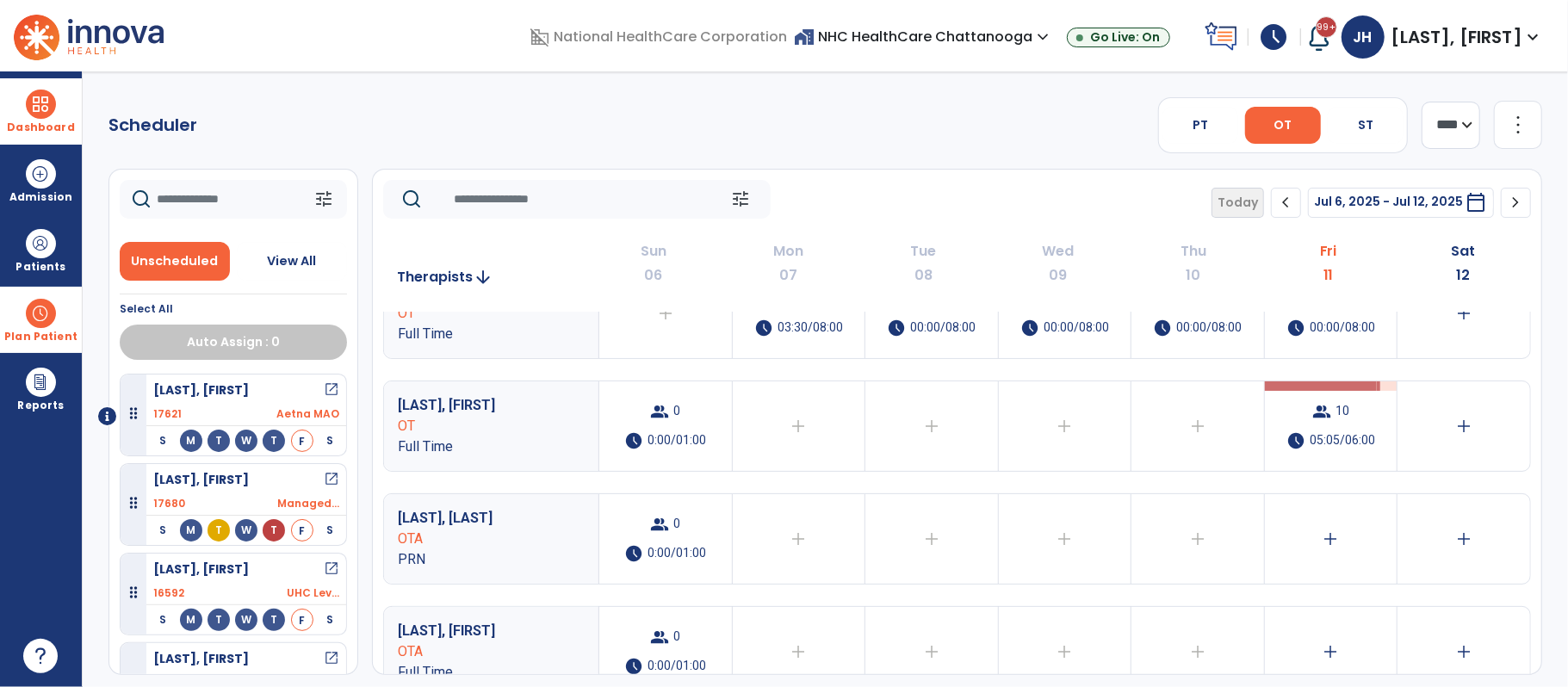 scroll, scrollTop: 383, scrollLeft: 0, axis: vertical 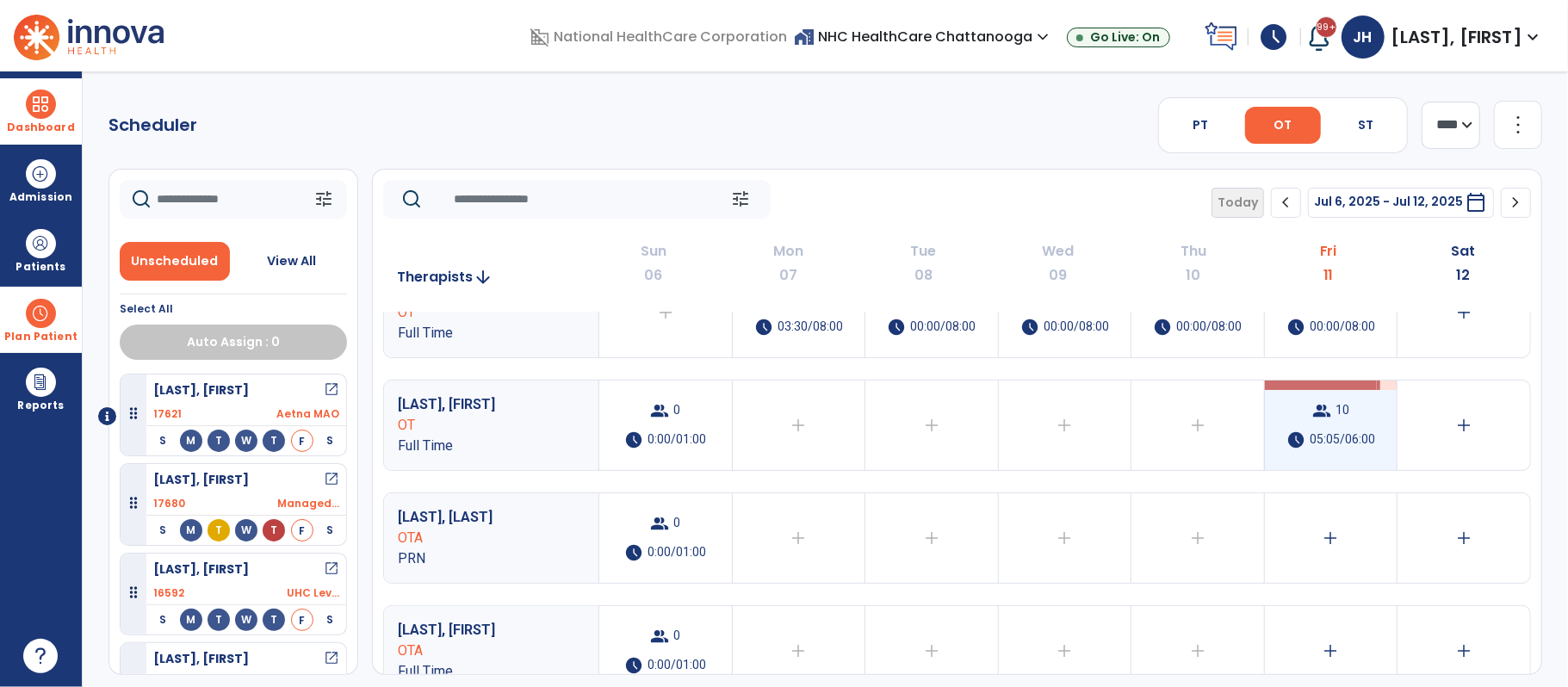 click on "group  10  schedule  05:05/06:00" at bounding box center (1331, 425) 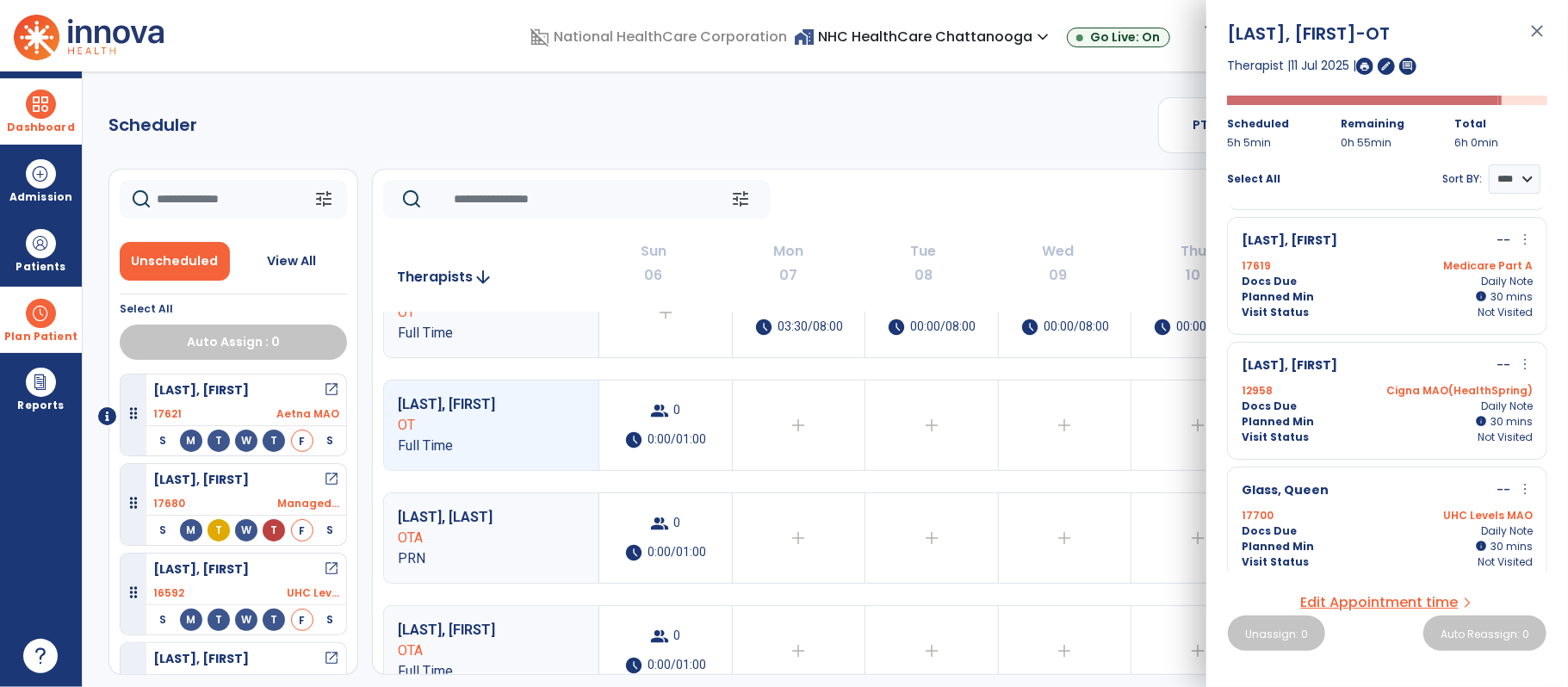 scroll, scrollTop: 176, scrollLeft: 0, axis: vertical 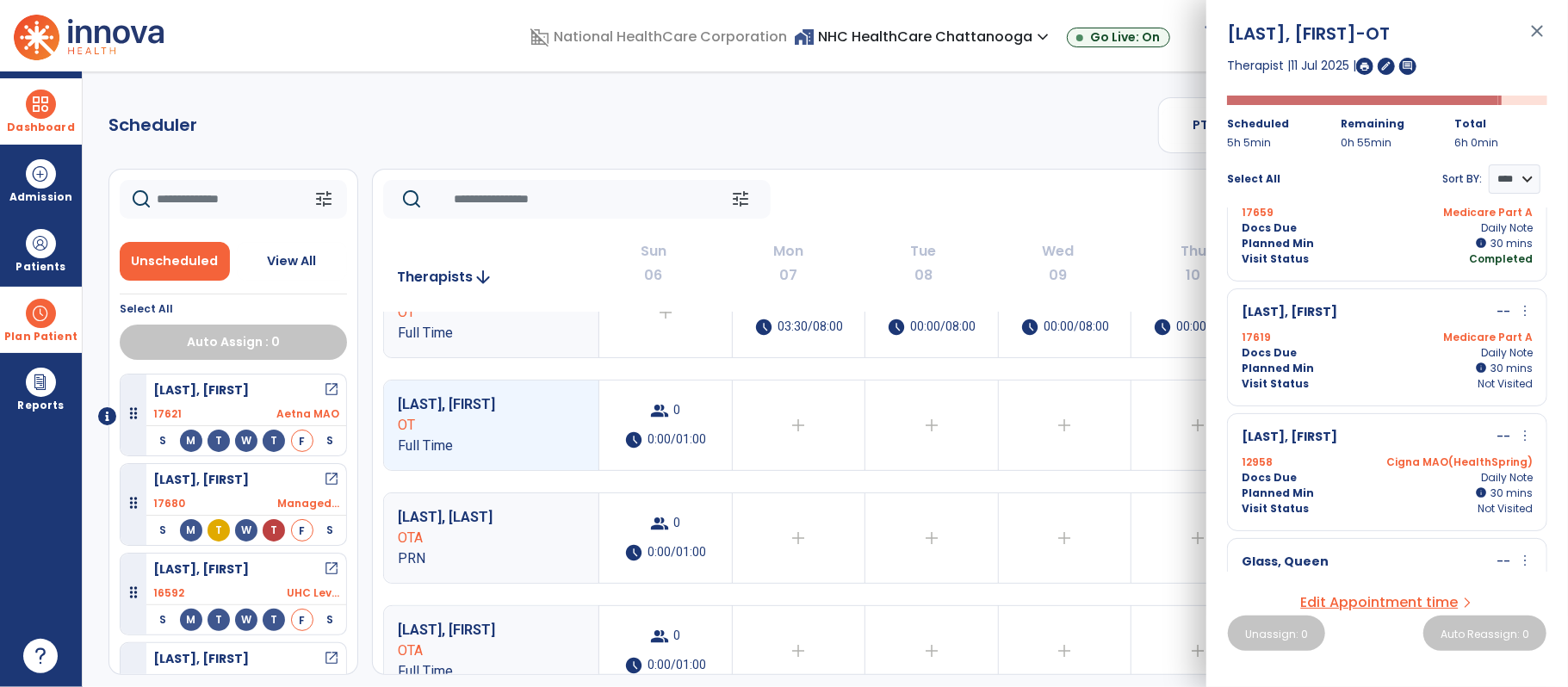 click on "Docs Due Daily Note" at bounding box center (1387, 353) 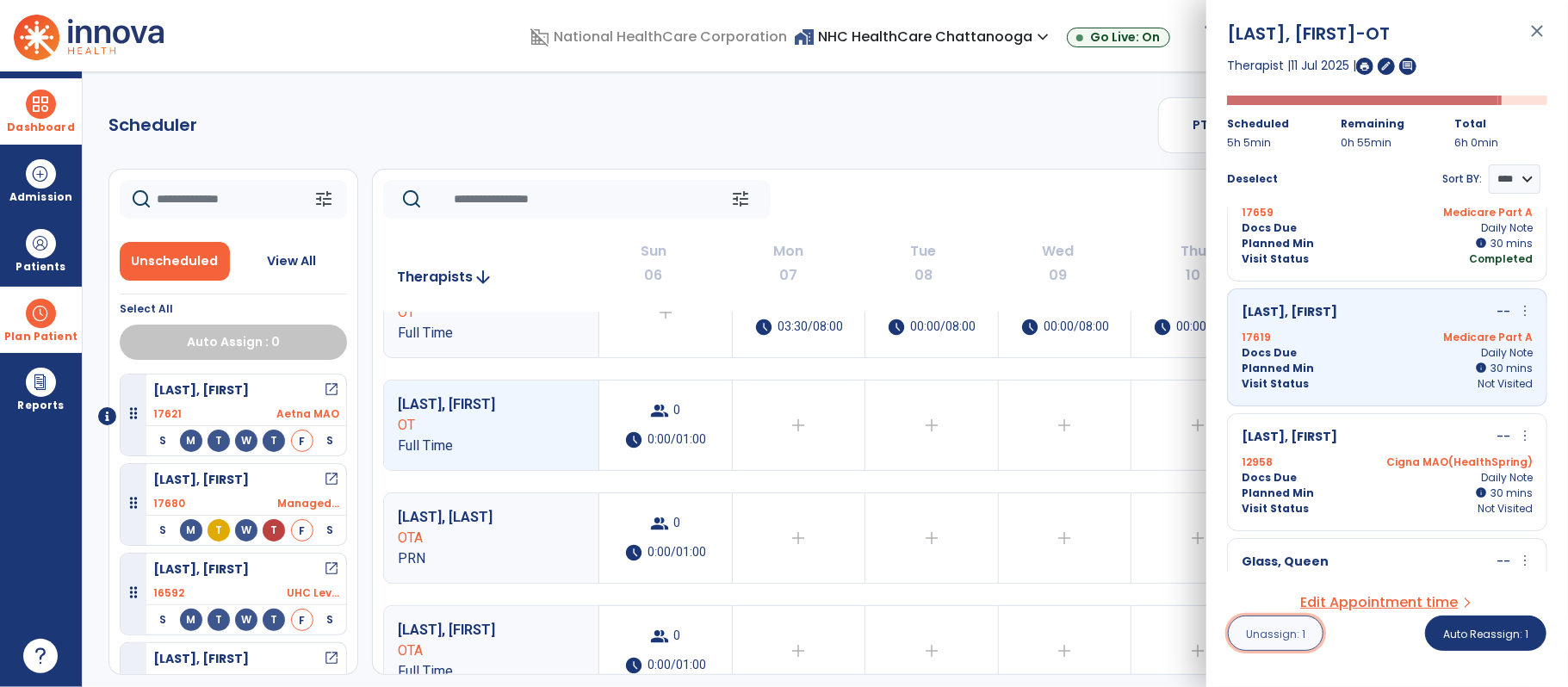 click on "Unassign: 1" at bounding box center (1275, 633) 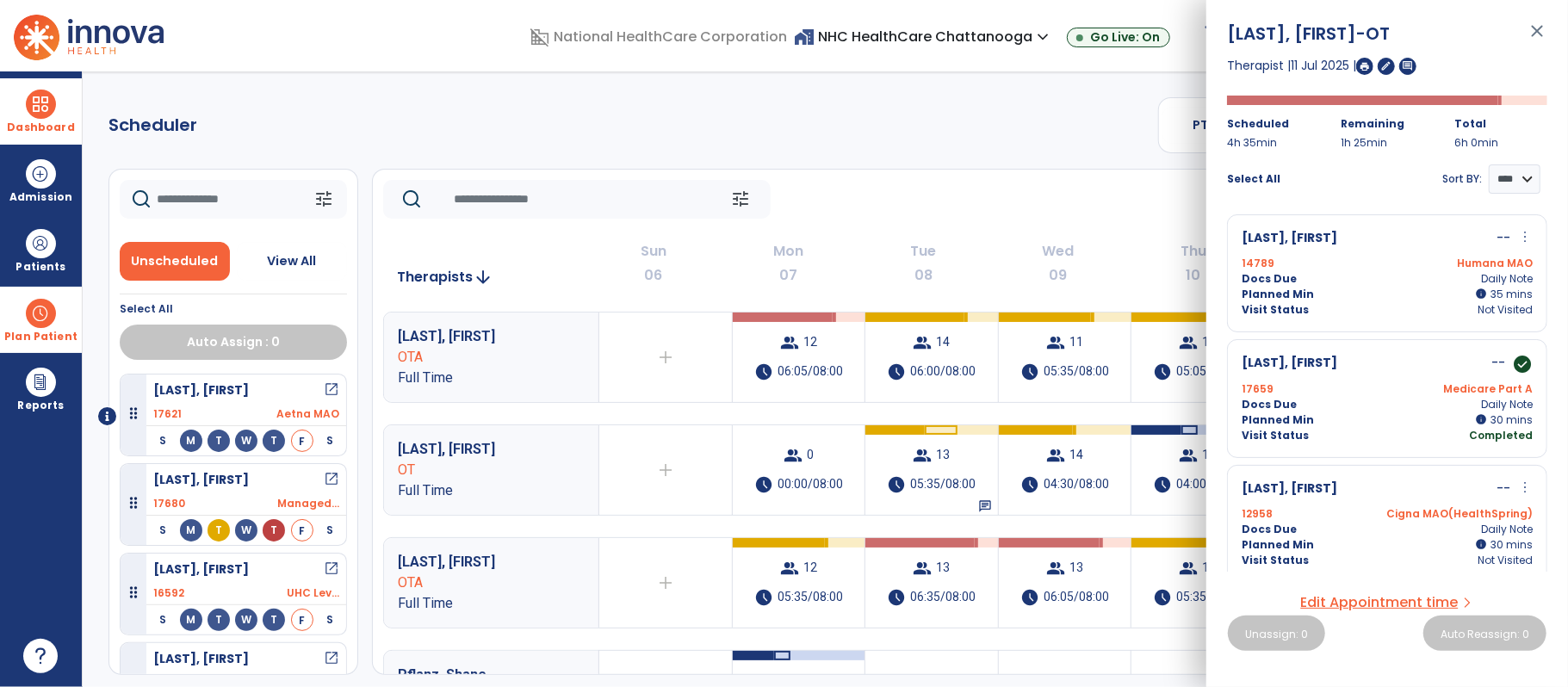 click on "close" at bounding box center [1537, 39] 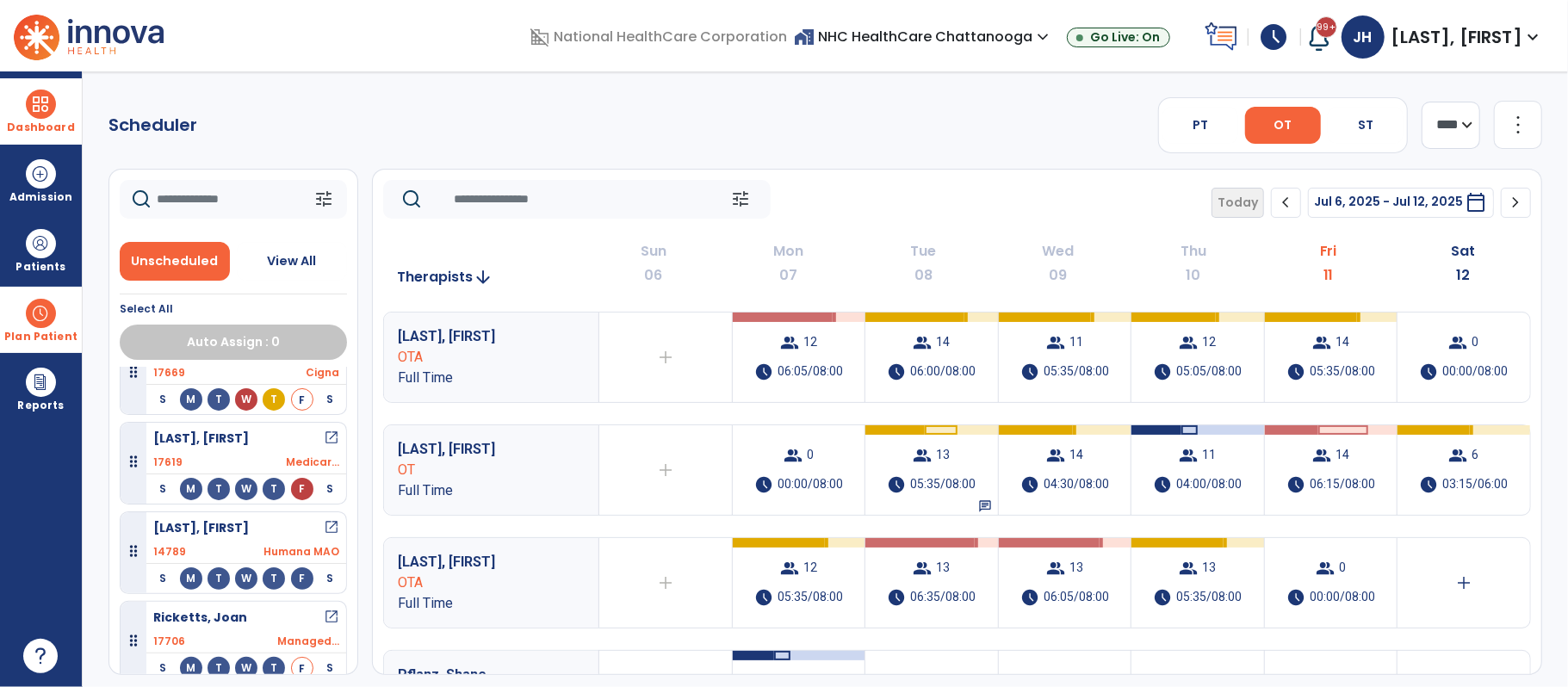 scroll, scrollTop: 313, scrollLeft: 0, axis: vertical 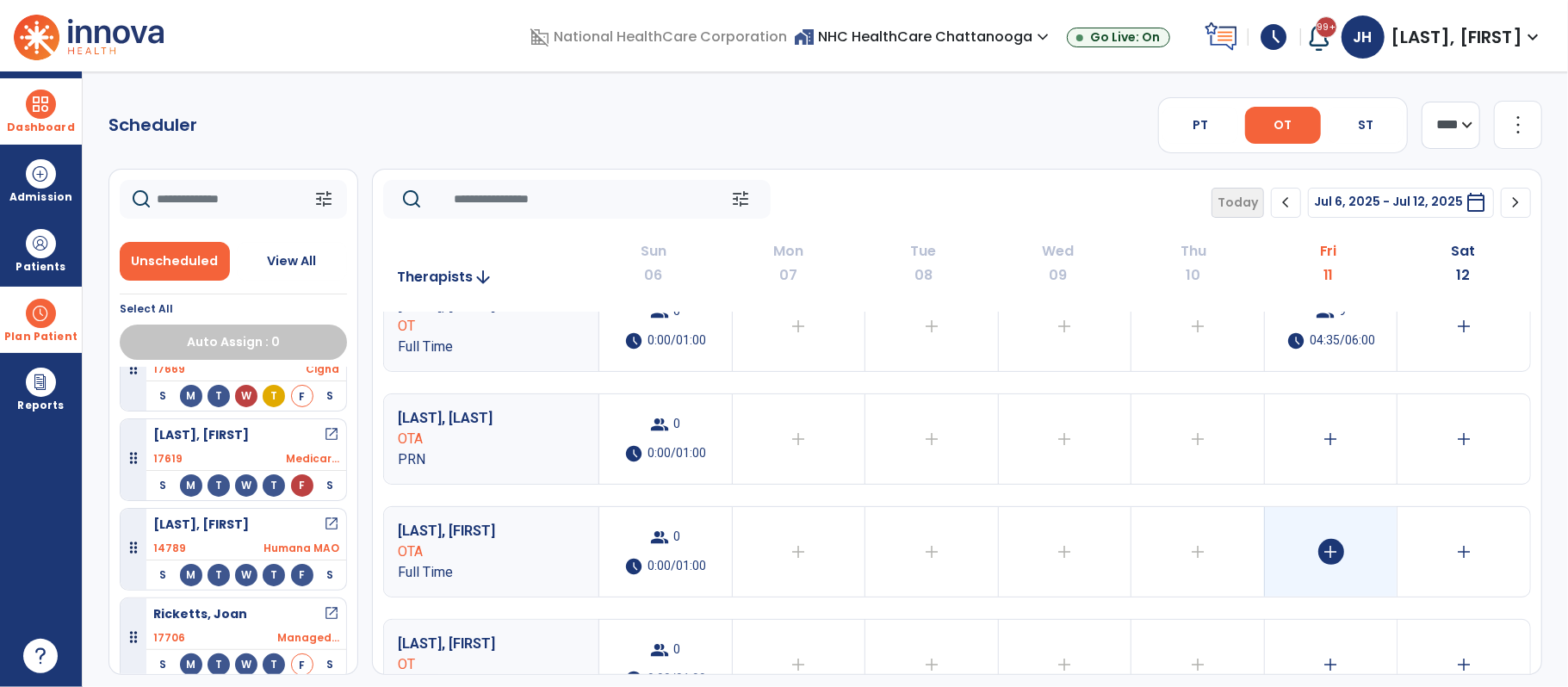 click on "add" 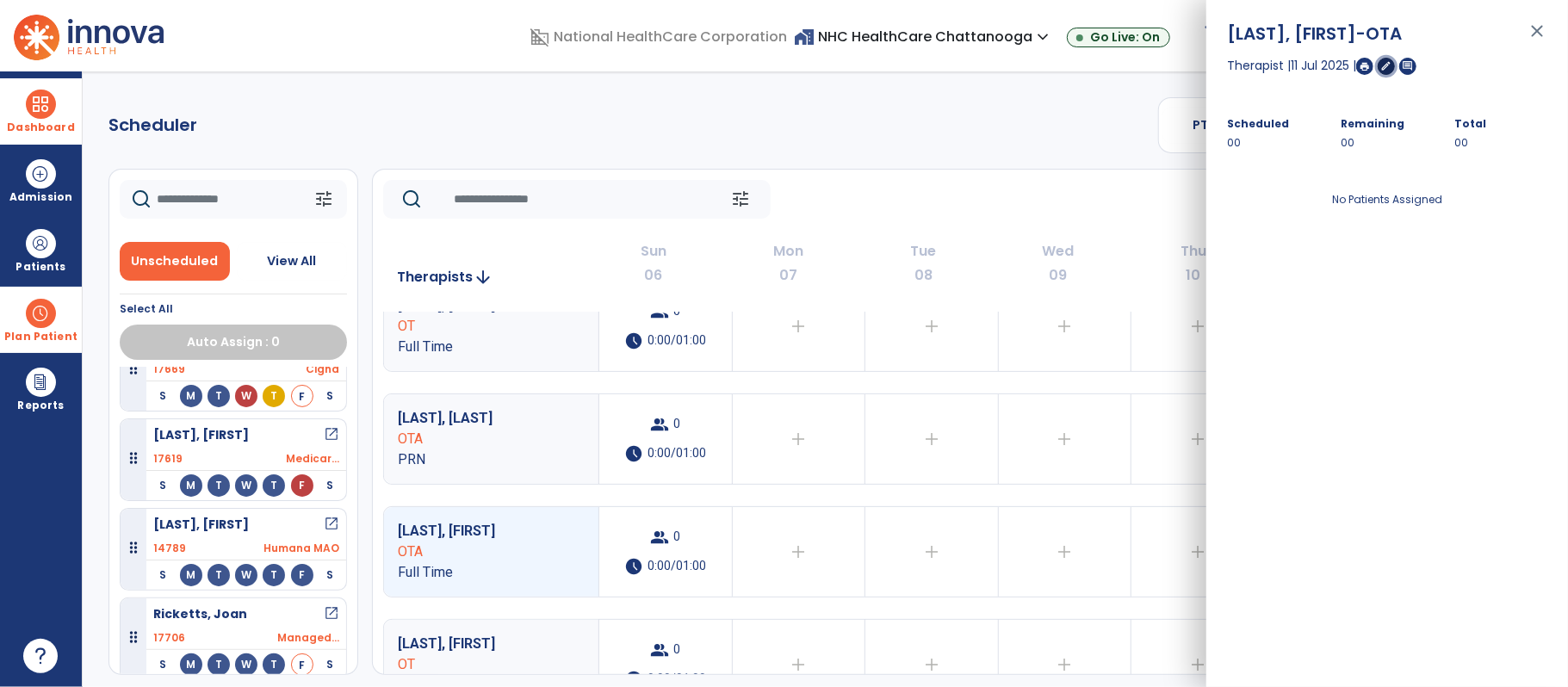 click on "edit" at bounding box center (1386, 65) 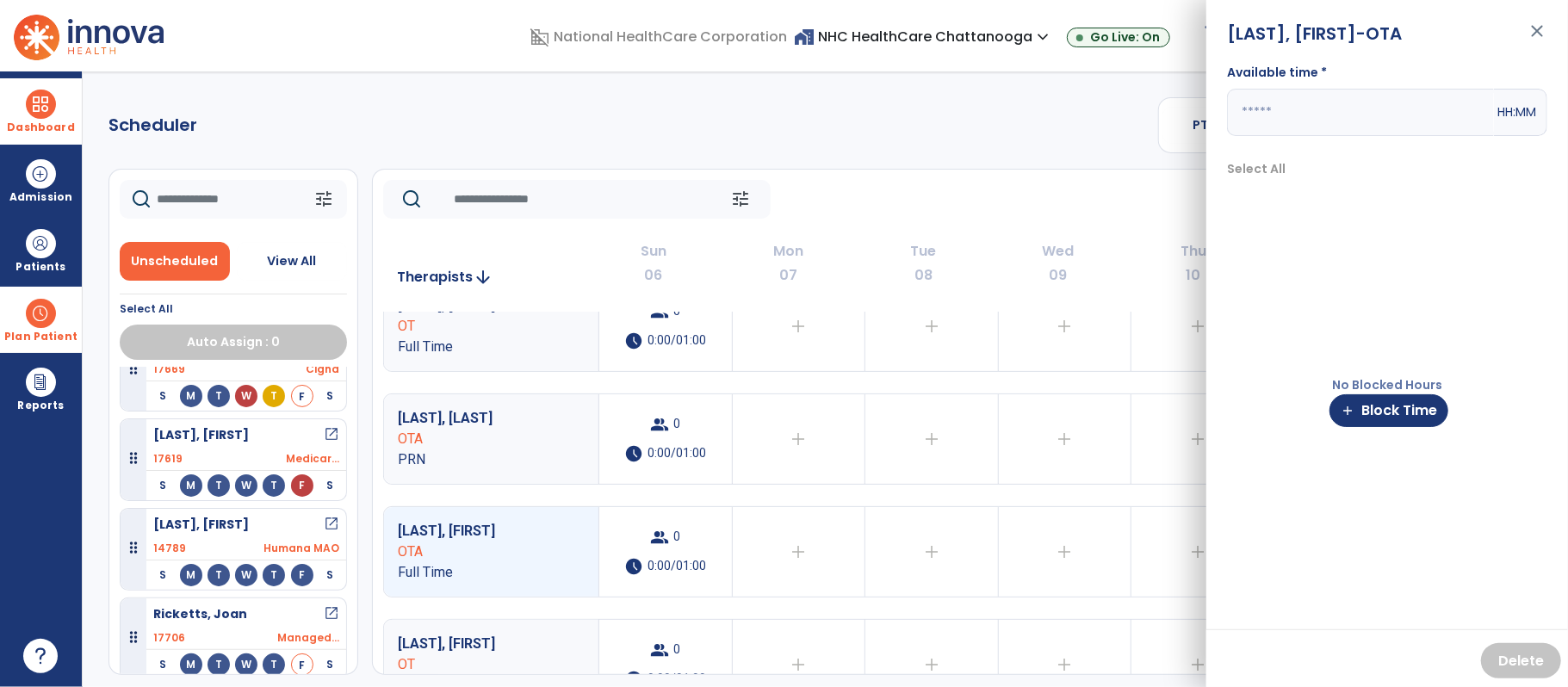 click at bounding box center [1360, 112] 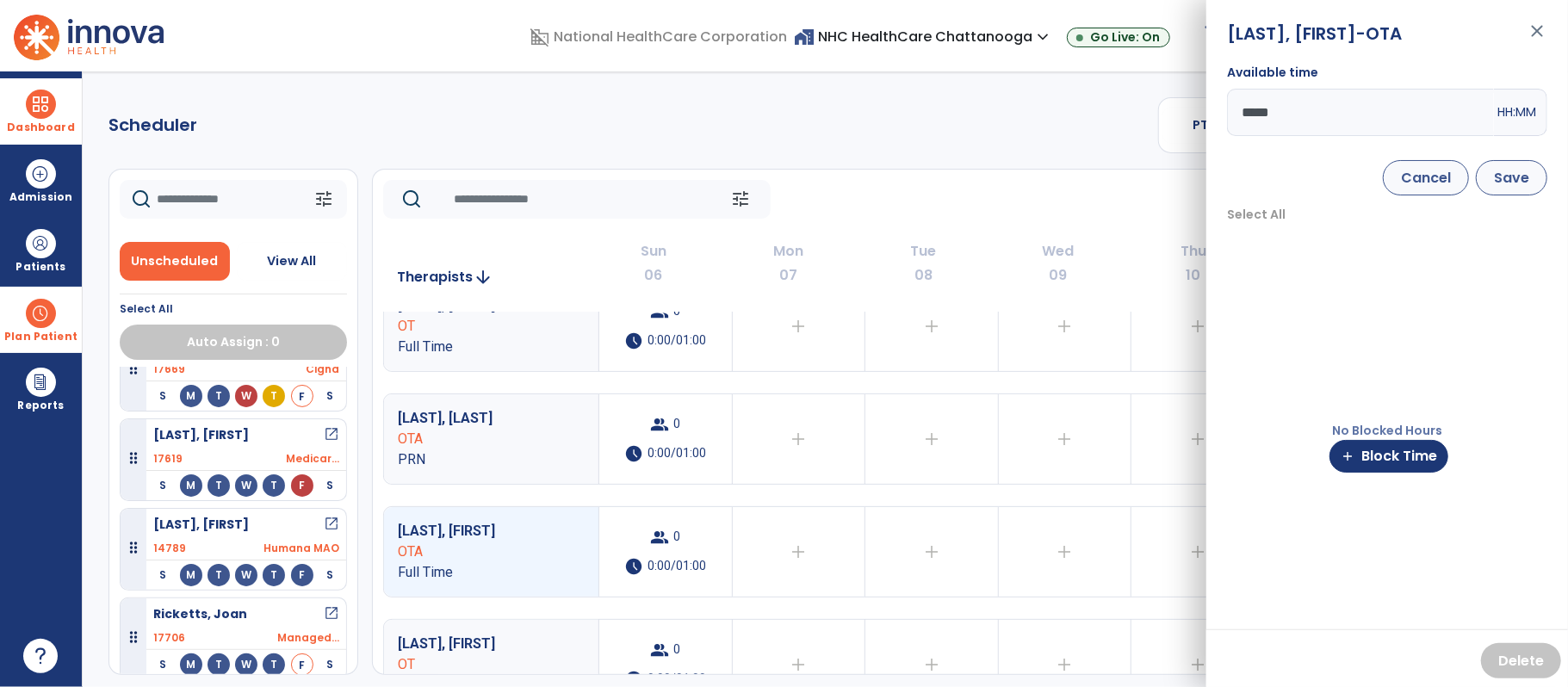 type on "*****" 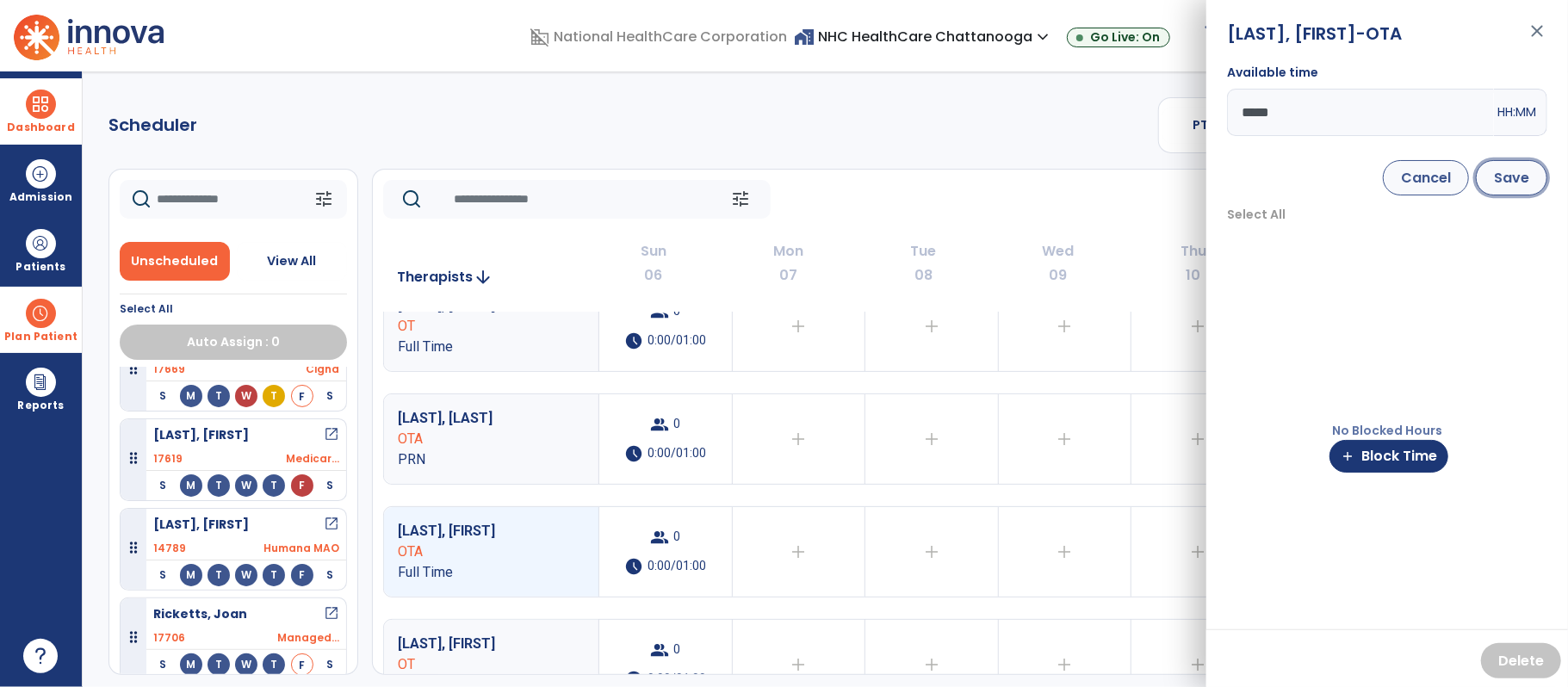 click on "Save" at bounding box center (1511, 177) 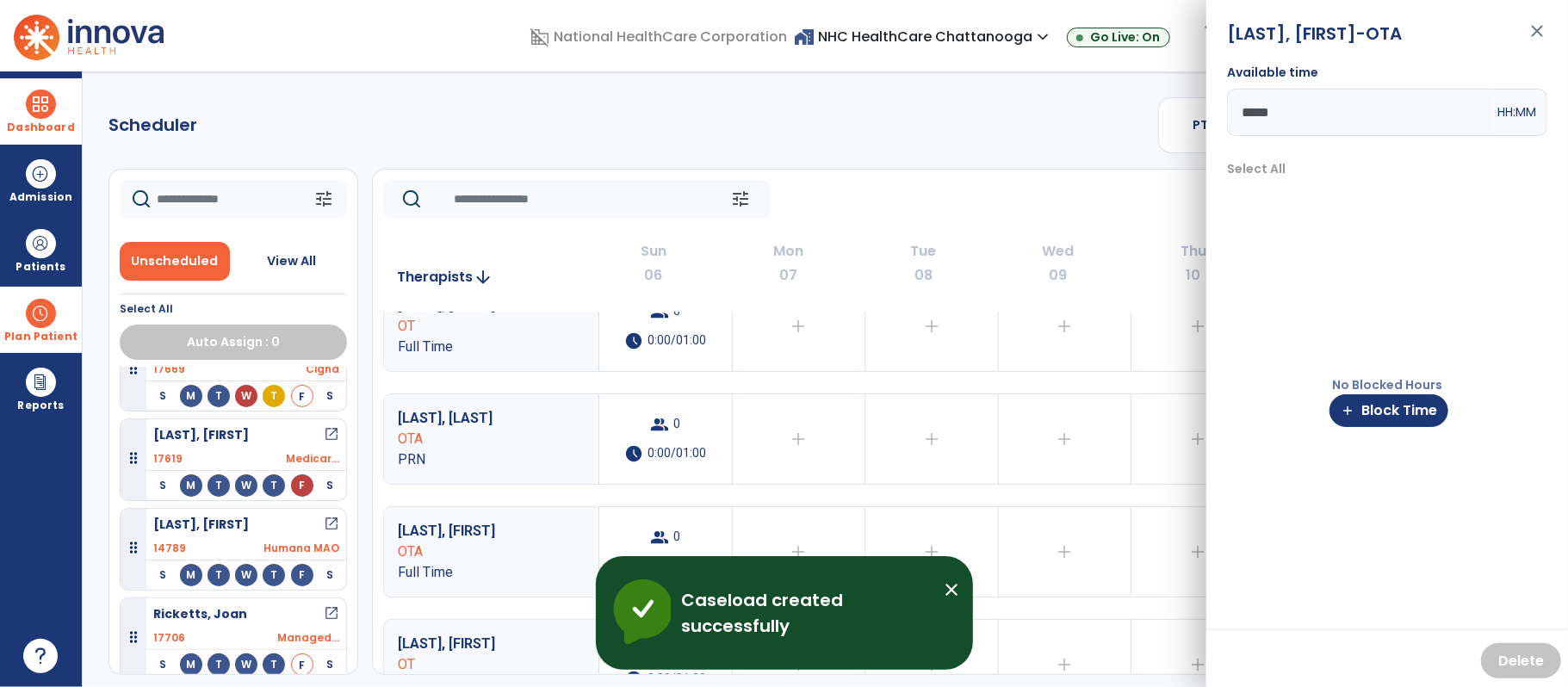 click on "close" at bounding box center [1537, 39] 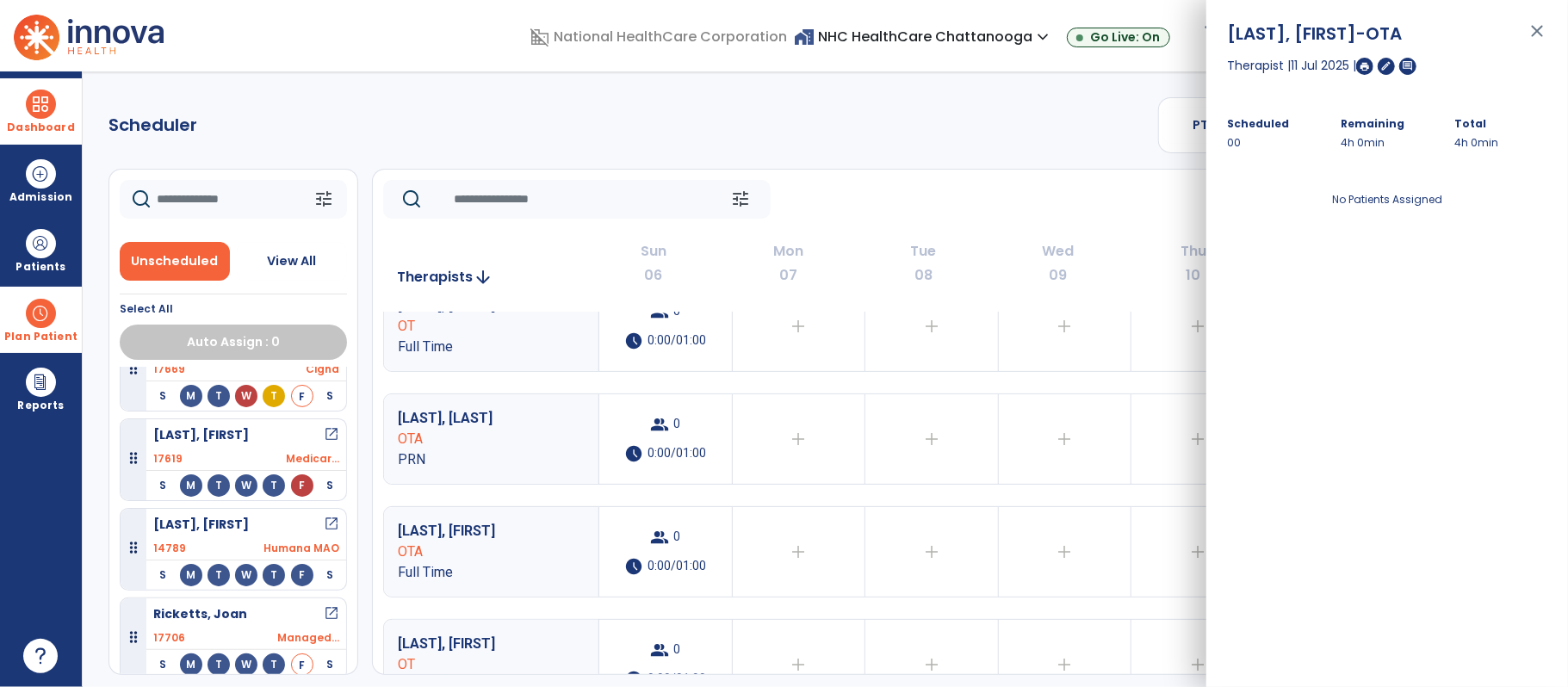 click on "close" at bounding box center [1537, 39] 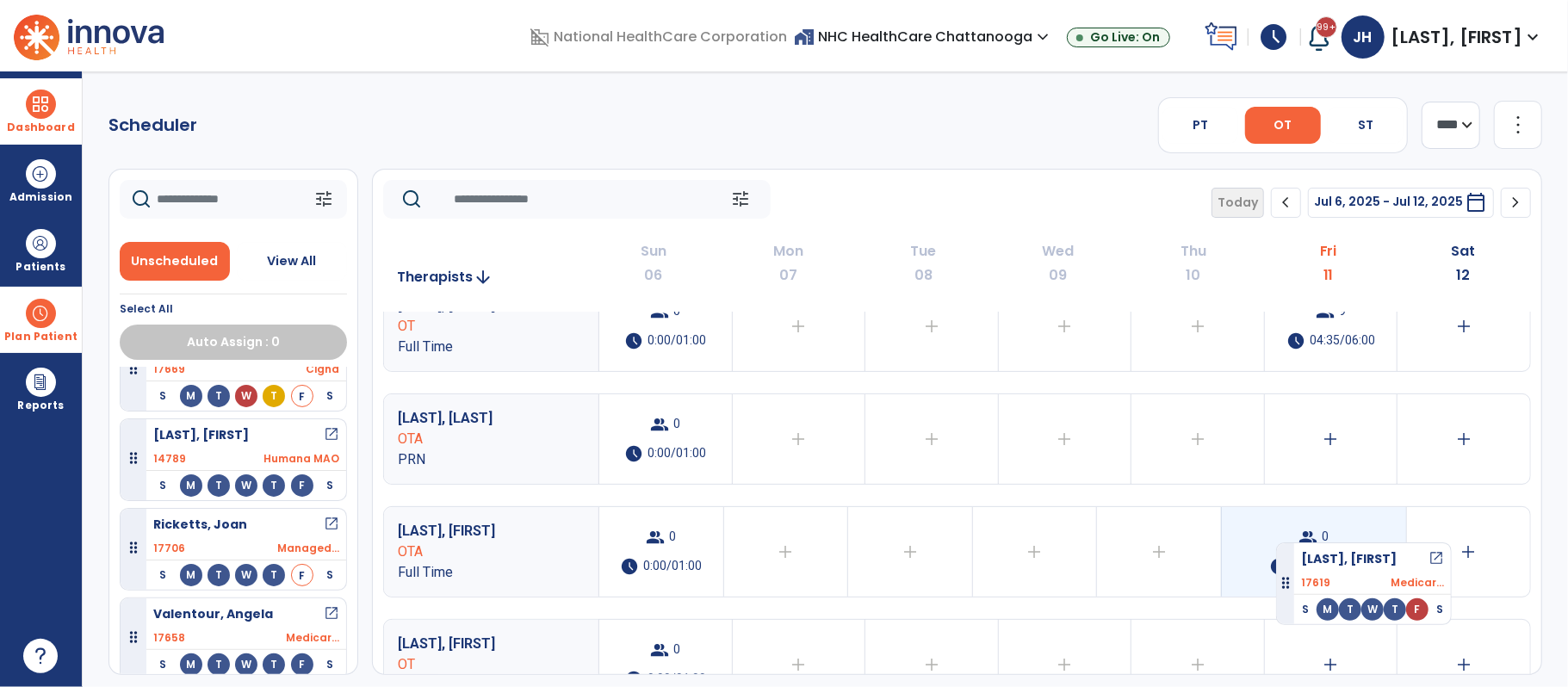 drag, startPoint x: 138, startPoint y: 468, endPoint x: 1276, endPoint y: 539, distance: 1140.2127 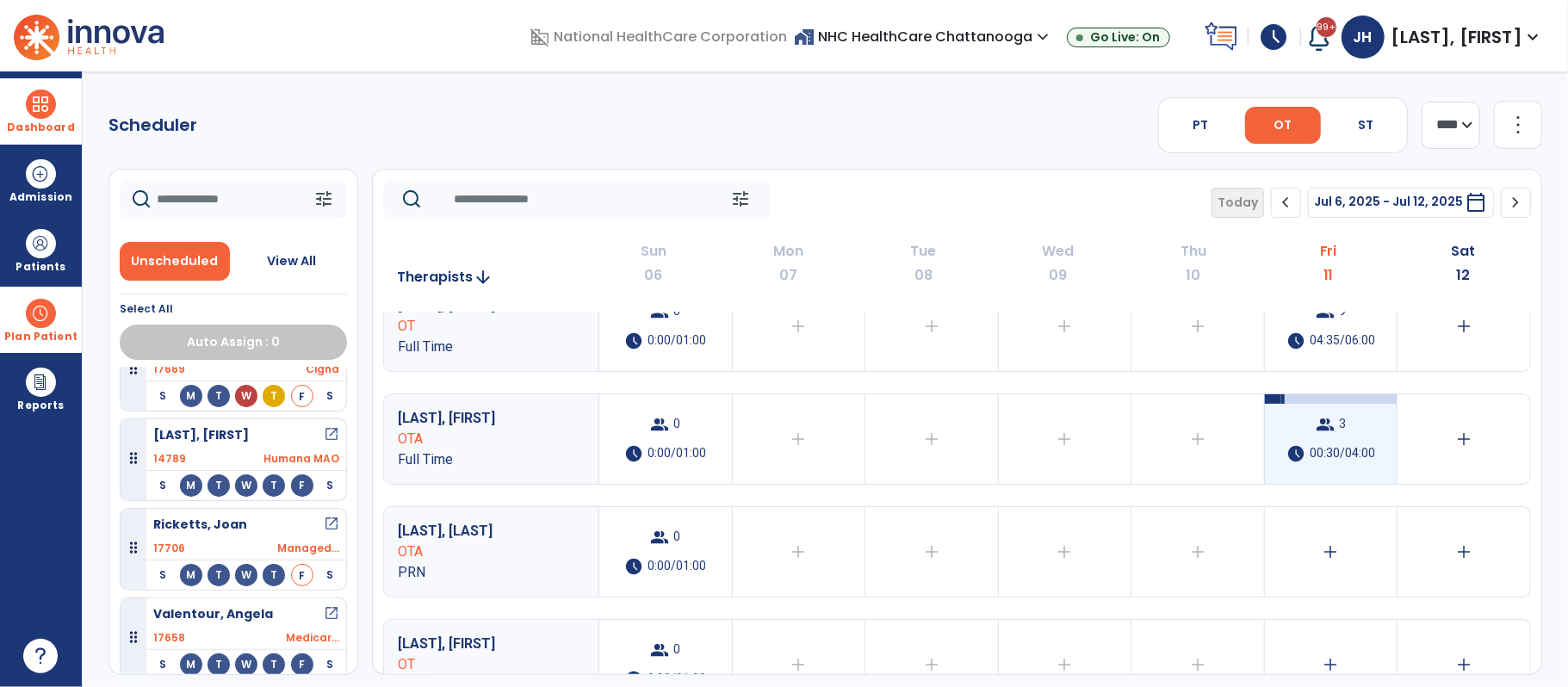 click on "00:30/04:00" at bounding box center [1342, 454] 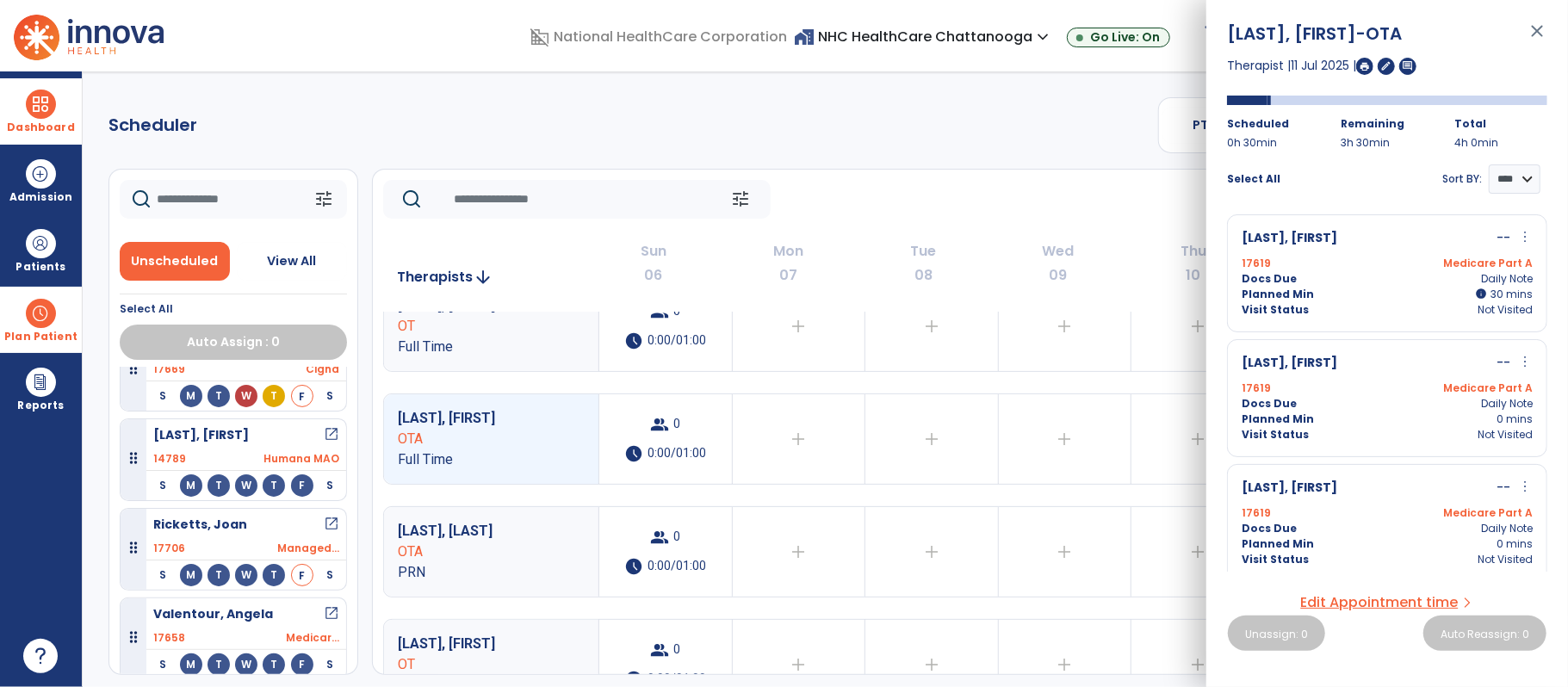 scroll, scrollTop: 11, scrollLeft: 0, axis: vertical 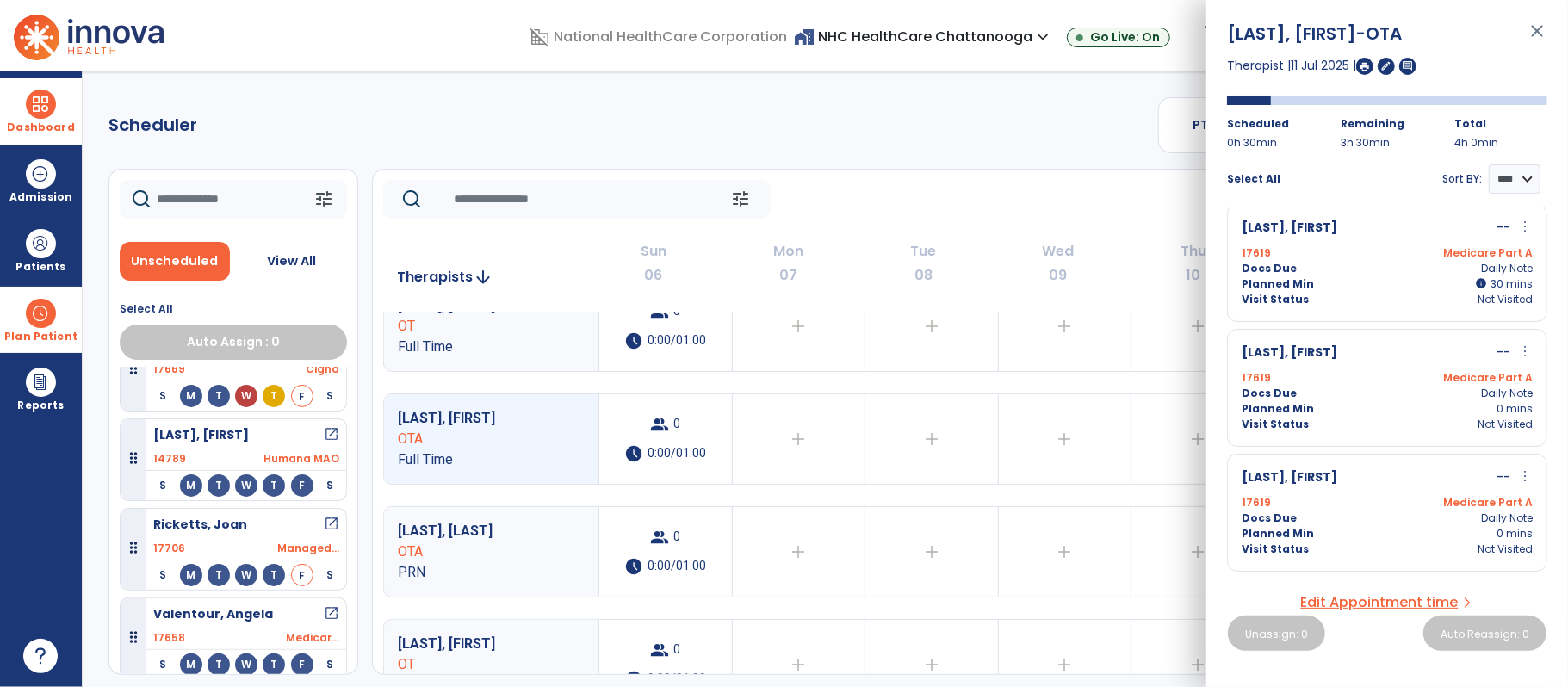 click on "close" at bounding box center (1537, 39) 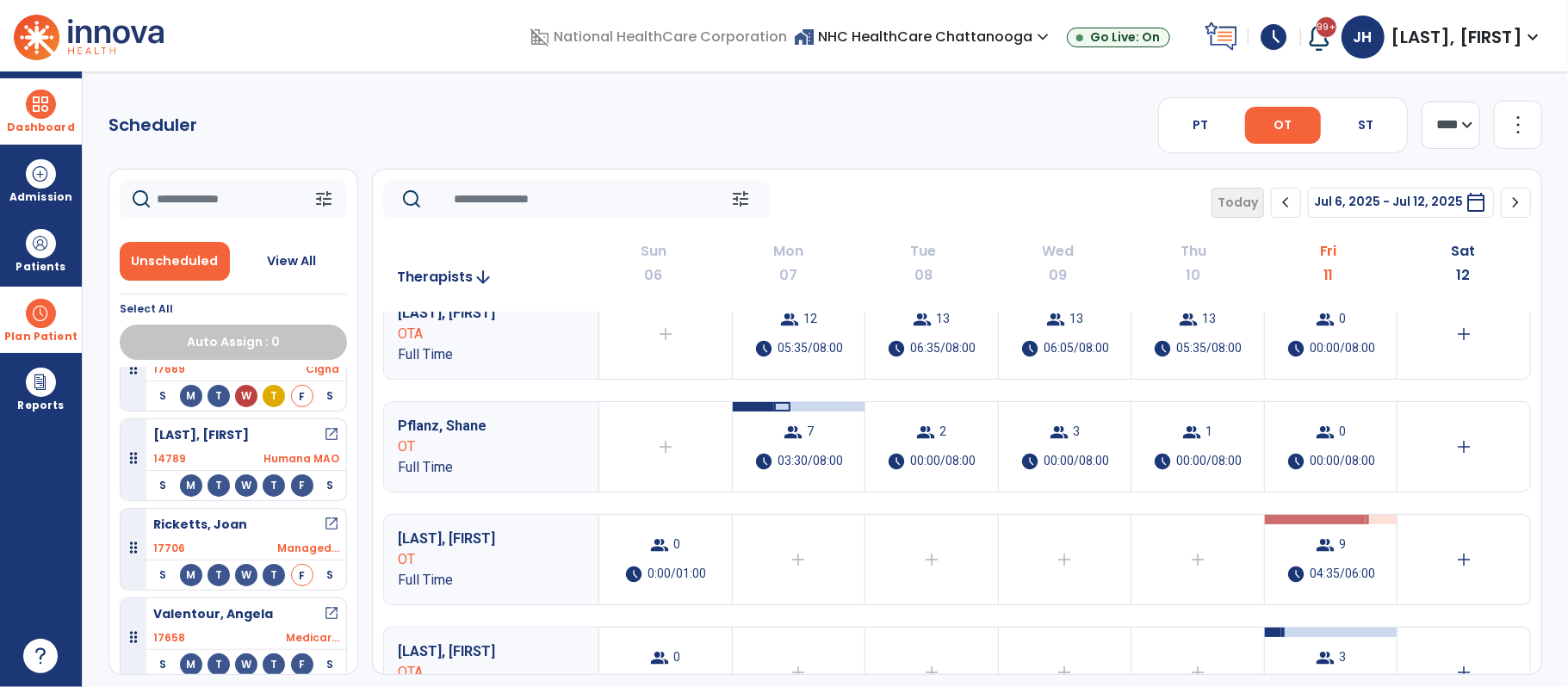 scroll, scrollTop: 250, scrollLeft: 0, axis: vertical 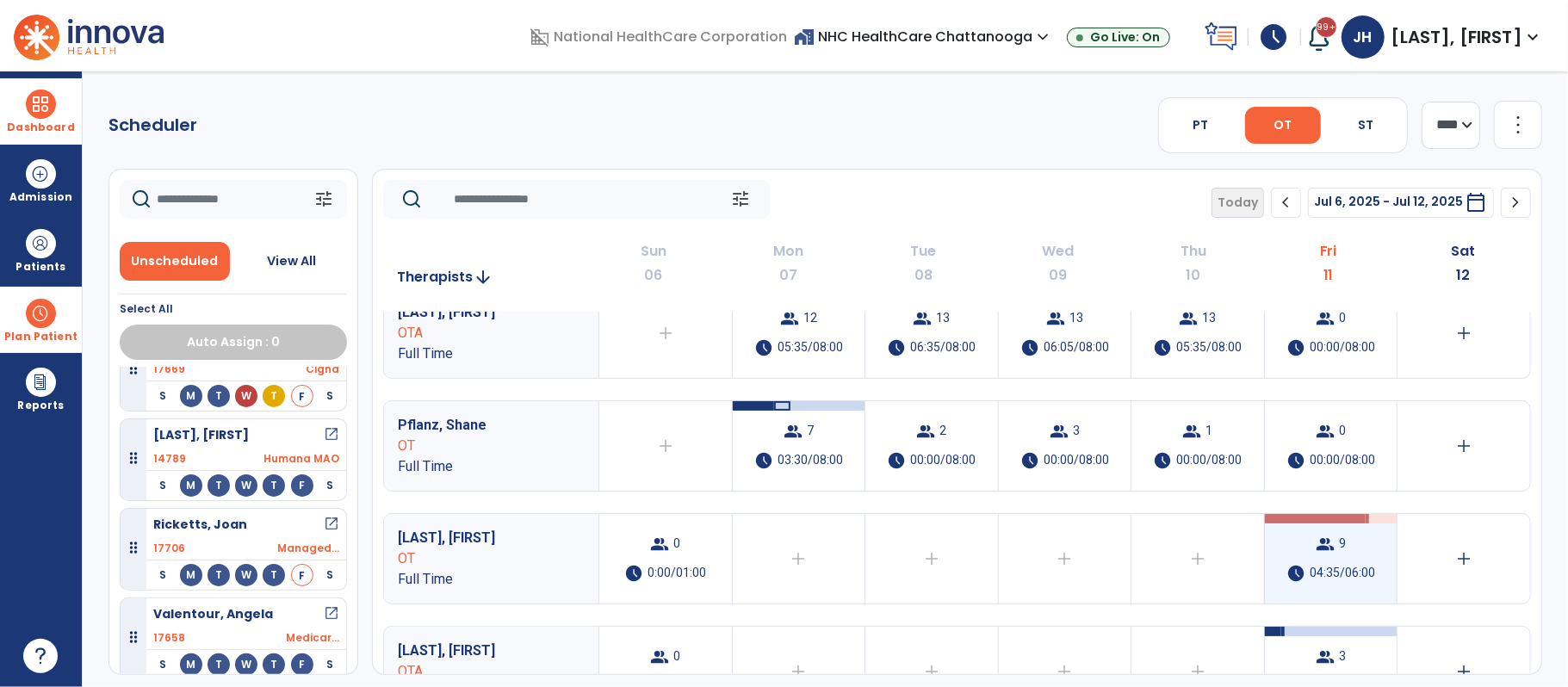 click on "group  9  schedule  04:35/06:00" at bounding box center [1331, 559] 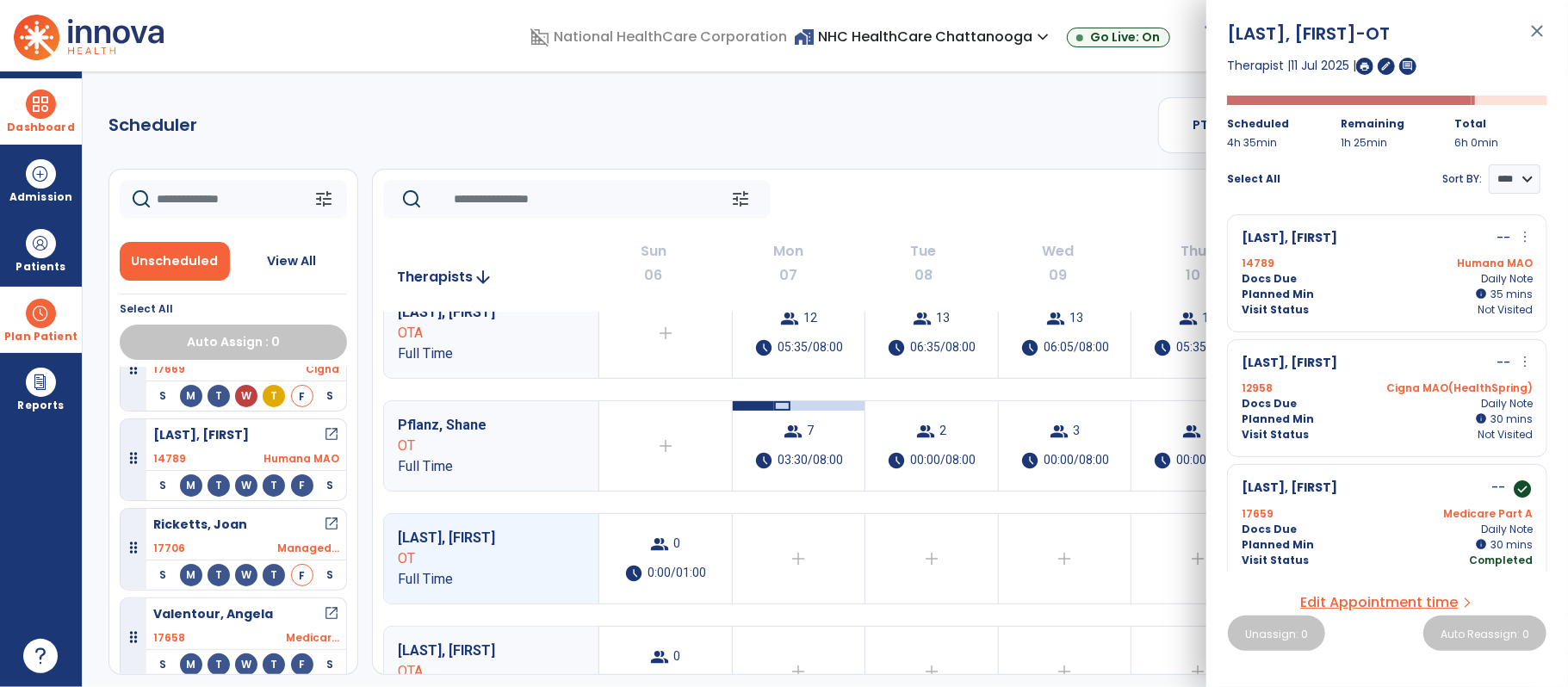 click on "Docs Due Daily Note" at bounding box center (1387, 279) 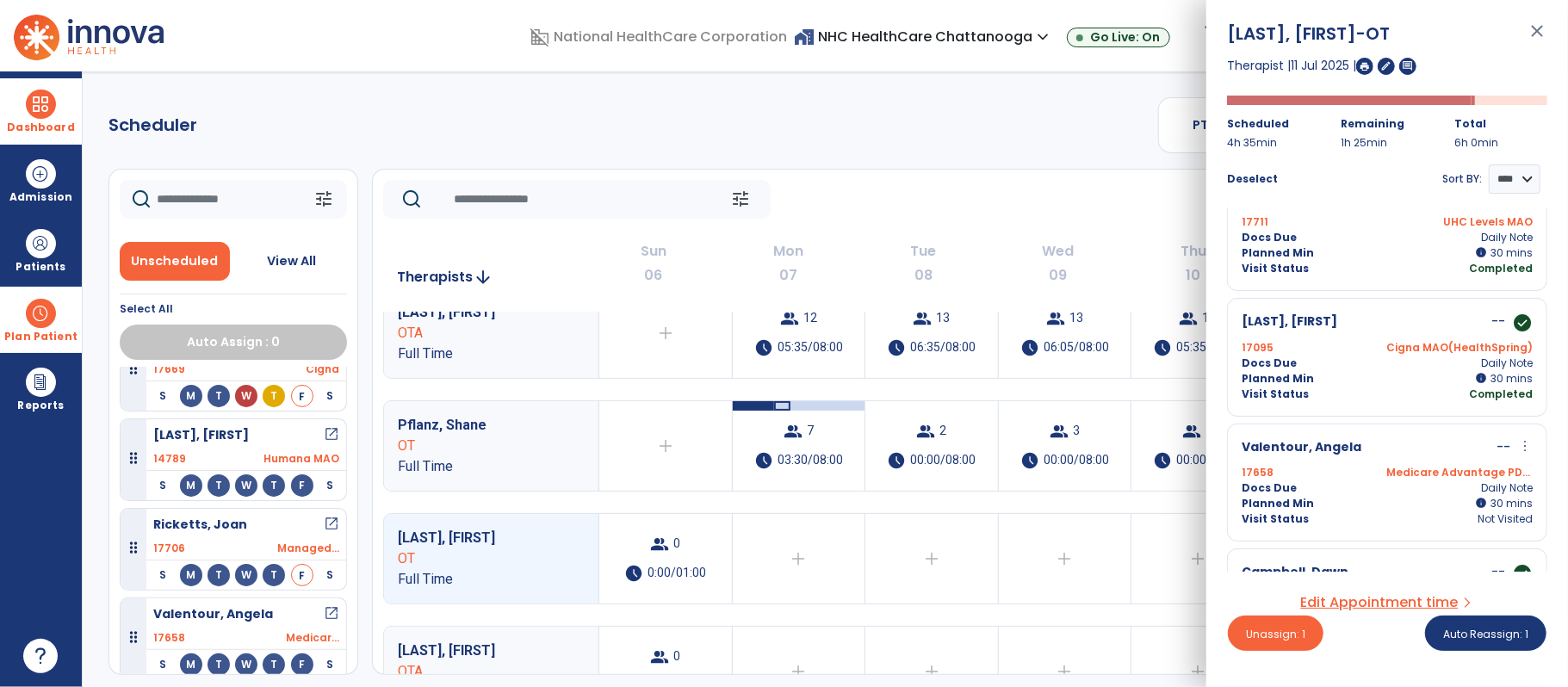scroll, scrollTop: 544, scrollLeft: 0, axis: vertical 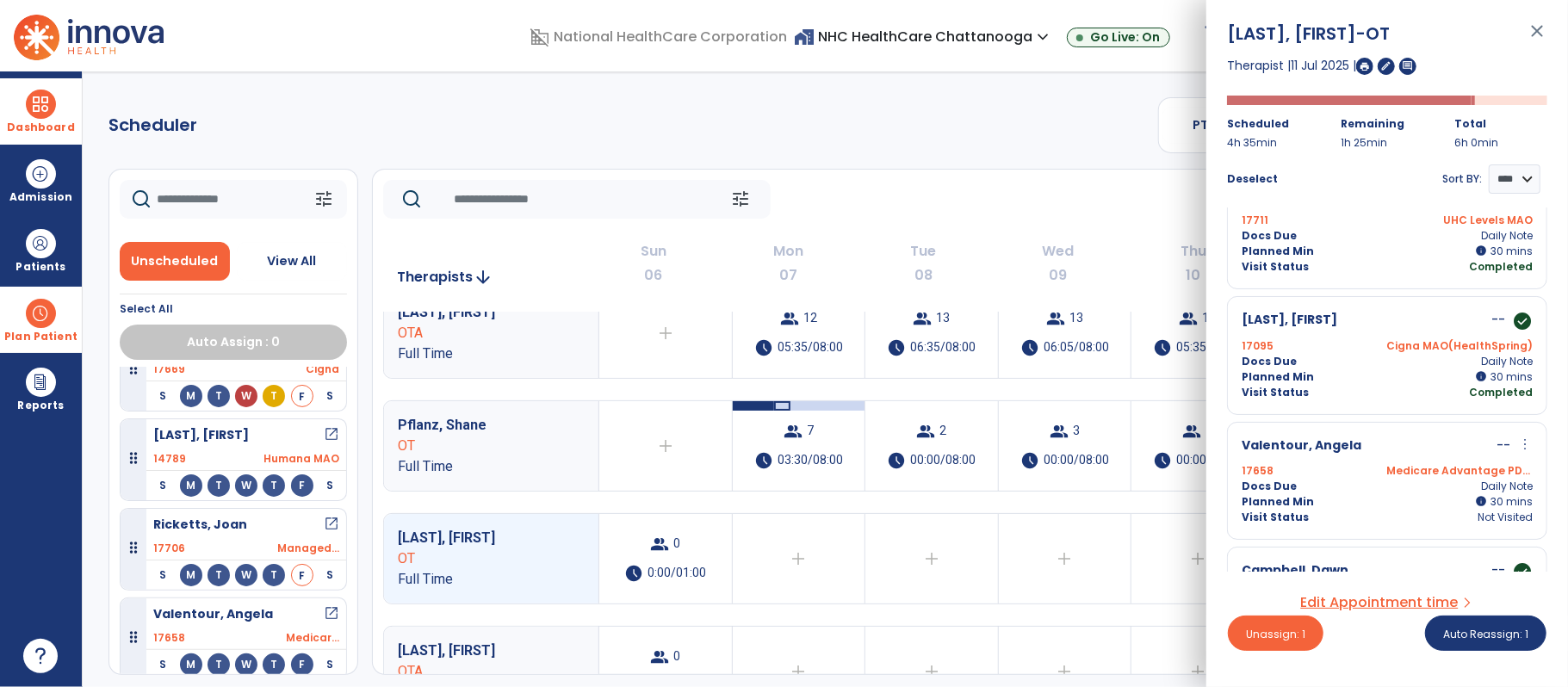 click on "17658 Medicare Advantage PDPM" at bounding box center (1387, 471) 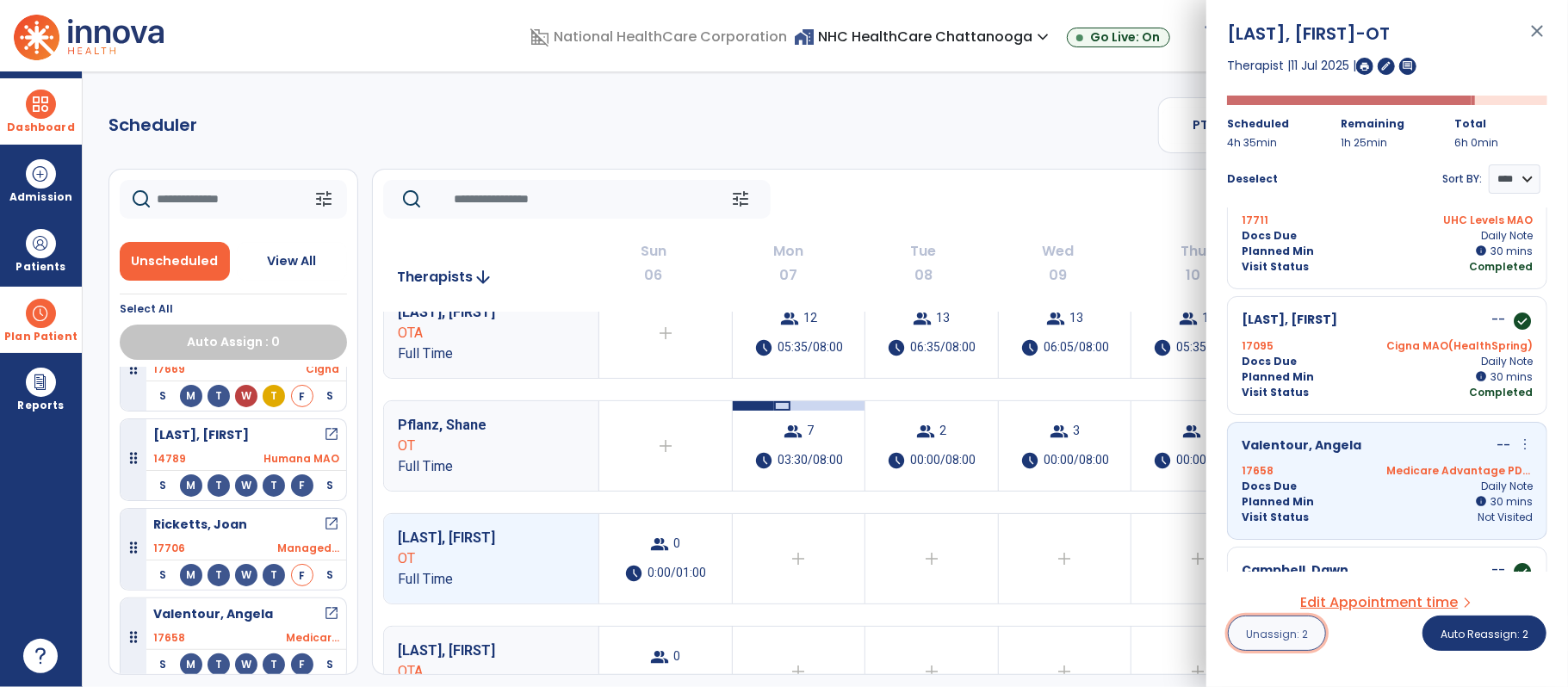 click on "Unassign: 2" at bounding box center [1277, 634] 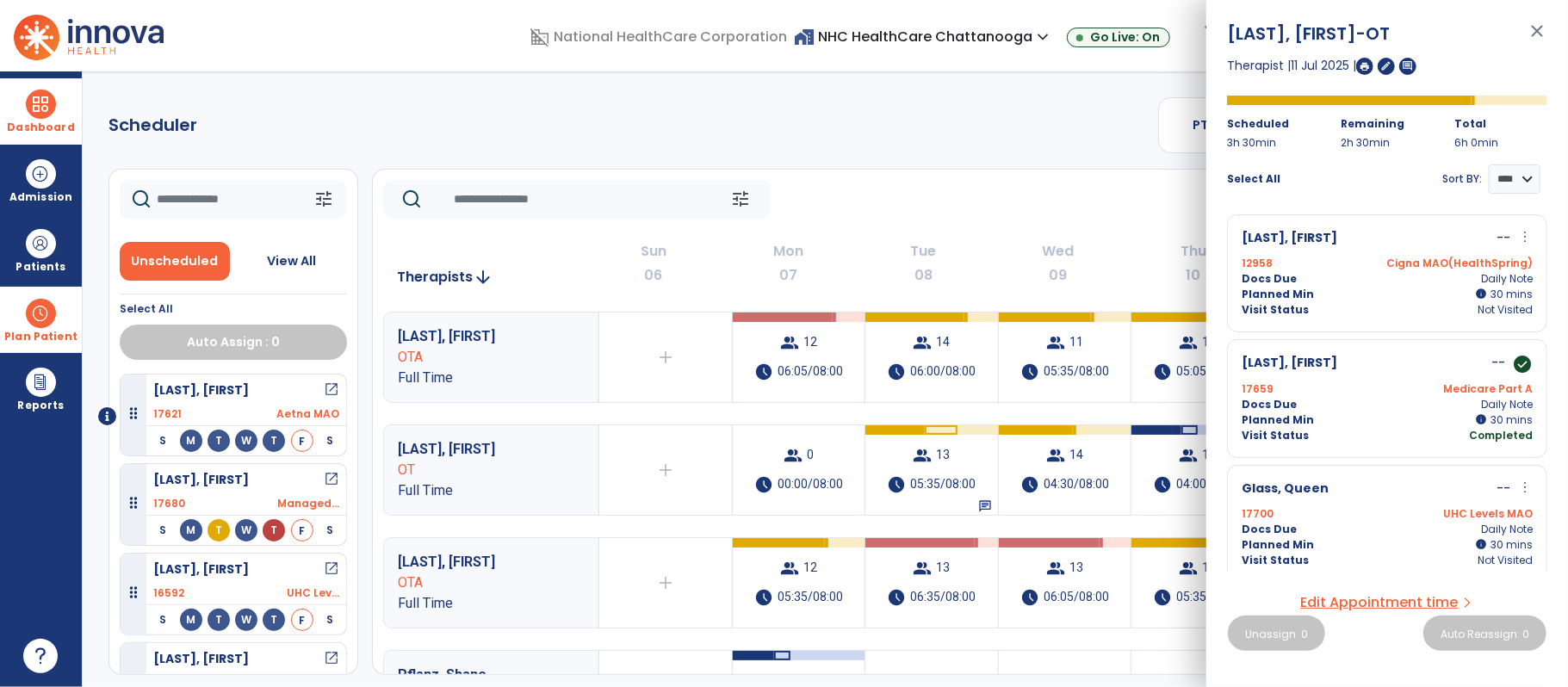 click on "close" at bounding box center [1537, 39] 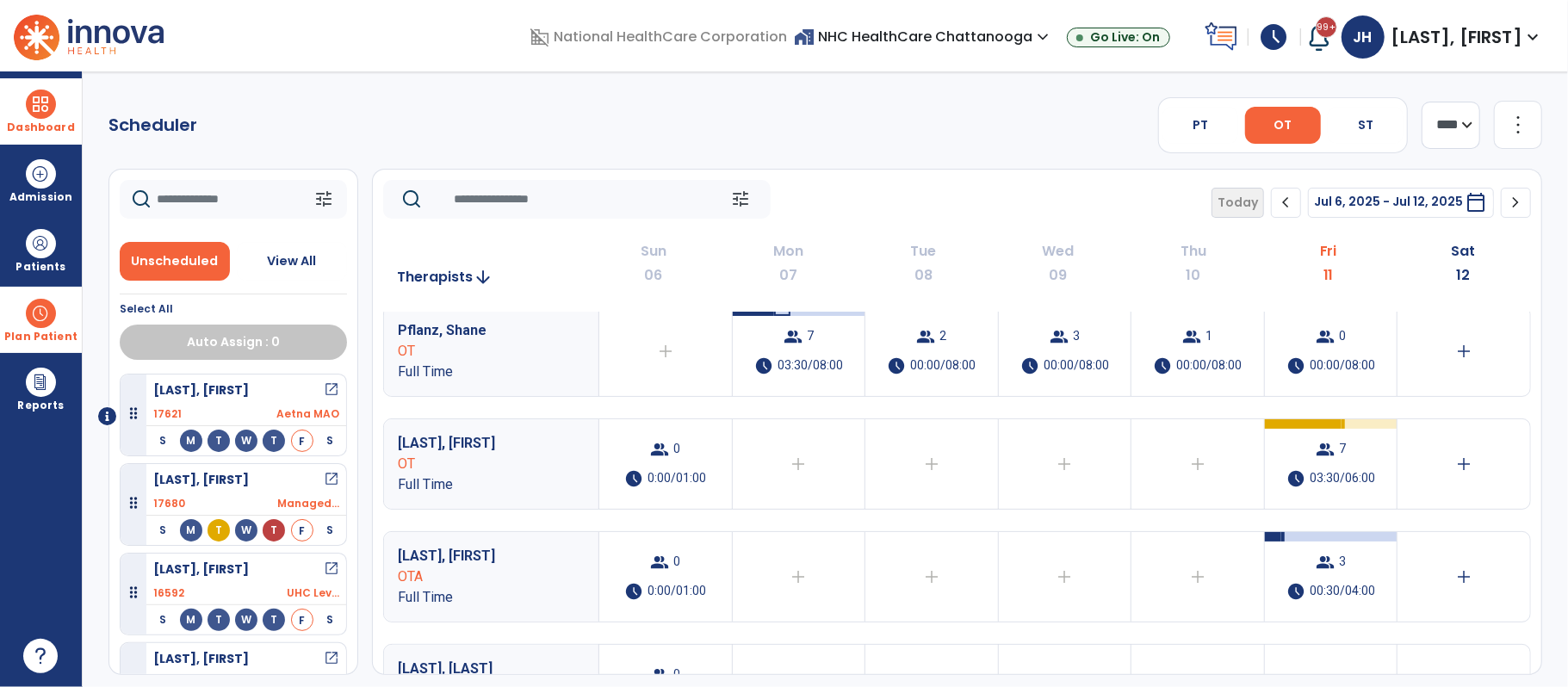 scroll, scrollTop: 348, scrollLeft: 0, axis: vertical 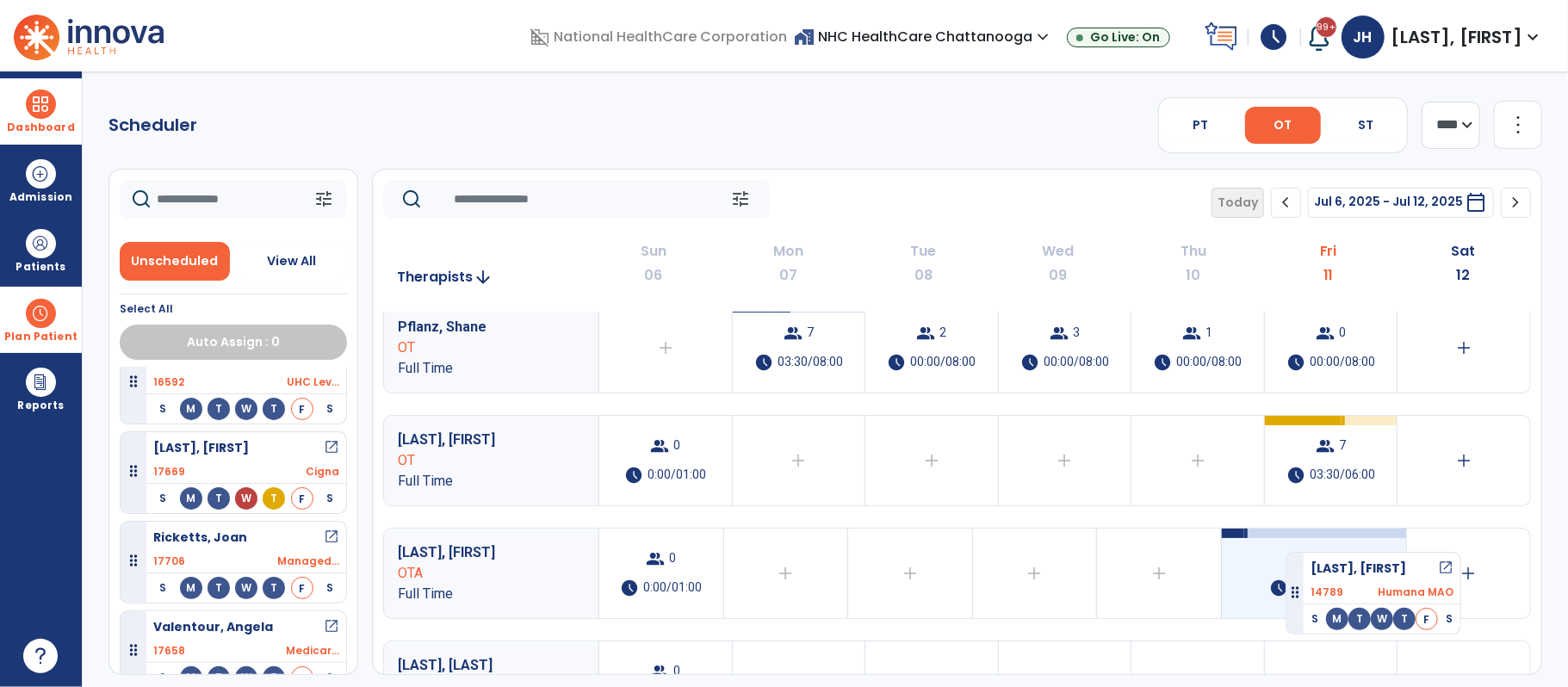drag, startPoint x: 134, startPoint y: 569, endPoint x: 1286, endPoint y: 545, distance: 1152.25 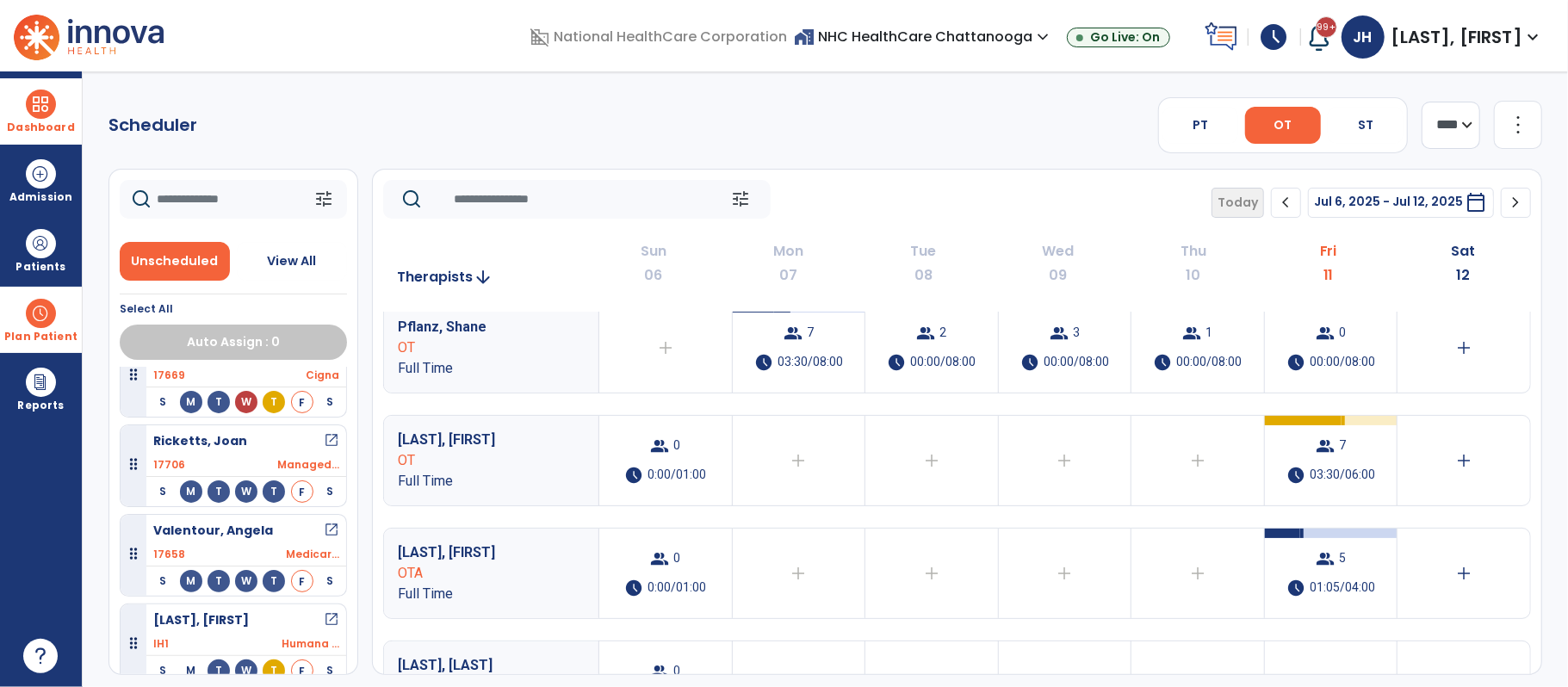 scroll, scrollTop: 308, scrollLeft: 0, axis: vertical 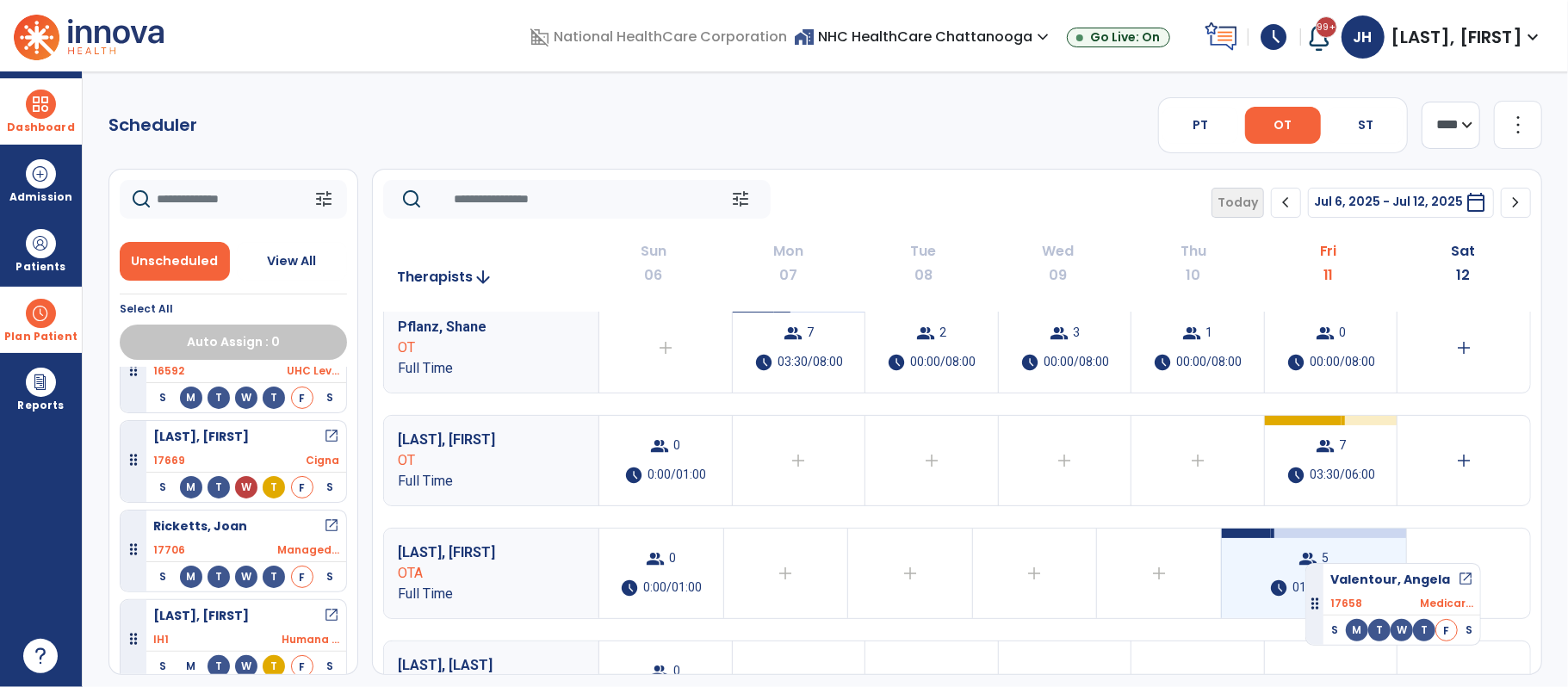 drag, startPoint x: 135, startPoint y: 559, endPoint x: 1305, endPoint y: 556, distance: 1170.0038 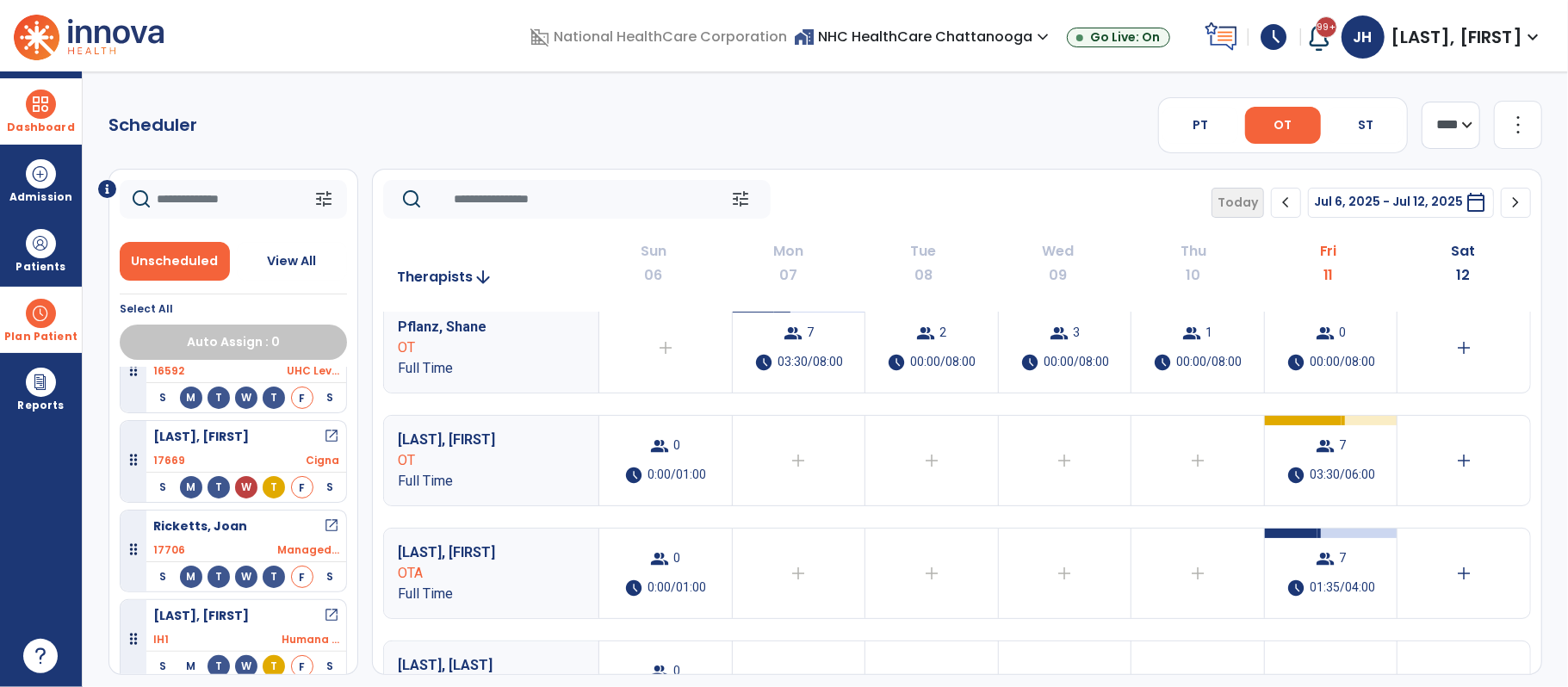 scroll, scrollTop: 227, scrollLeft: 0, axis: vertical 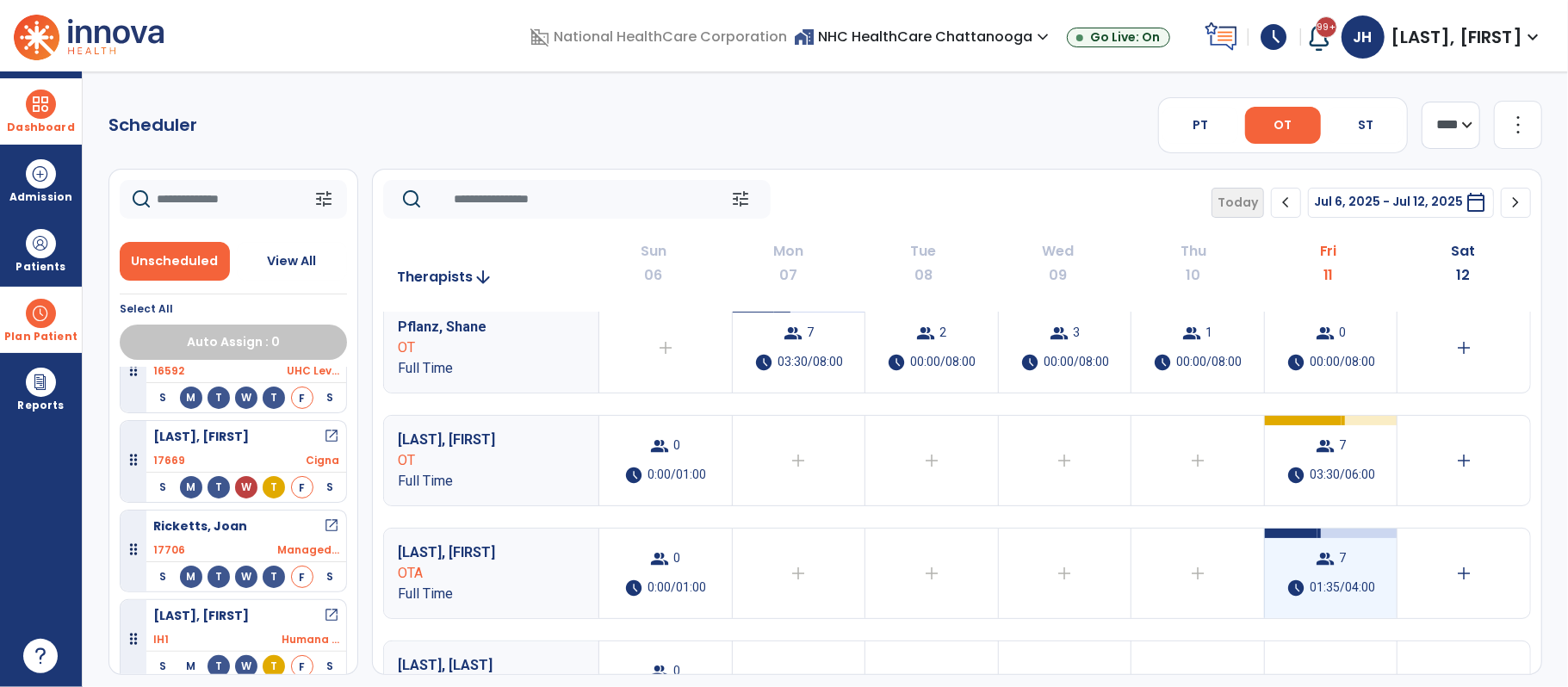 click on "group" at bounding box center [1325, 559] 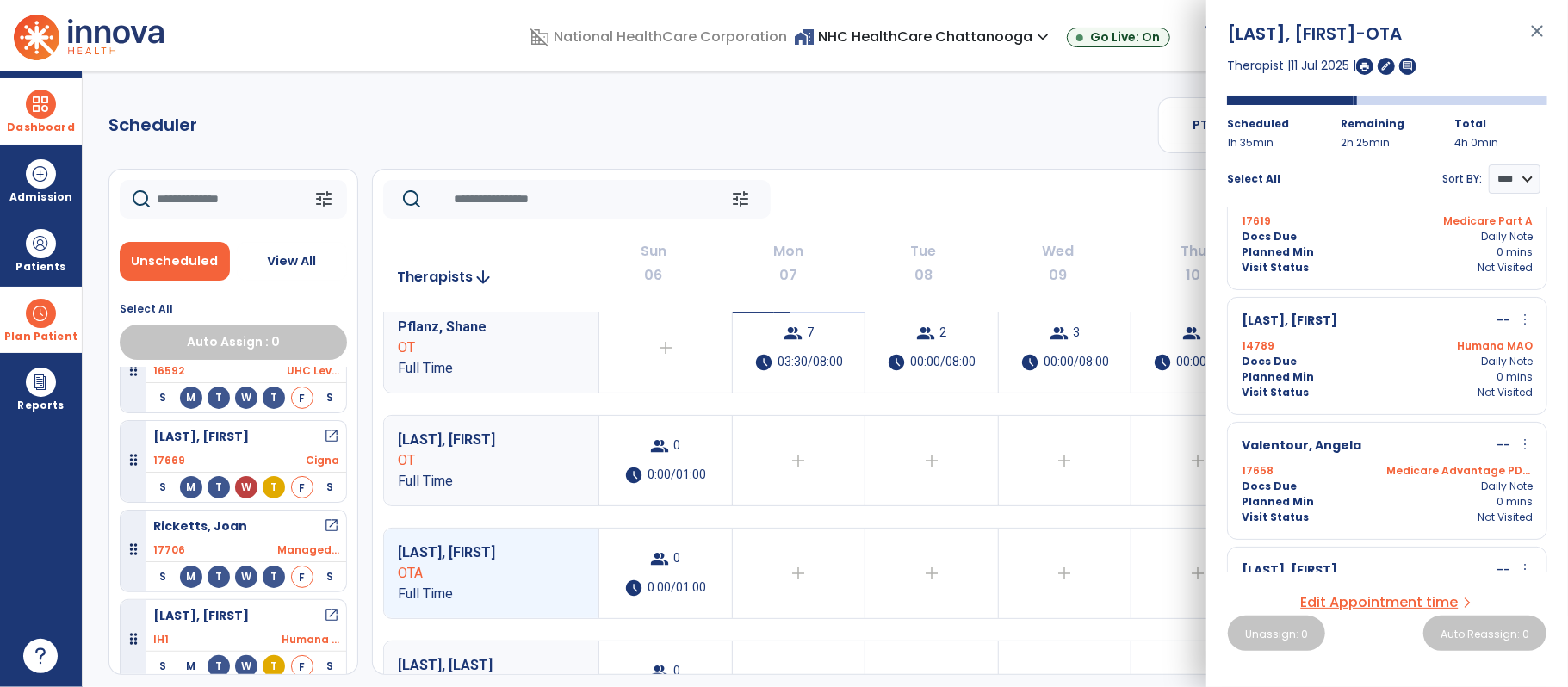 scroll, scrollTop: 514, scrollLeft: 0, axis: vertical 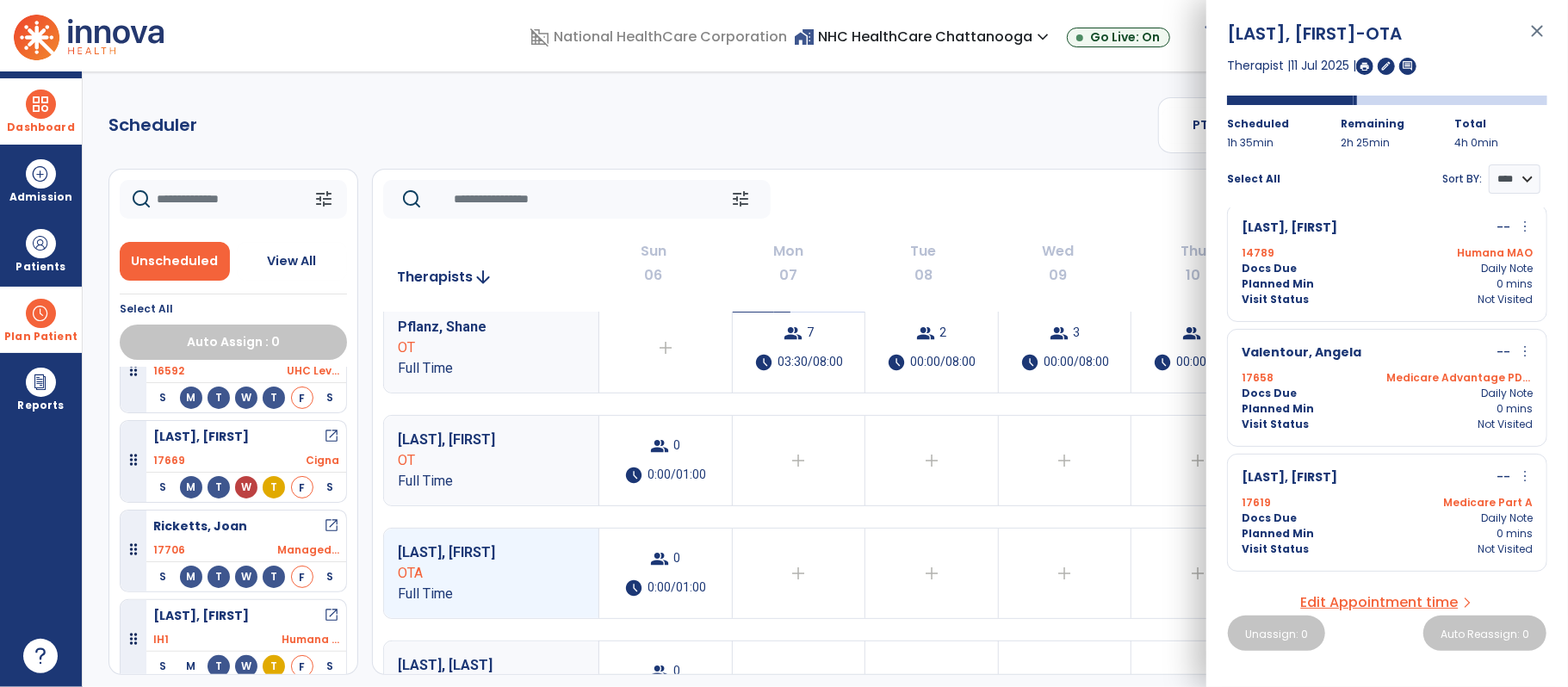 click on "close" at bounding box center [1537, 39] 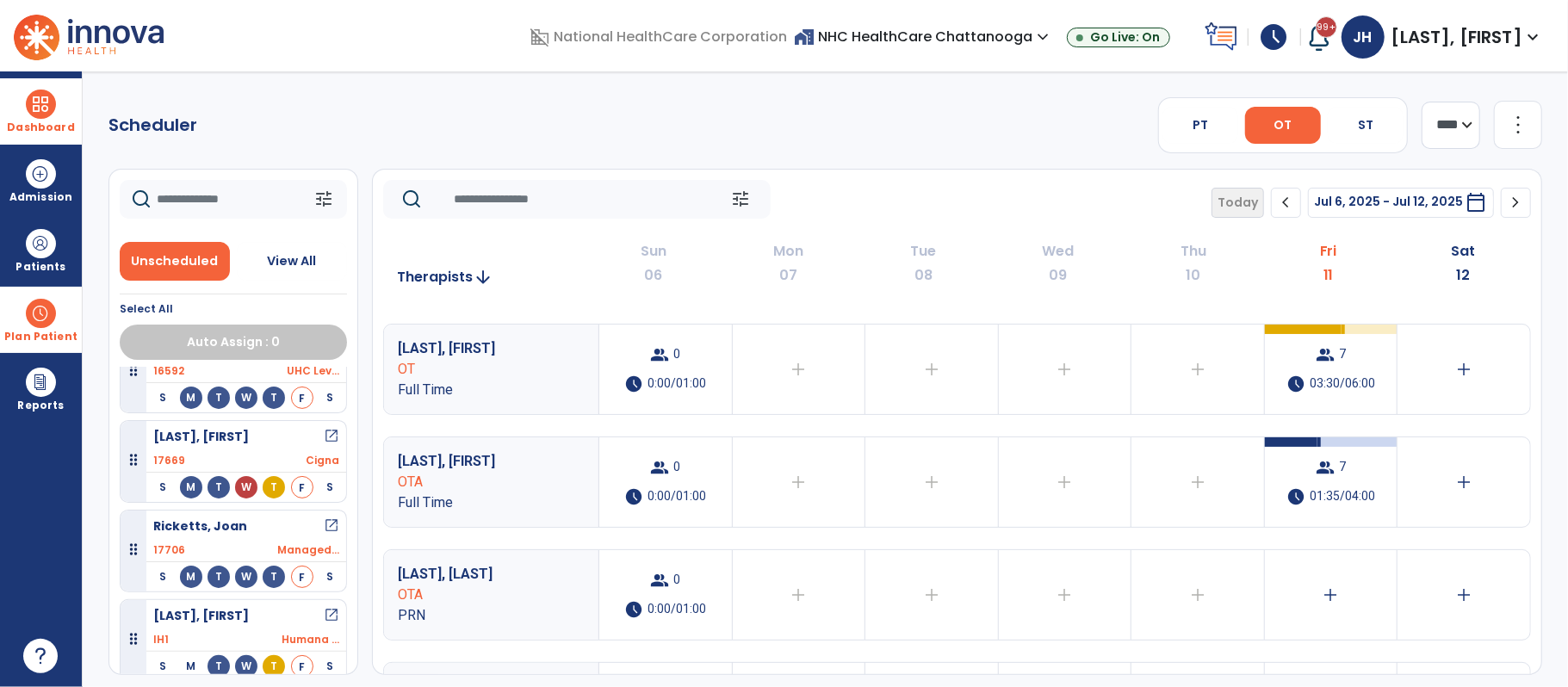 scroll, scrollTop: 441, scrollLeft: 0, axis: vertical 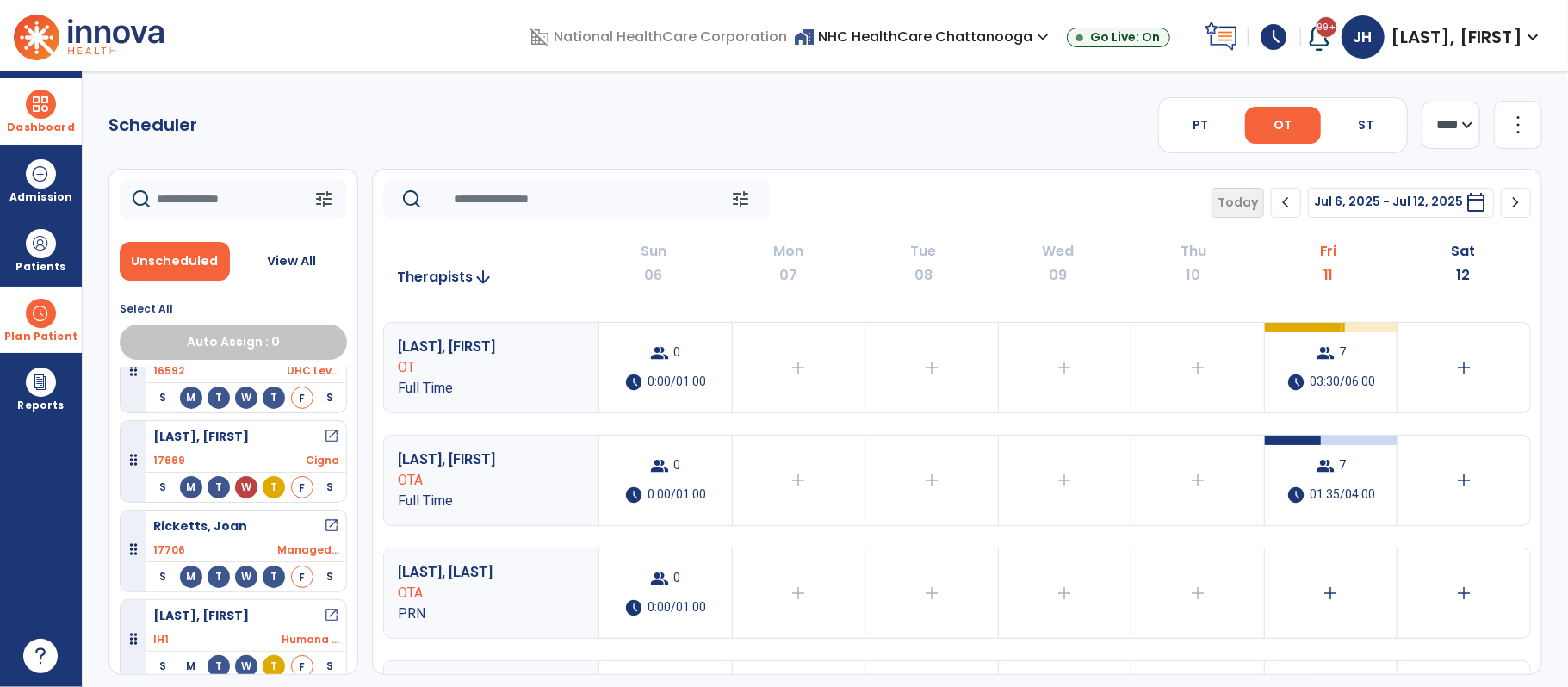 click at bounding box center [40, 104] 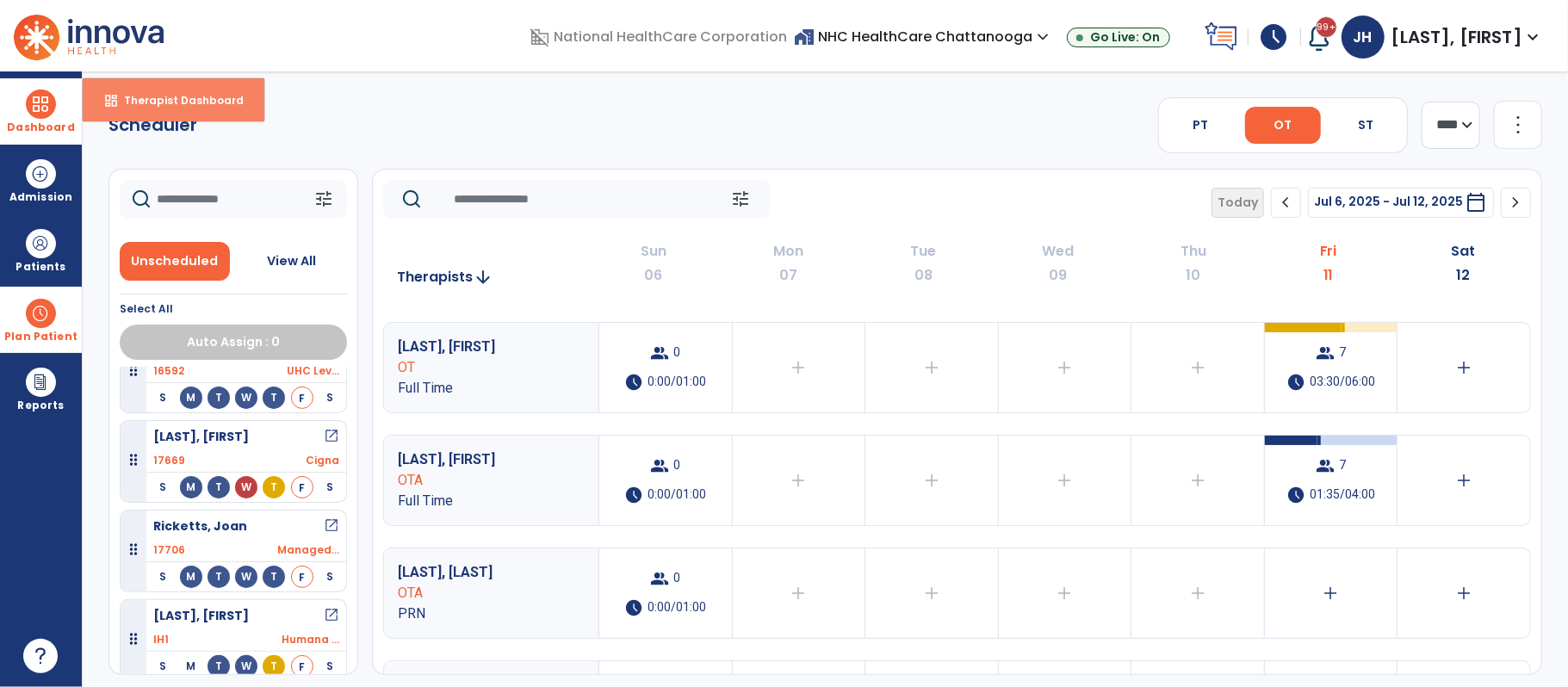 click on "dashboard  Therapist Dashboard" at bounding box center (173, 100) 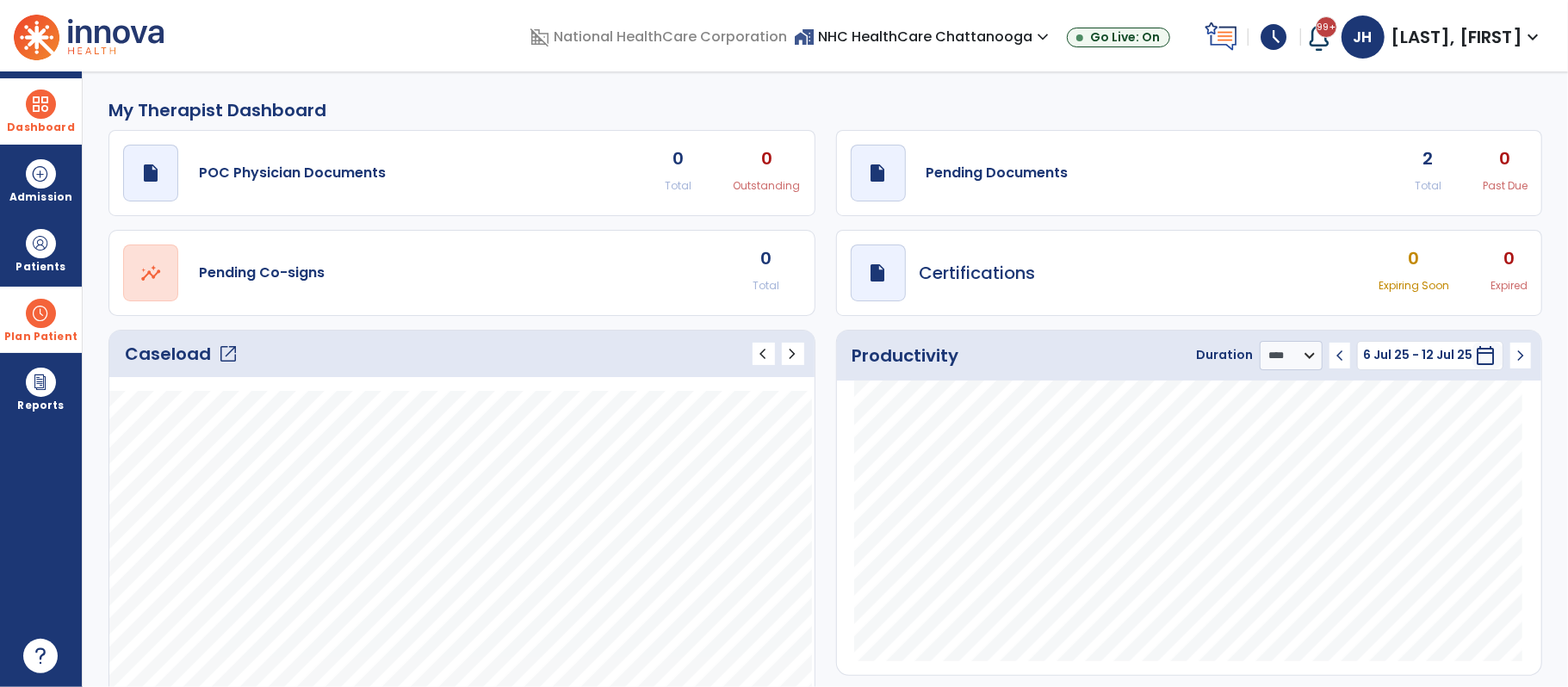 click on "open_in_new" 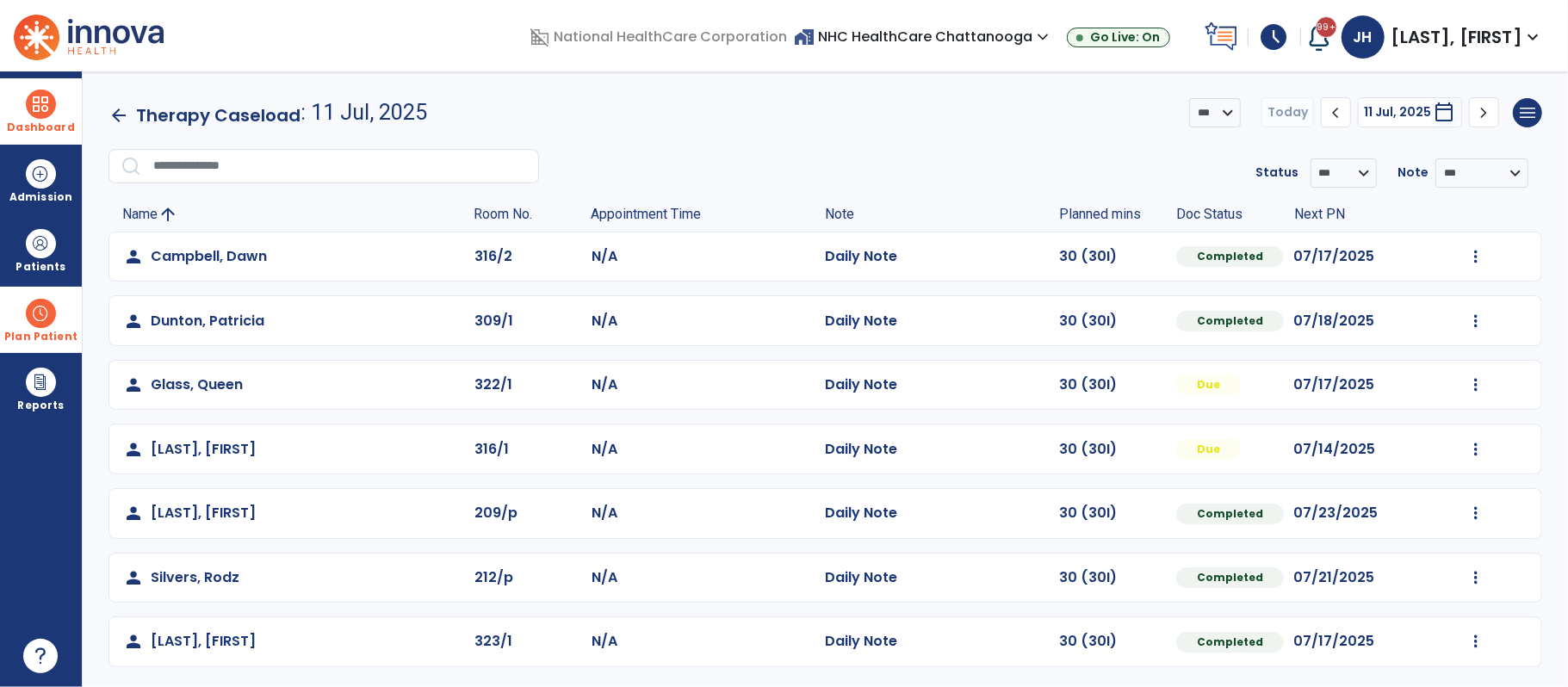 scroll, scrollTop: 5, scrollLeft: 0, axis: vertical 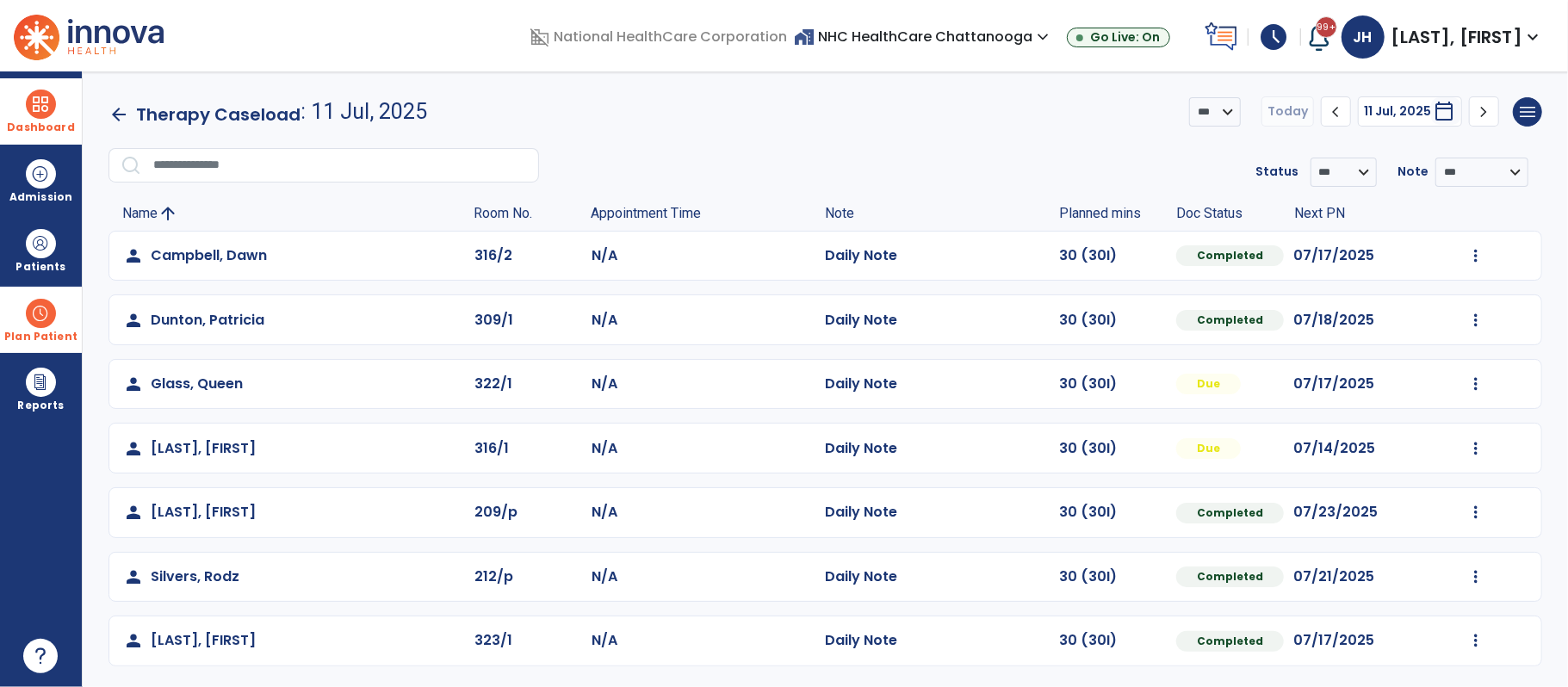 click on "schedule" at bounding box center (1274, 37) 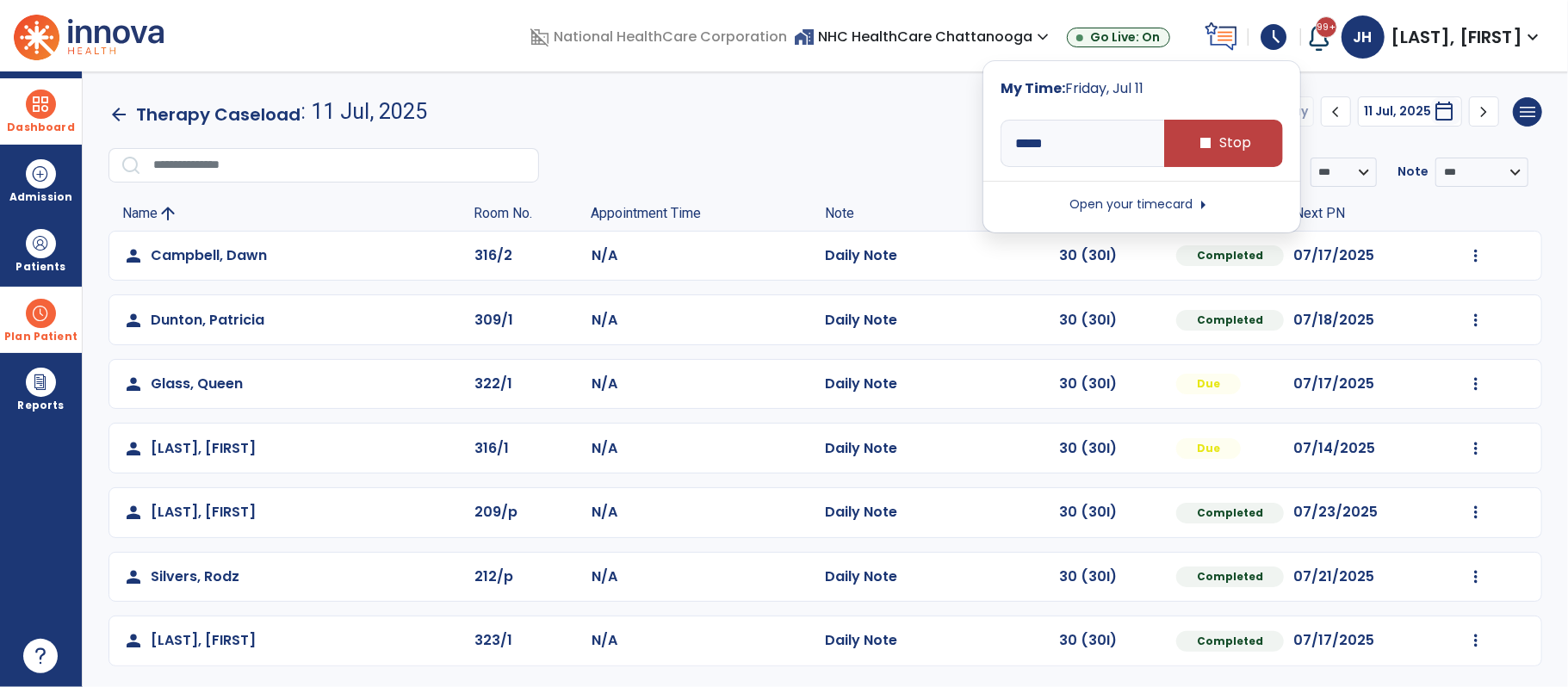 click on "Open your timecard  arrow_right" at bounding box center (1142, 205) 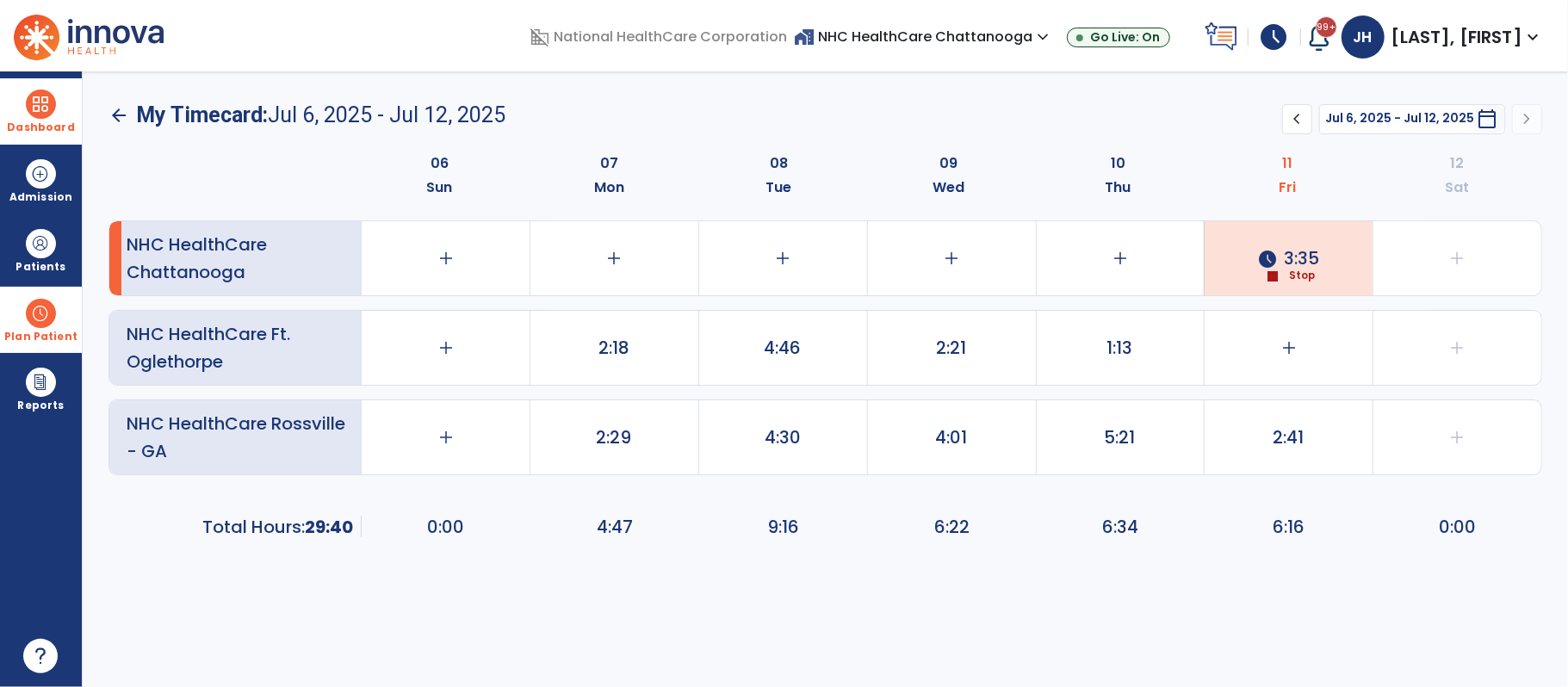scroll, scrollTop: 0, scrollLeft: 0, axis: both 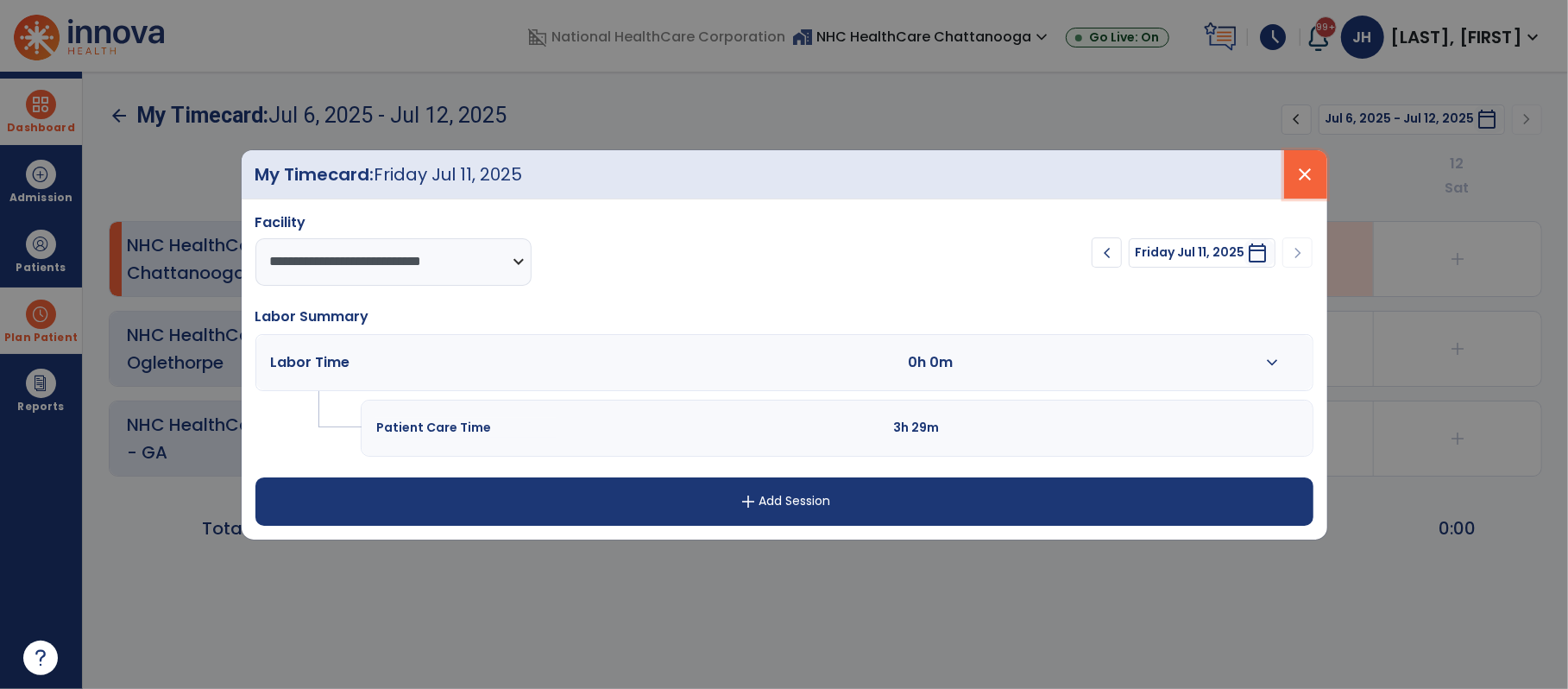 click on "close" at bounding box center [1306, 174] 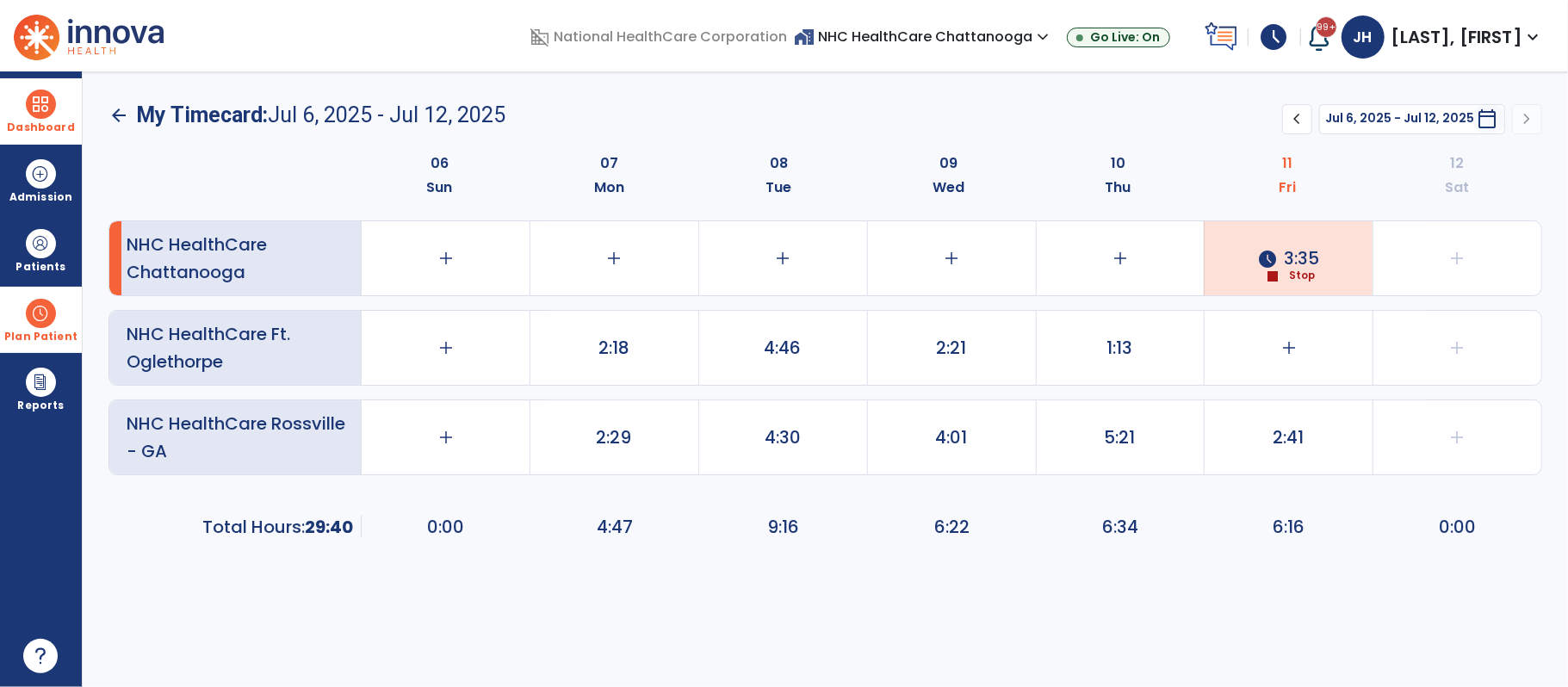 click on "schedule" at bounding box center (1274, 37) 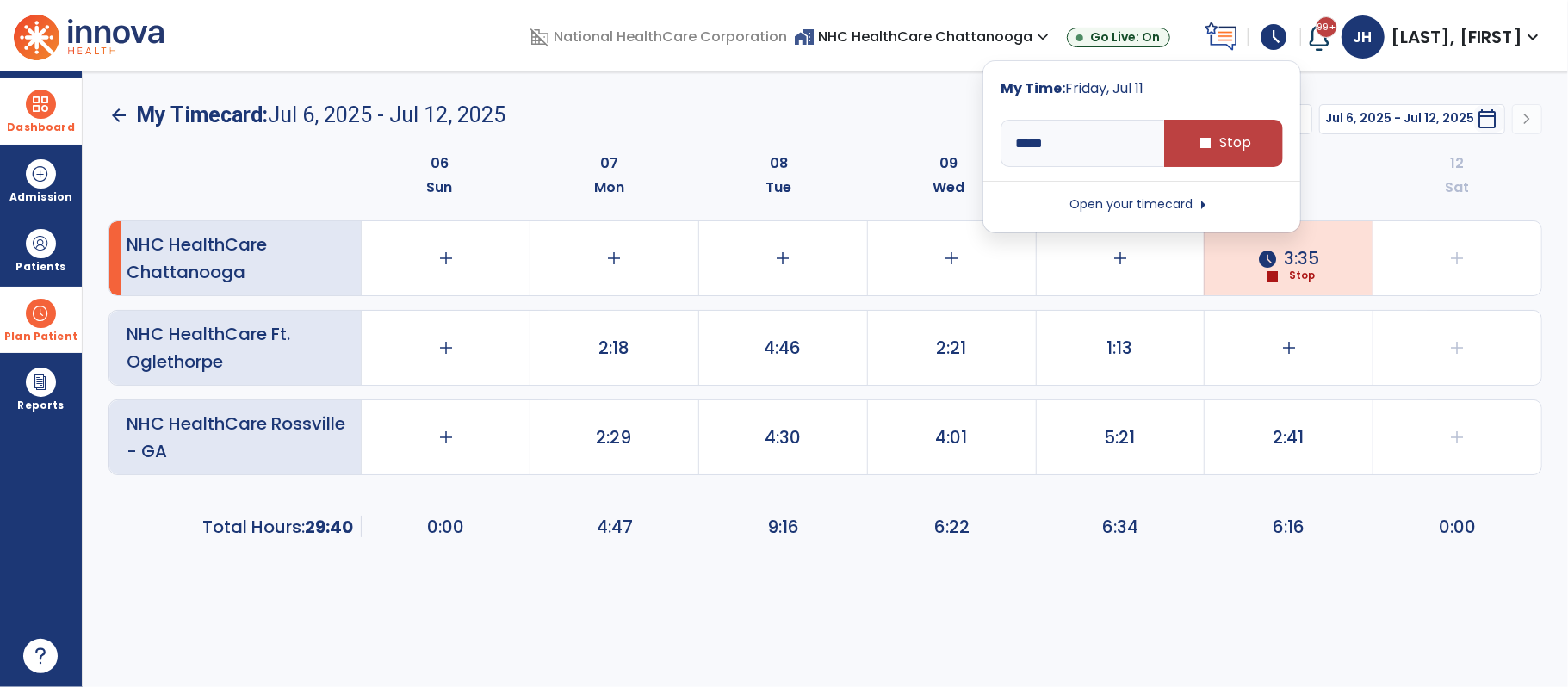 click on "schedule" at bounding box center (1274, 37) 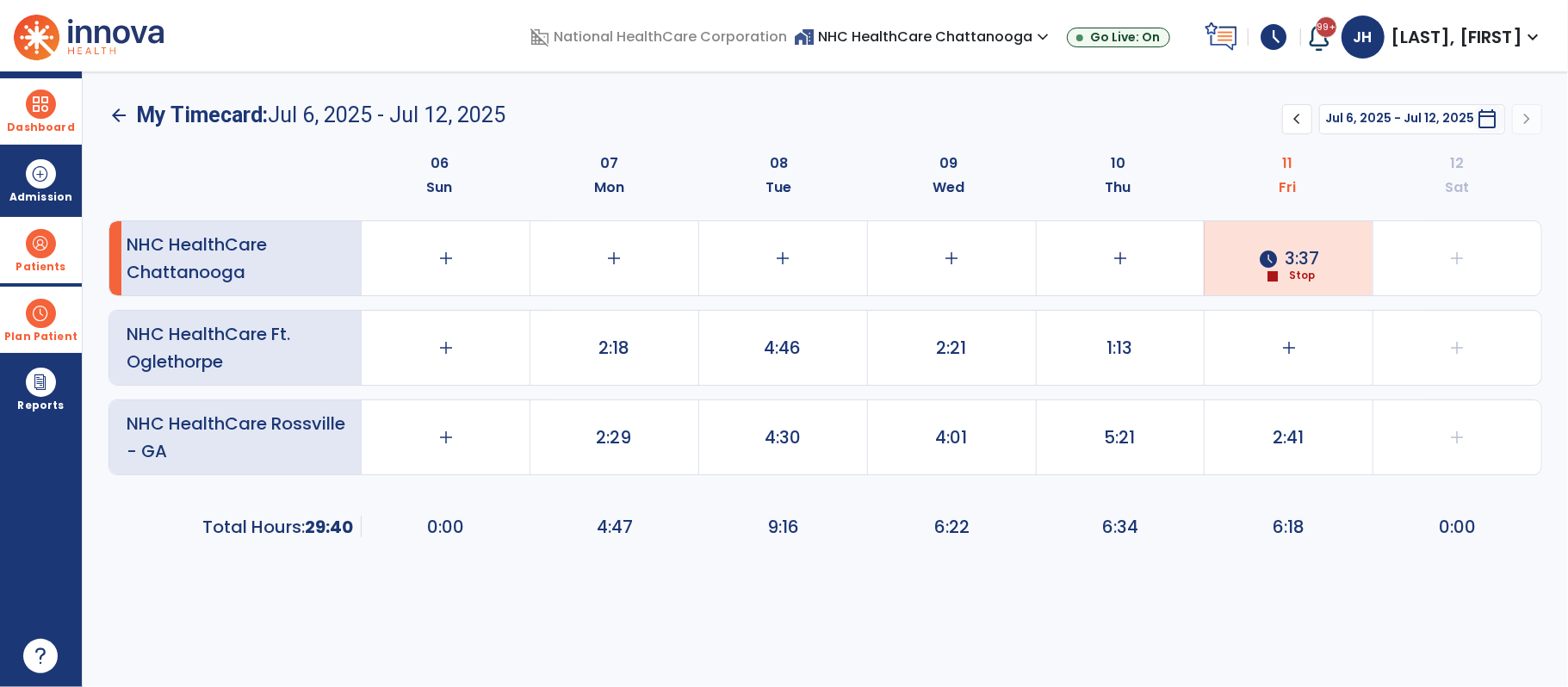 click at bounding box center (40, 244) 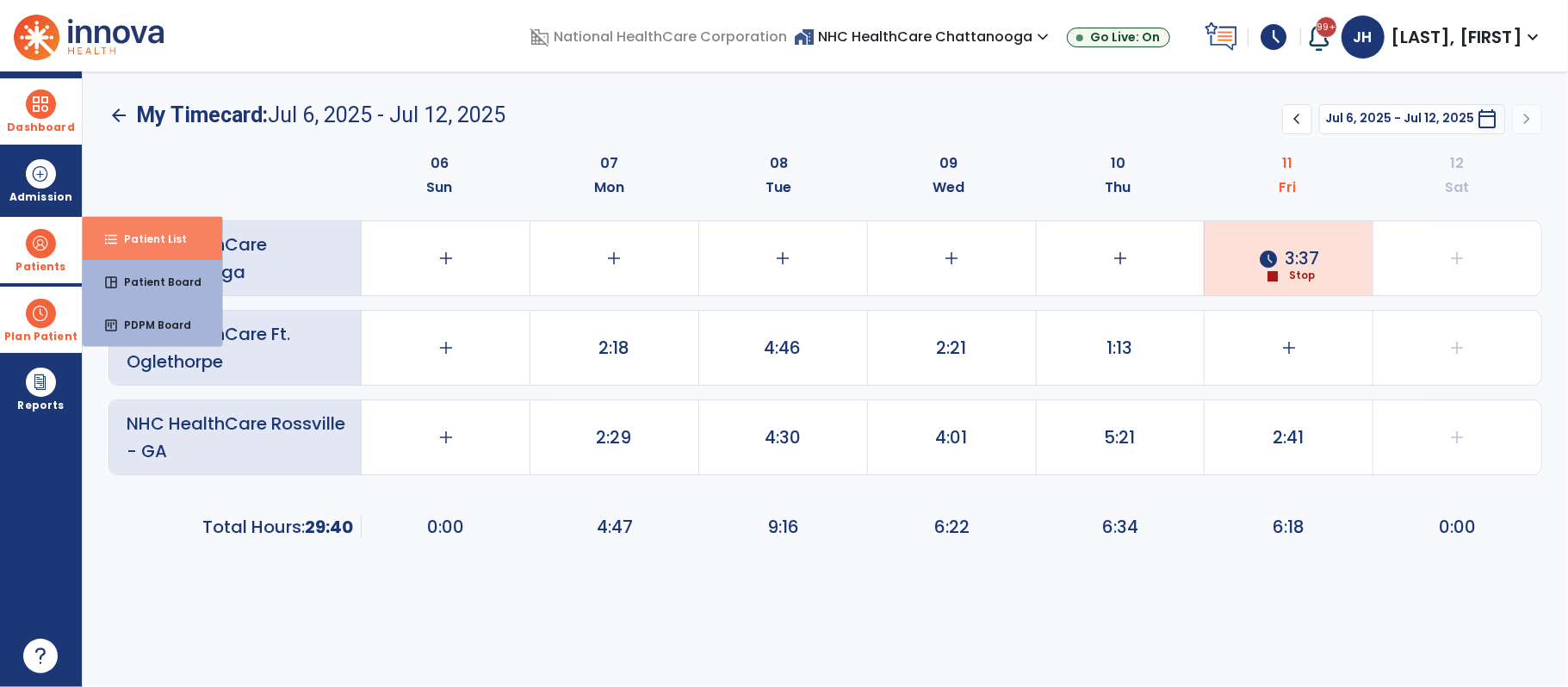 click on "format_list_bulleted  Patient List" at bounding box center (152, 238) 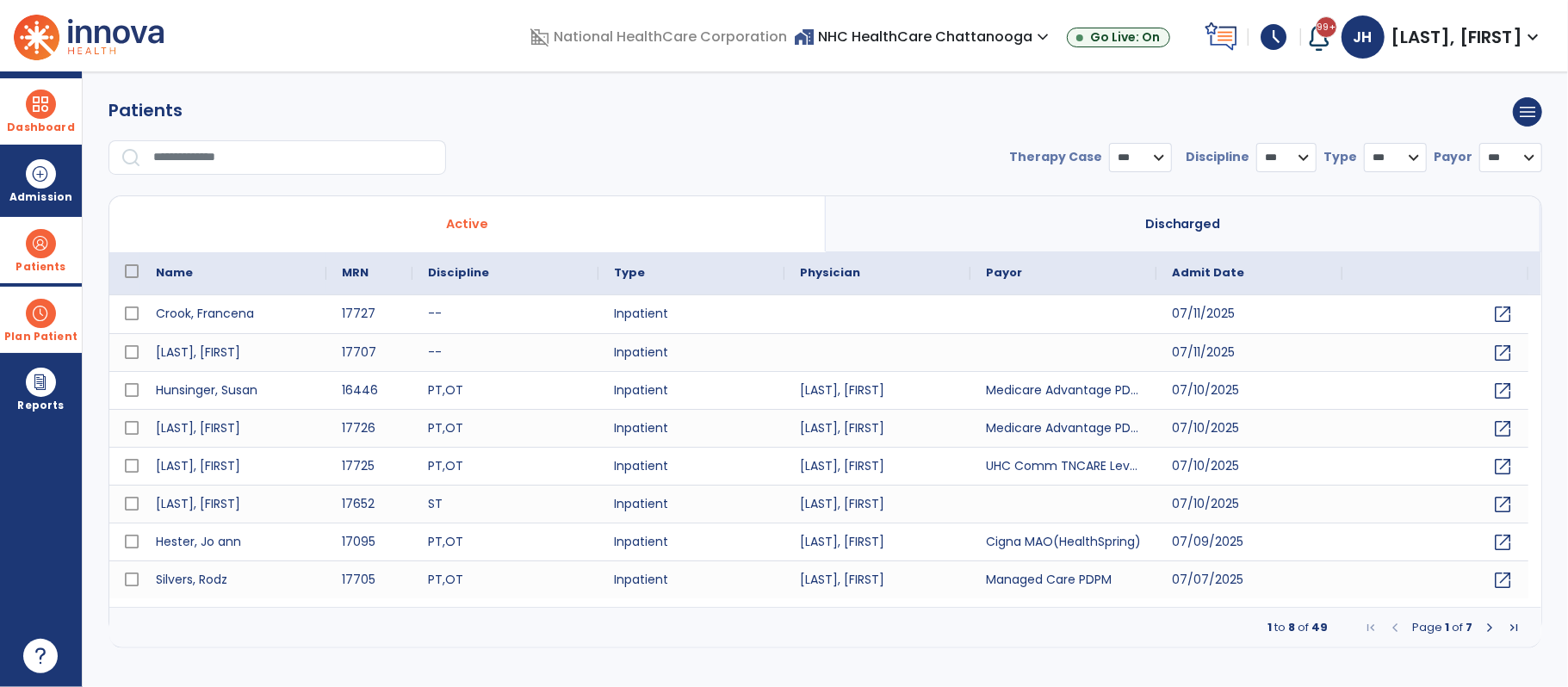 select on "***" 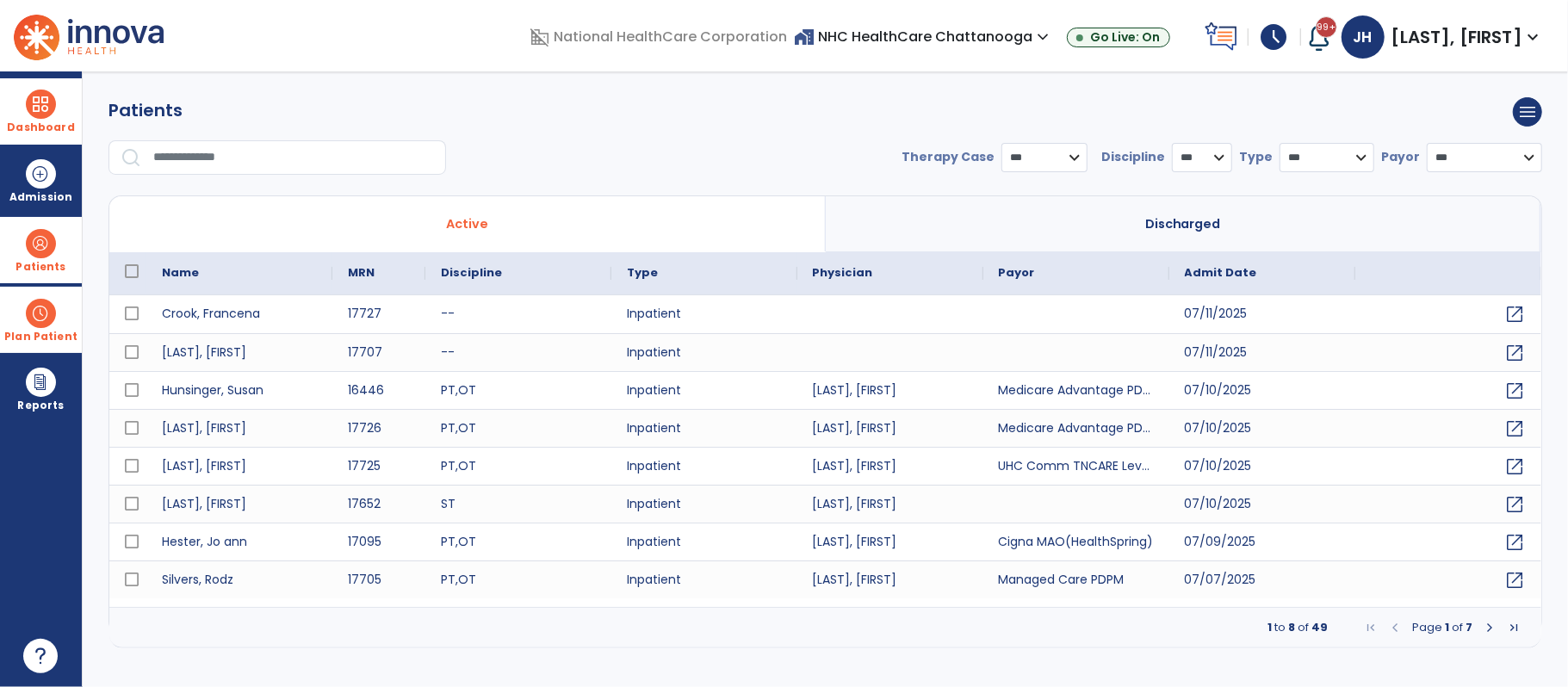 click at bounding box center (294, 158) 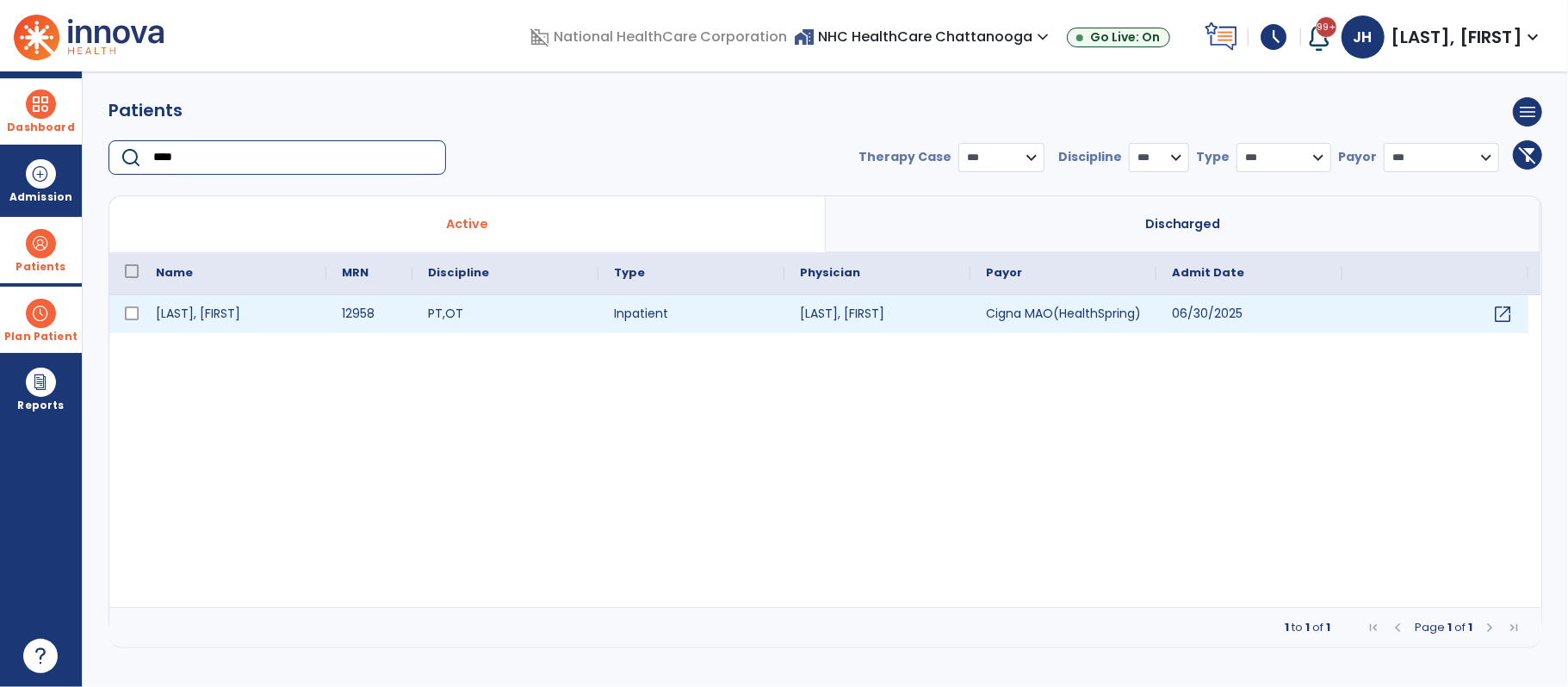 type on "****" 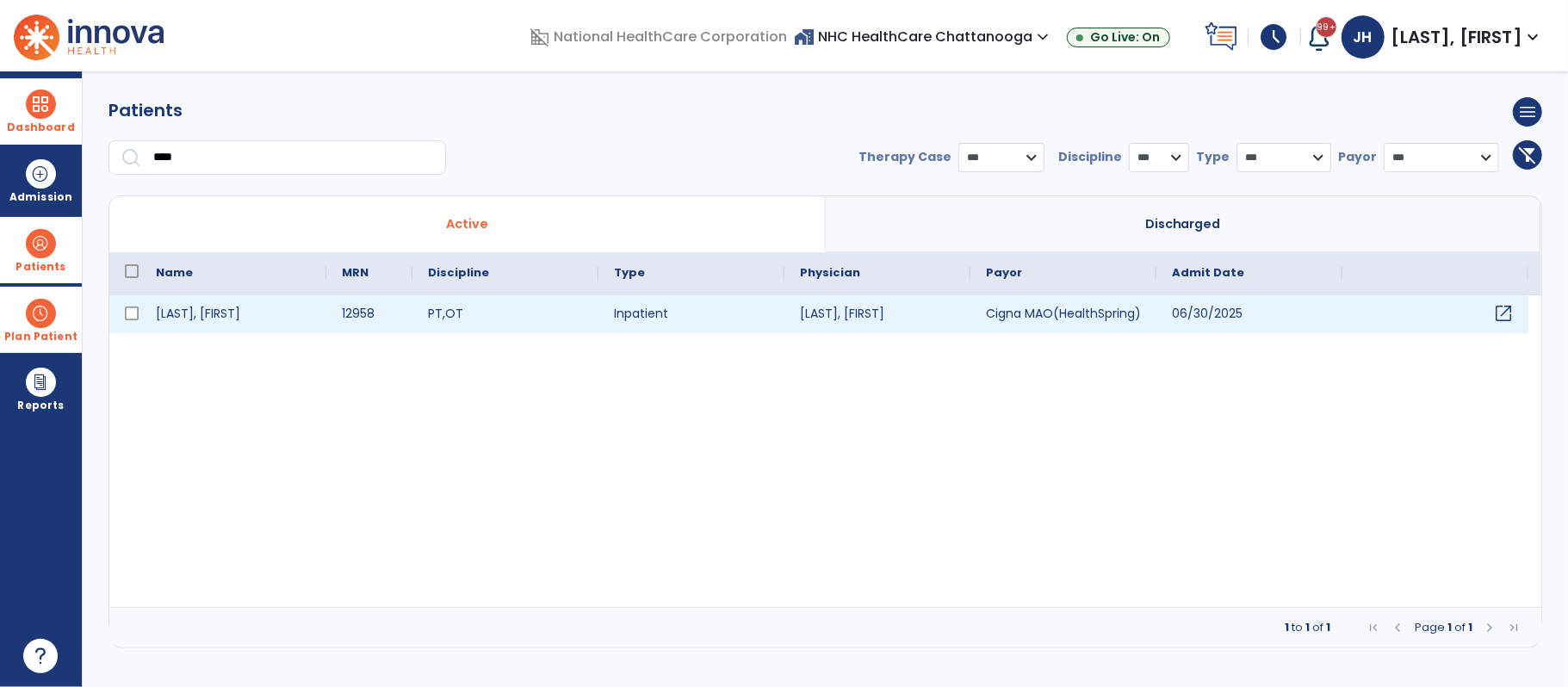 click on "open_in_new" at bounding box center [1503, 313] 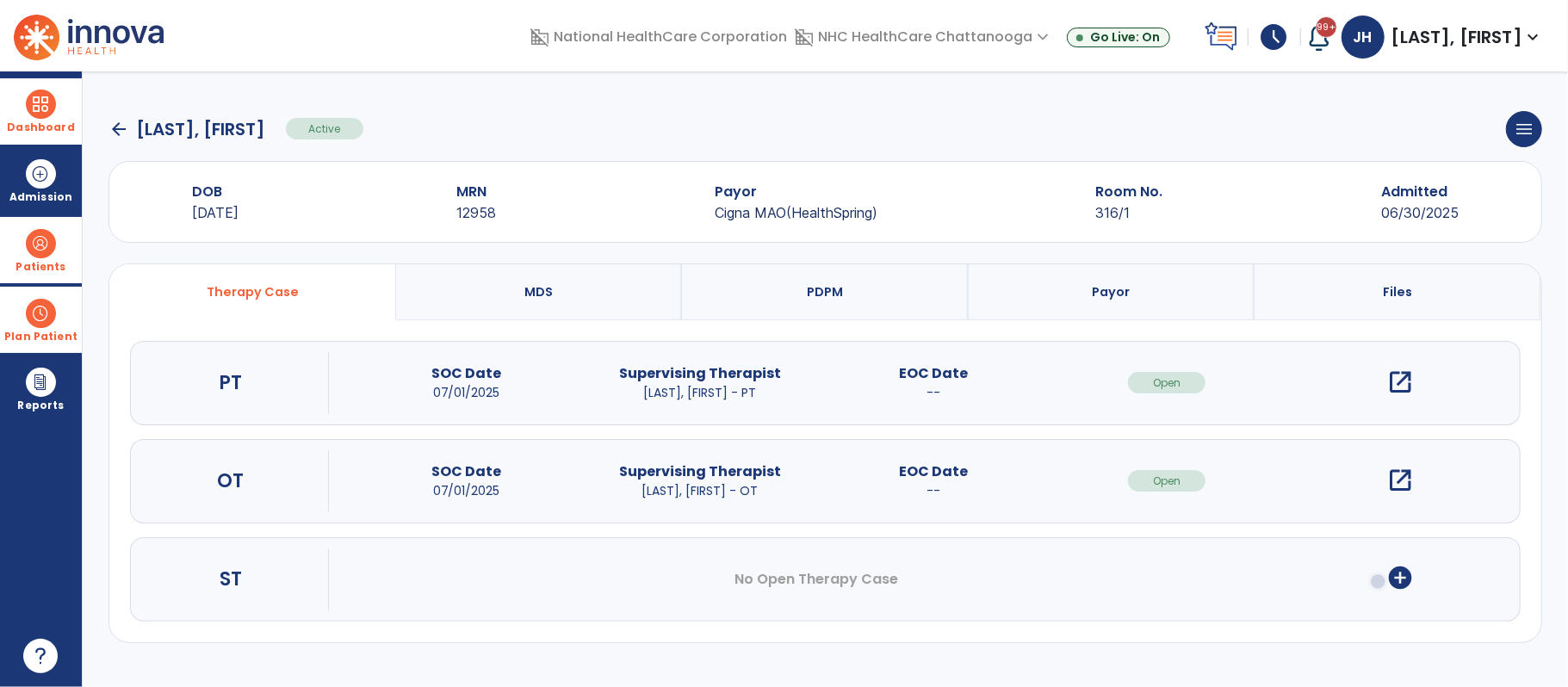 click on "open_in_new" at bounding box center [1400, 480] 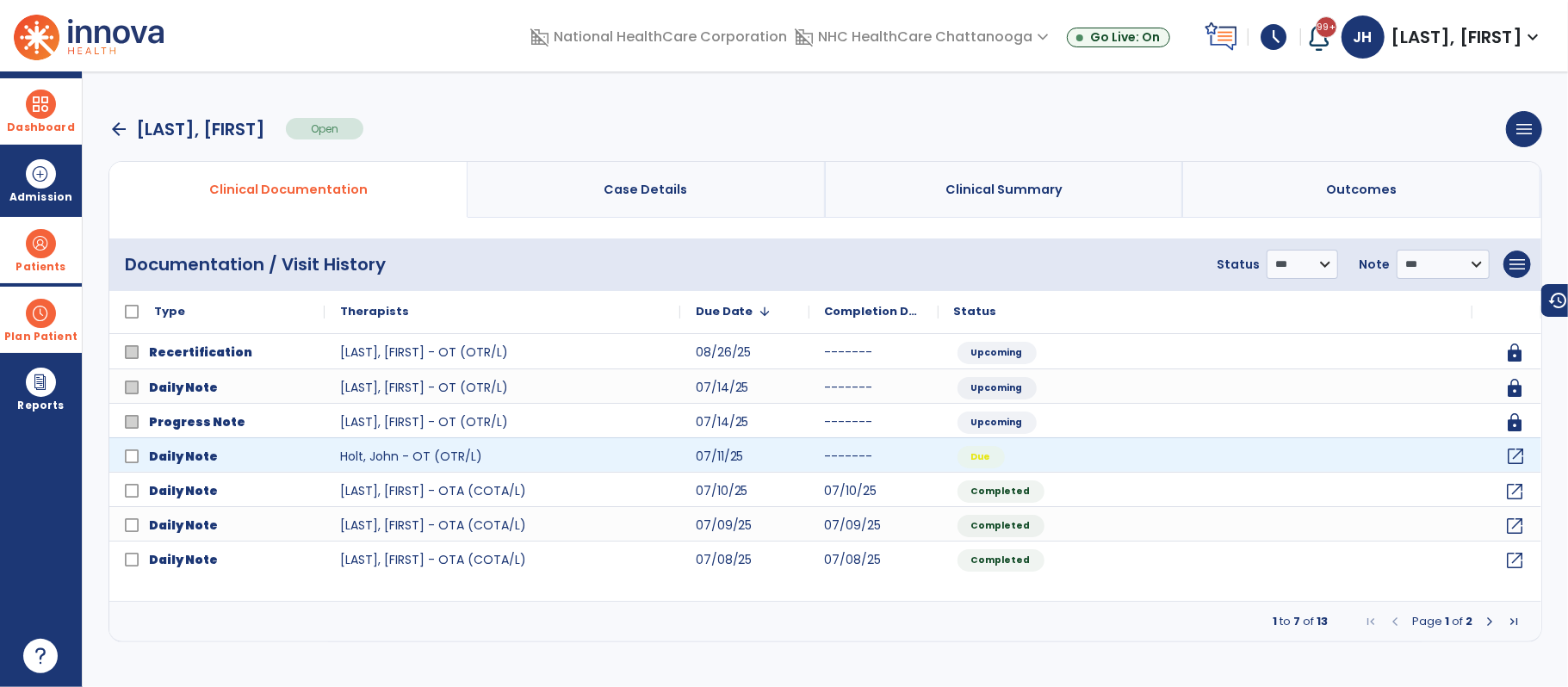 click on "open_in_new" 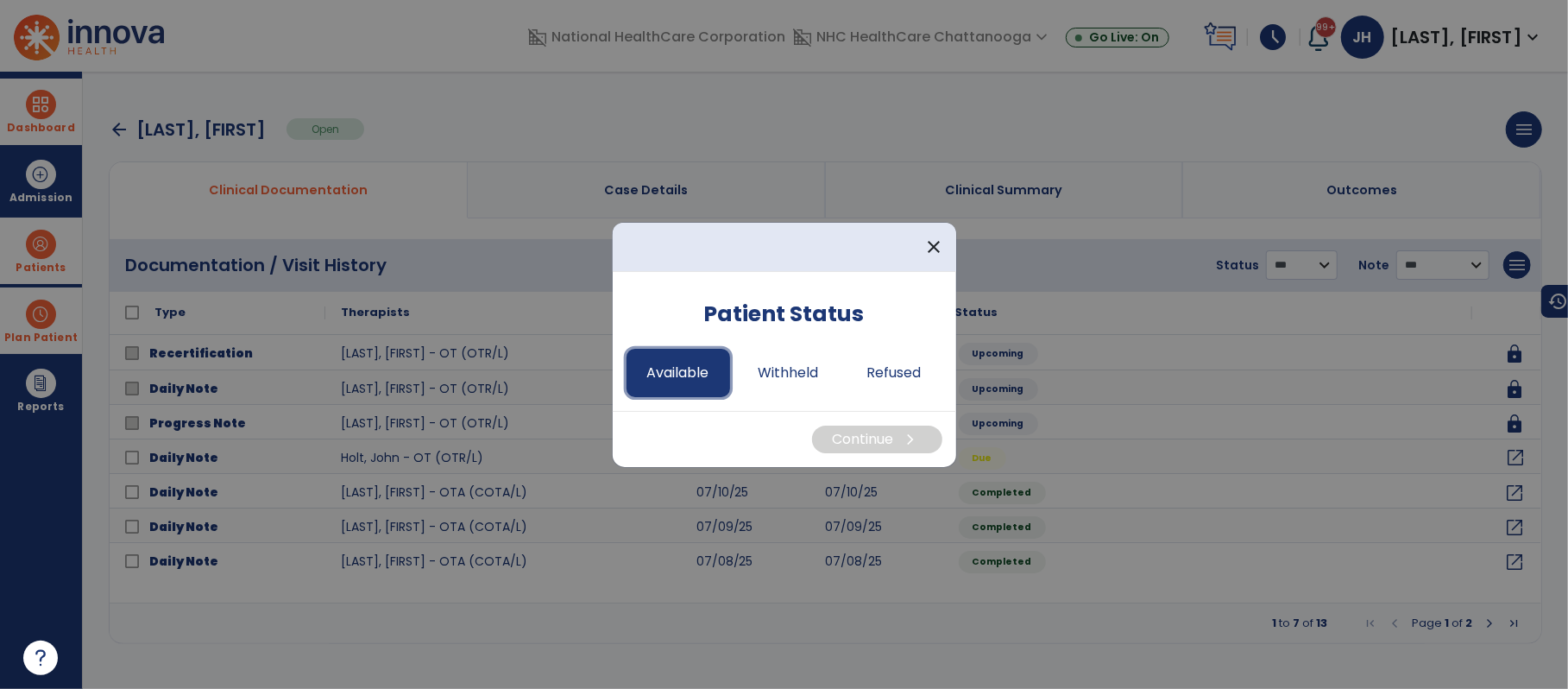 click on "Available" at bounding box center (678, 373) 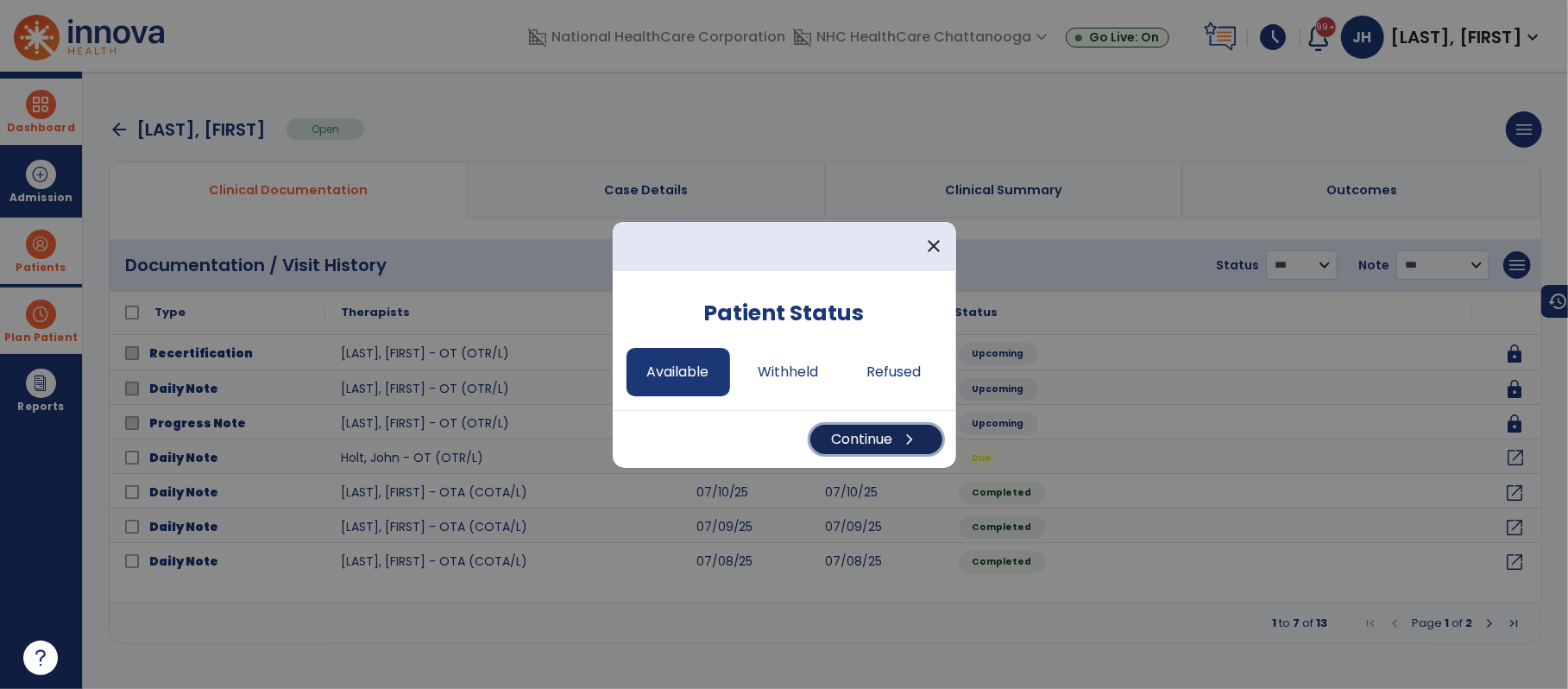 click on "chevron_right" at bounding box center (910, 439) 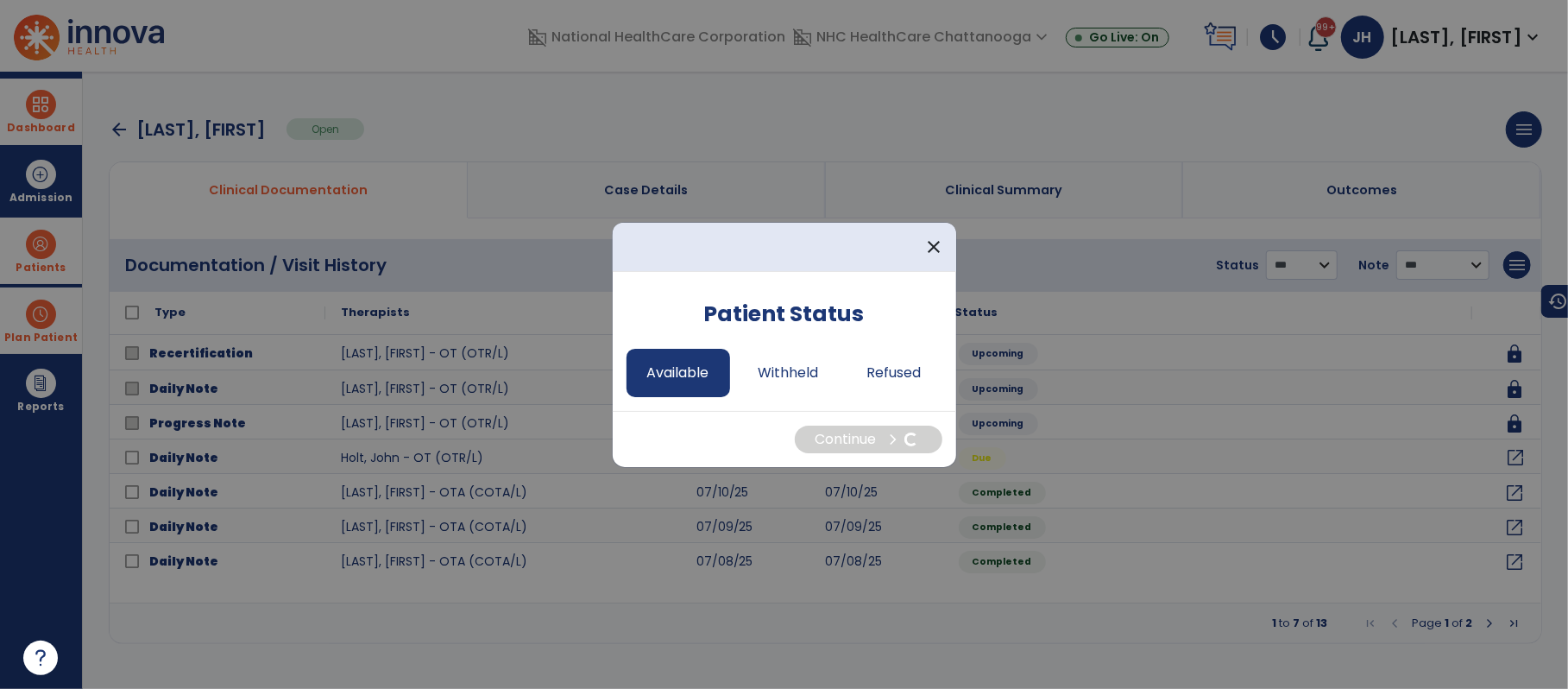 select on "*" 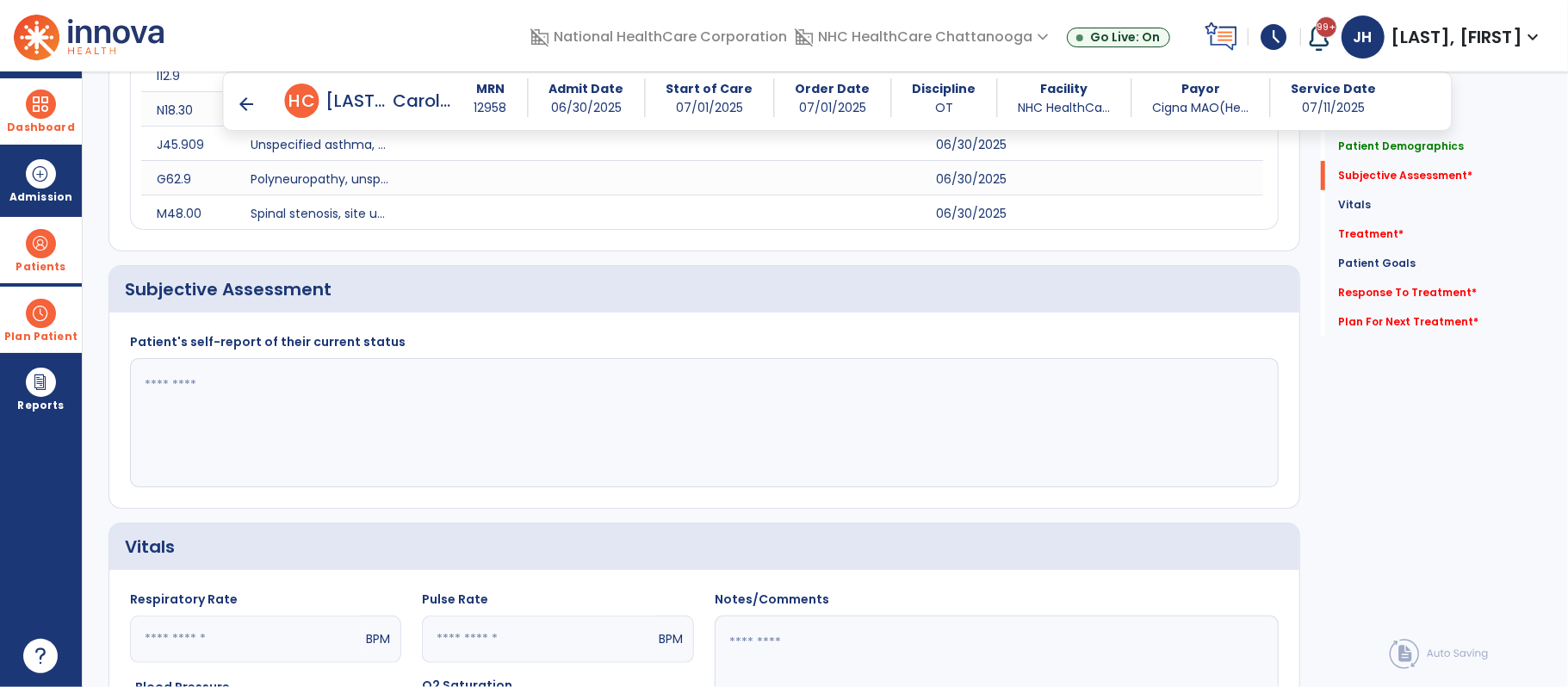 scroll, scrollTop: 480, scrollLeft: 0, axis: vertical 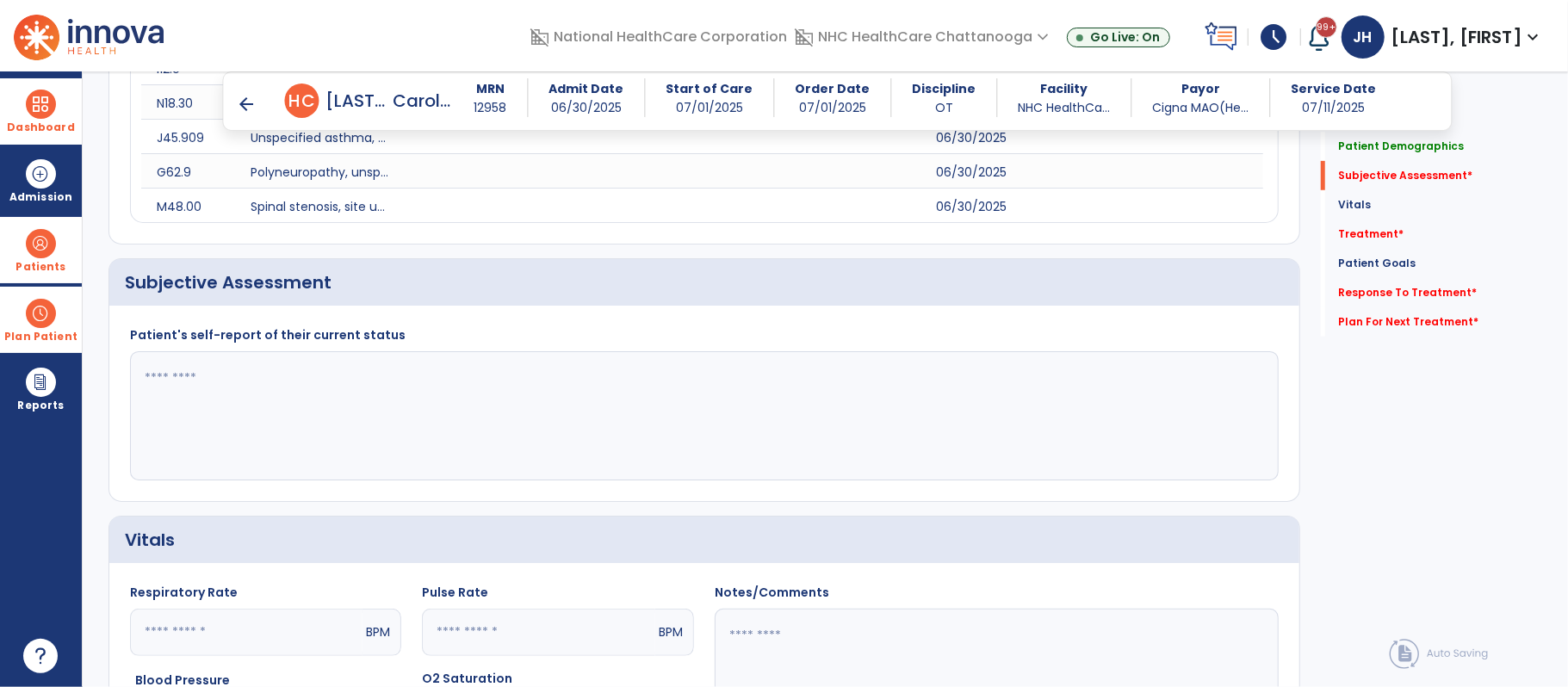 click 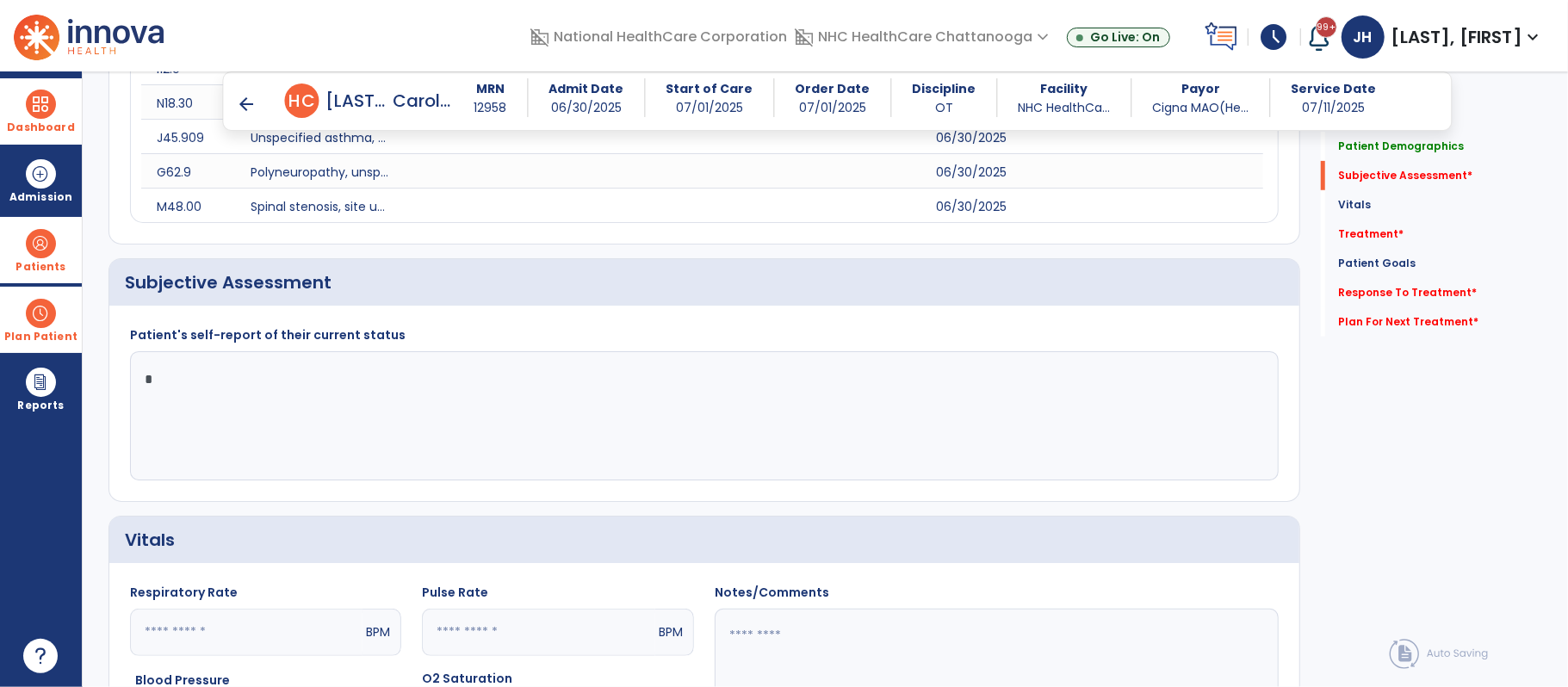 drag, startPoint x: 703, startPoint y: 456, endPoint x: 710, endPoint y: 463, distance: 9.899495 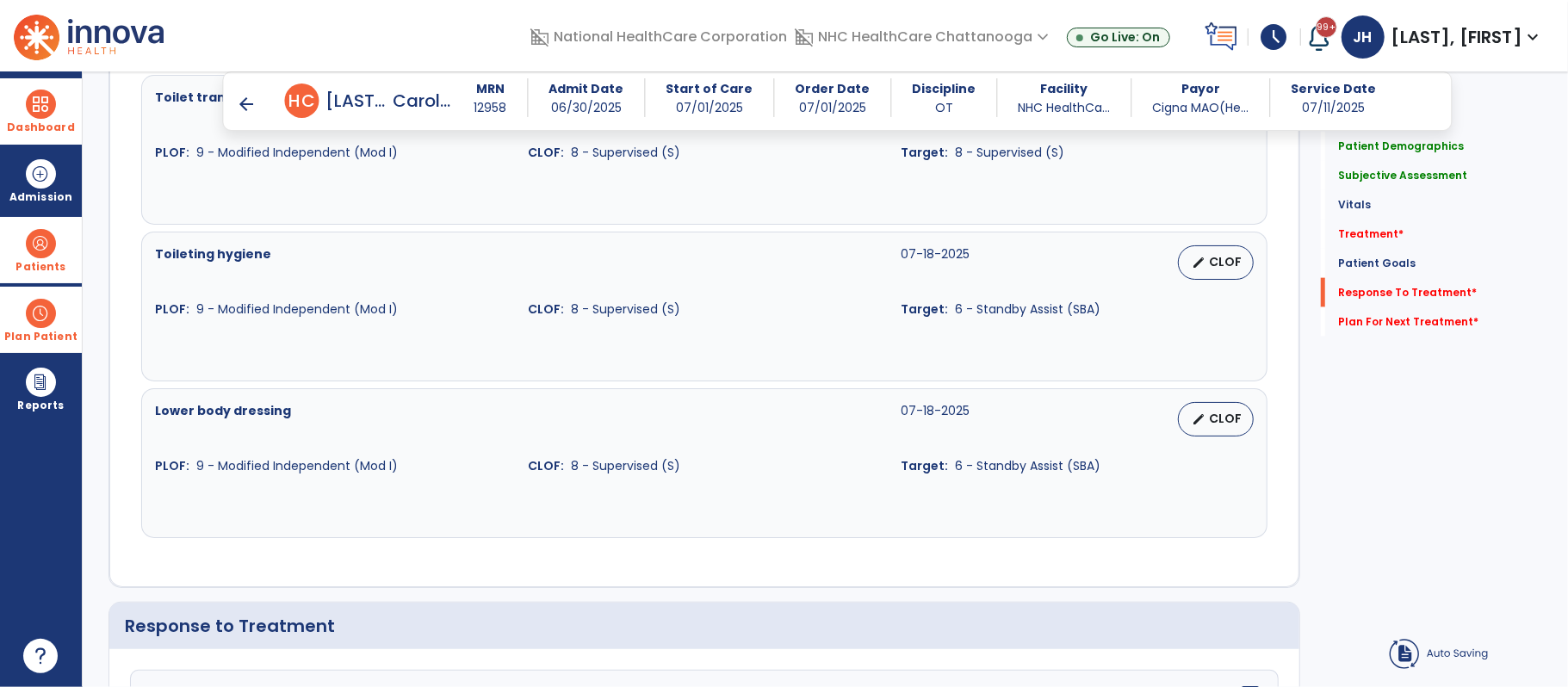 scroll, scrollTop: 2040, scrollLeft: 0, axis: vertical 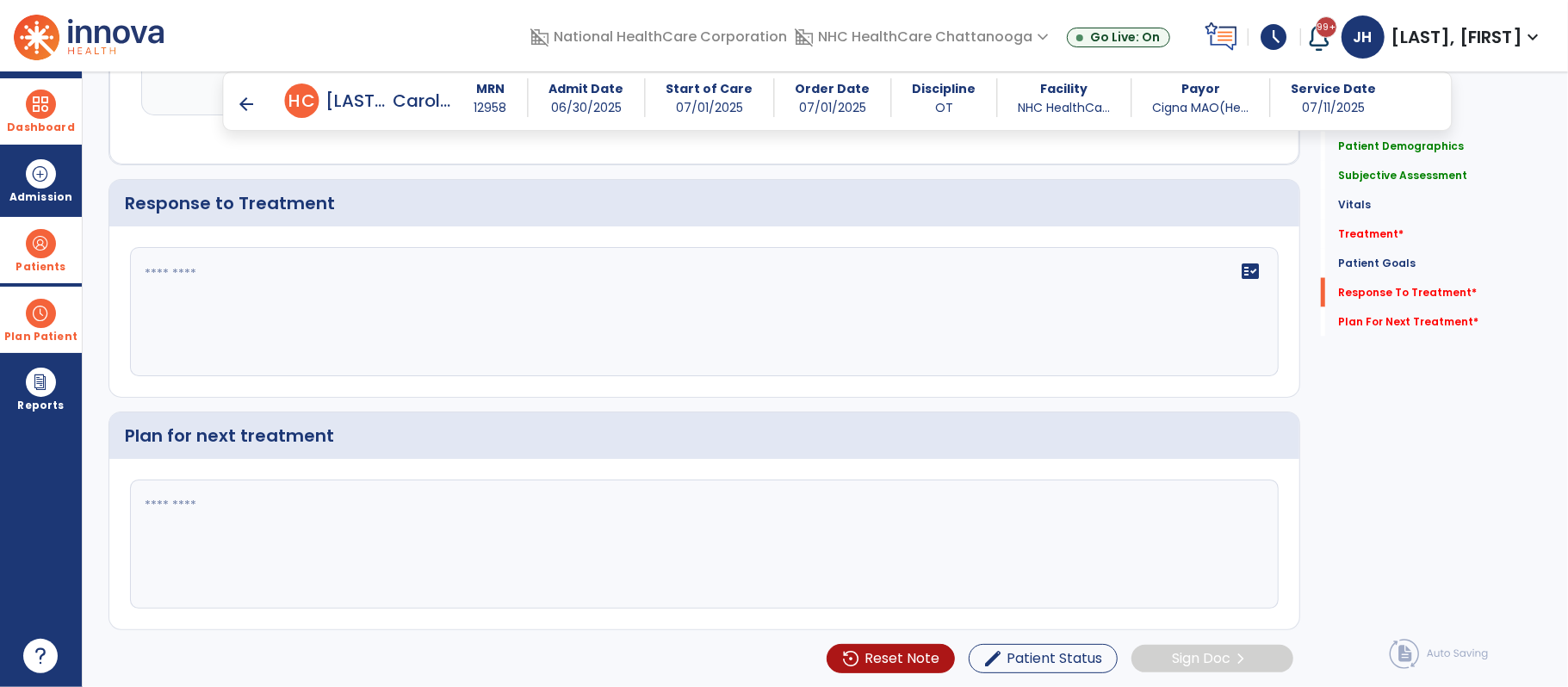 type on "**********" 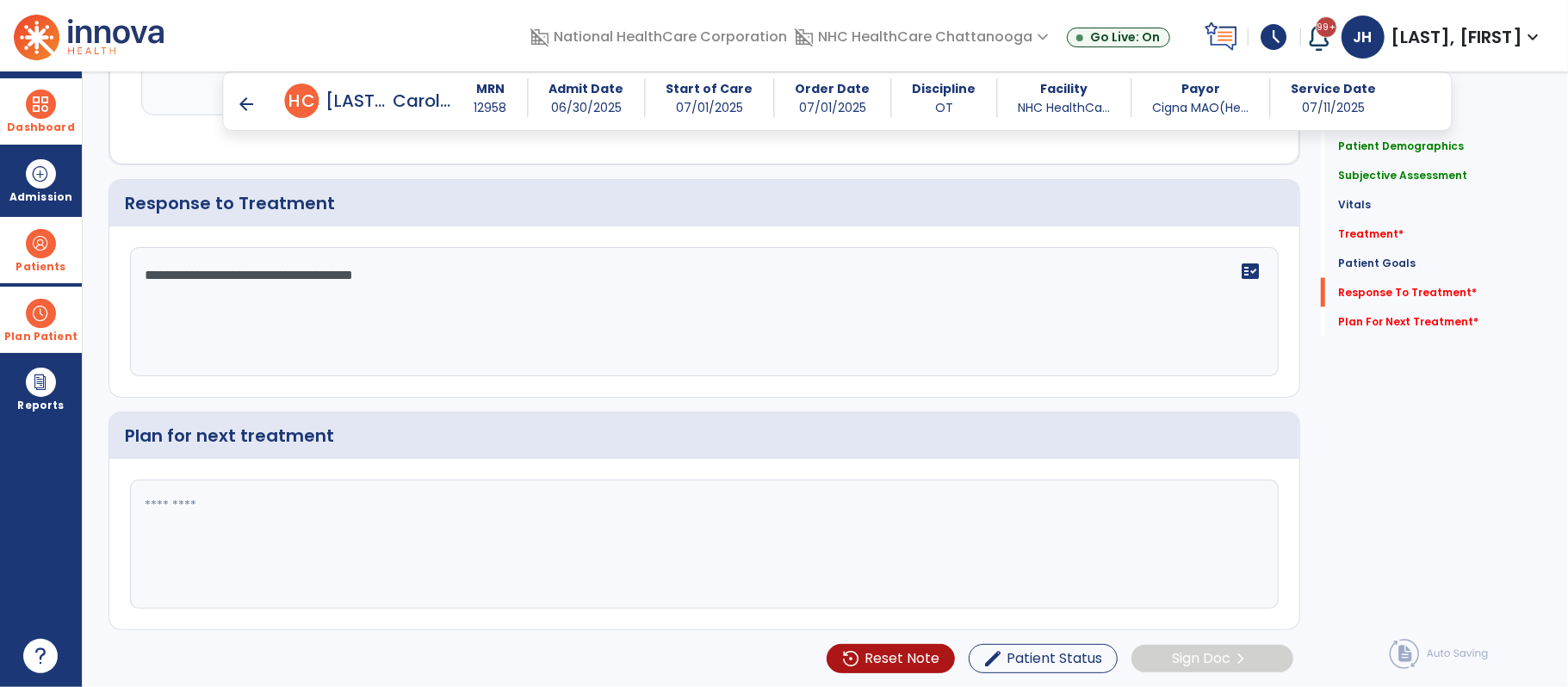 type on "**********" 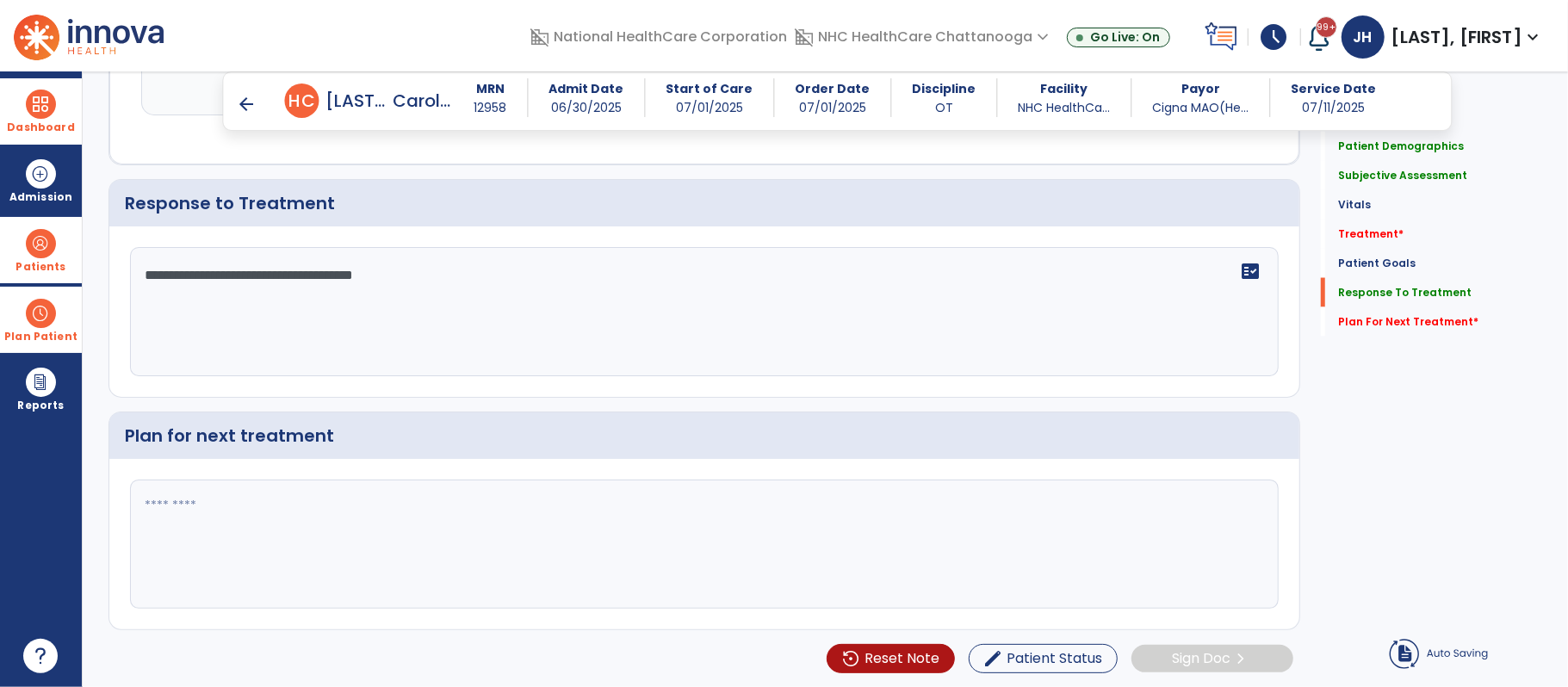 click 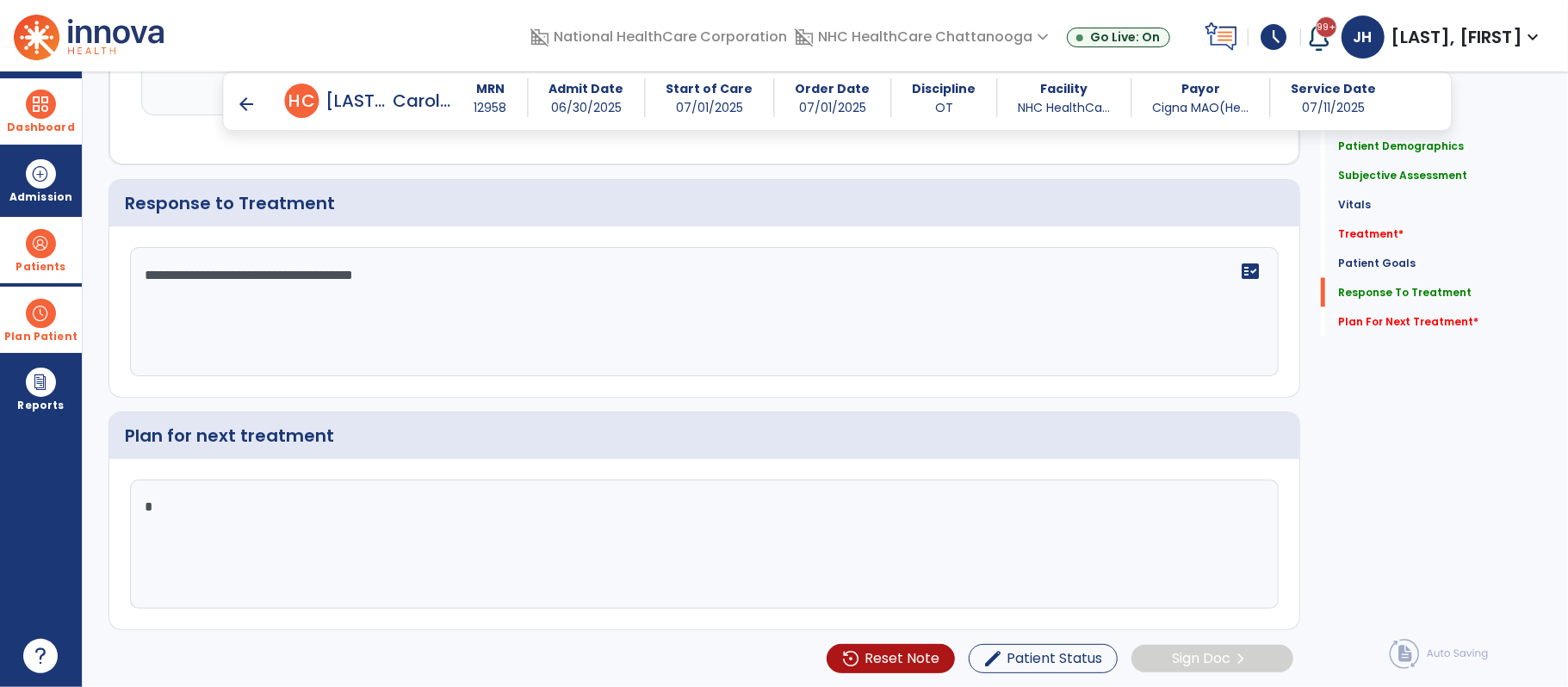 click on "*" 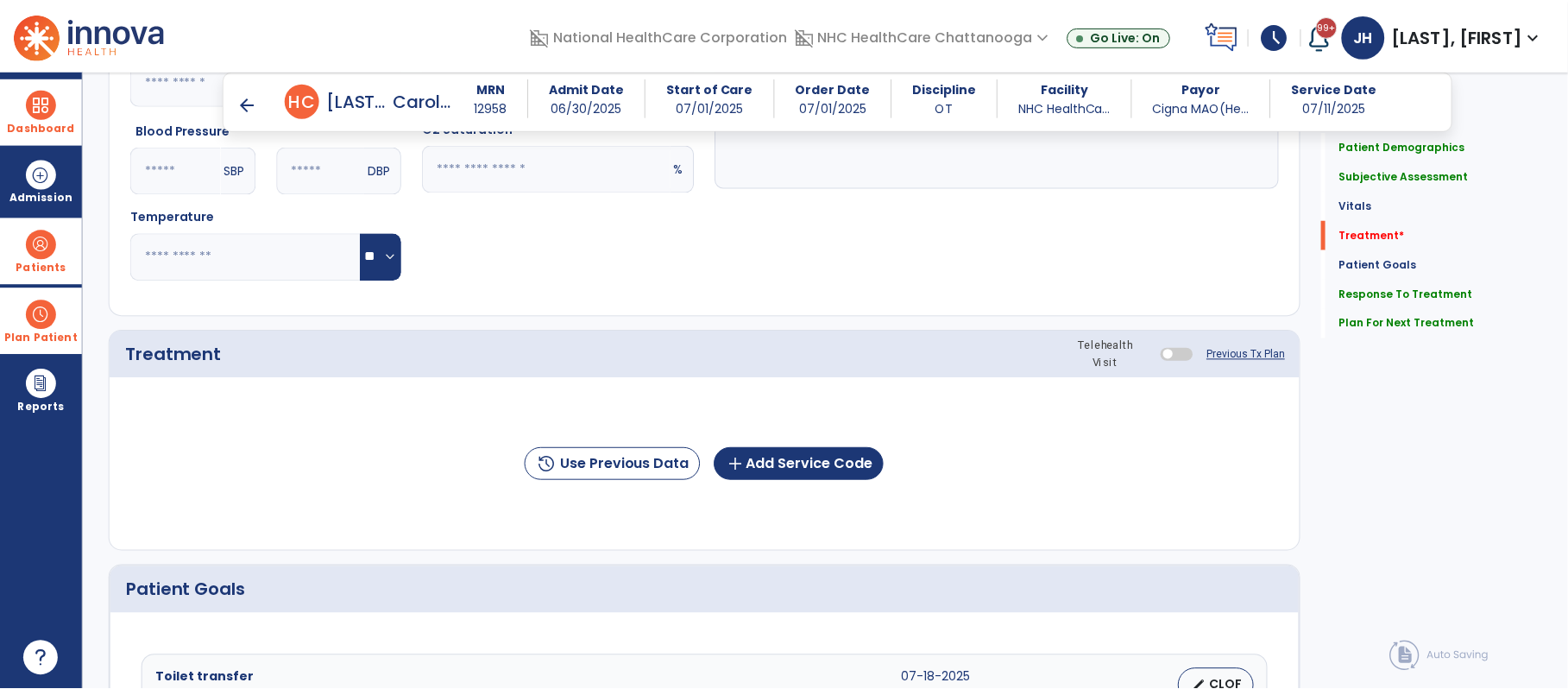 scroll, scrollTop: 1033, scrollLeft: 0, axis: vertical 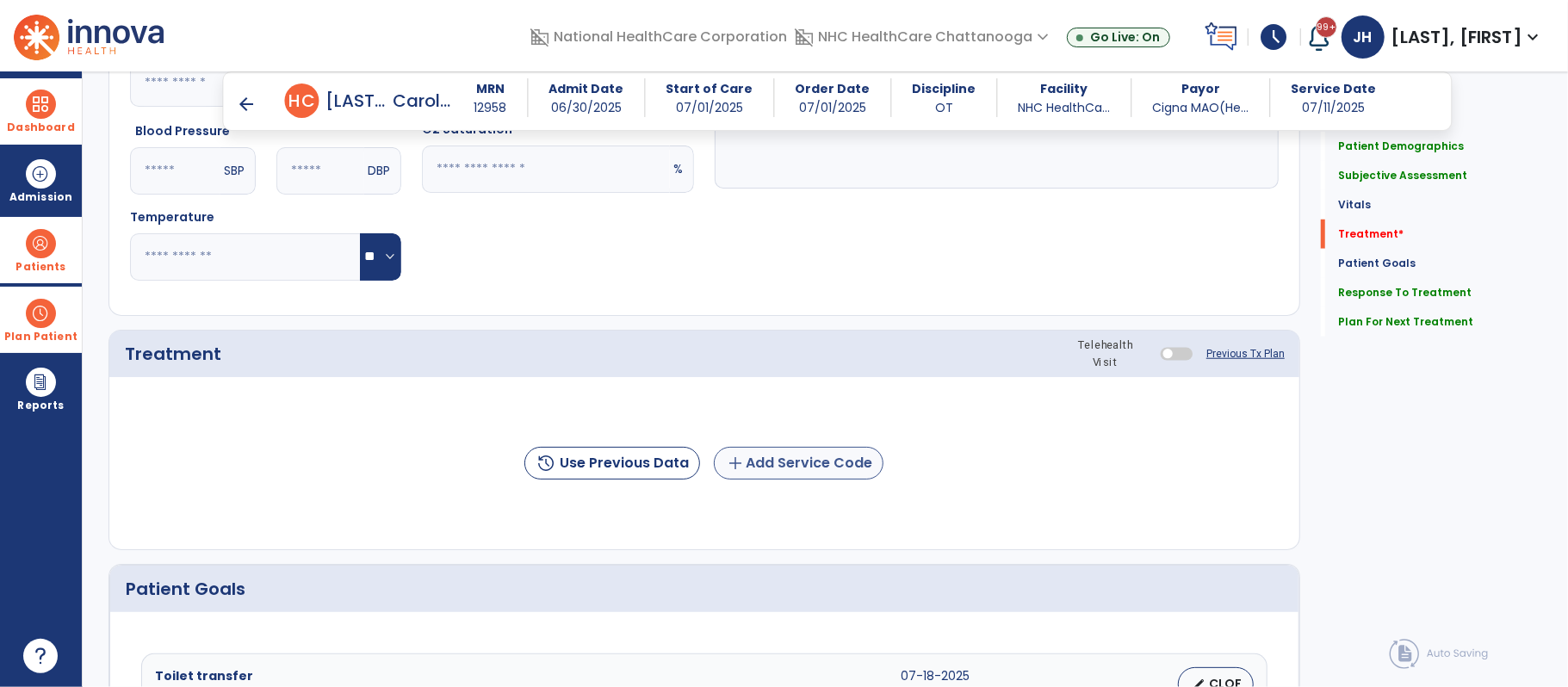 type on "**********" 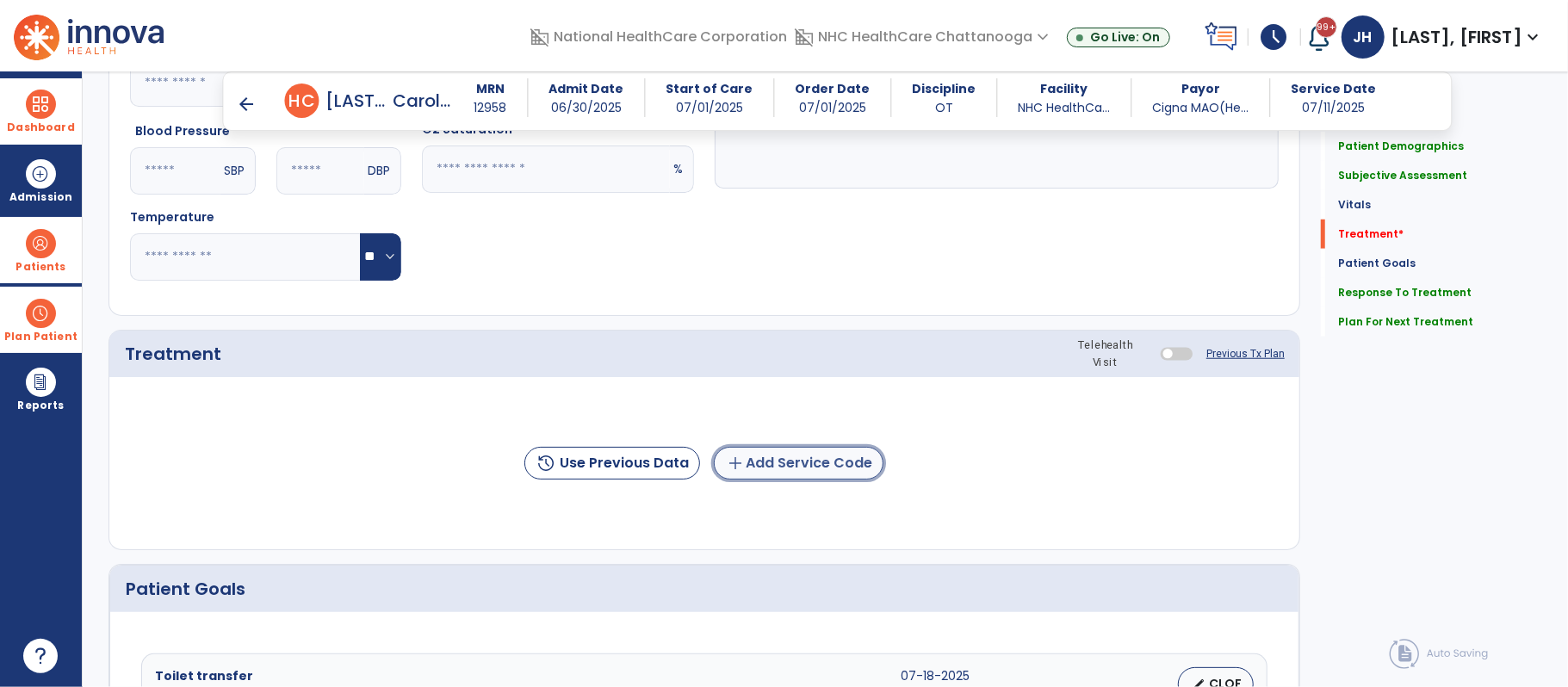click on "add  Add Service Code" 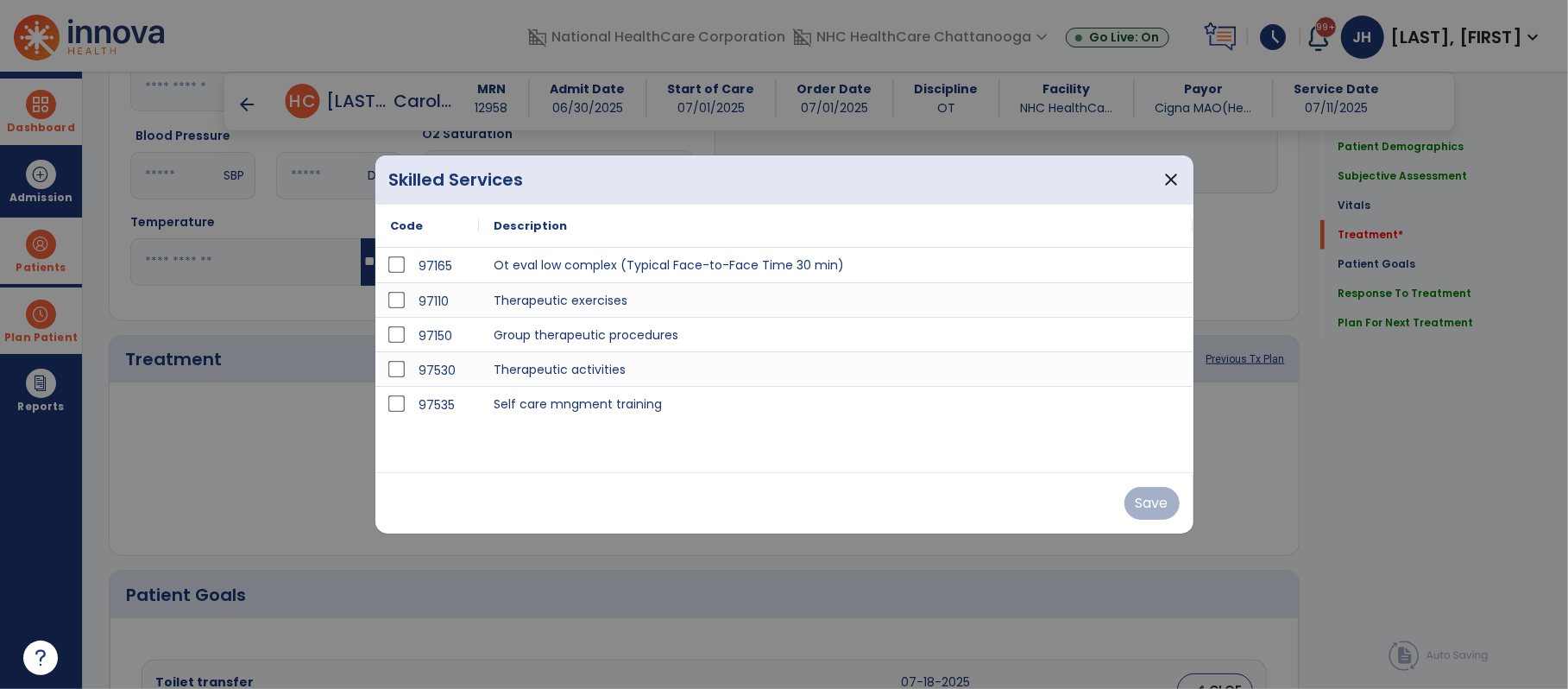 scroll, scrollTop: 1033, scrollLeft: 0, axis: vertical 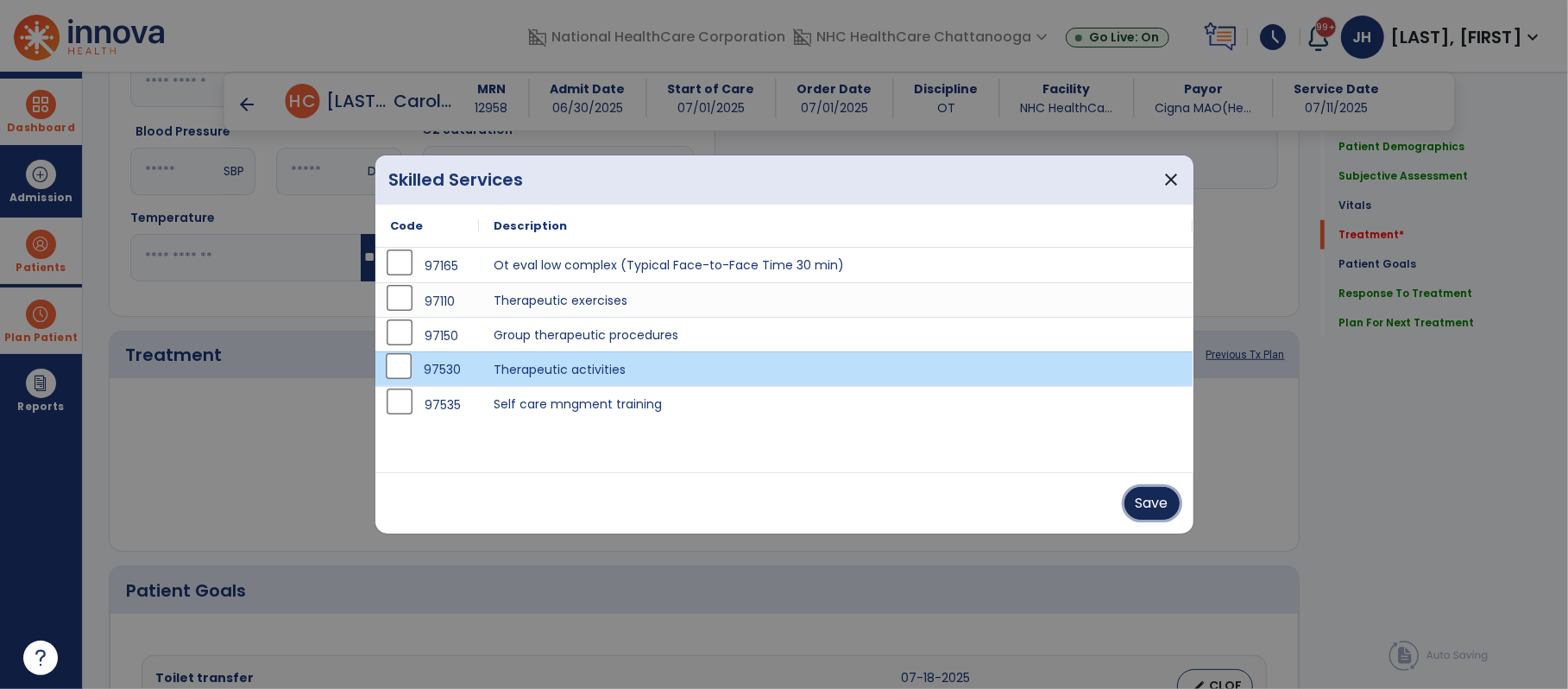 click on "Save" at bounding box center (1152, 503) 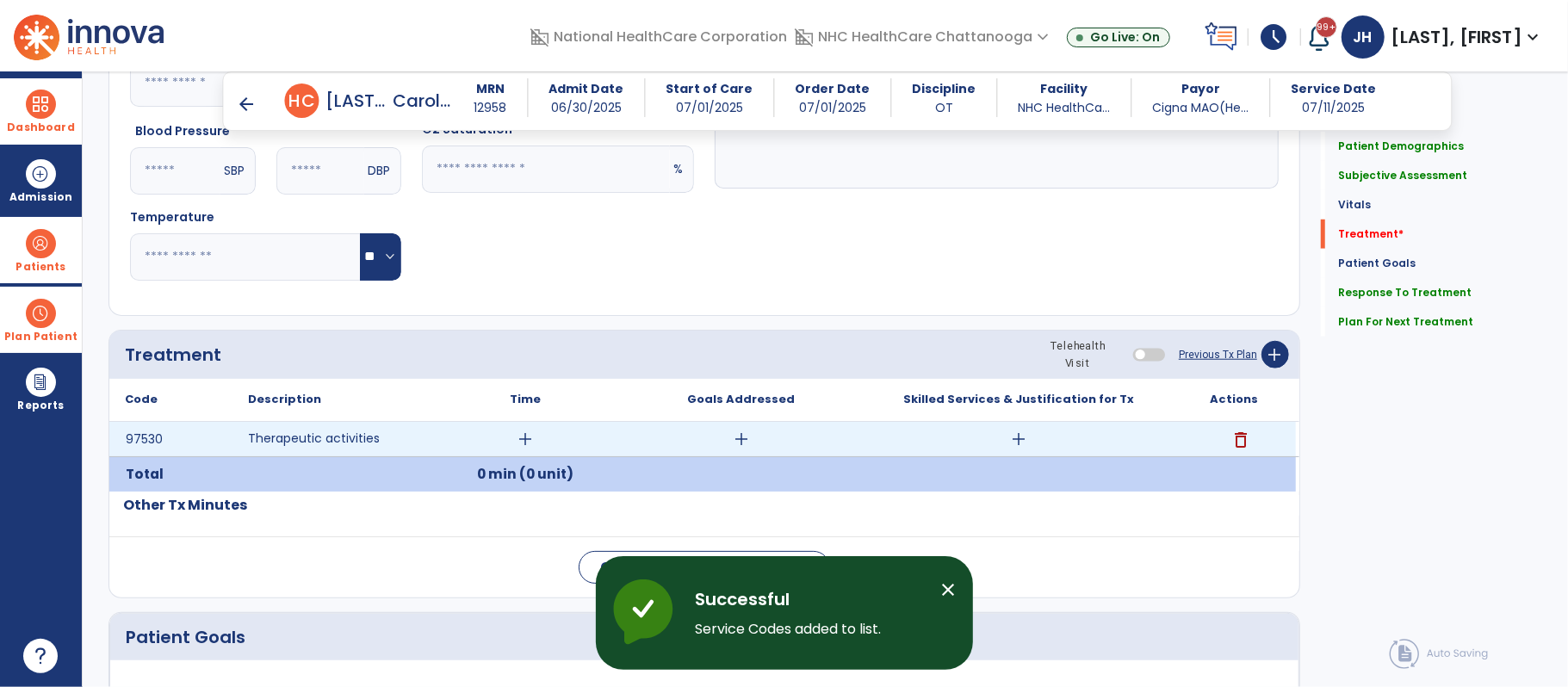 click on "add" at bounding box center [525, 439] 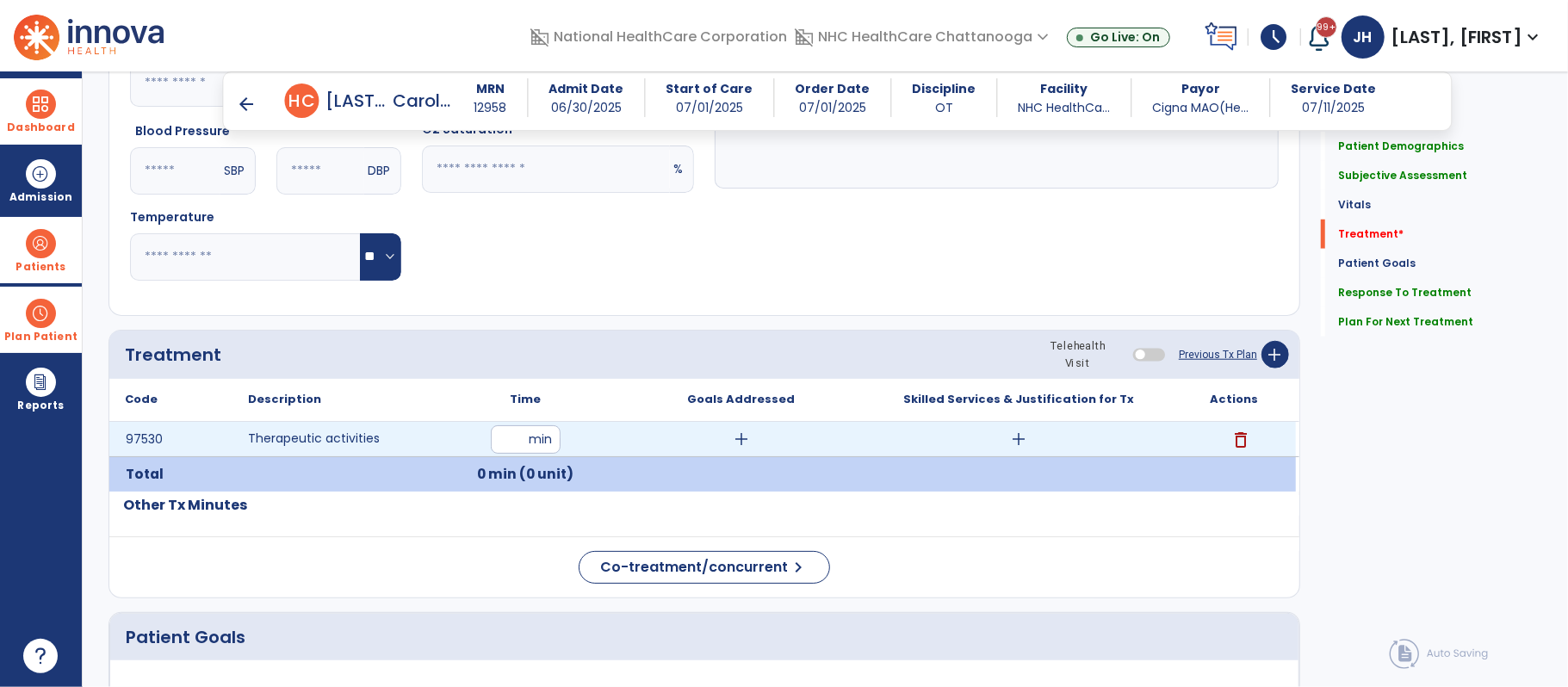 type on "**" 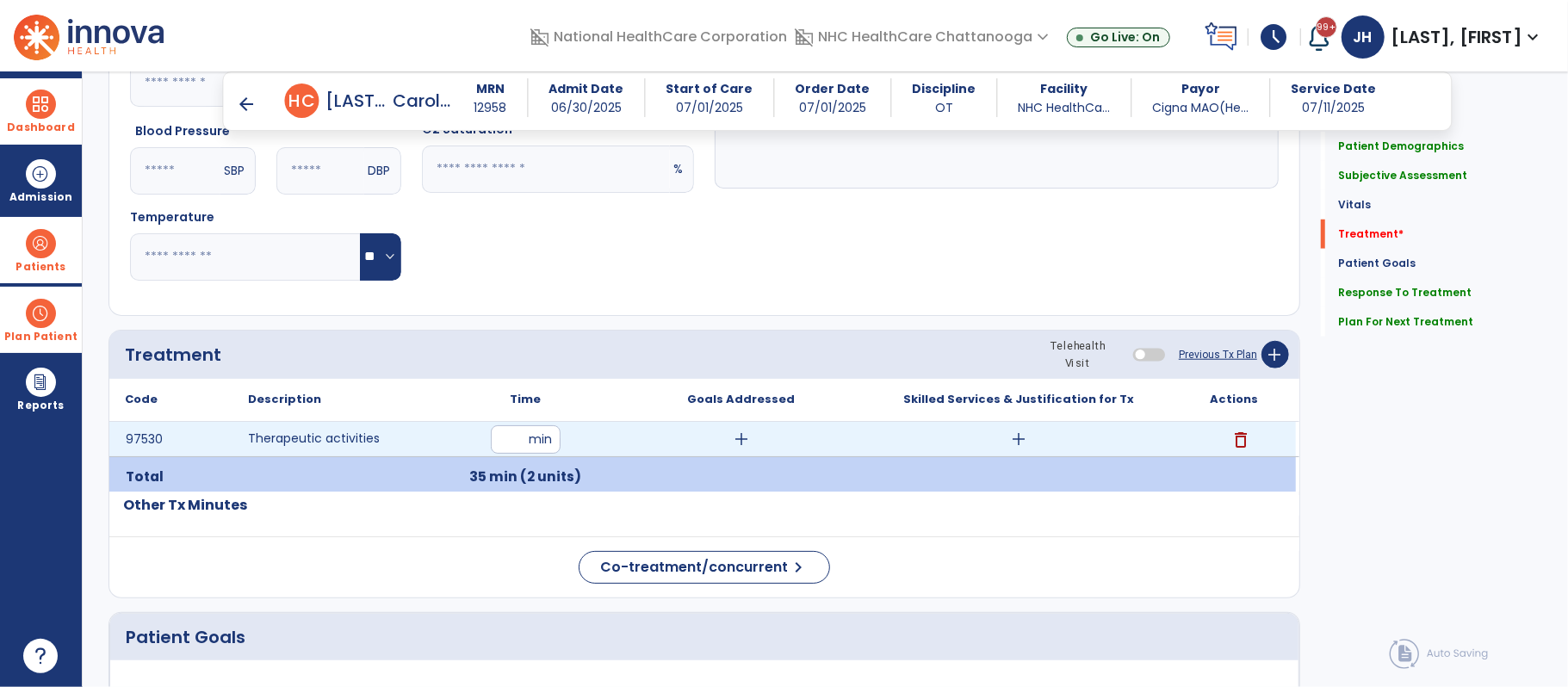 click on "add" at bounding box center (1019, 439) 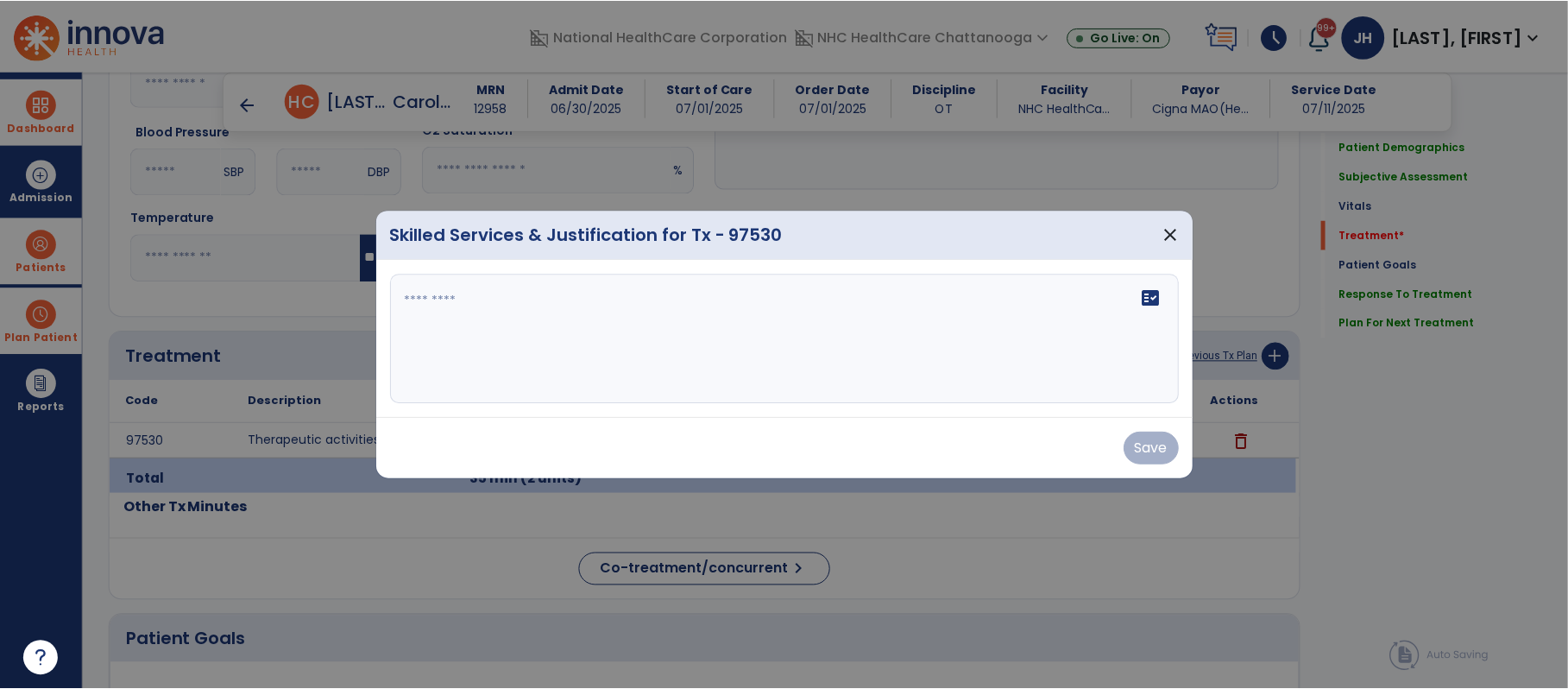 scroll, scrollTop: 1033, scrollLeft: 0, axis: vertical 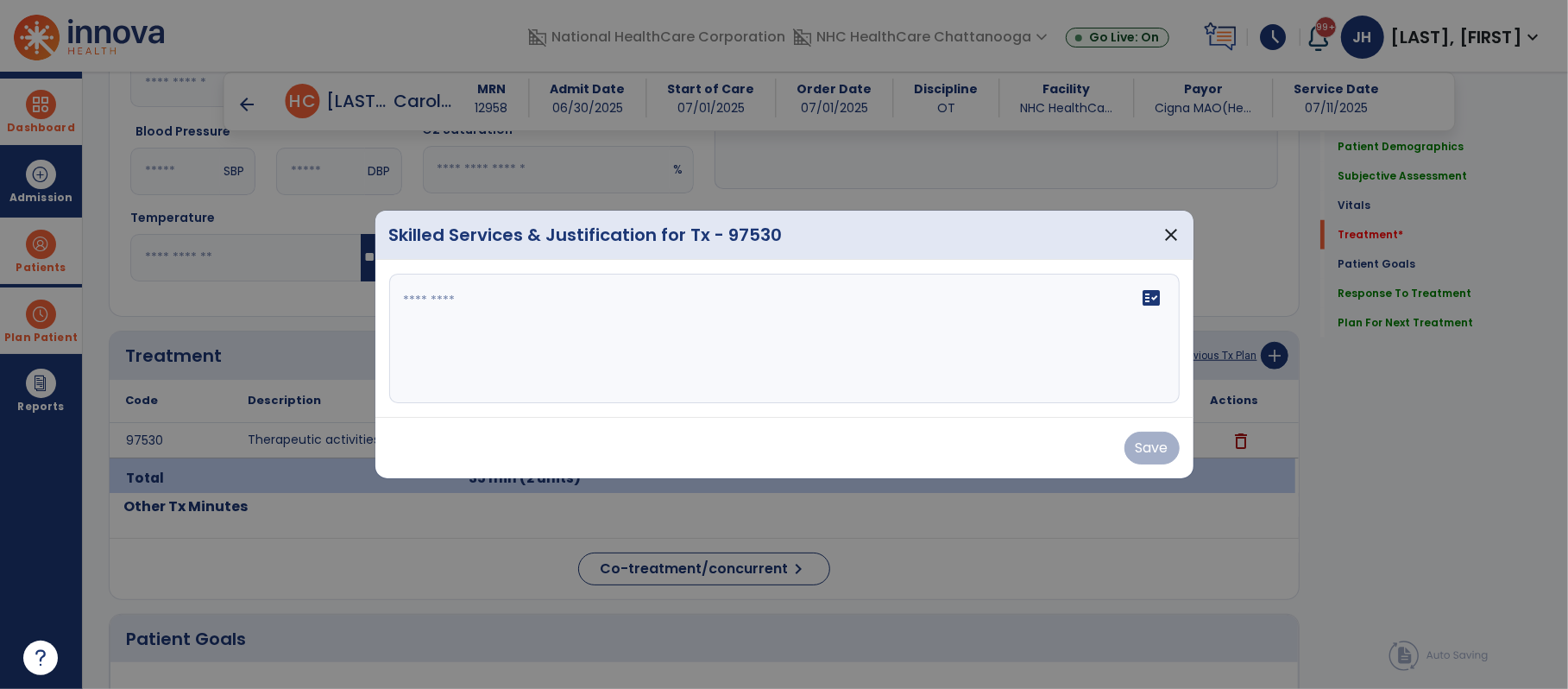 click on "fact_check" at bounding box center [784, 338] 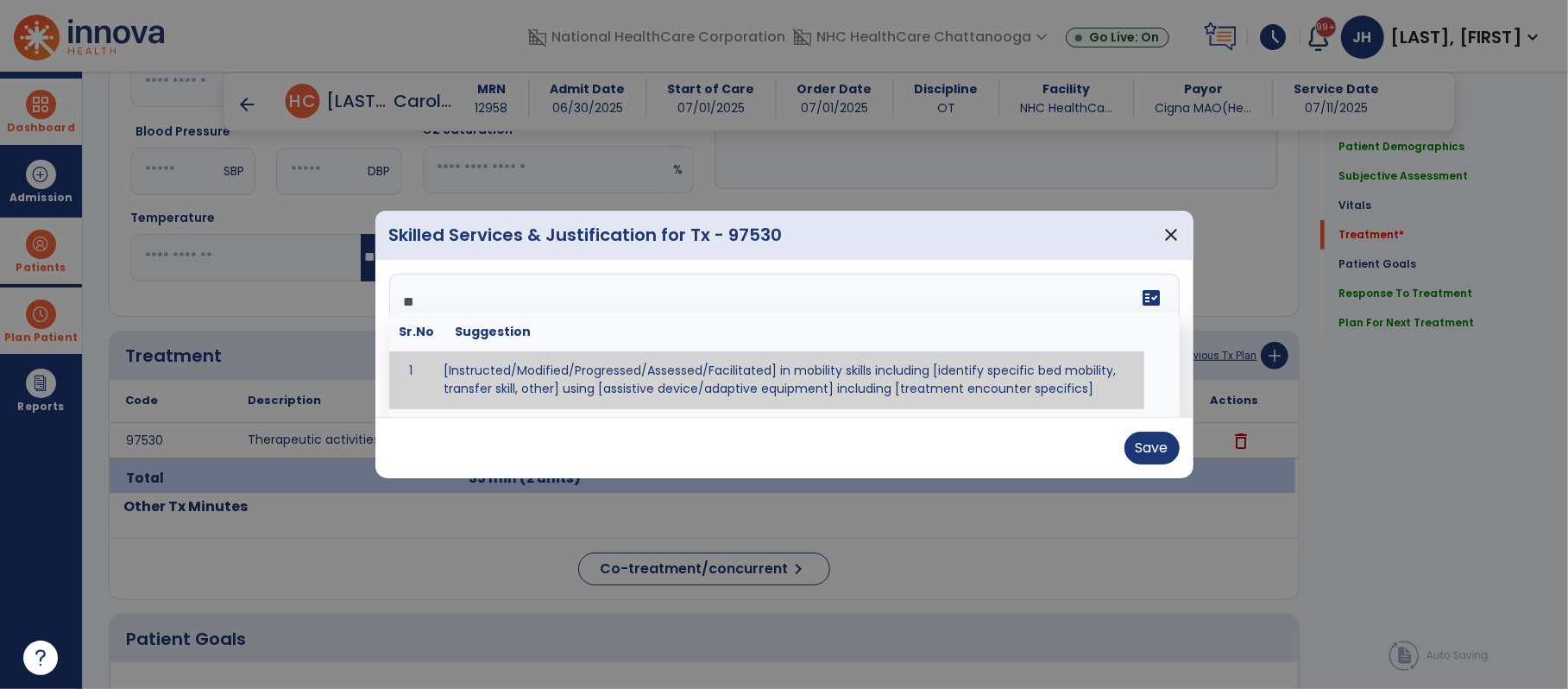type on "*" 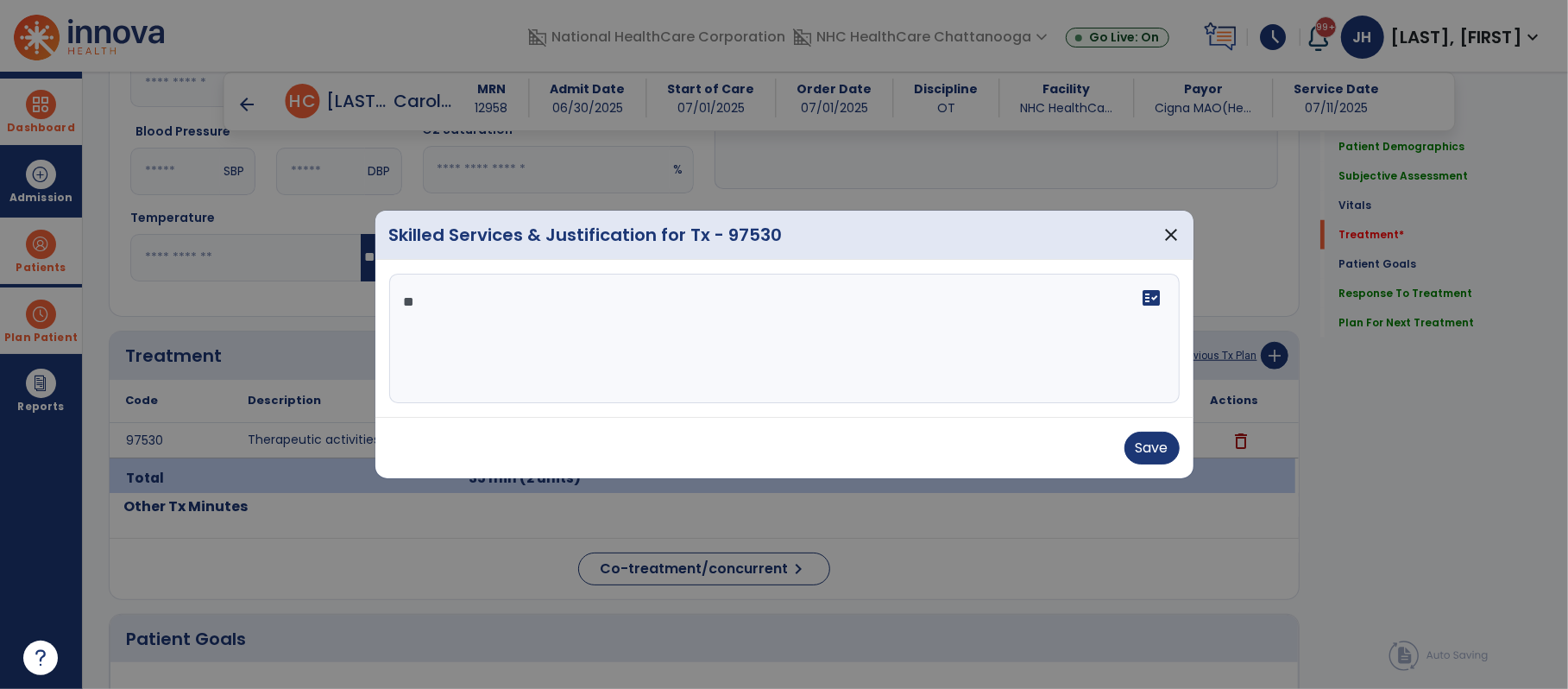 type on "*" 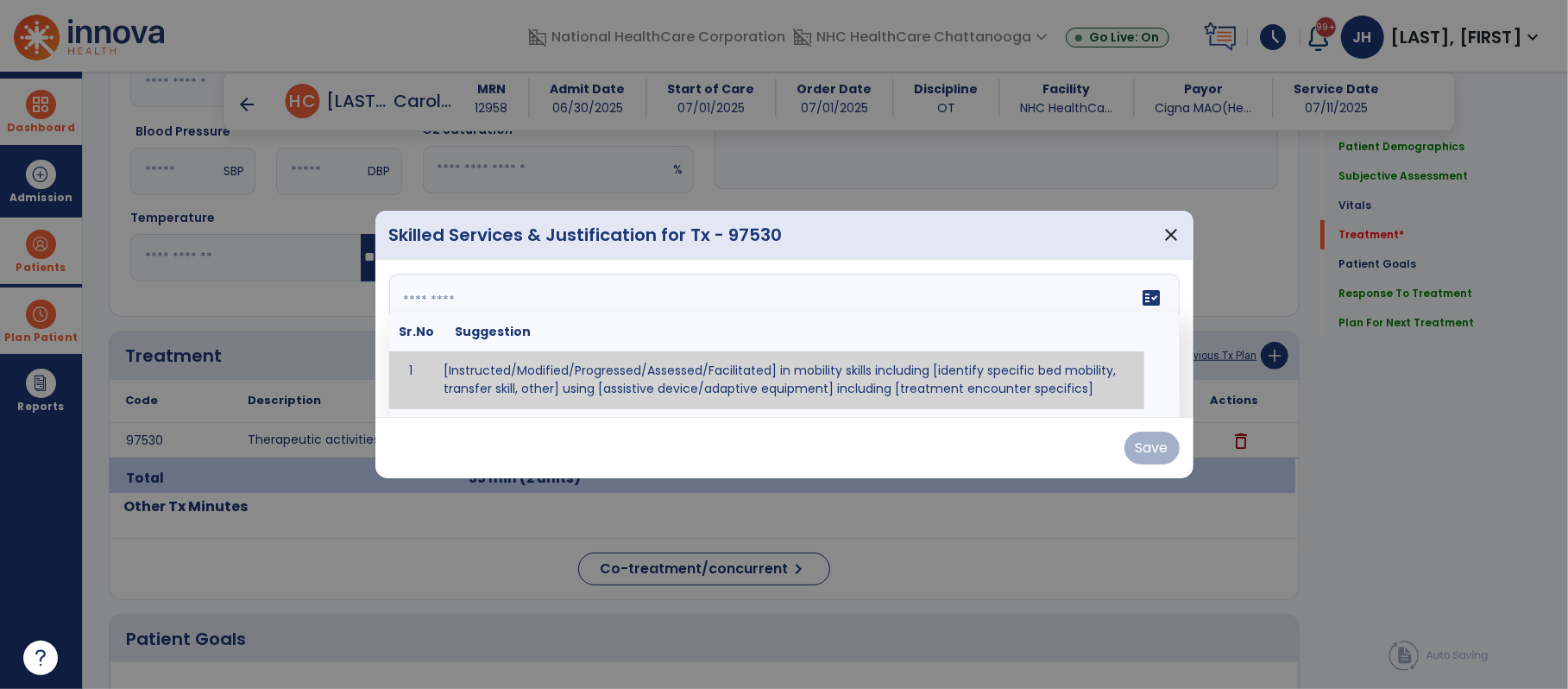 type on "*" 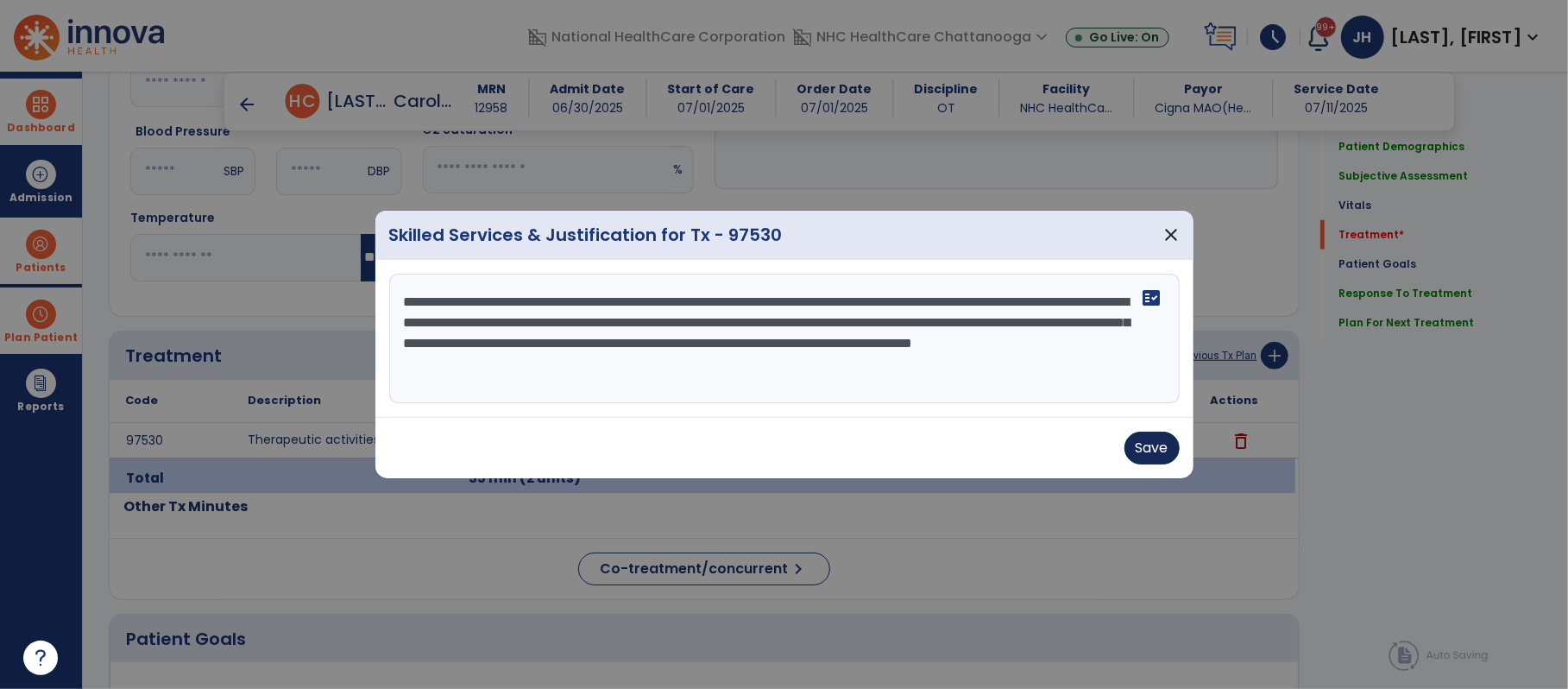 type on "**********" 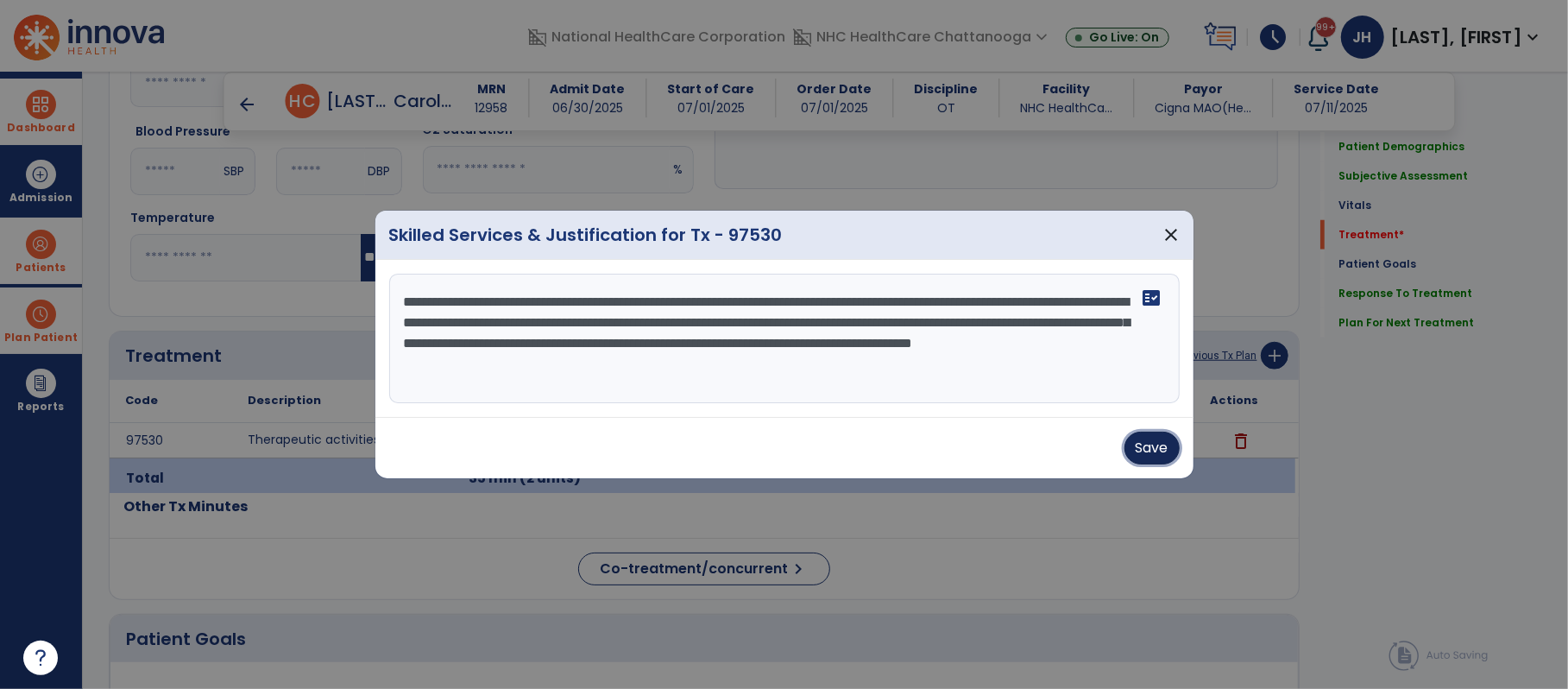 click on "Save" at bounding box center (1152, 448) 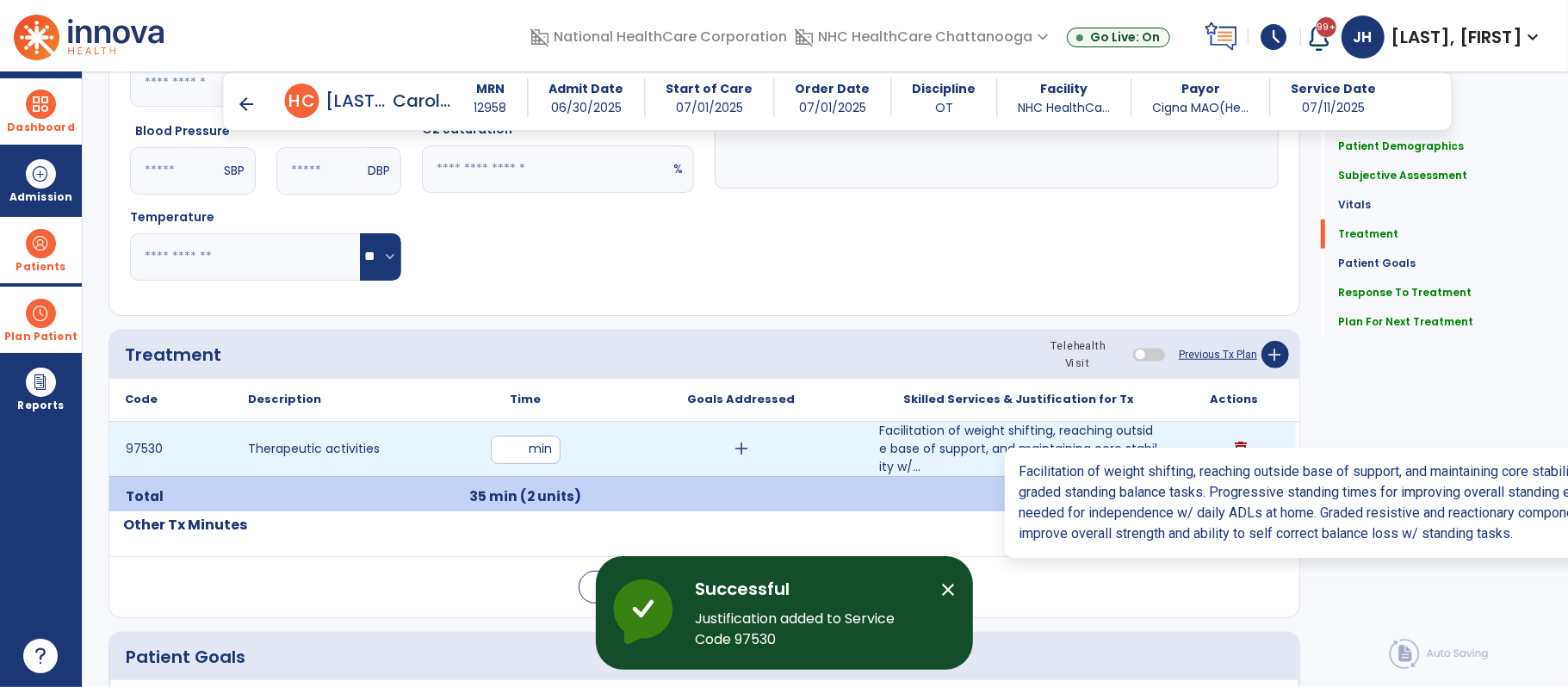 click on "Facilitation of weight shifting, reaching outside base of support, and maintaining core stability w/..." at bounding box center (1019, 449) 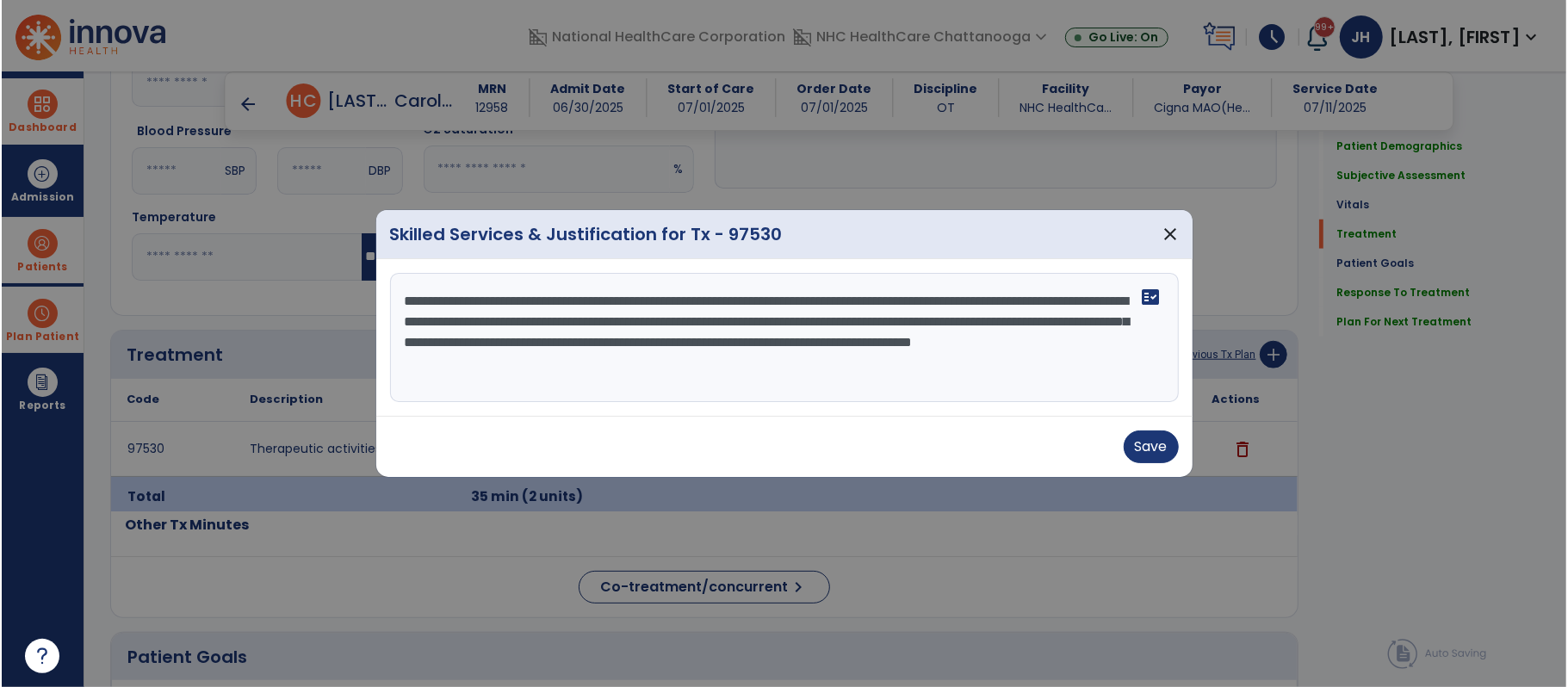 scroll, scrollTop: 1030, scrollLeft: 0, axis: vertical 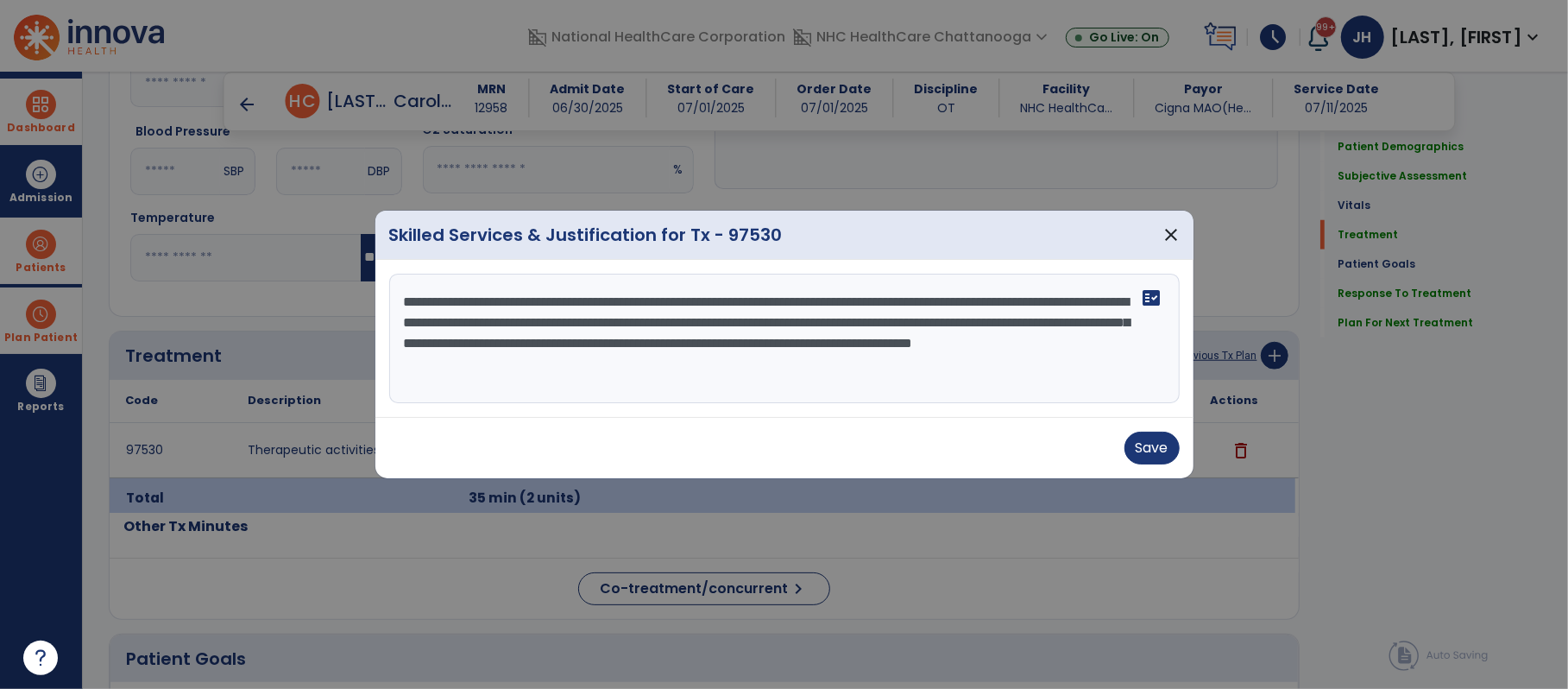 click on "**********" at bounding box center [784, 338] 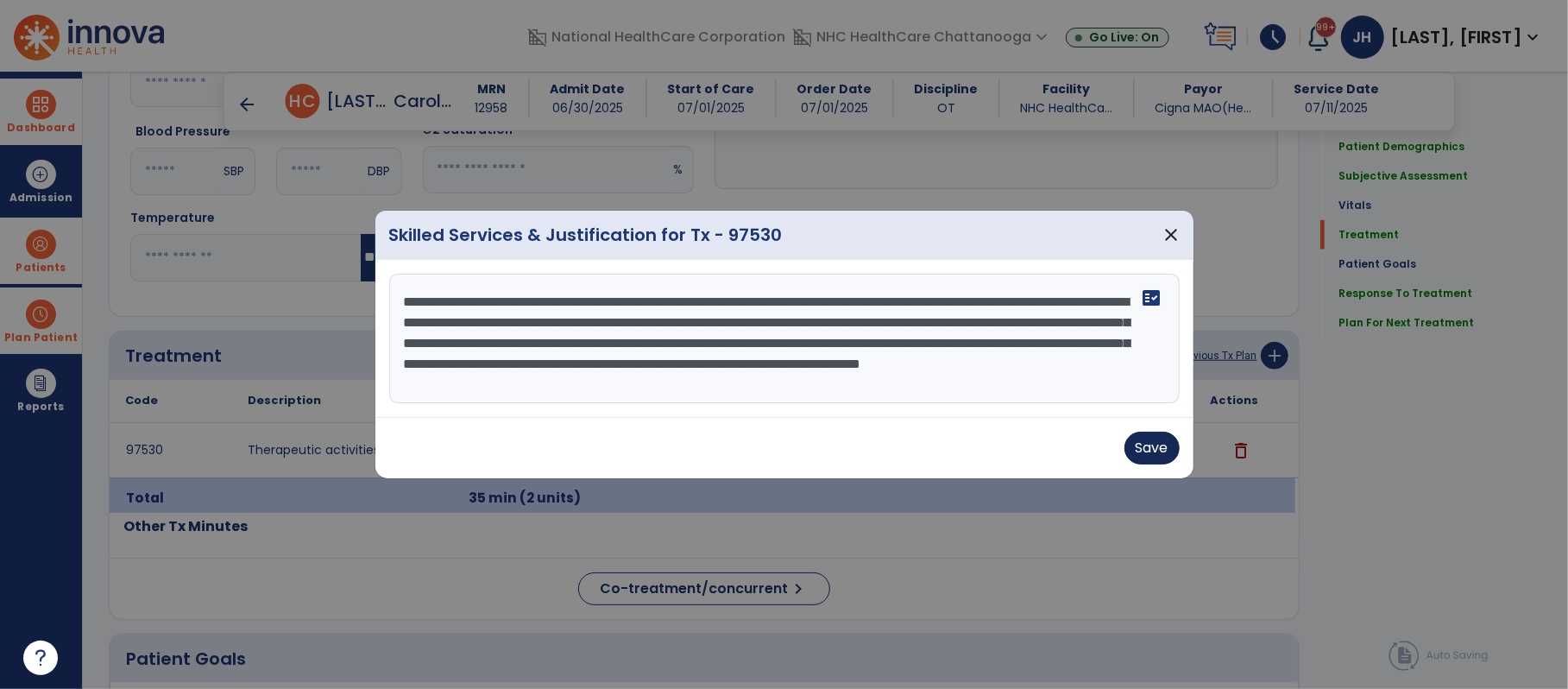 type on "**********" 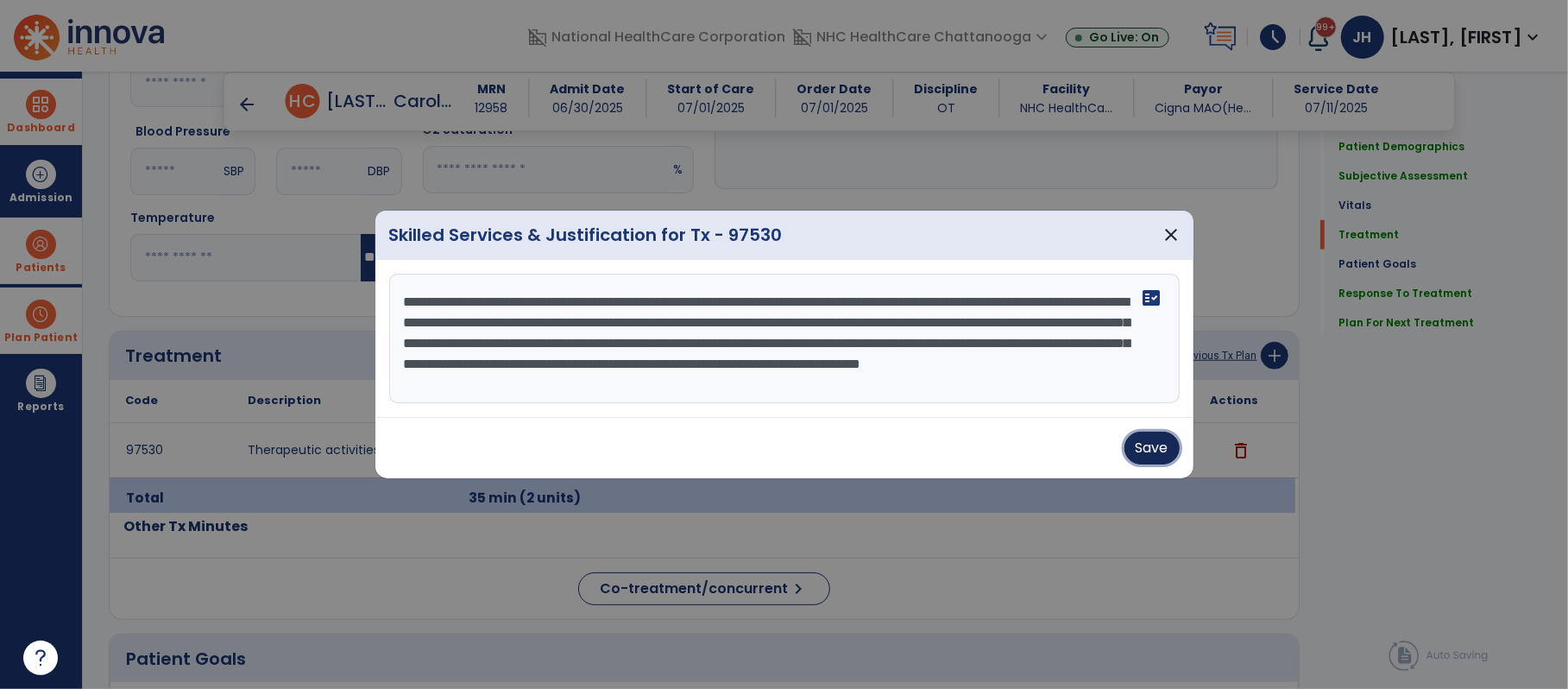 click on "Save" at bounding box center [1152, 448] 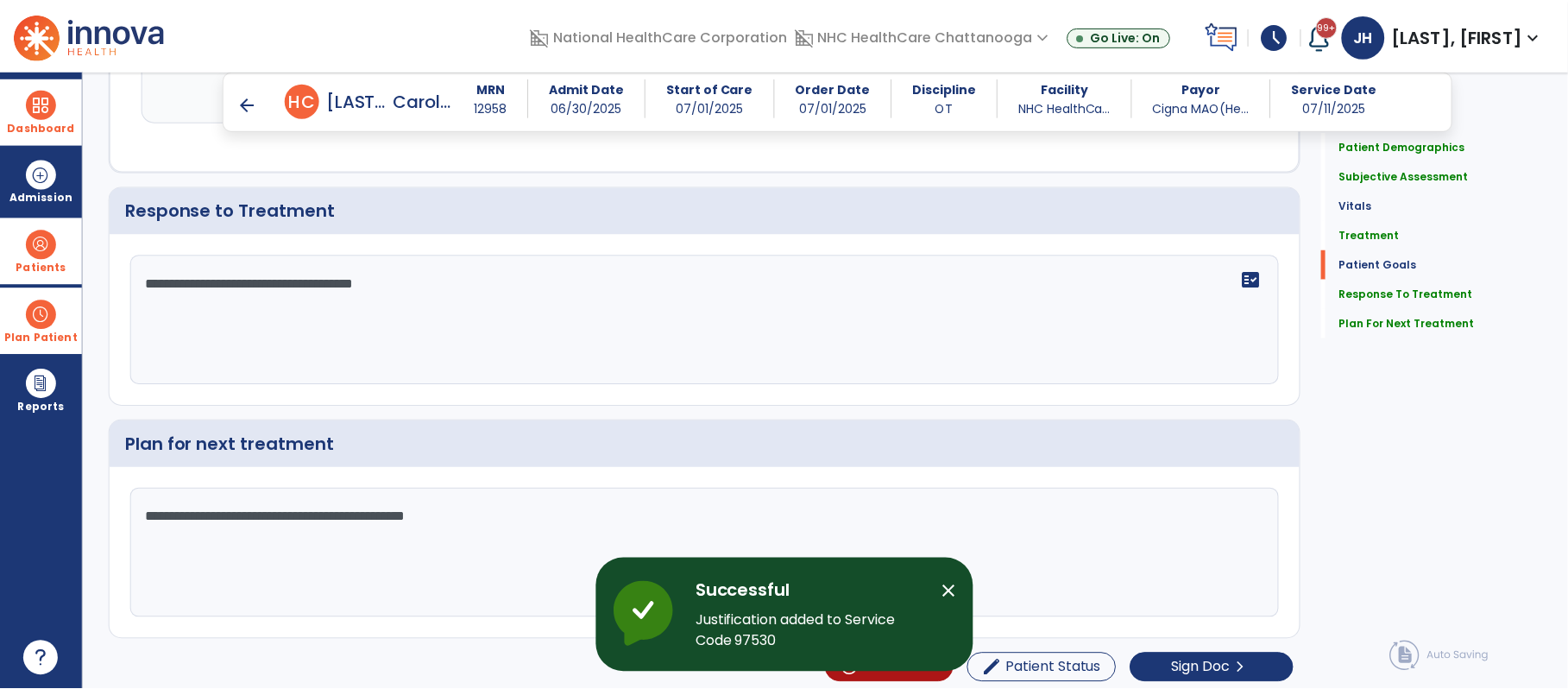 scroll, scrollTop: 2115, scrollLeft: 0, axis: vertical 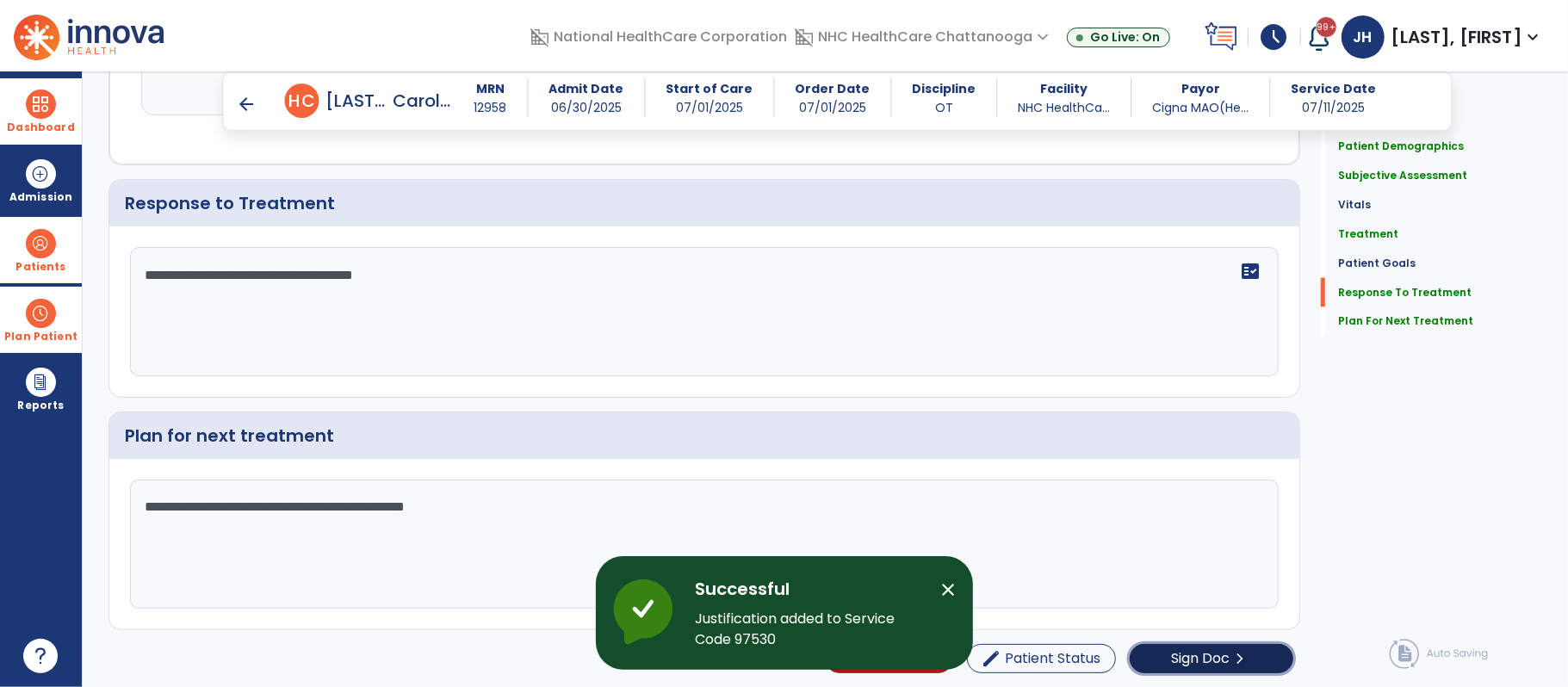 click on "Sign Doc" 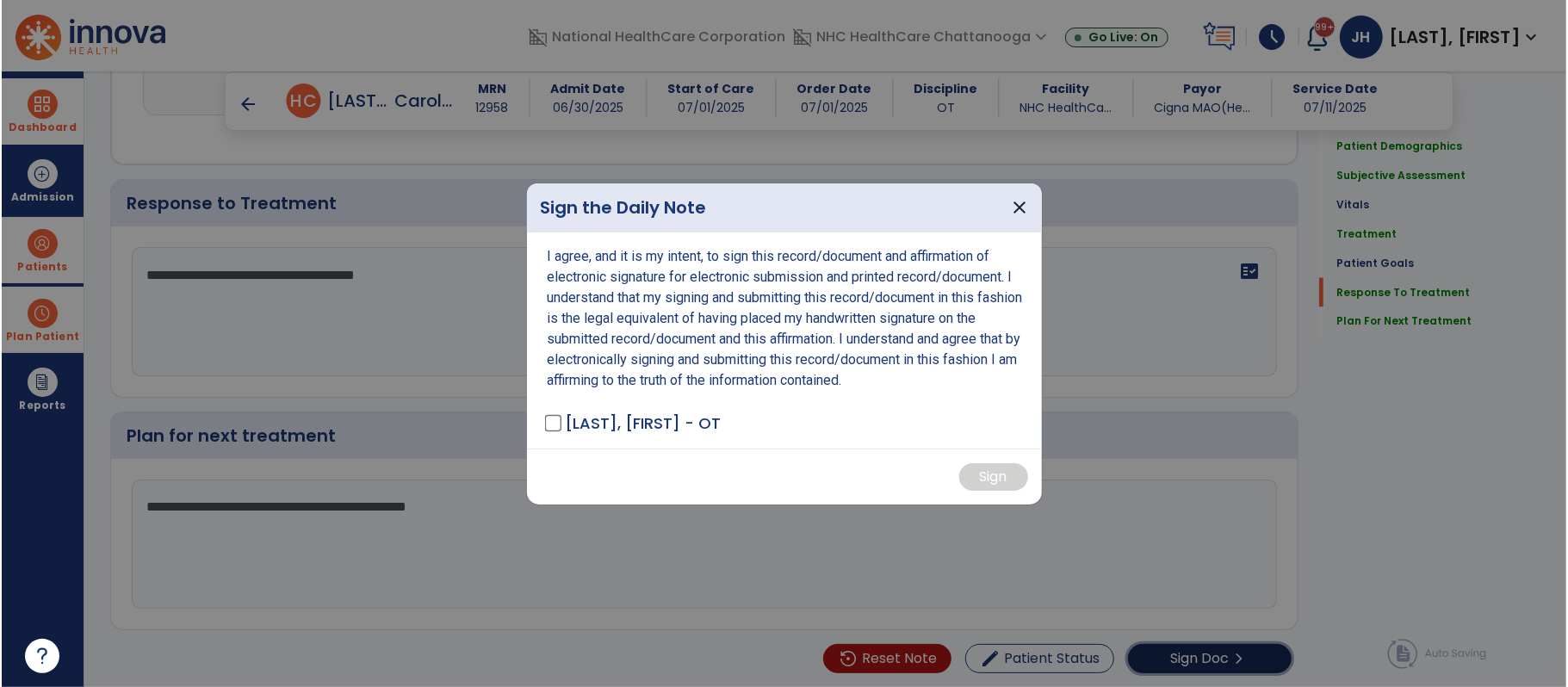 scroll, scrollTop: 2109, scrollLeft: 0, axis: vertical 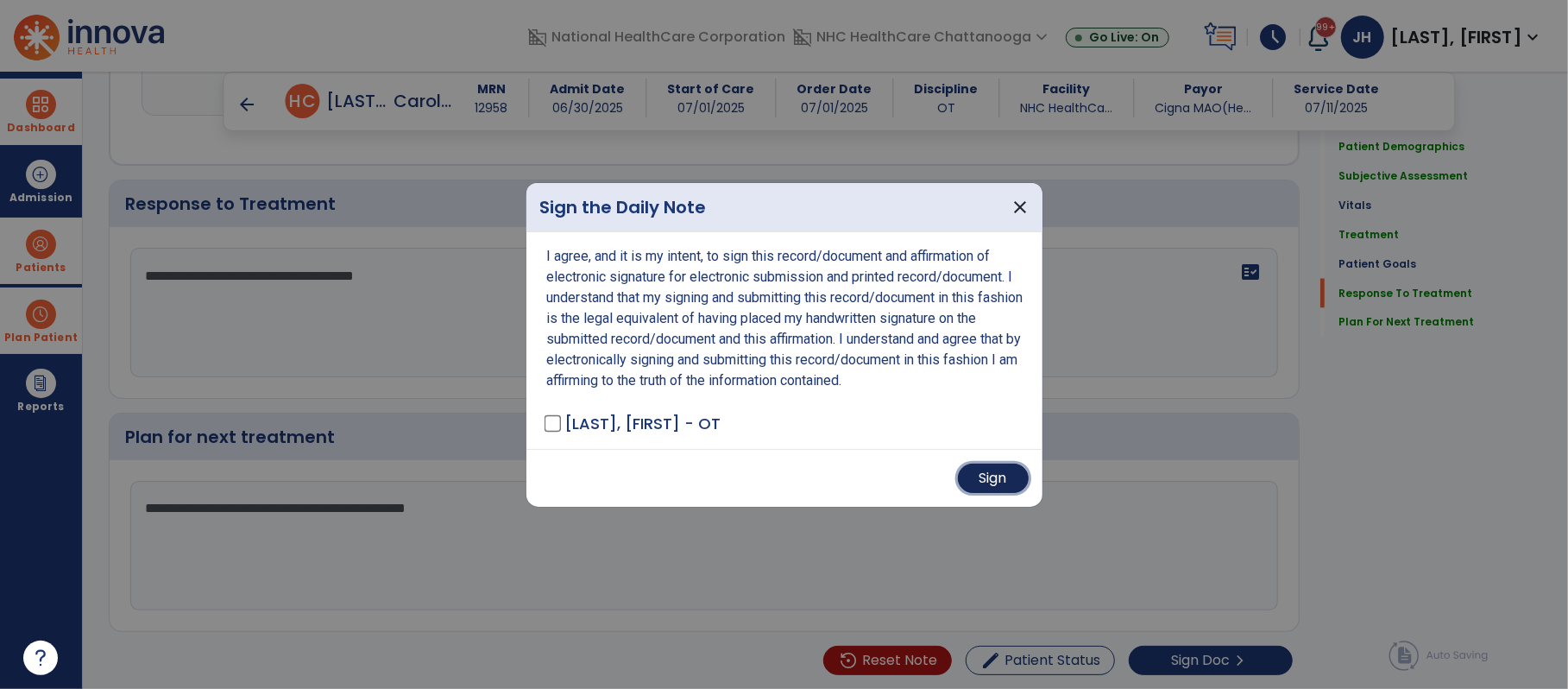 click on "Sign" at bounding box center [993, 478] 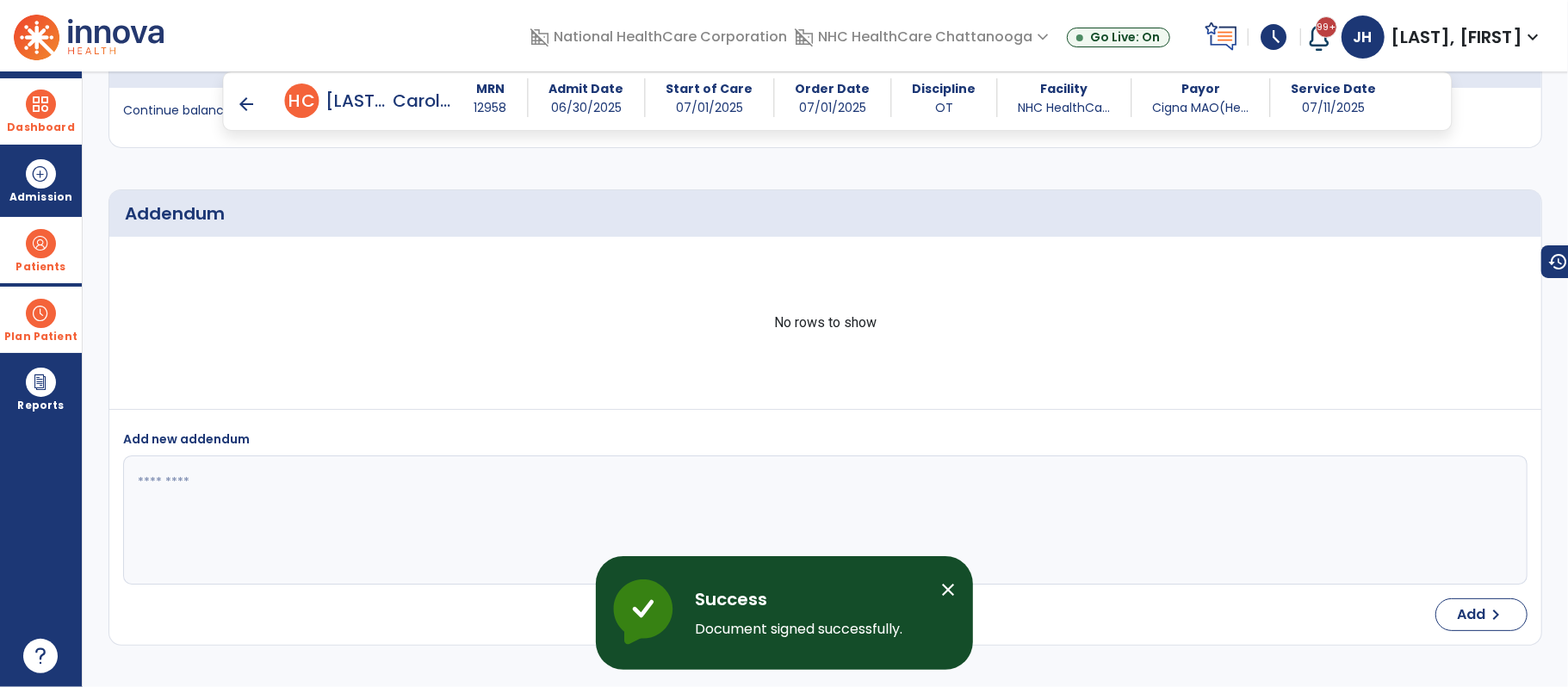 scroll, scrollTop: 2828, scrollLeft: 0, axis: vertical 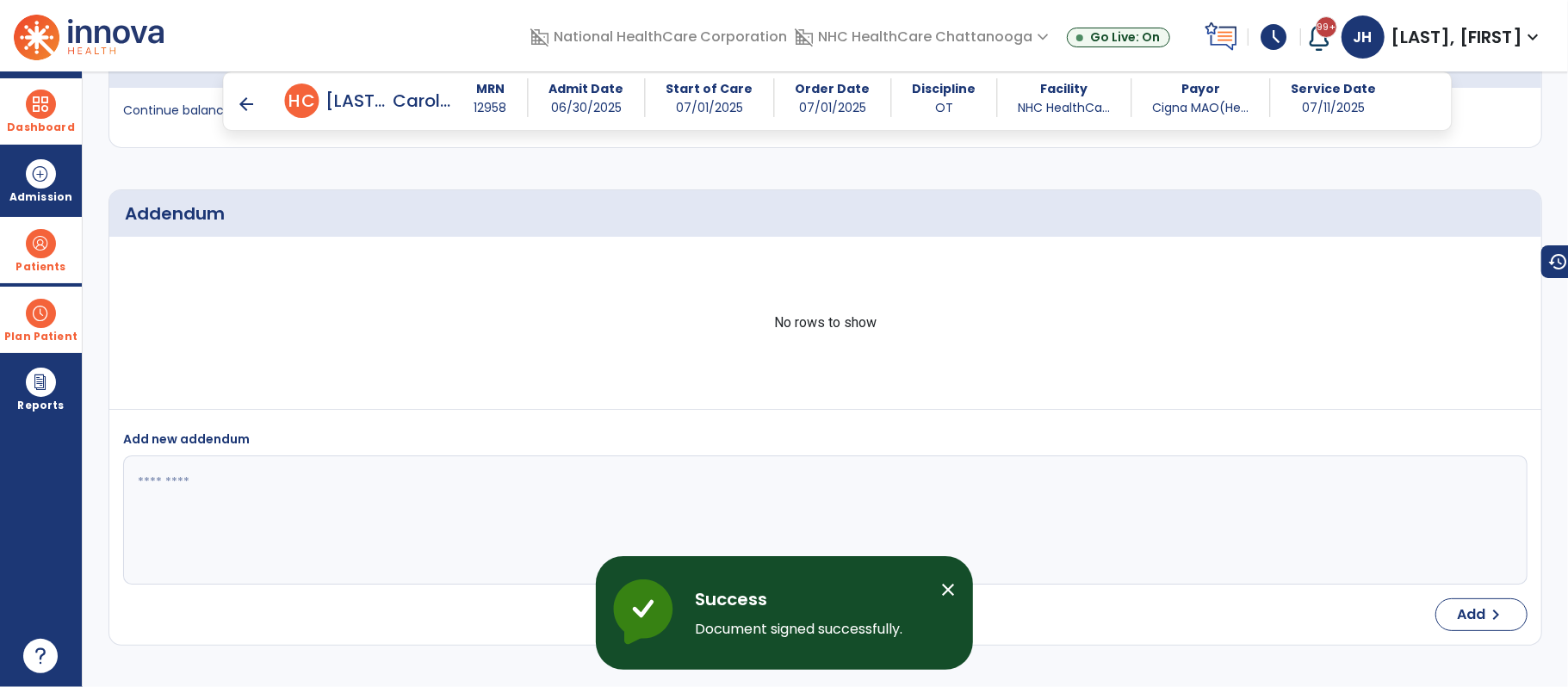 click on "arrow_back" at bounding box center [247, 104] 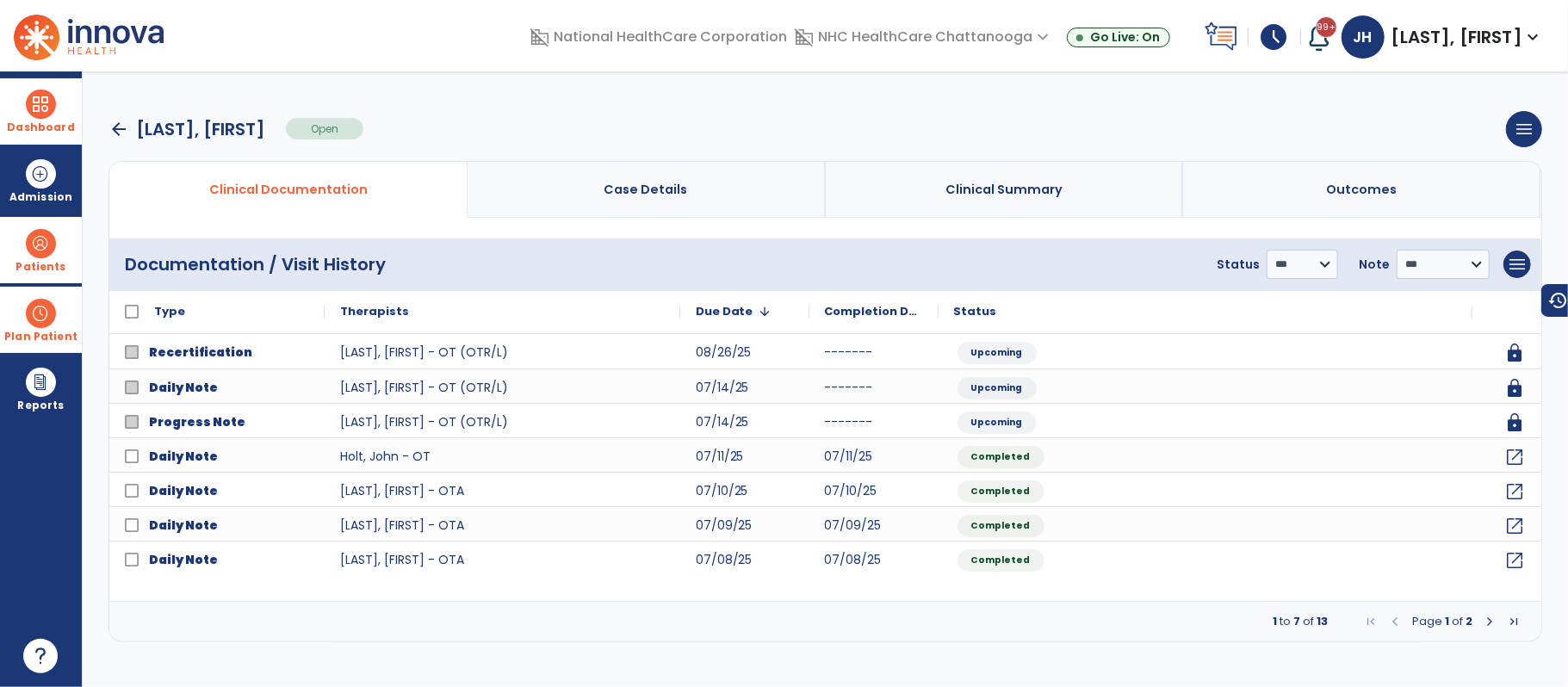 click on "Dashboard" at bounding box center (40, 127) 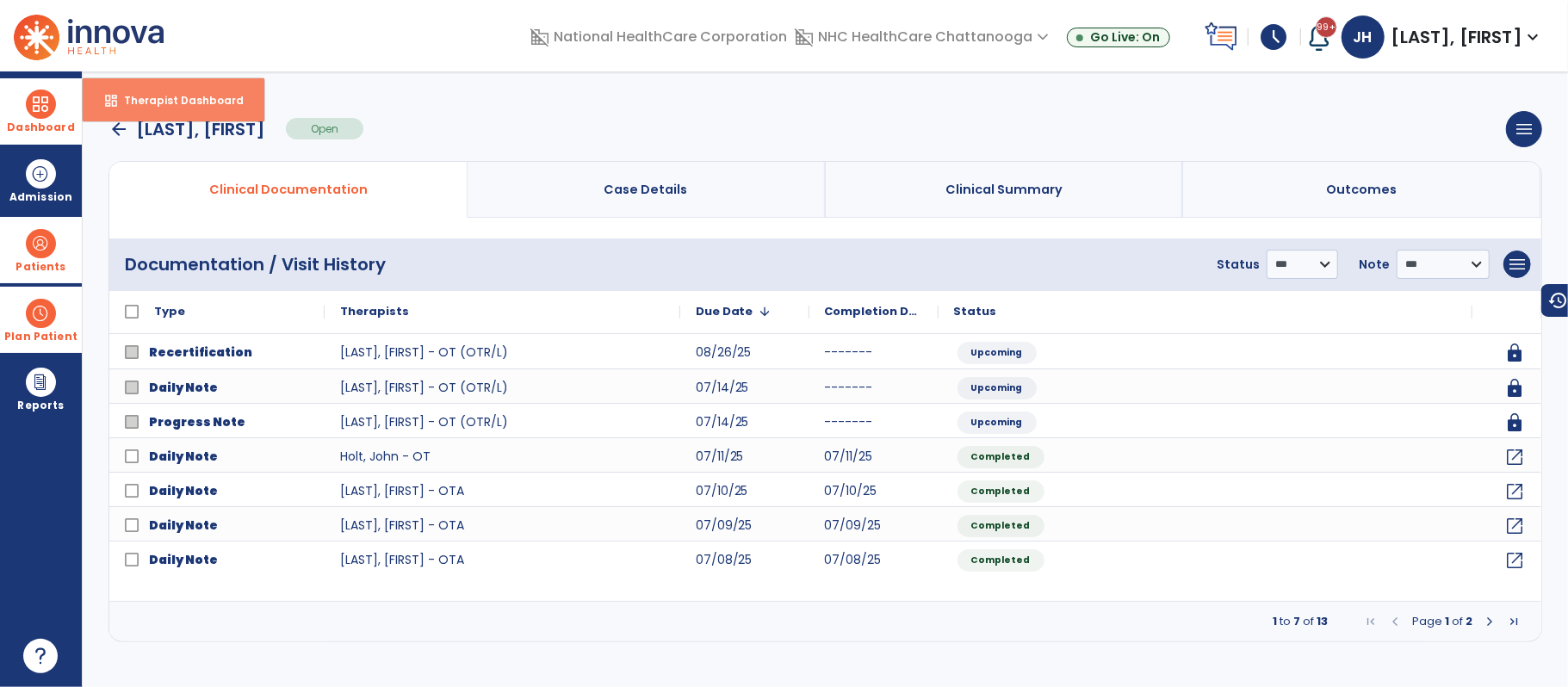 click on "Therapist Dashboard" at bounding box center [177, 100] 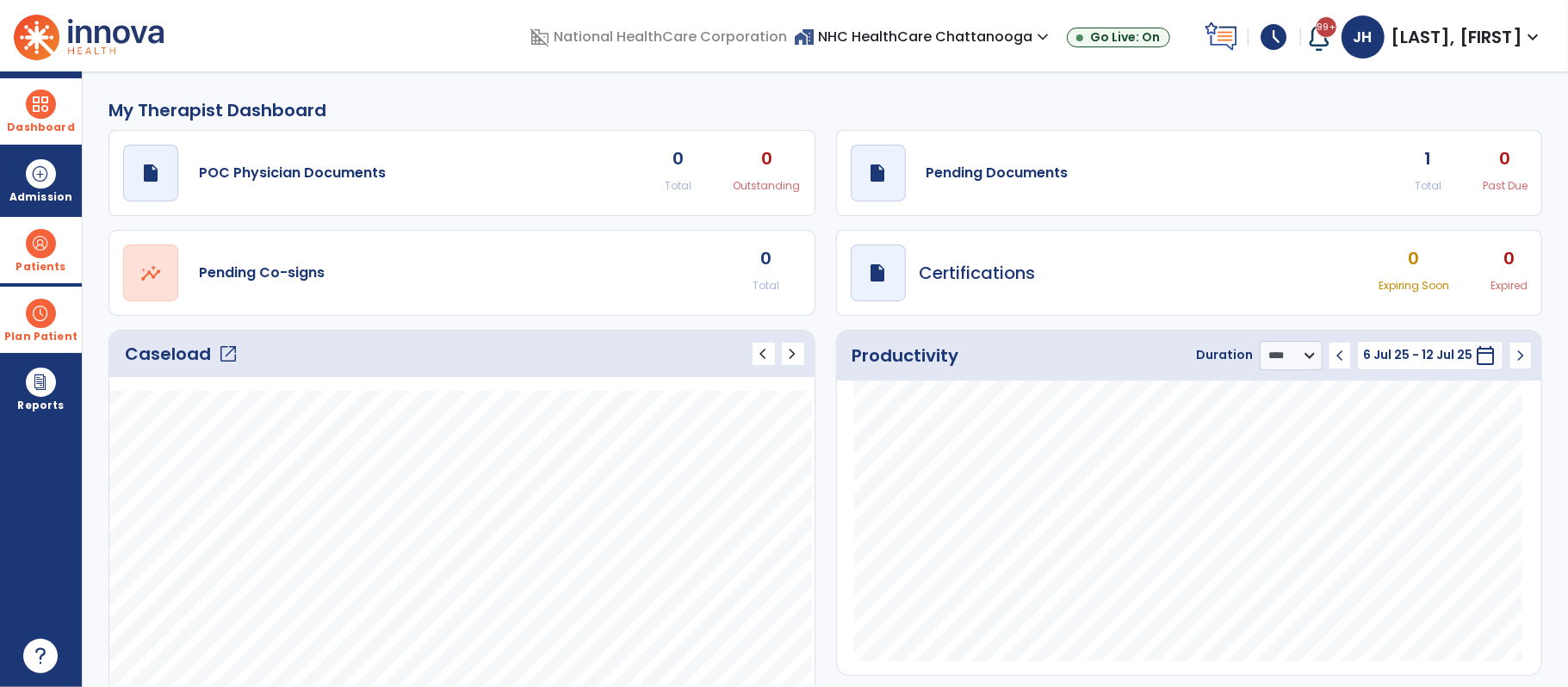 click on "open_in_new" 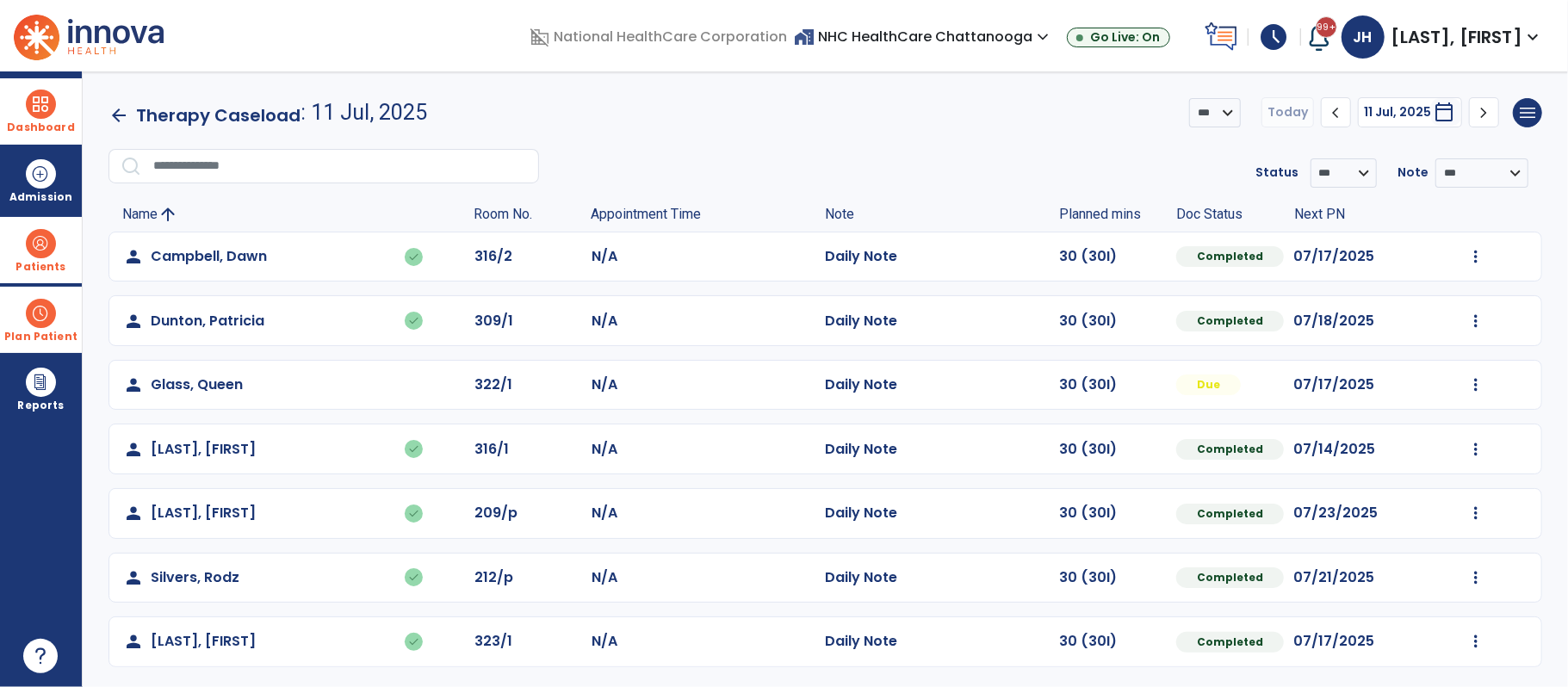 scroll, scrollTop: 5, scrollLeft: 0, axis: vertical 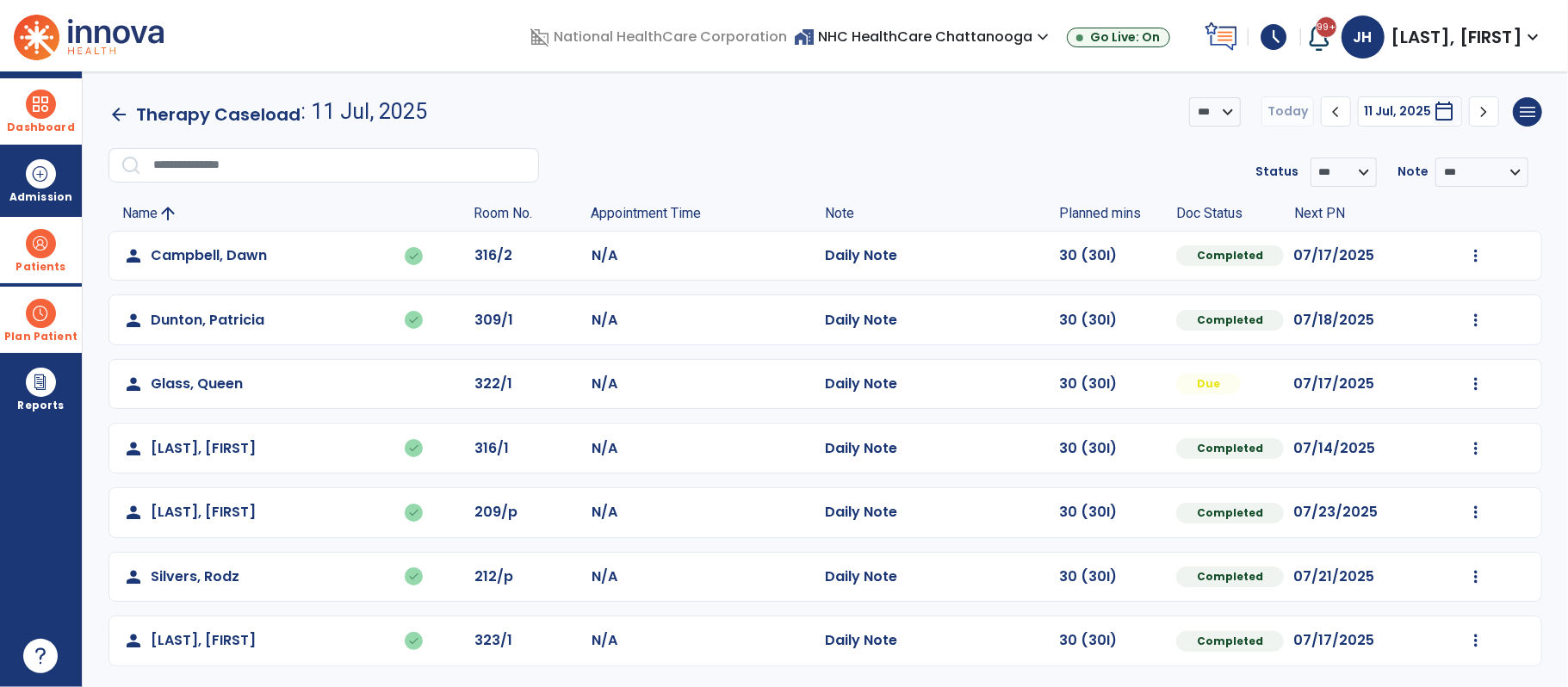 click on "Dashboard" at bounding box center [40, 127] 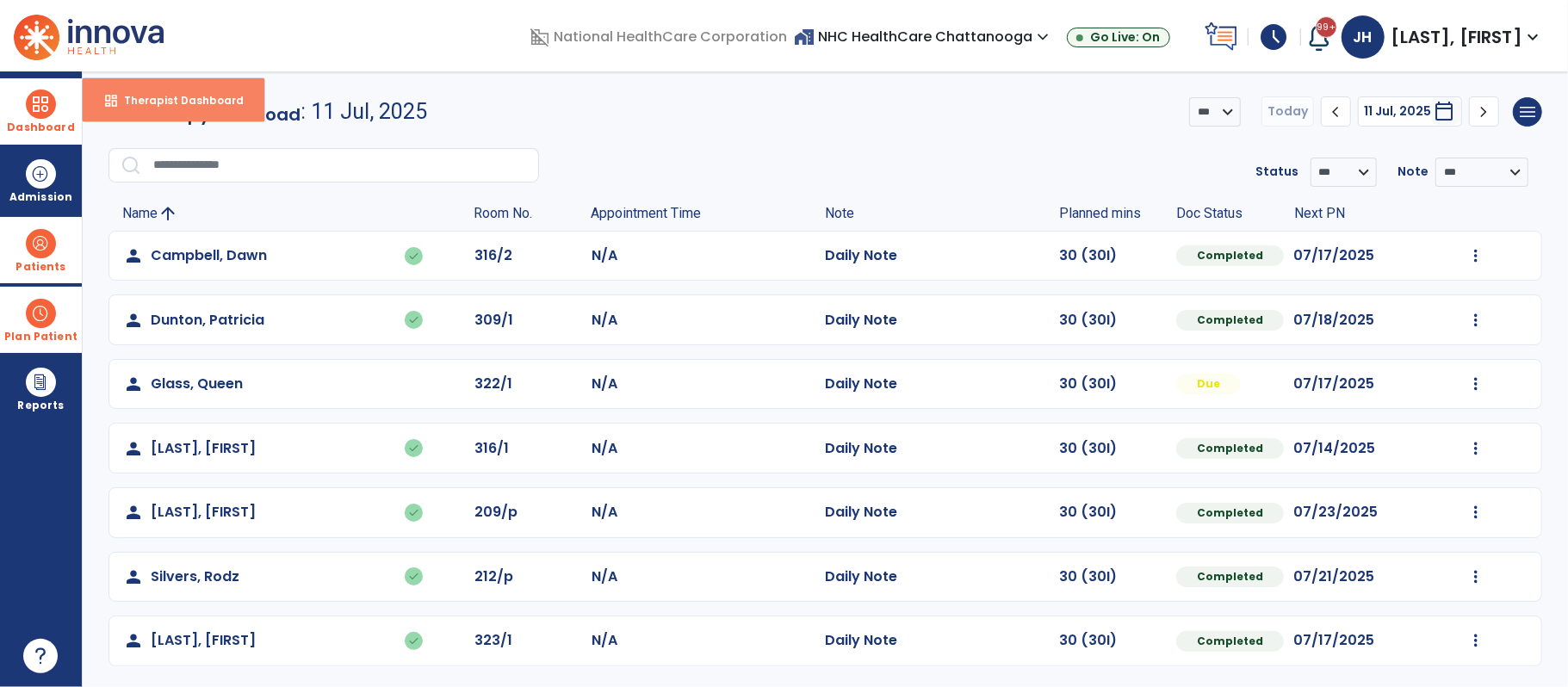 click on "dashboard  Therapist Dashboard" at bounding box center [173, 100] 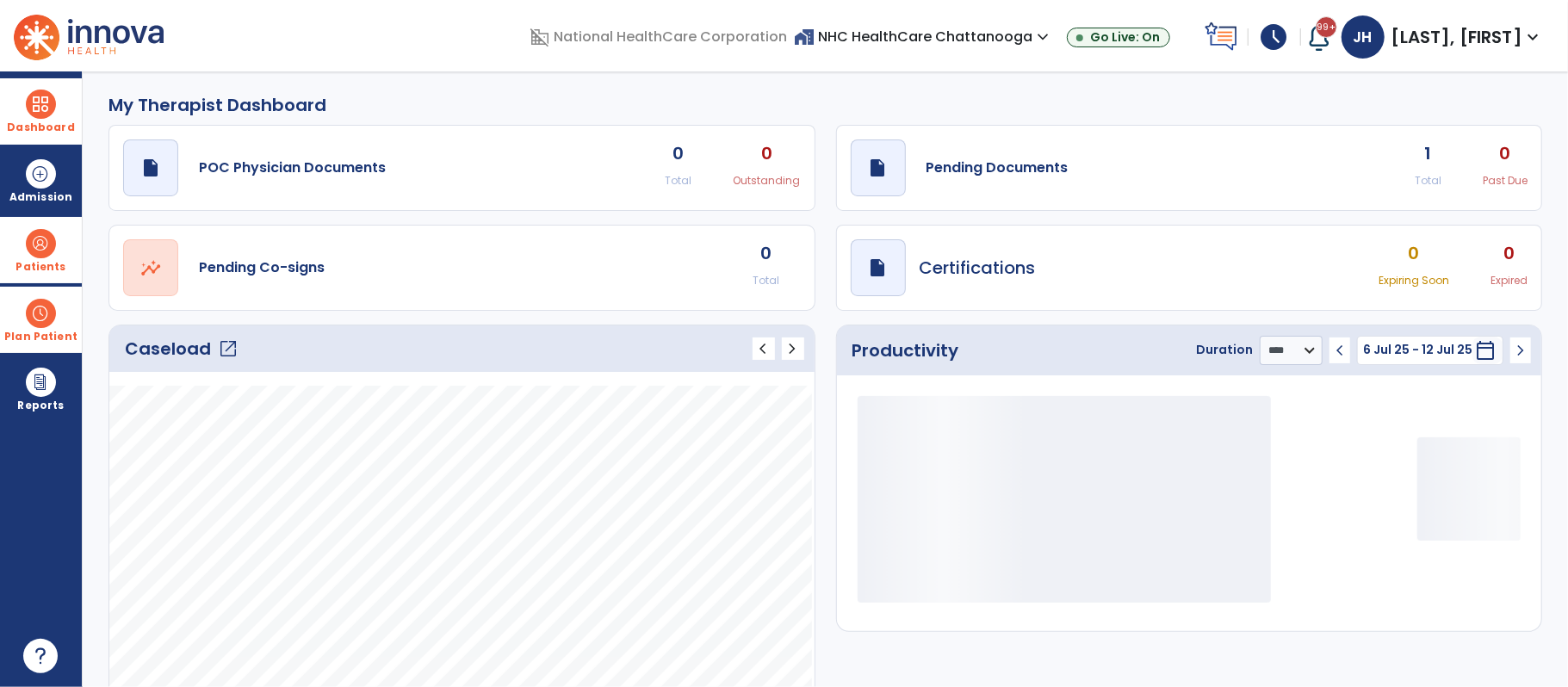 scroll, scrollTop: 0, scrollLeft: 0, axis: both 